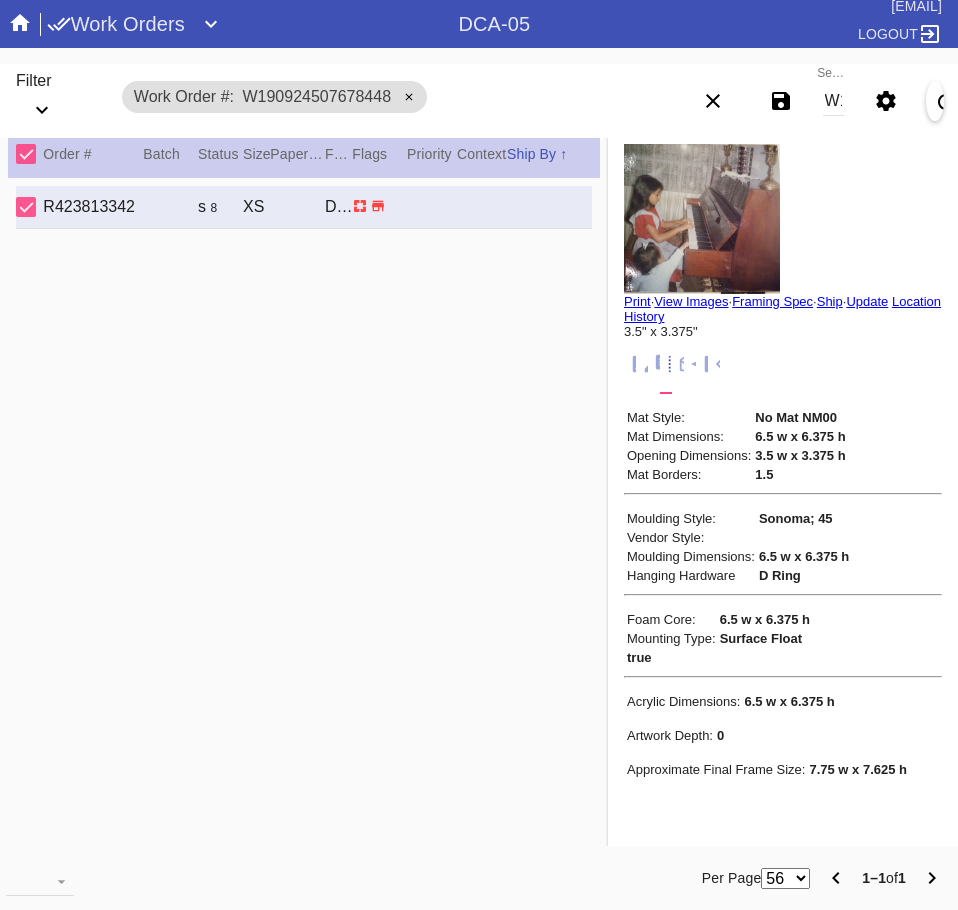 scroll, scrollTop: 0, scrollLeft: 0, axis: both 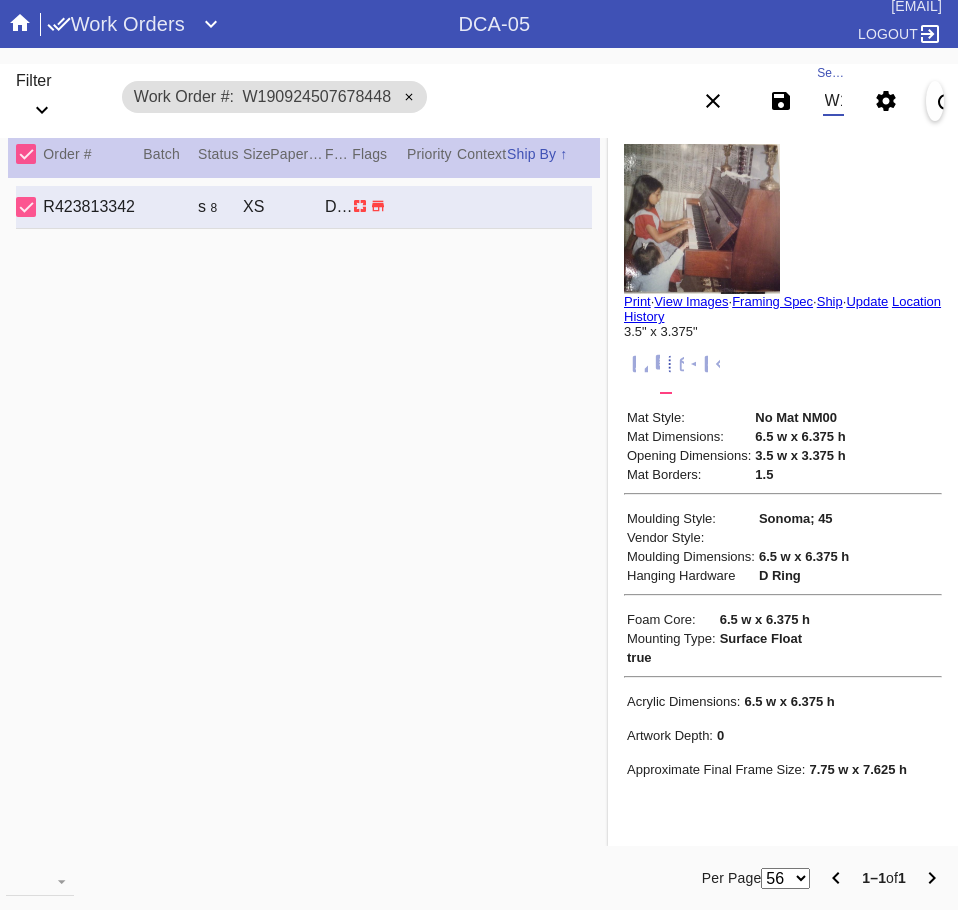 click on "W190924507678448" at bounding box center [833, 101] 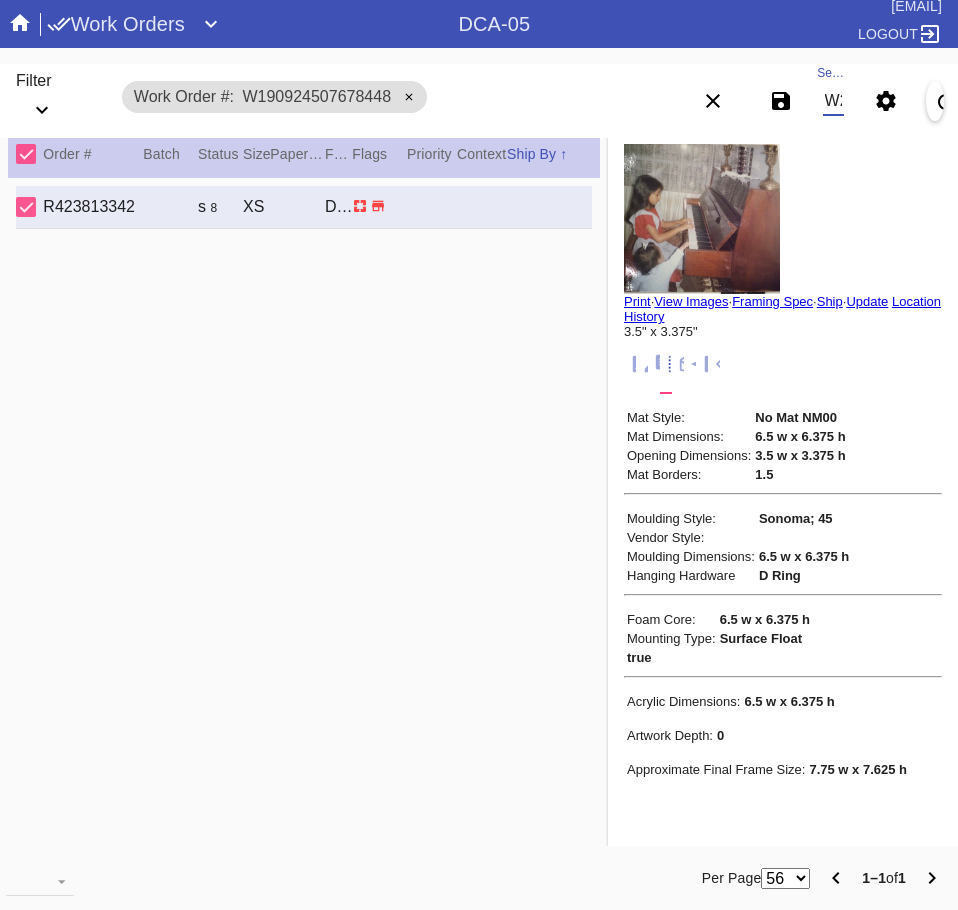 scroll, scrollTop: 0, scrollLeft: 132, axis: horizontal 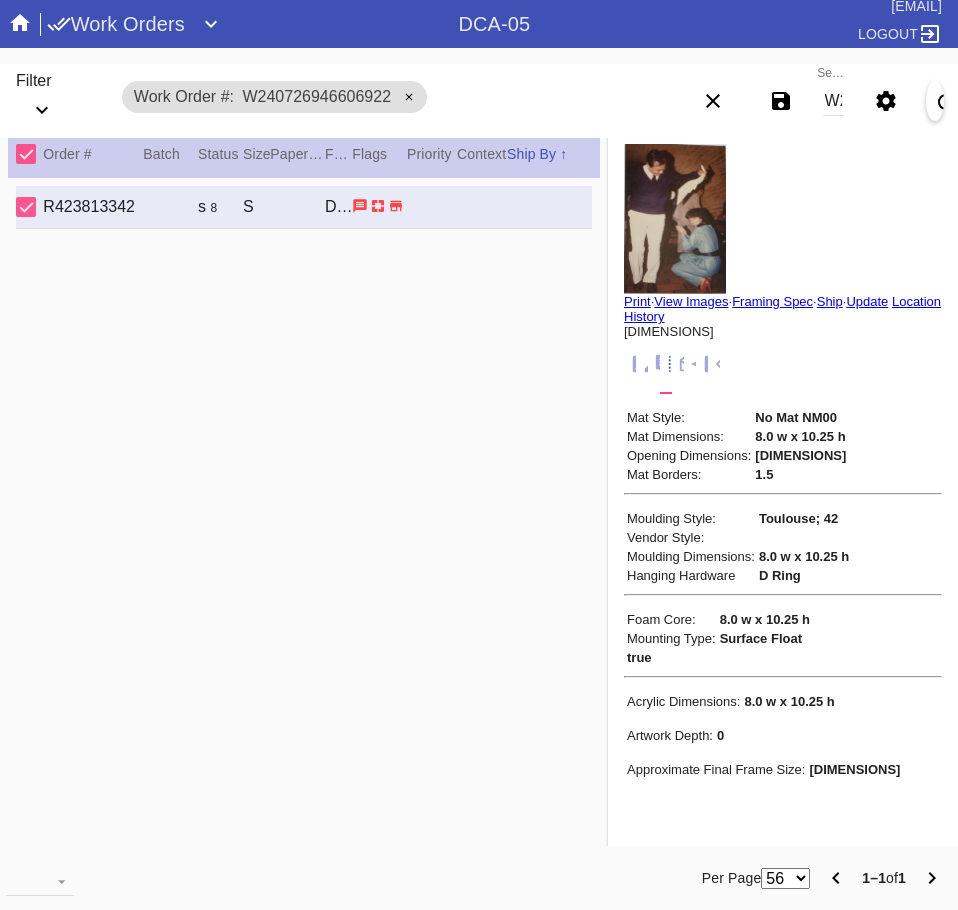 click on "W240726946606922" at bounding box center (833, 101) 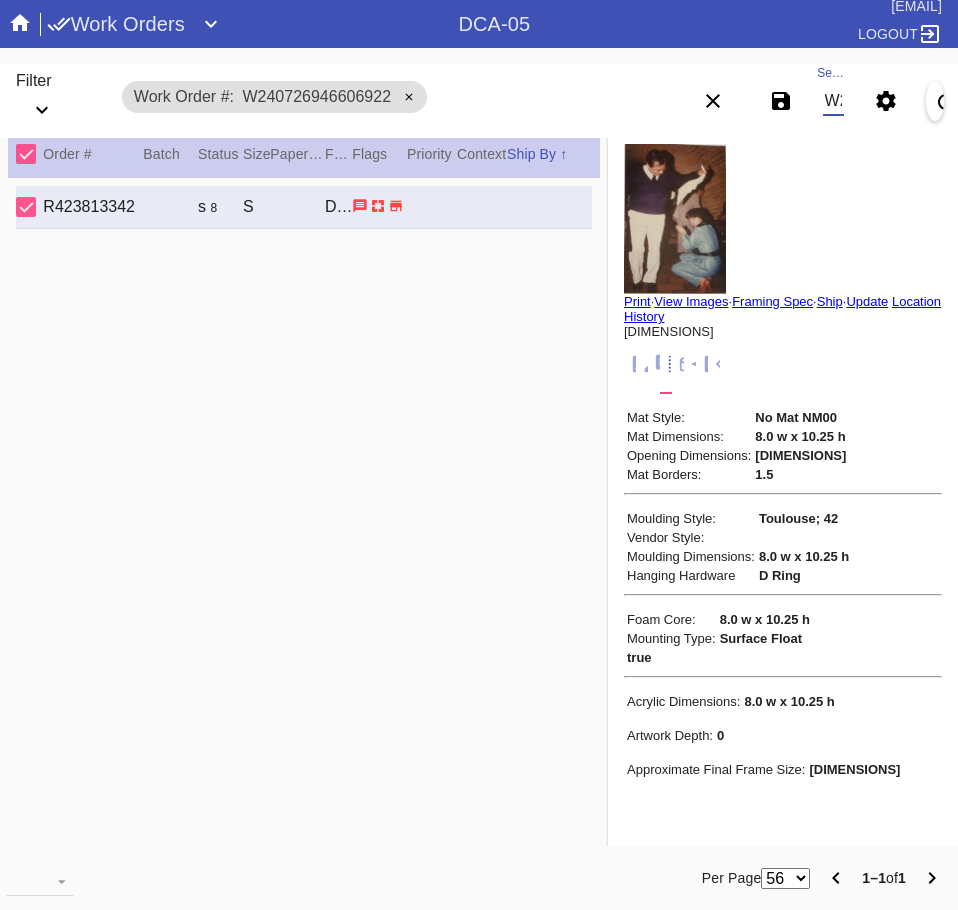 click on "W240726946606922" at bounding box center (833, 101) 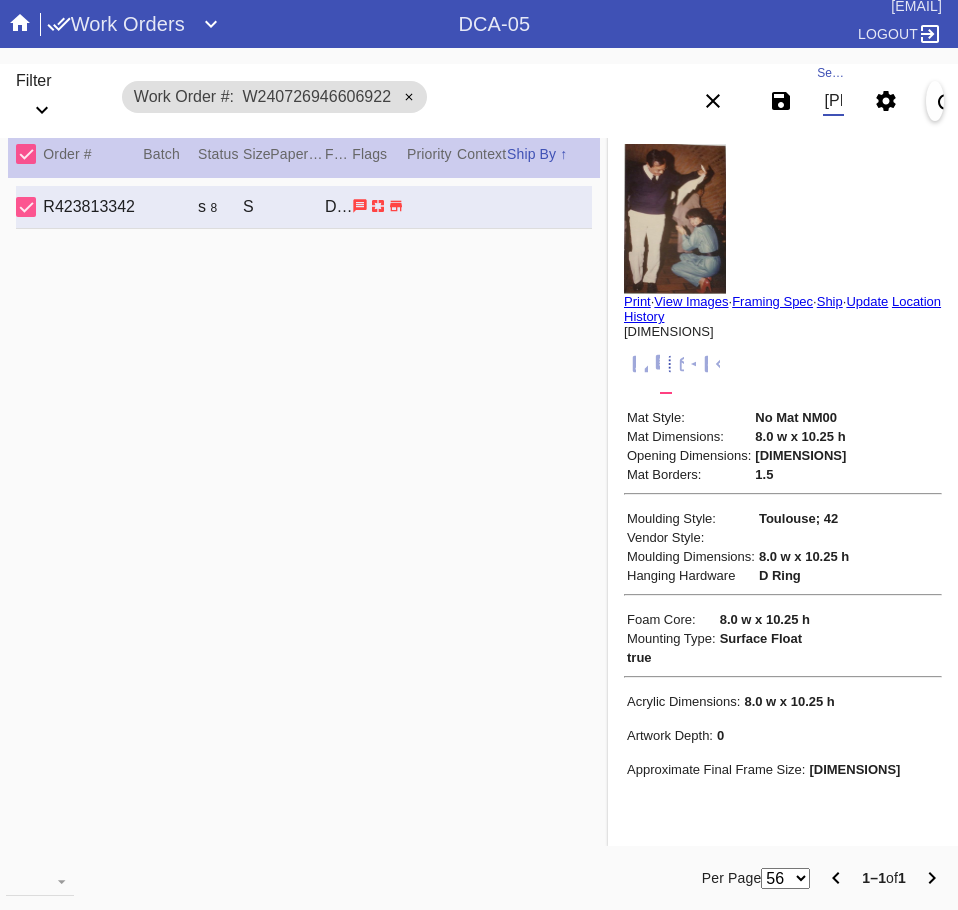 scroll, scrollTop: 0, scrollLeft: 132, axis: horizontal 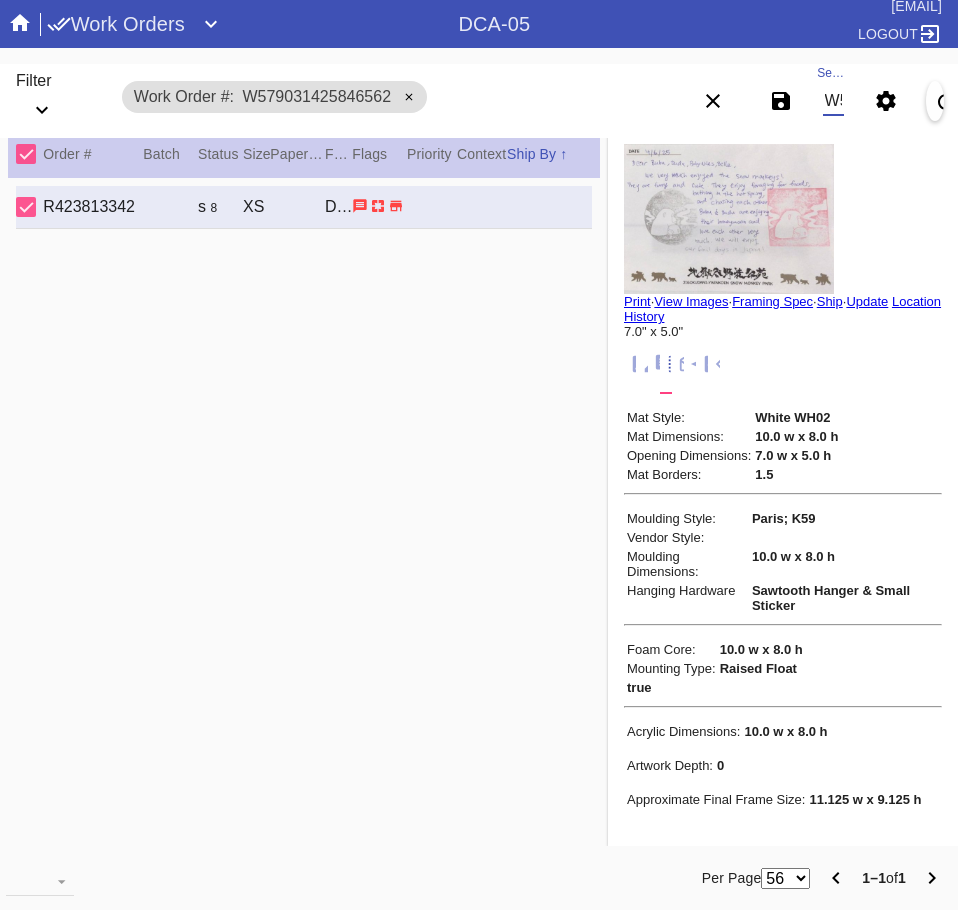 click on "W579031425846562" at bounding box center (833, 101) 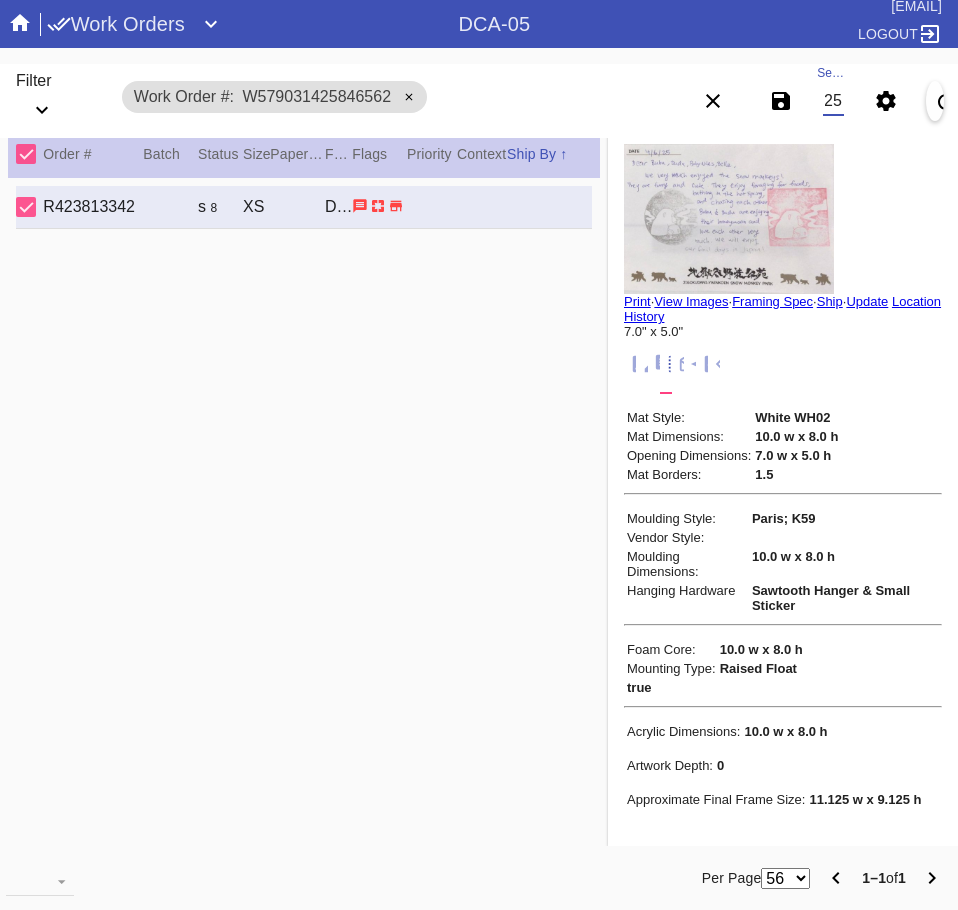 scroll, scrollTop: 0, scrollLeft: 132, axis: horizontal 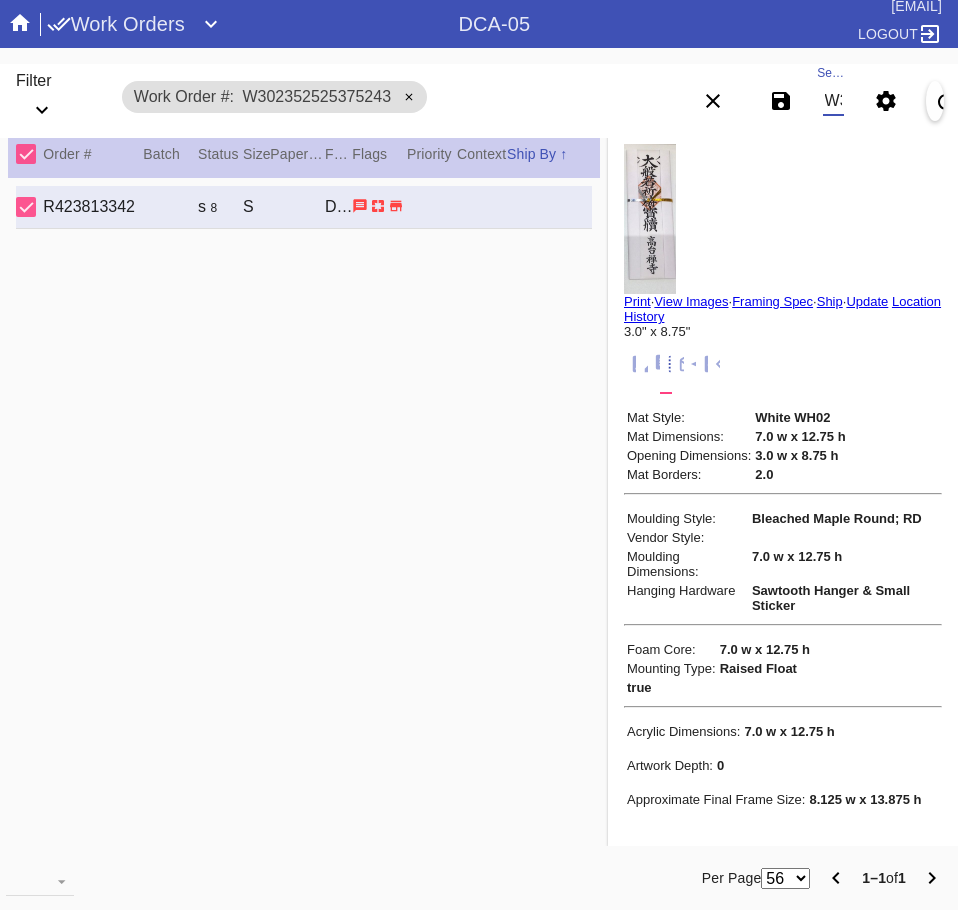 click on "W302352525375243" at bounding box center [833, 101] 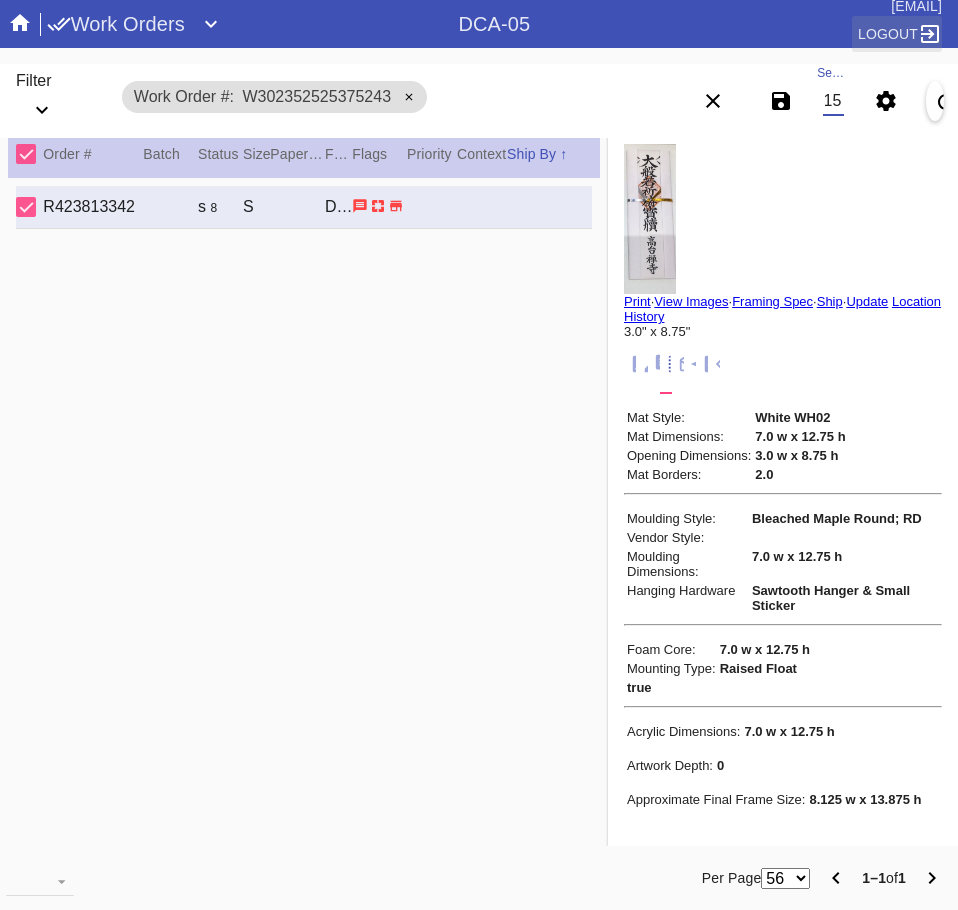 scroll, scrollTop: 0, scrollLeft: 132, axis: horizontal 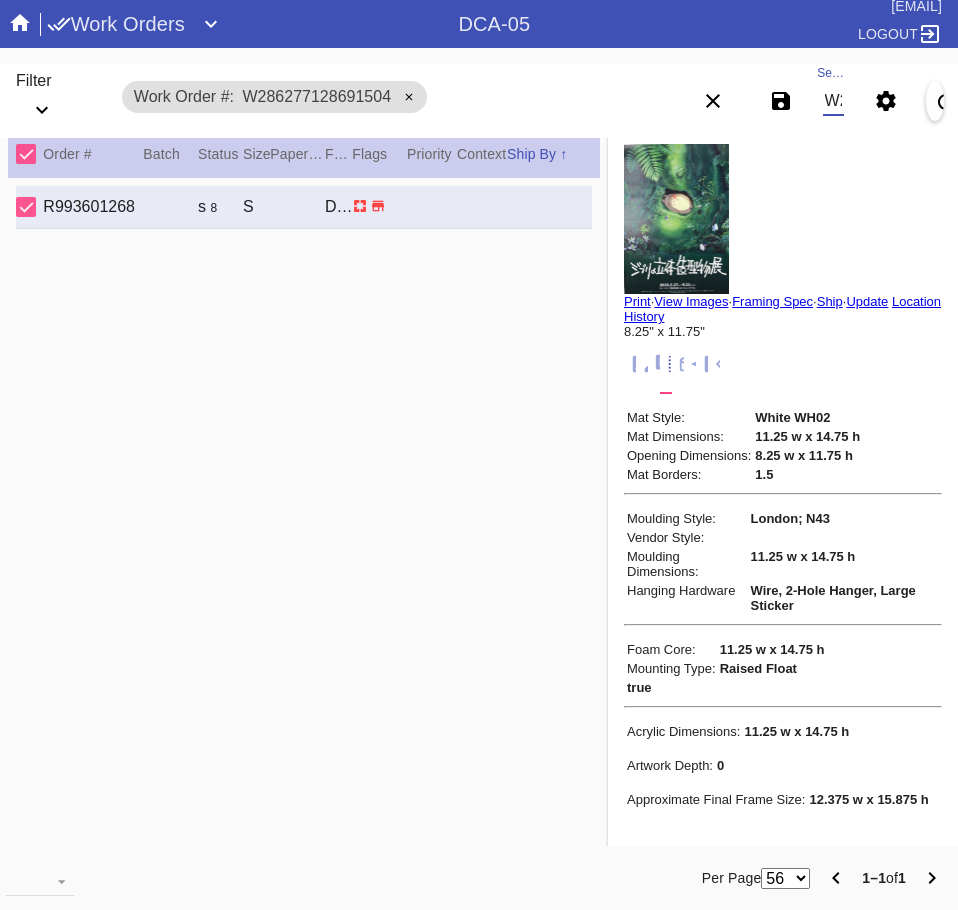 click on "W286277128691504" at bounding box center [833, 101] 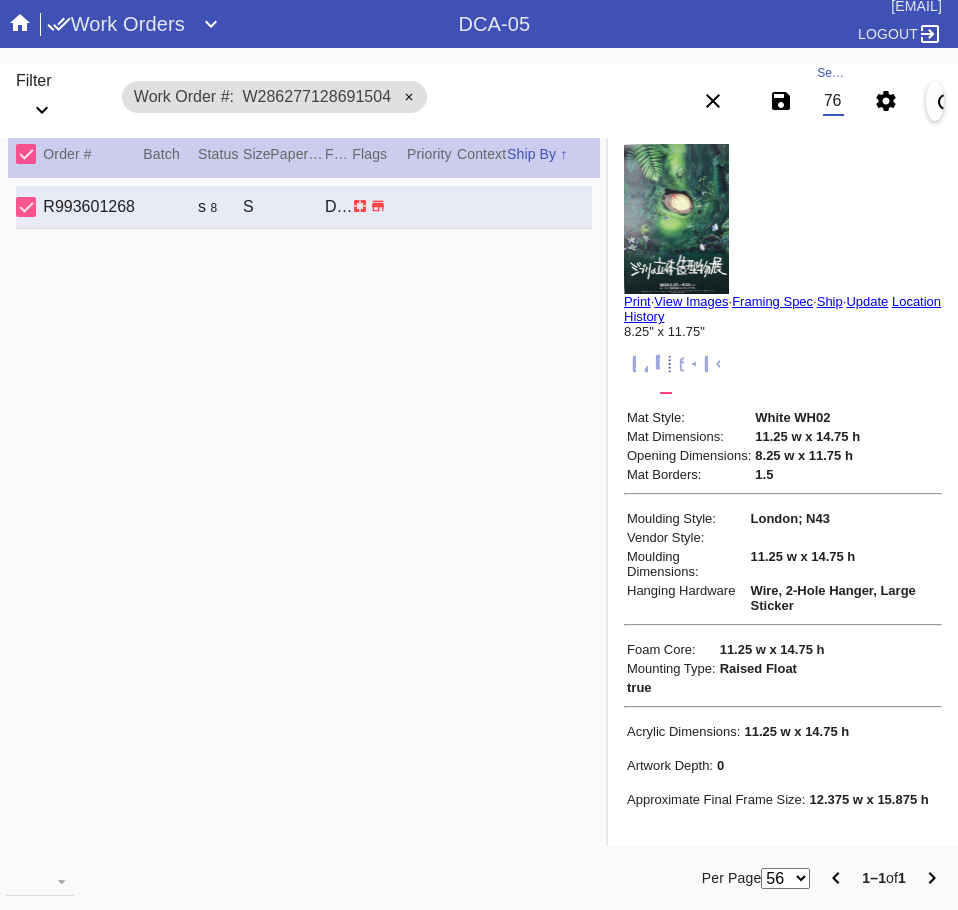 scroll, scrollTop: 0, scrollLeft: 132, axis: horizontal 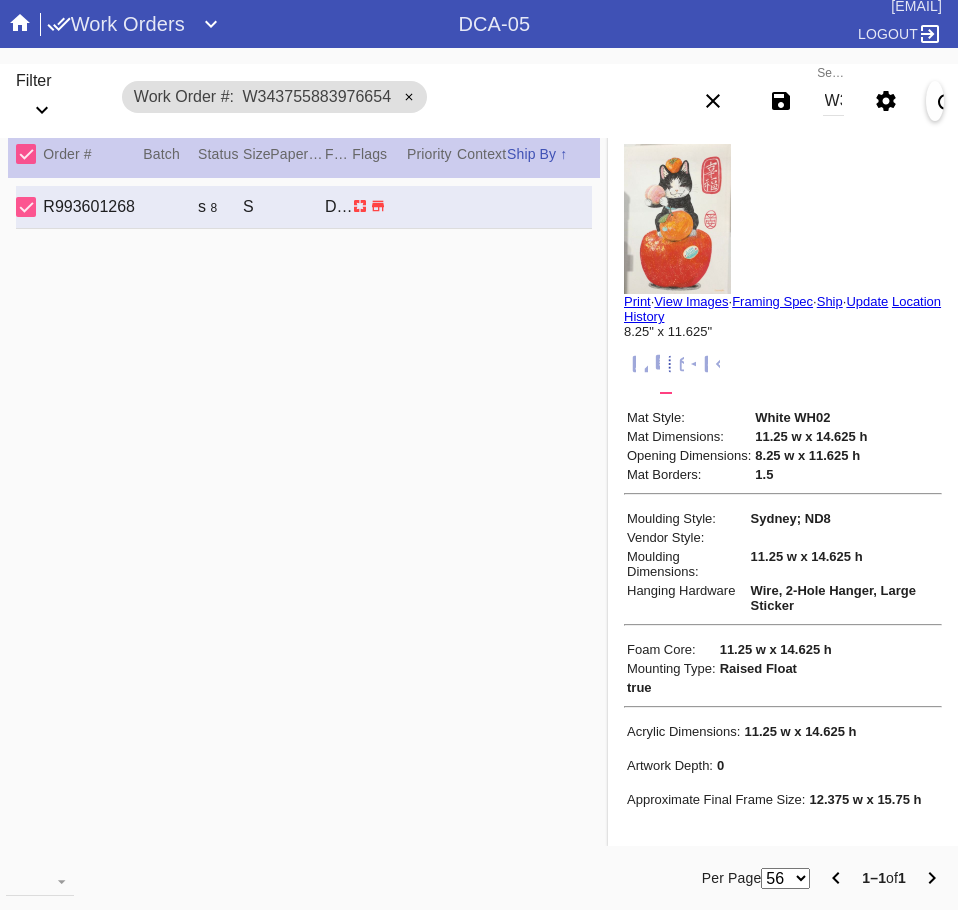 click on "W343755883976654" at bounding box center (833, 101) 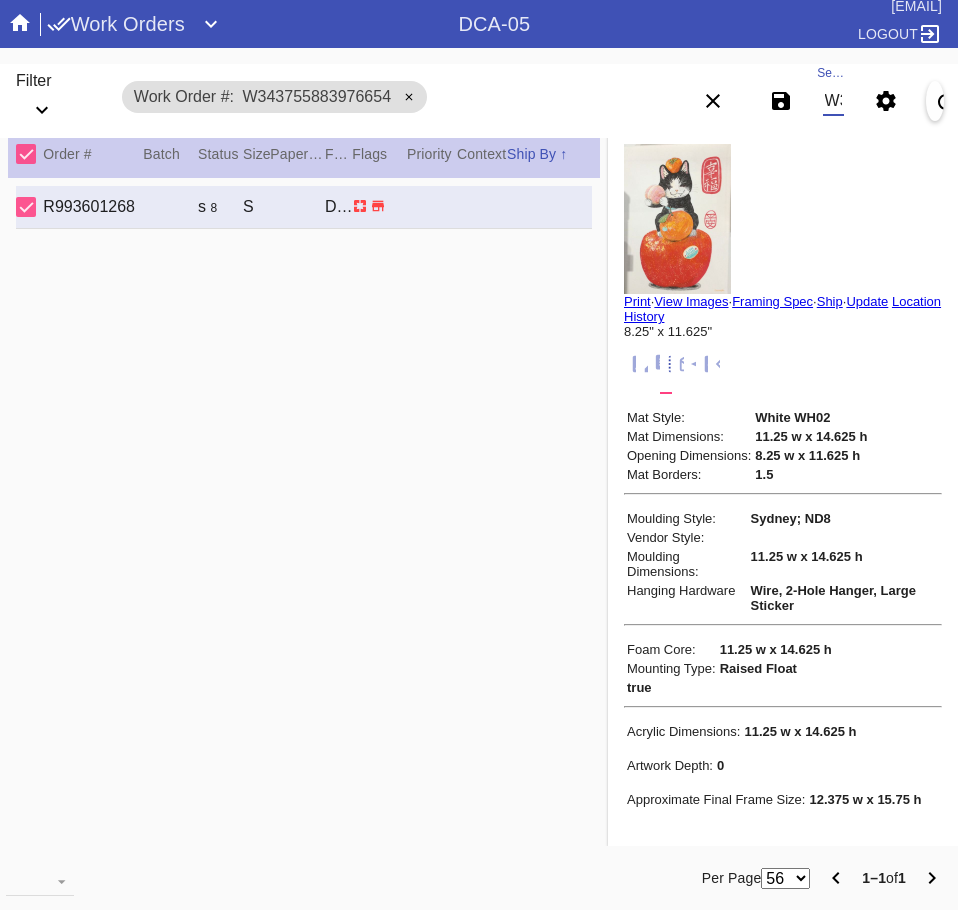 click on "W343755883976654" at bounding box center [833, 101] 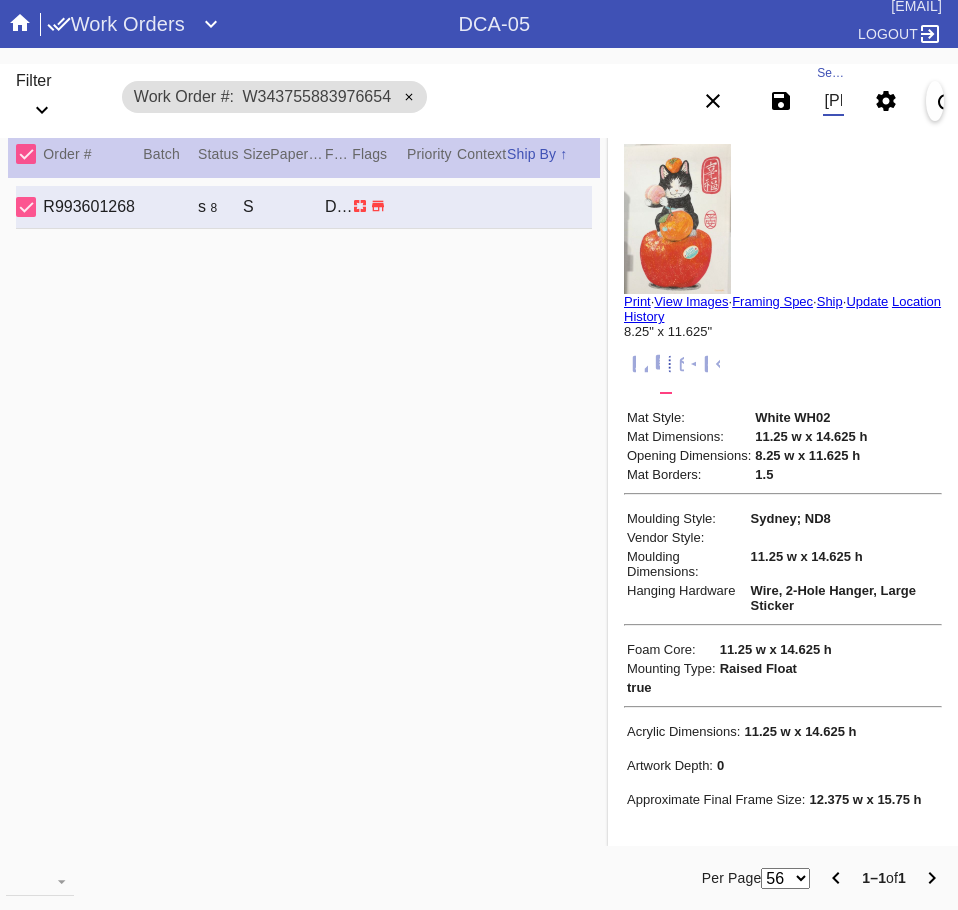 scroll, scrollTop: 0, scrollLeft: 132, axis: horizontal 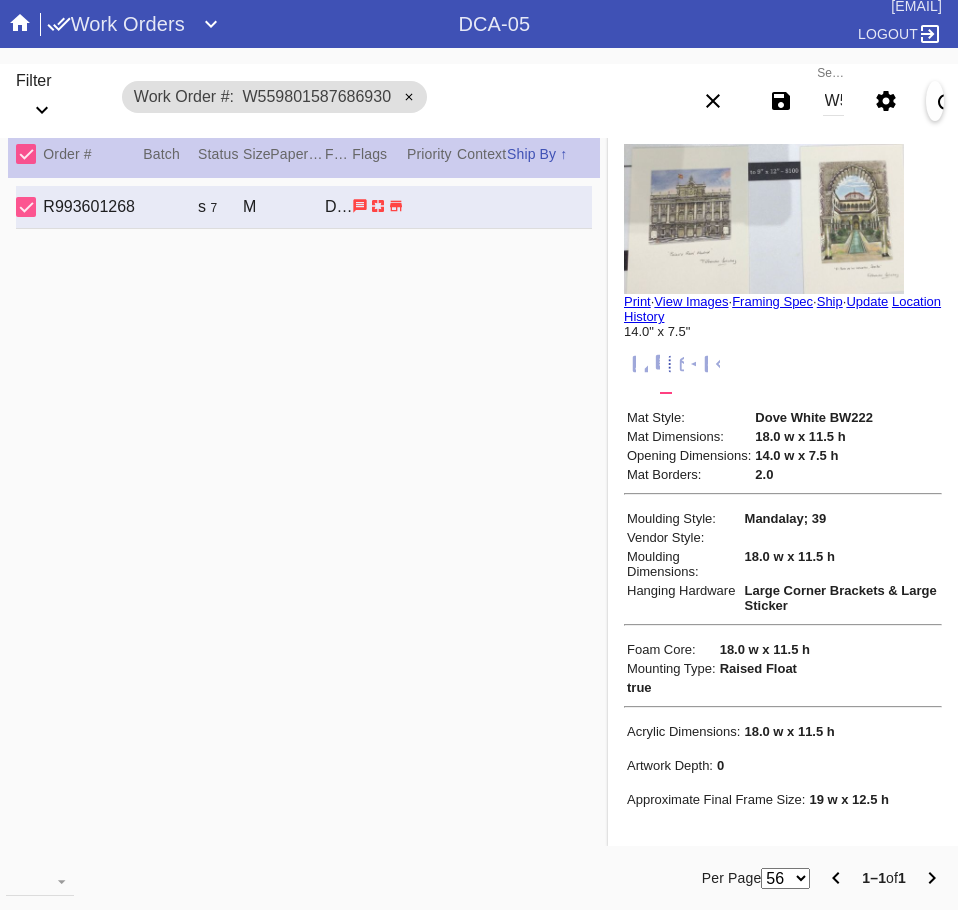 click on "W559801587686930" at bounding box center (833, 101) 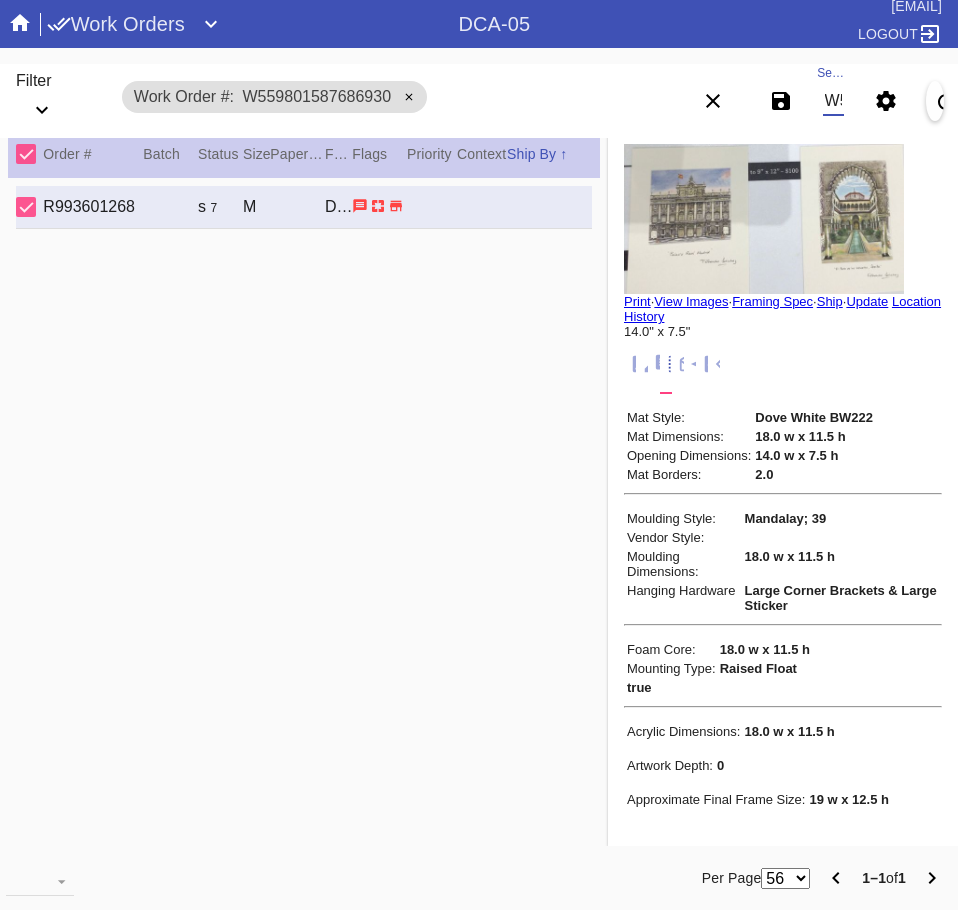 click on "W559801587686930" at bounding box center (833, 101) 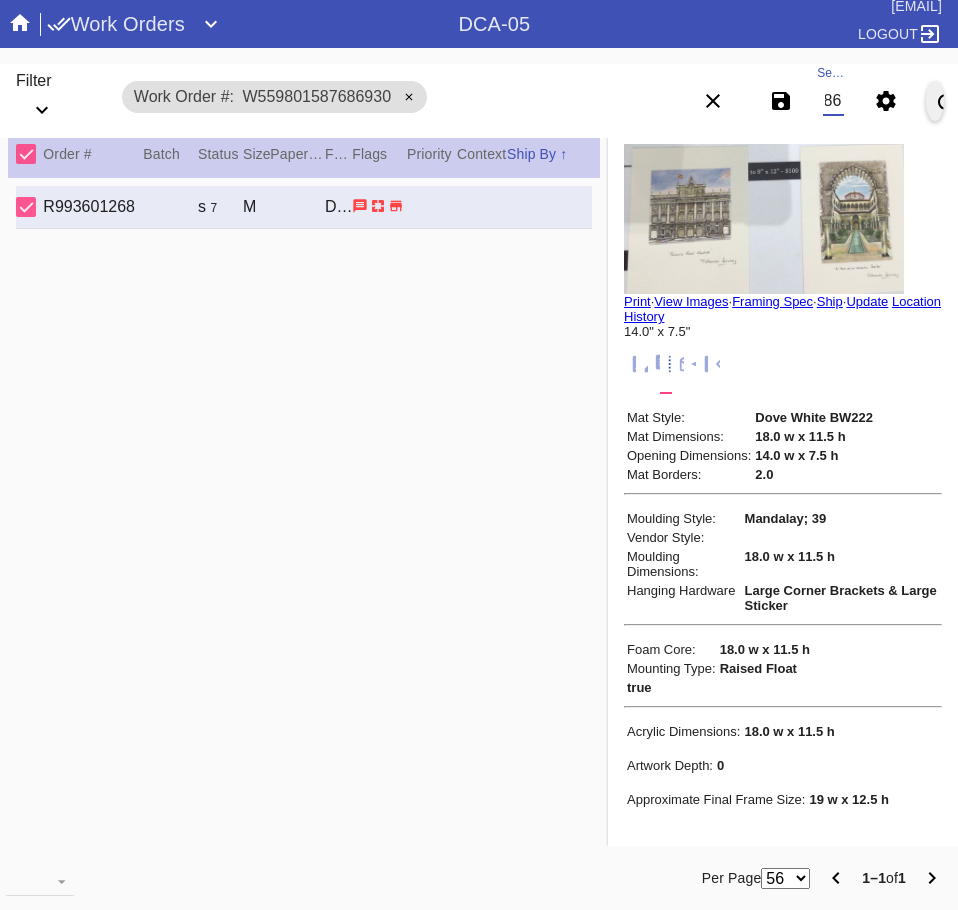 scroll, scrollTop: 0, scrollLeft: 132, axis: horizontal 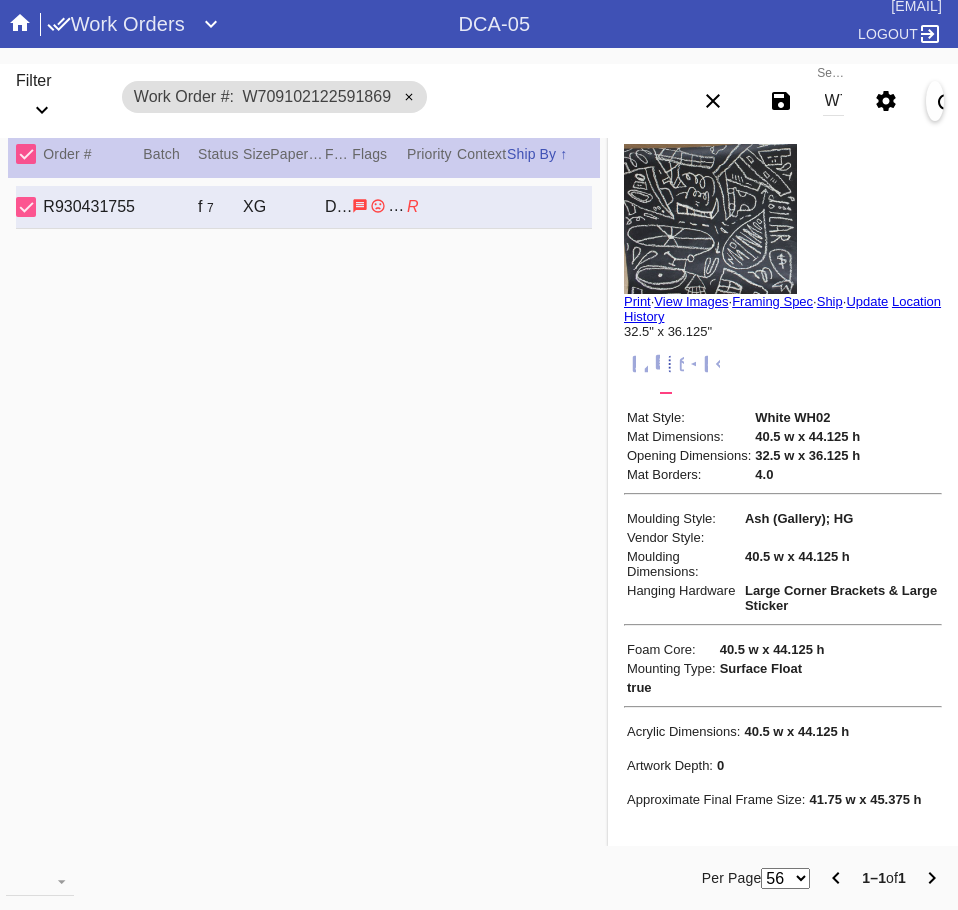 click at bounding box center (630, 364) 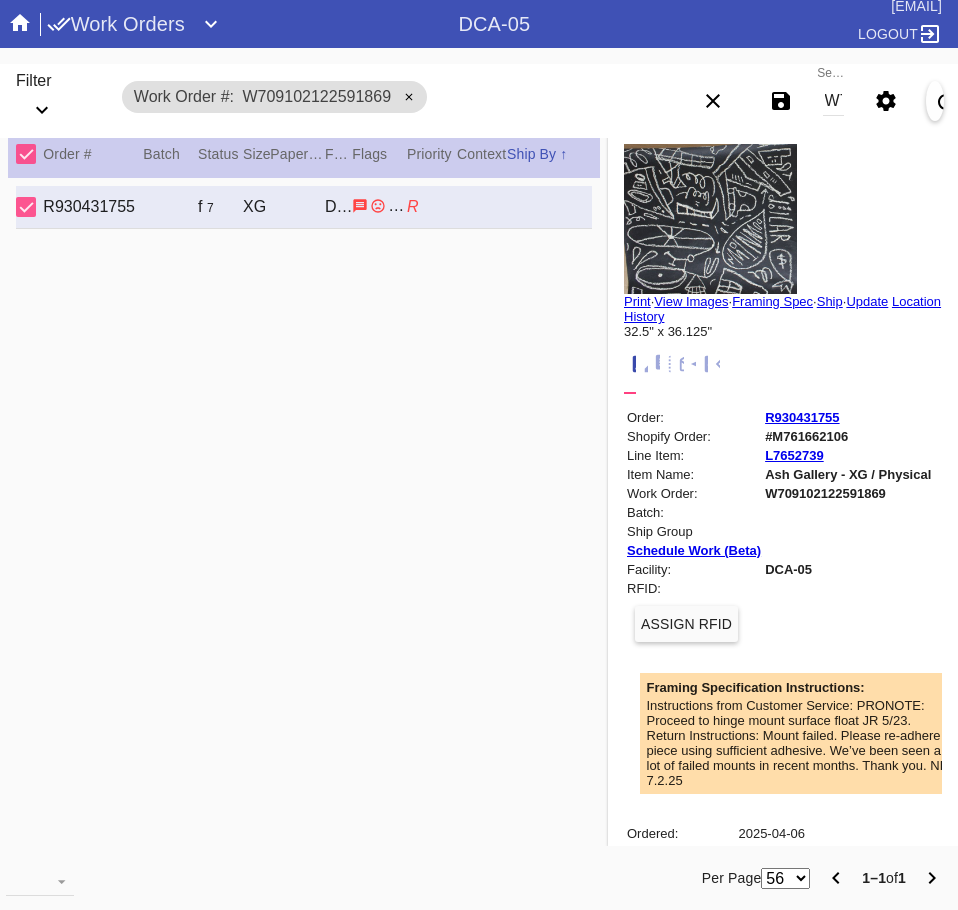 scroll, scrollTop: 100, scrollLeft: 0, axis: vertical 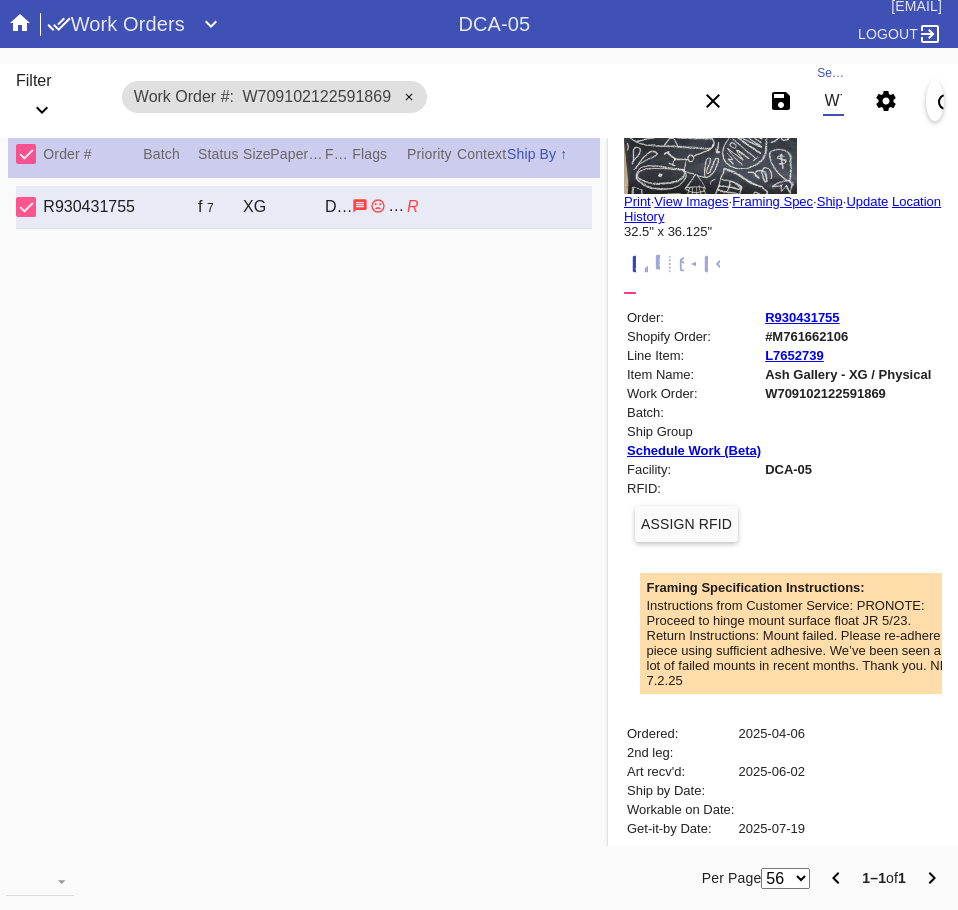 click on "W709102122591869" at bounding box center (833, 101) 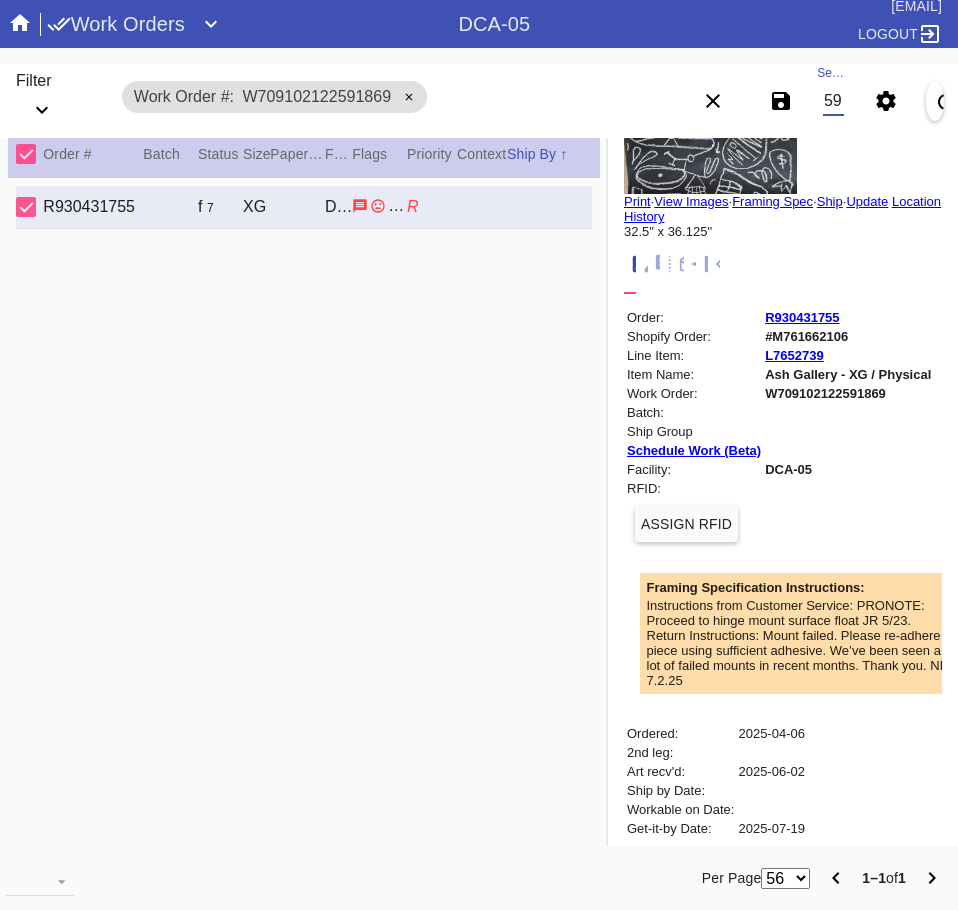 scroll, scrollTop: 0, scrollLeft: 132, axis: horizontal 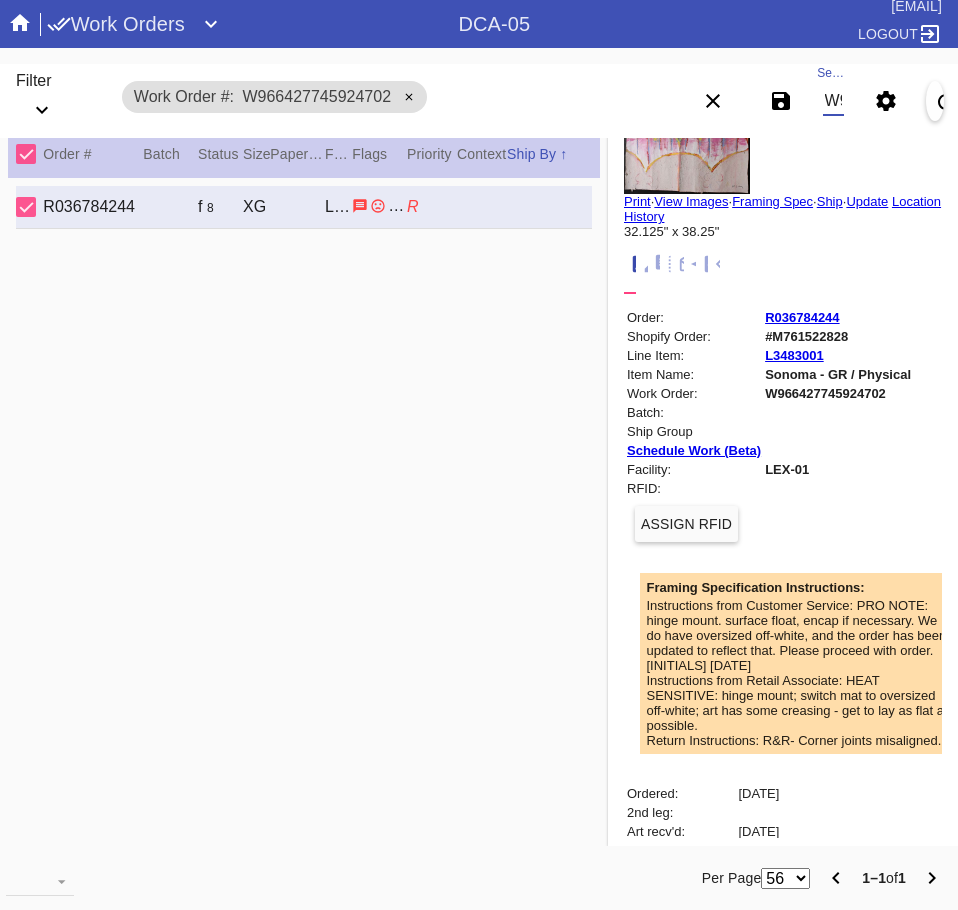 click on "W966427745924702" at bounding box center (833, 101) 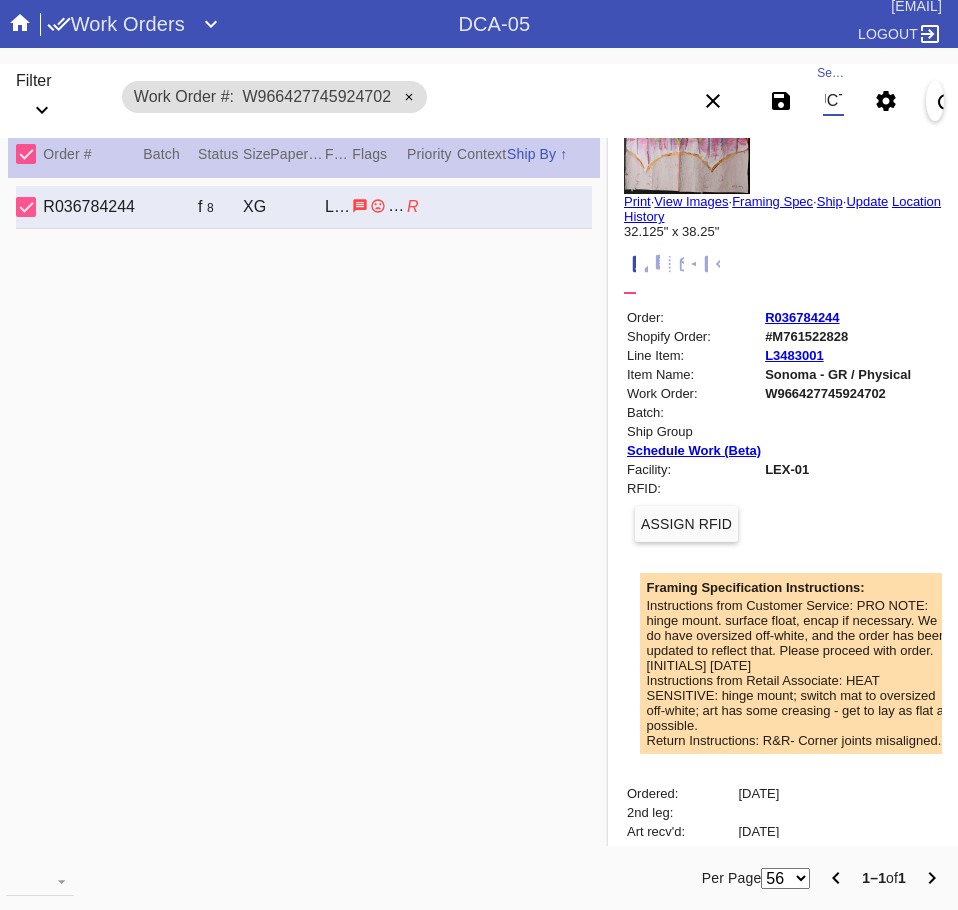 scroll, scrollTop: 0, scrollLeft: 132, axis: horizontal 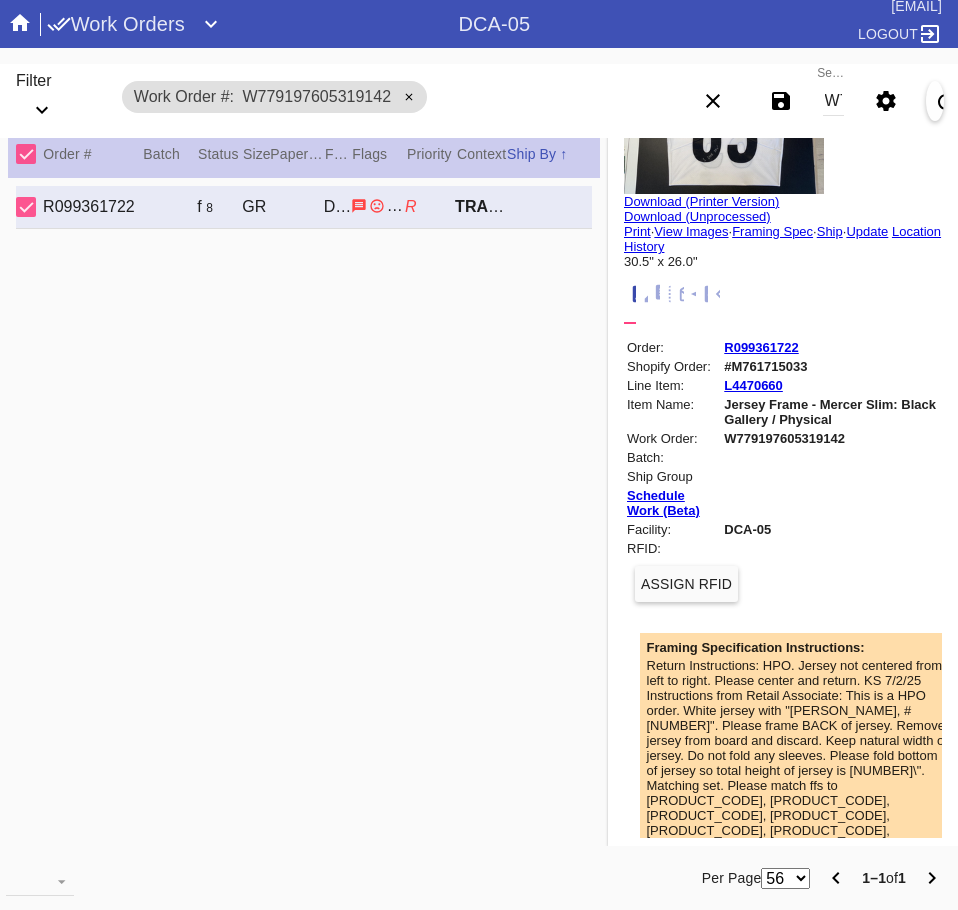 click on "W779197605319142" at bounding box center (833, 101) 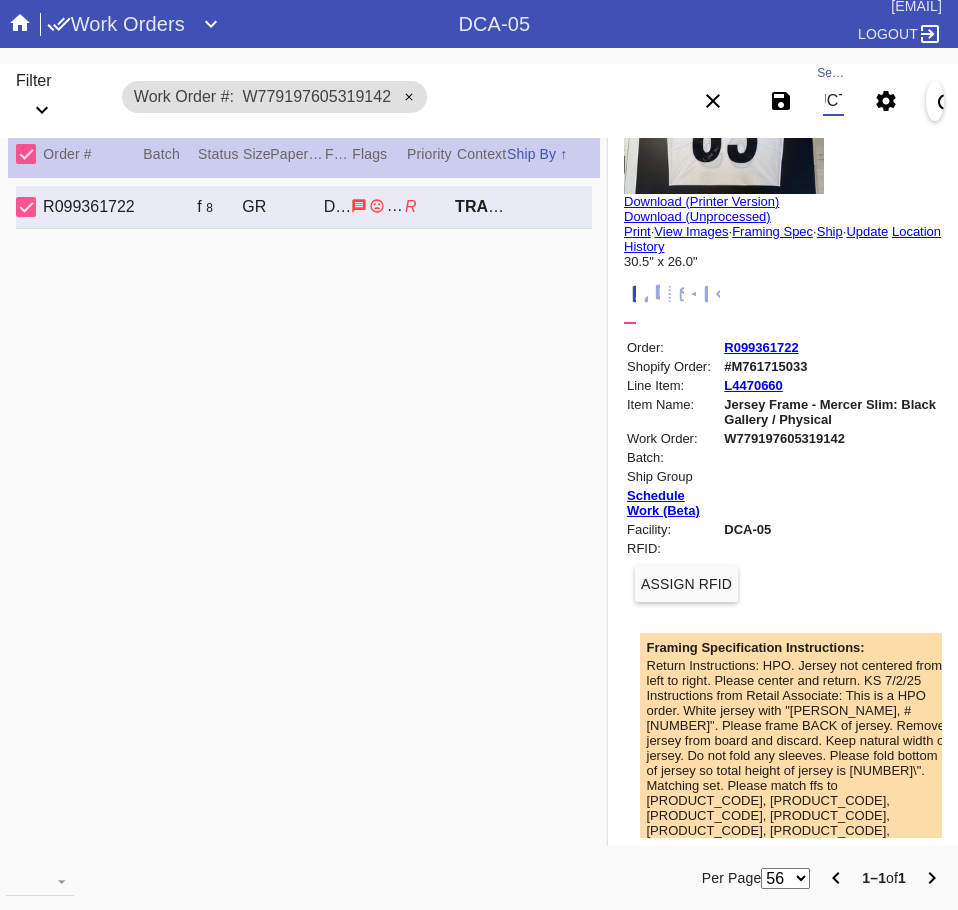 scroll, scrollTop: 0, scrollLeft: 132, axis: horizontal 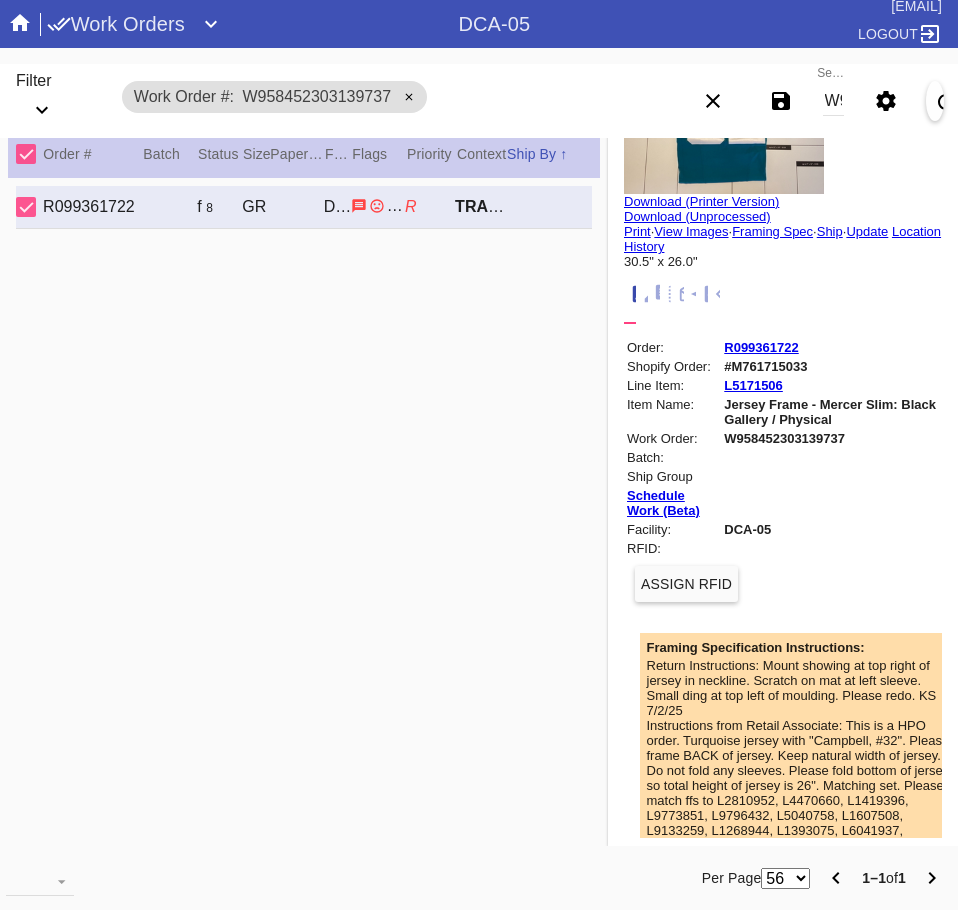 click on "W958452303139737" at bounding box center (833, 101) 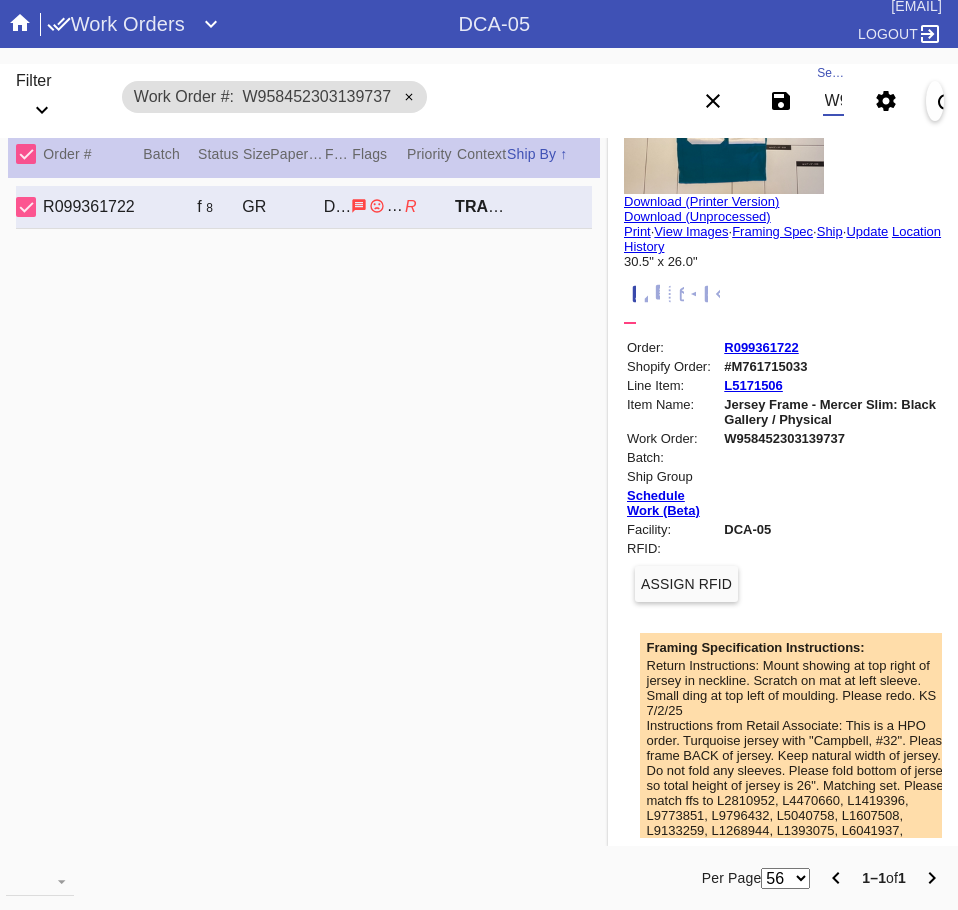 click on "W958452303139737" at bounding box center [833, 101] 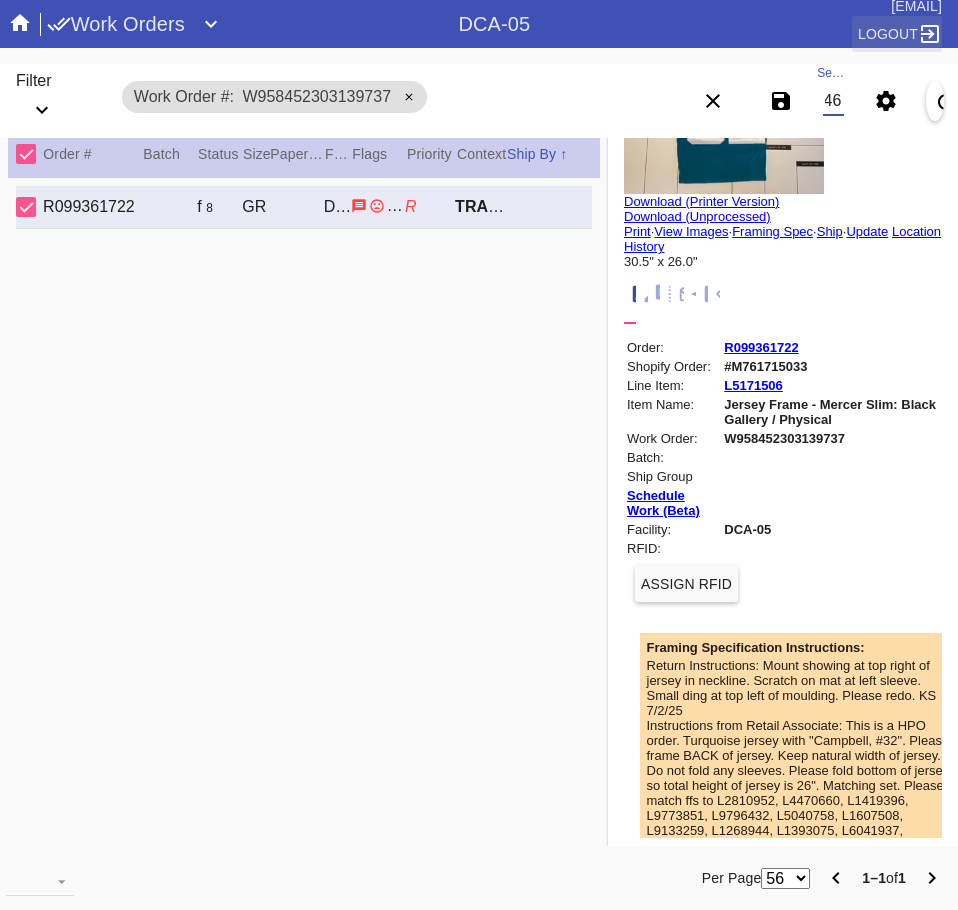 scroll, scrollTop: 0, scrollLeft: 132, axis: horizontal 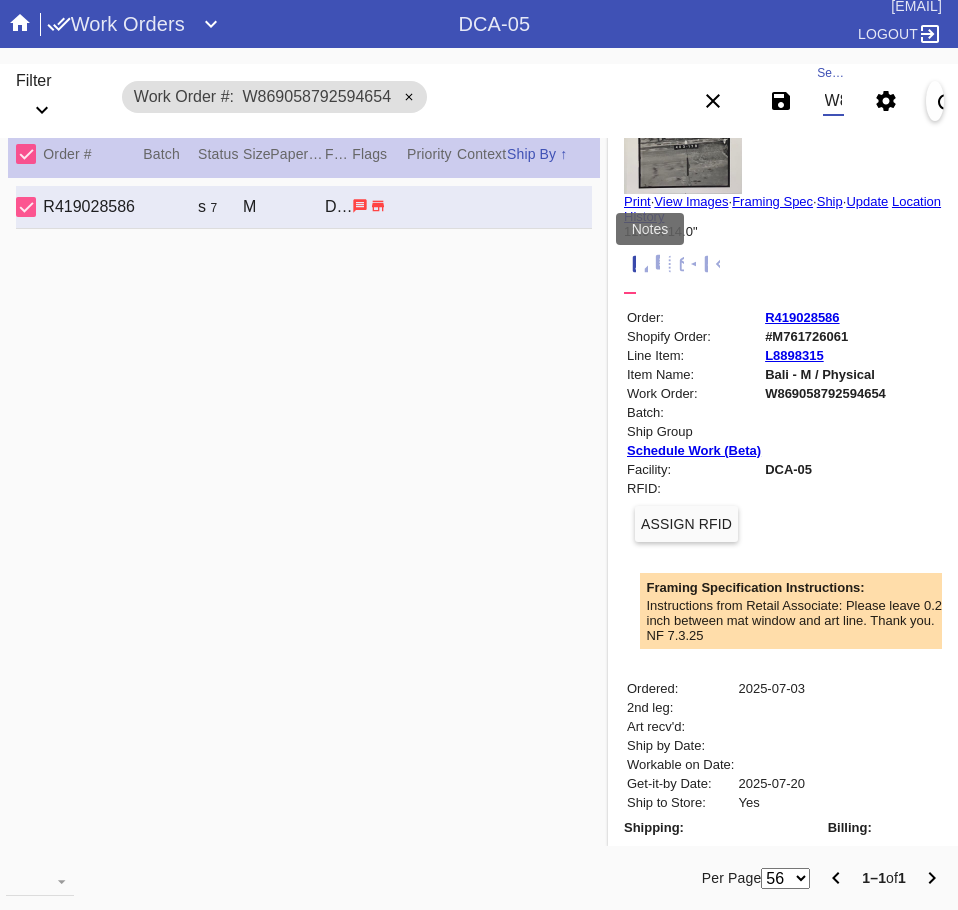 click at bounding box center [665, 264] 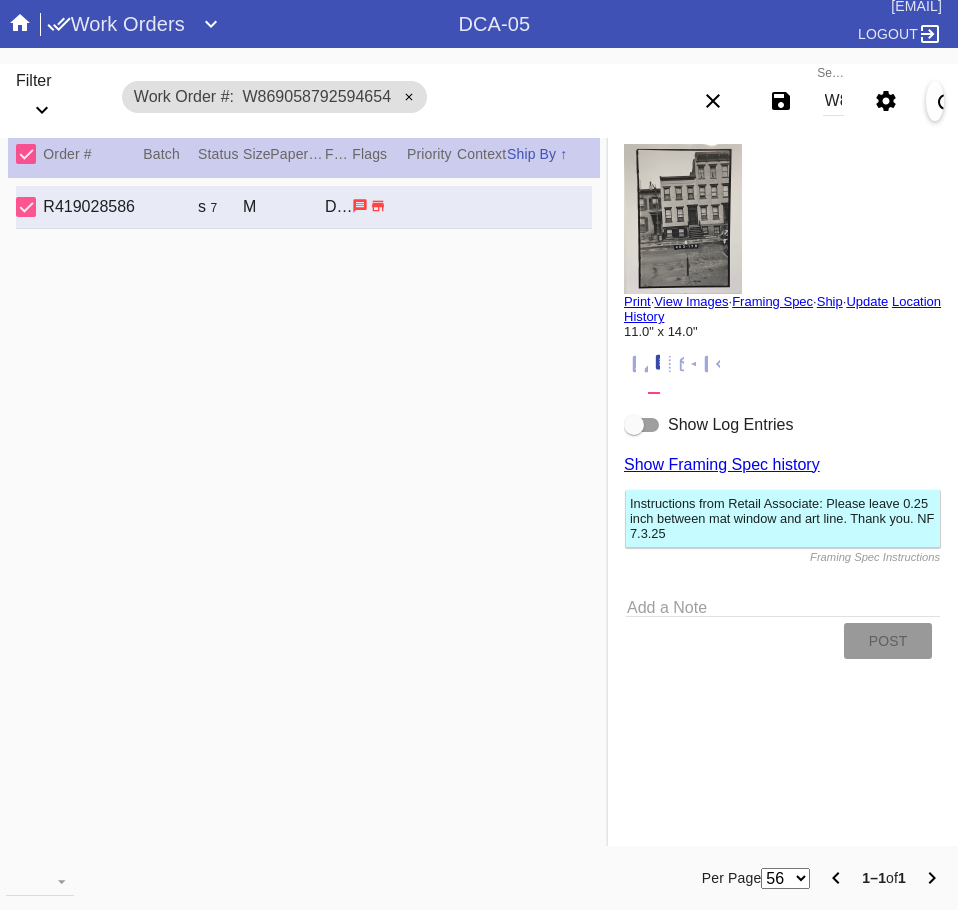 scroll, scrollTop: 0, scrollLeft: 0, axis: both 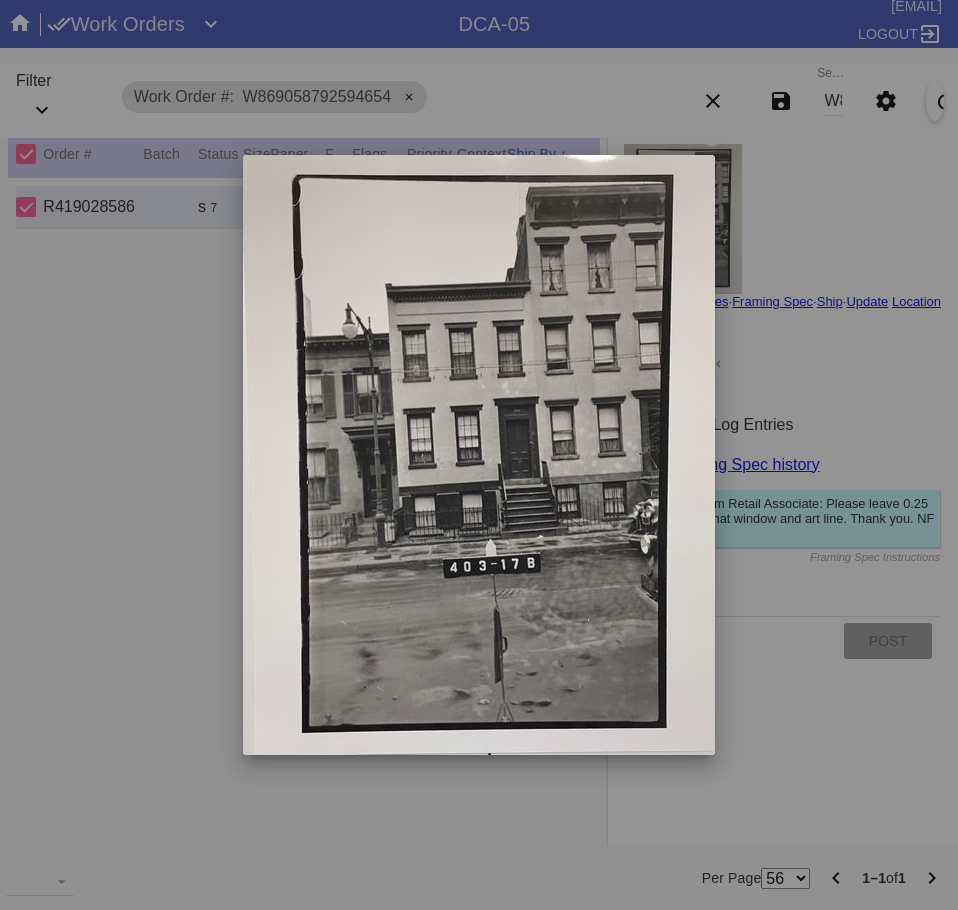 click at bounding box center [479, 455] 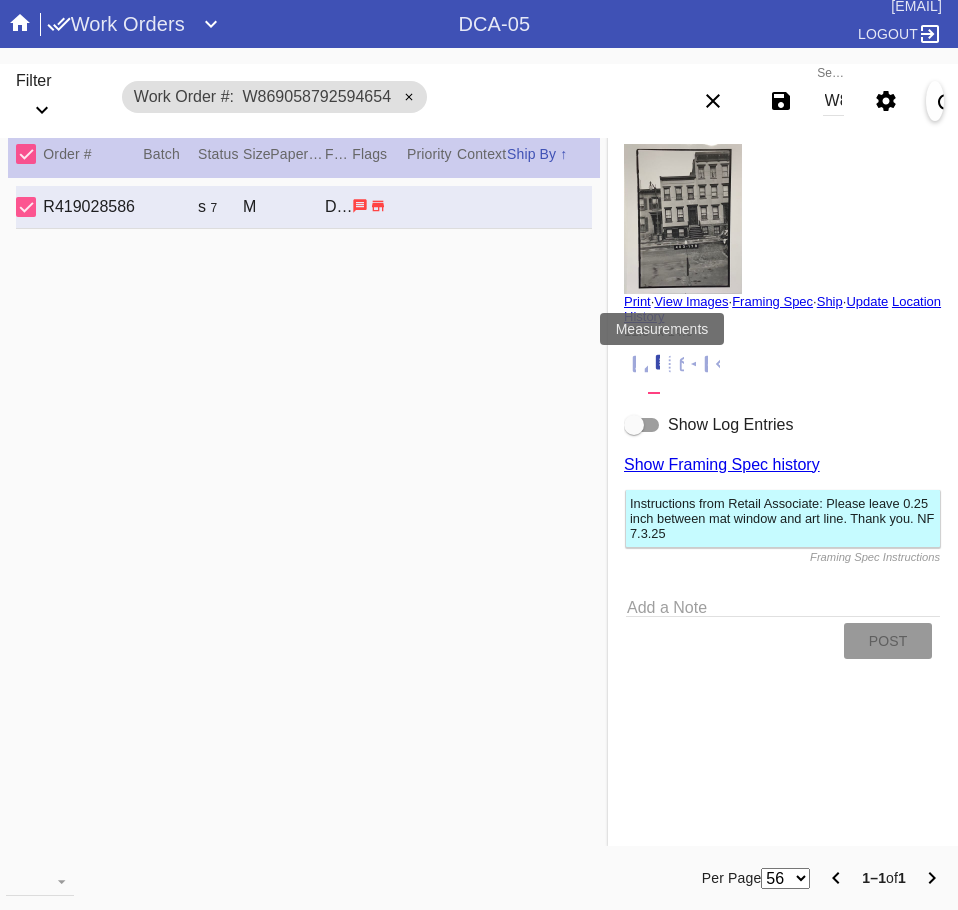 click at bounding box center [677, 364] 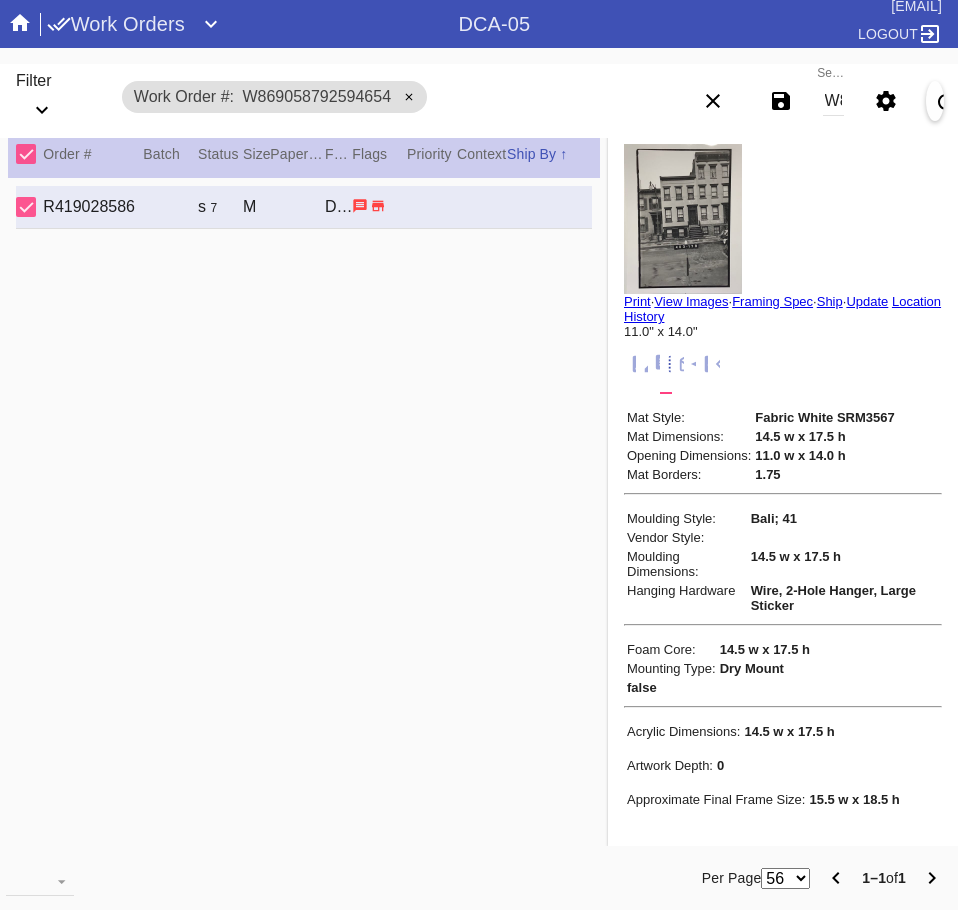 click on "W869058792594654" at bounding box center [833, 101] 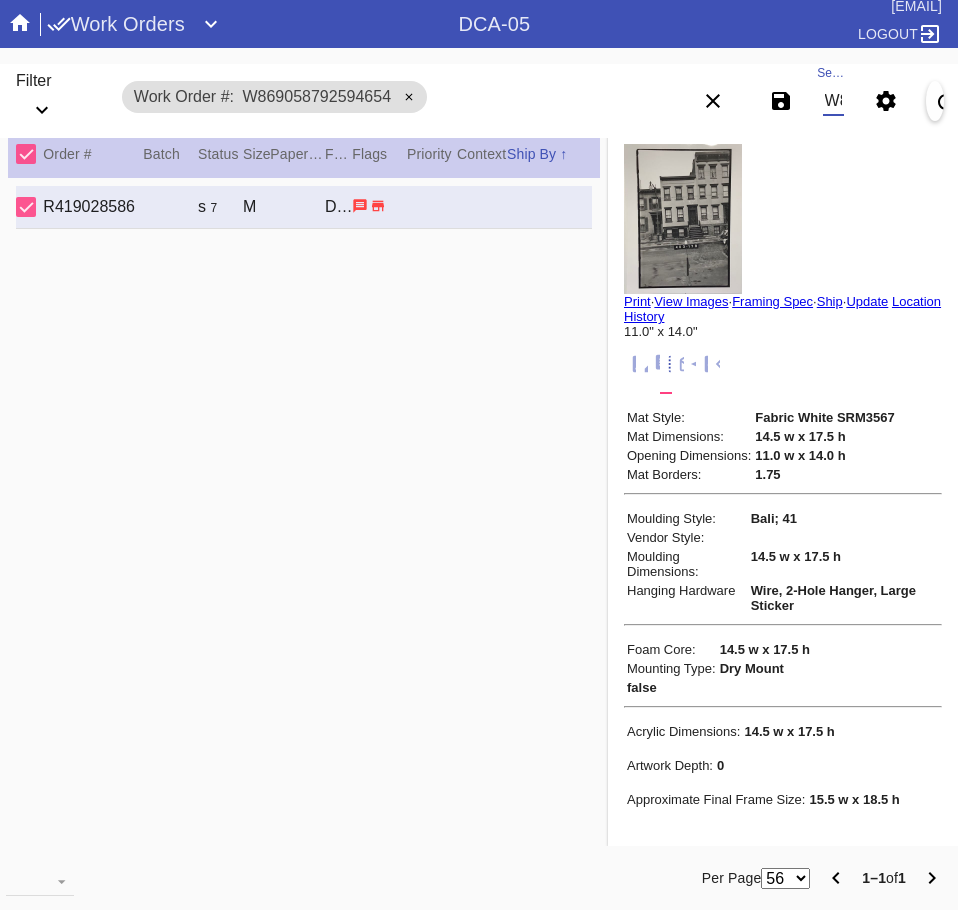 click on "W869058792594654" at bounding box center [833, 101] 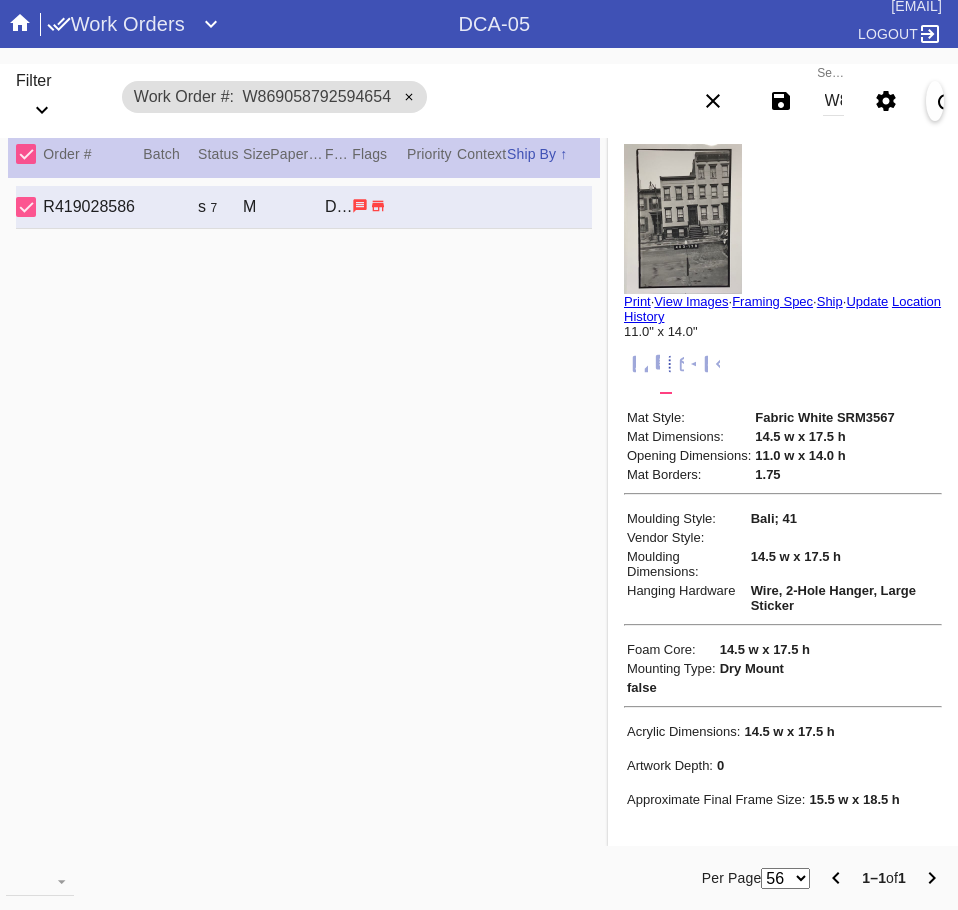 click on "Search W869058792594654" at bounding box center (833, 101) 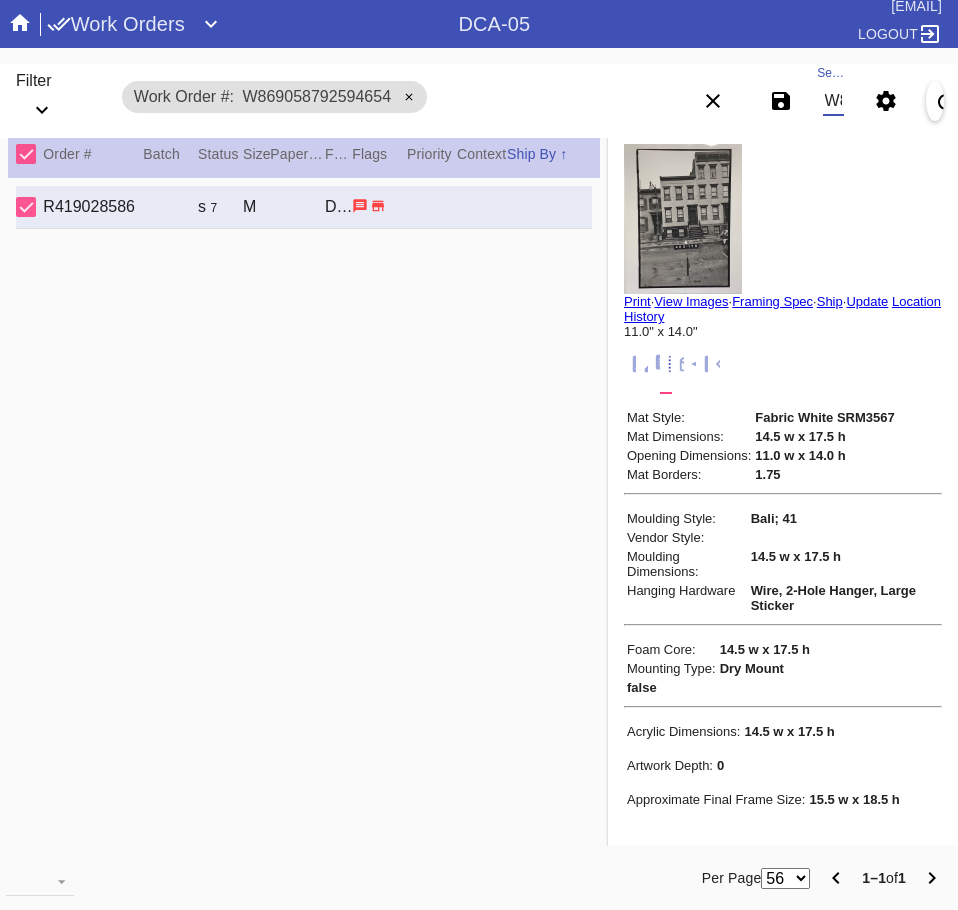 click on "W869058792594654" at bounding box center [833, 101] 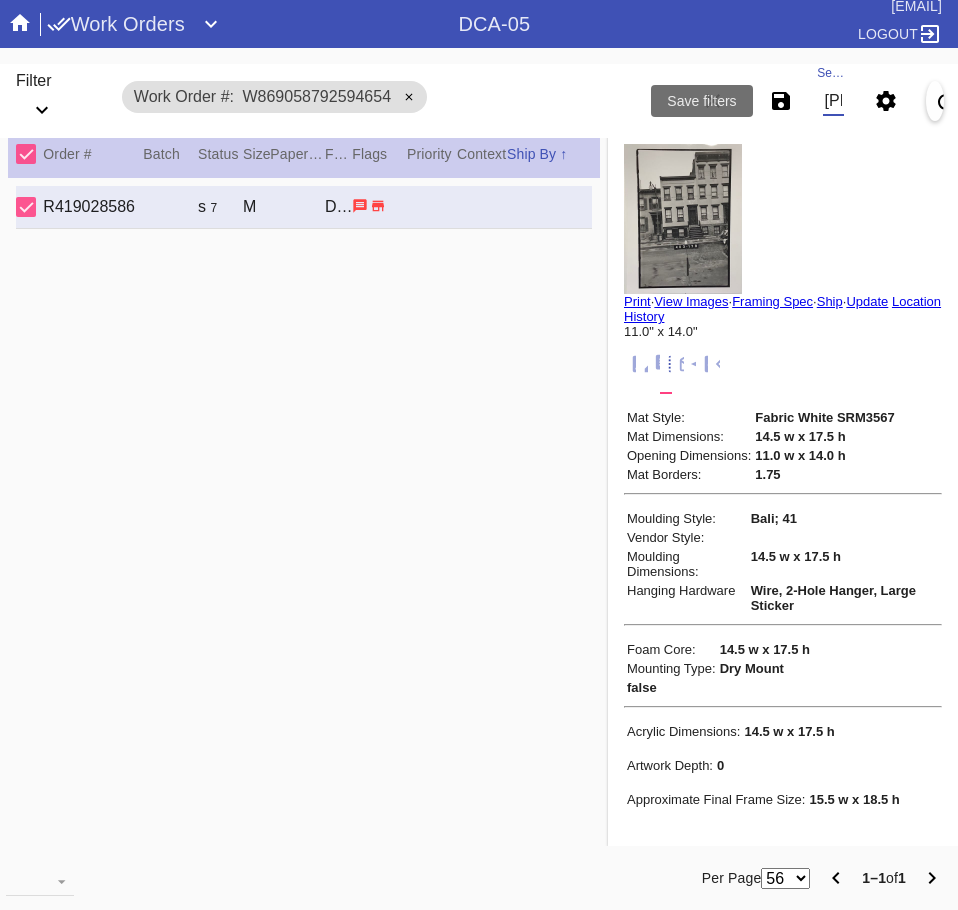 scroll, scrollTop: 0, scrollLeft: 132, axis: horizontal 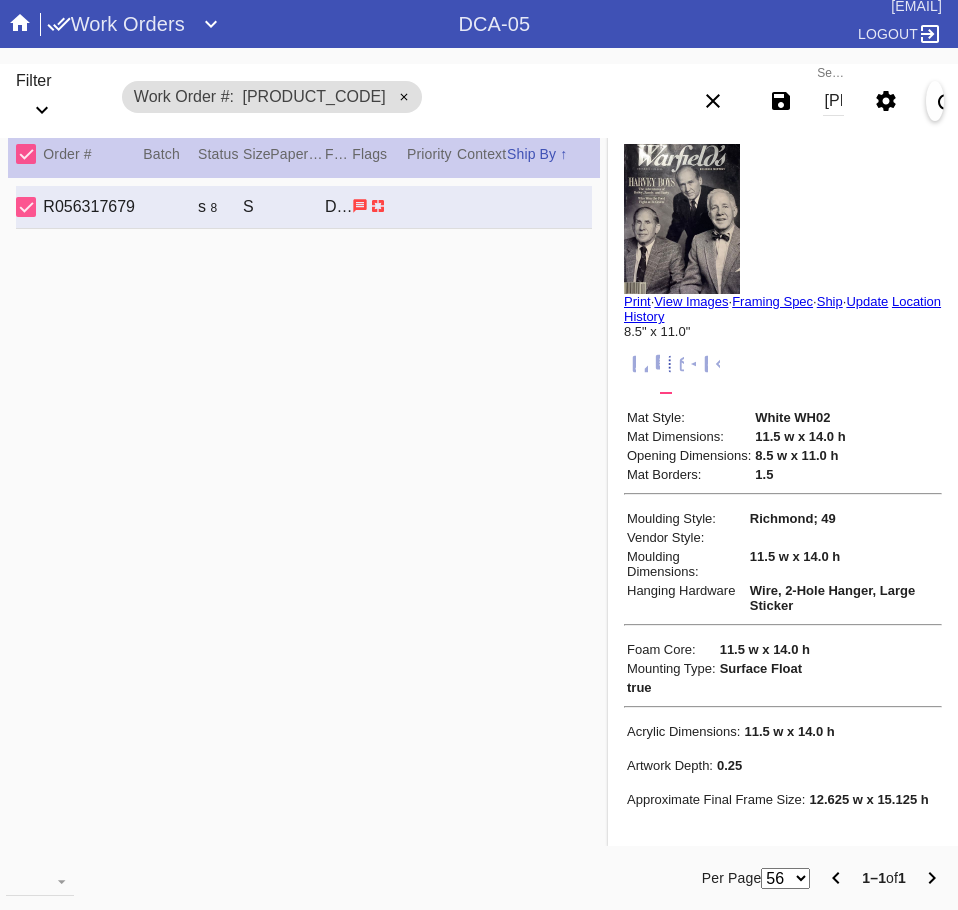 click on "Print" at bounding box center [637, 301] 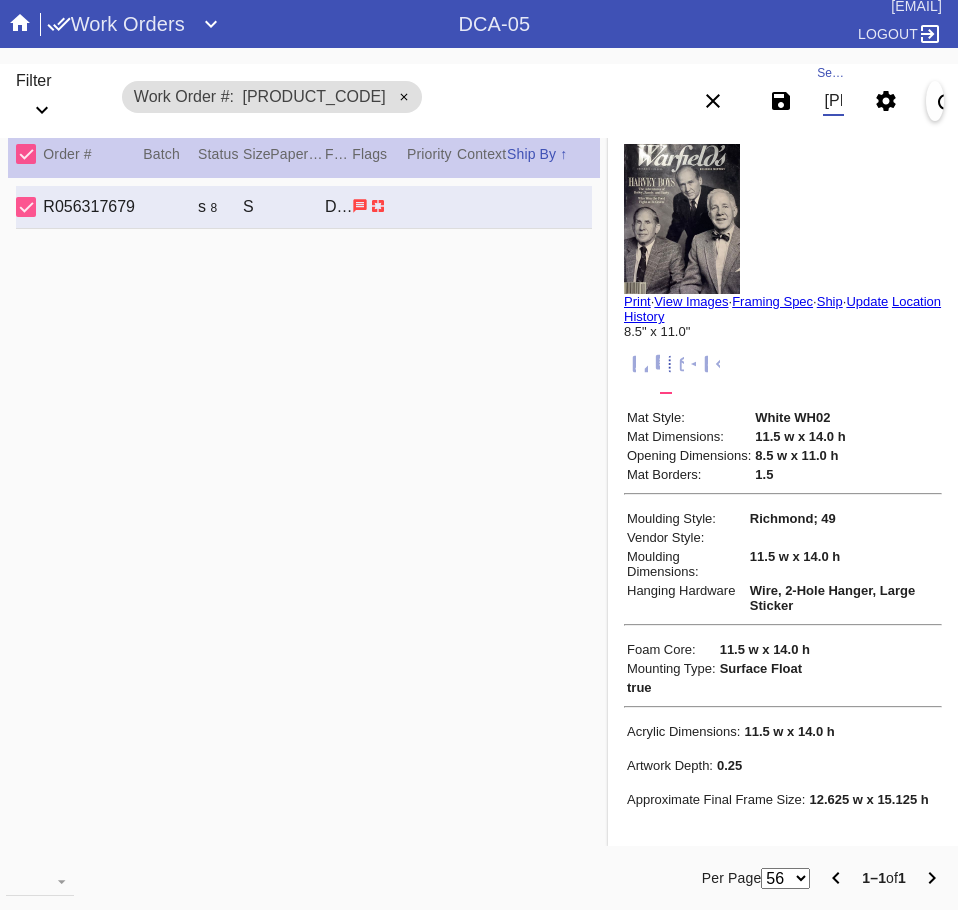 click on "W601844427703820" at bounding box center (833, 101) 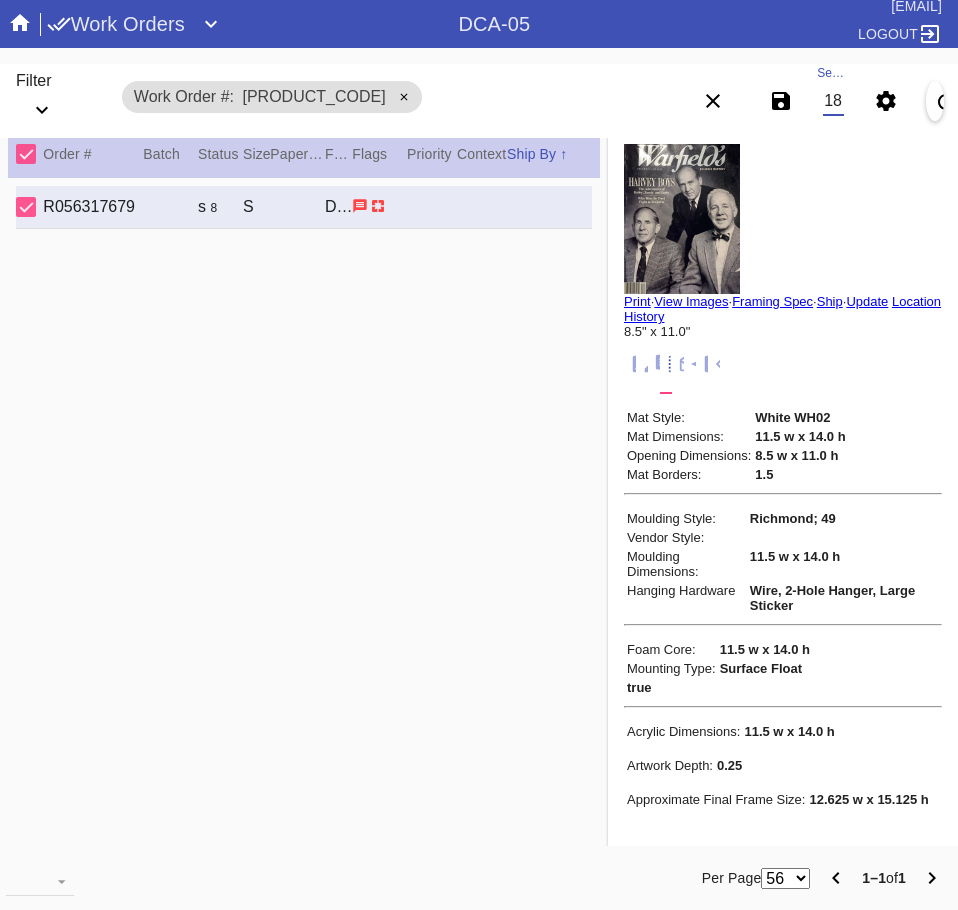 scroll, scrollTop: 0, scrollLeft: 132, axis: horizontal 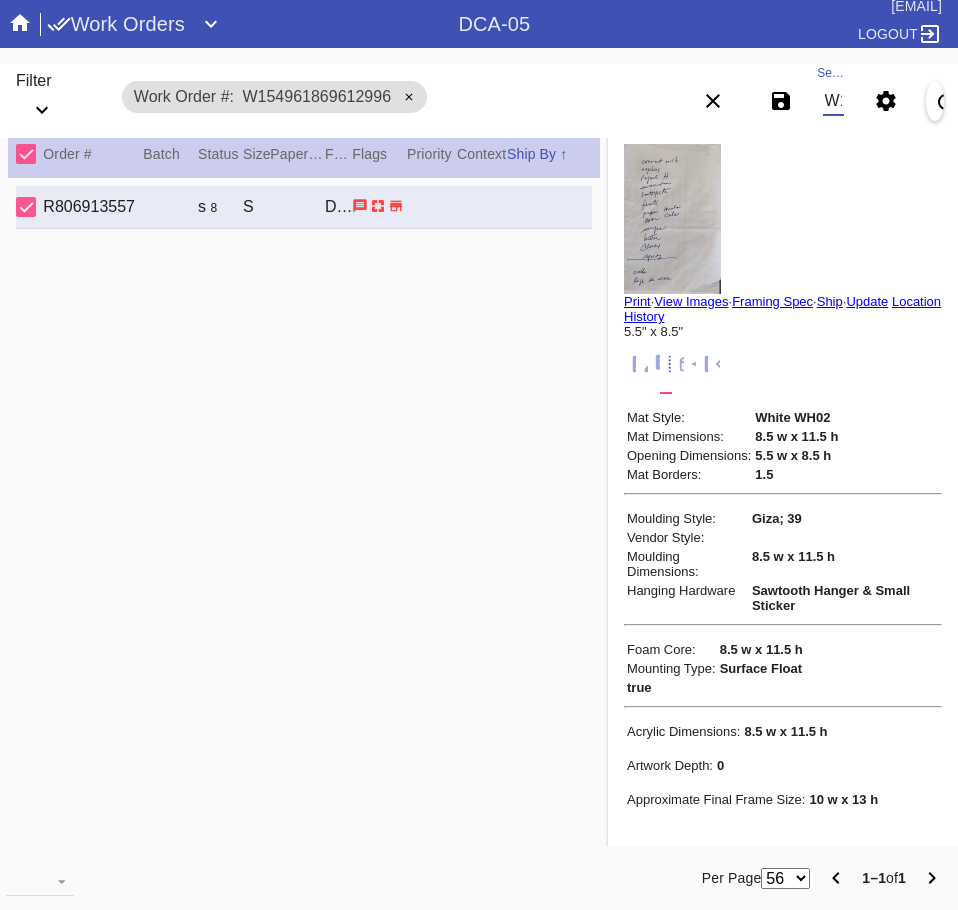 click on "W154961869612996" at bounding box center (833, 101) 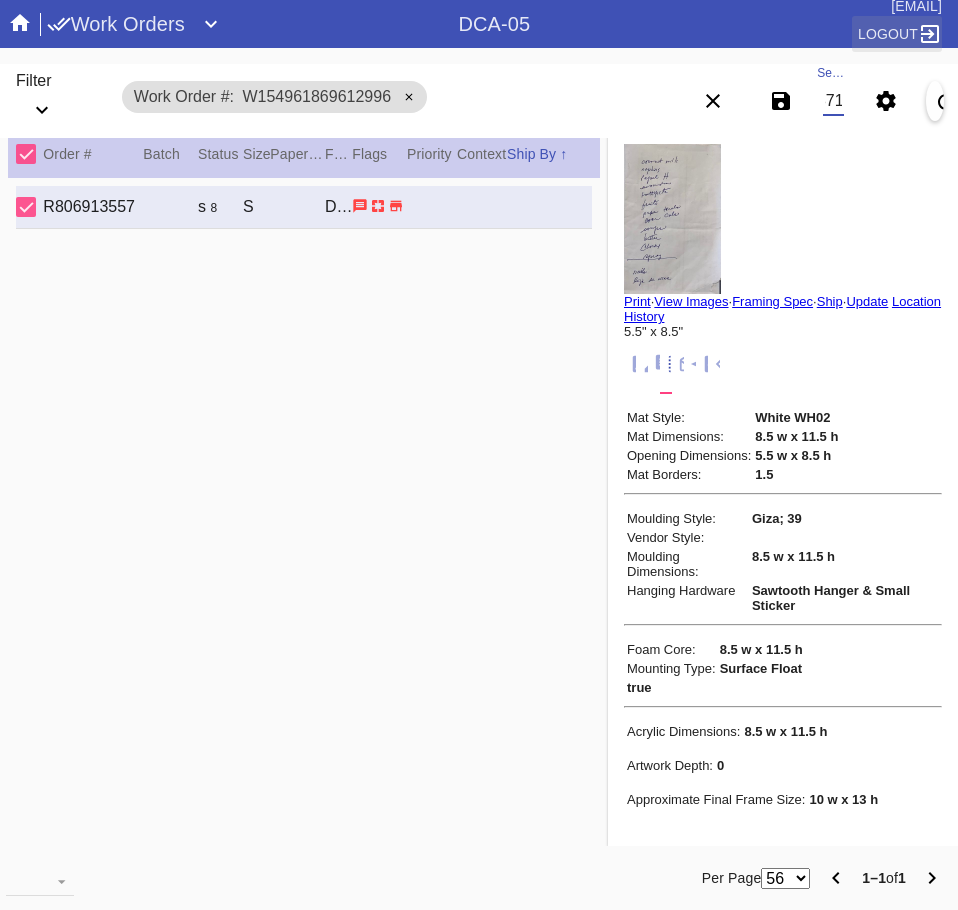 scroll, scrollTop: 0, scrollLeft: 129, axis: horizontal 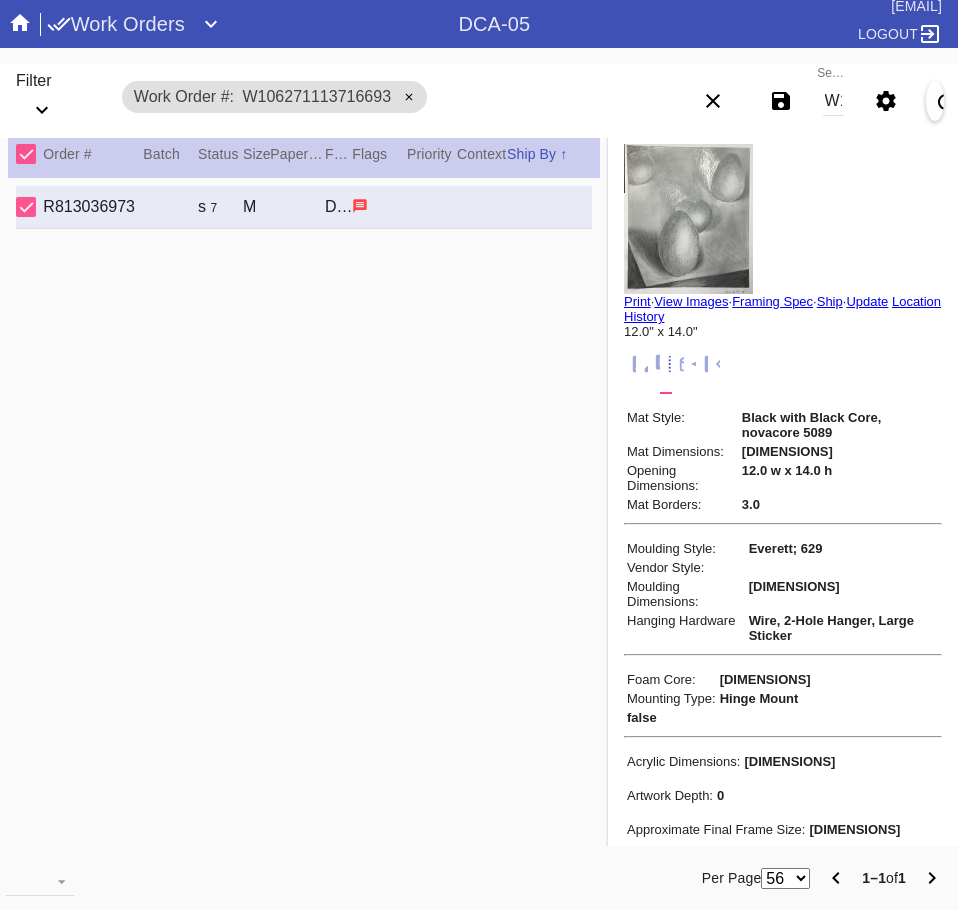 click on "W106271113716693" at bounding box center [833, 101] 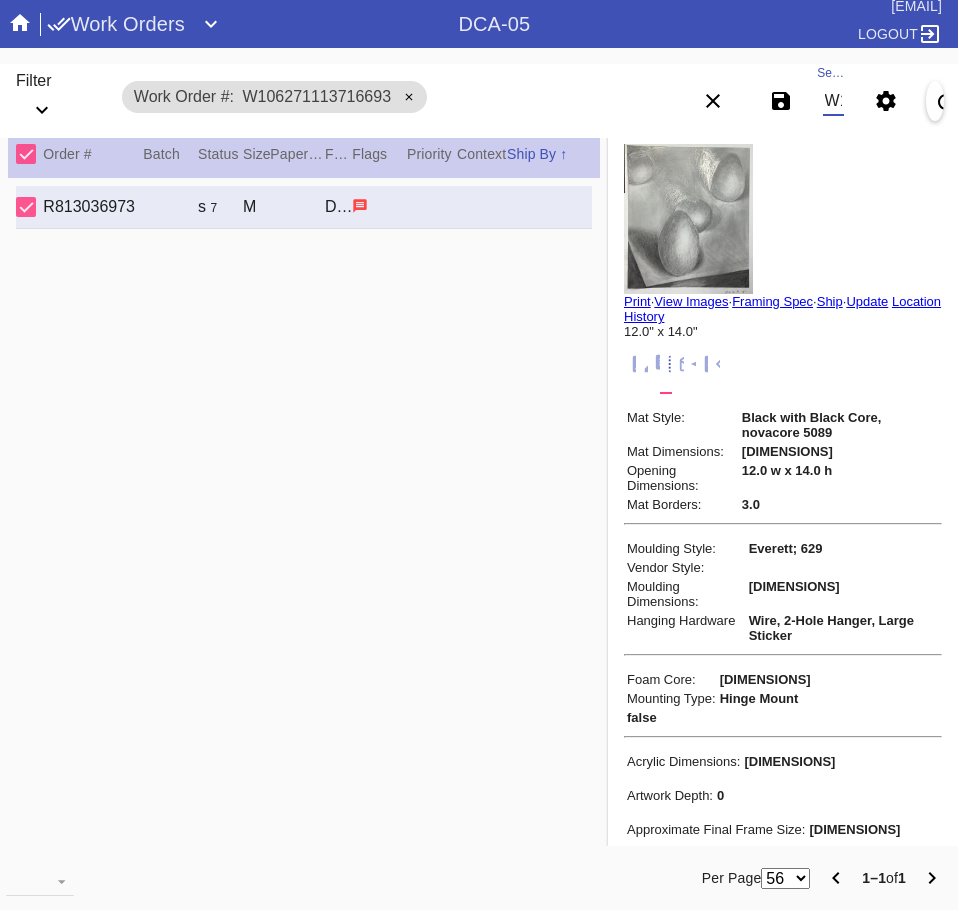 click on "W106271113716693" at bounding box center (833, 101) 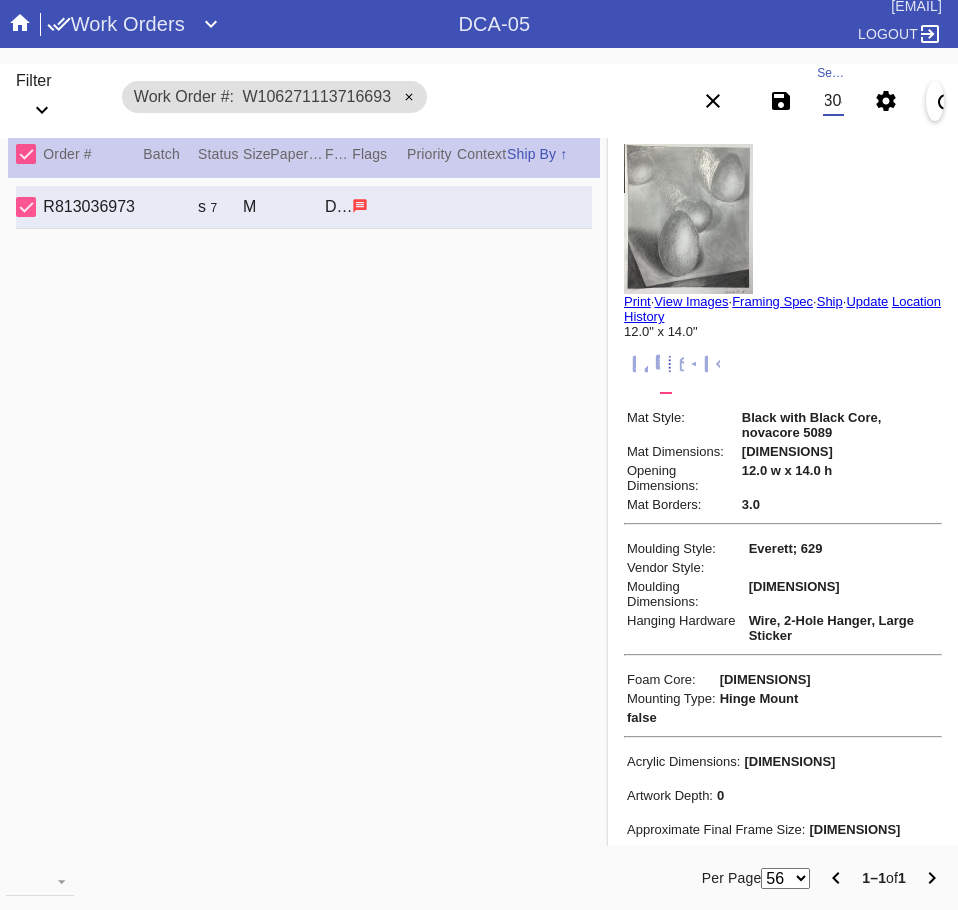 scroll, scrollTop: 0, scrollLeft: 132, axis: horizontal 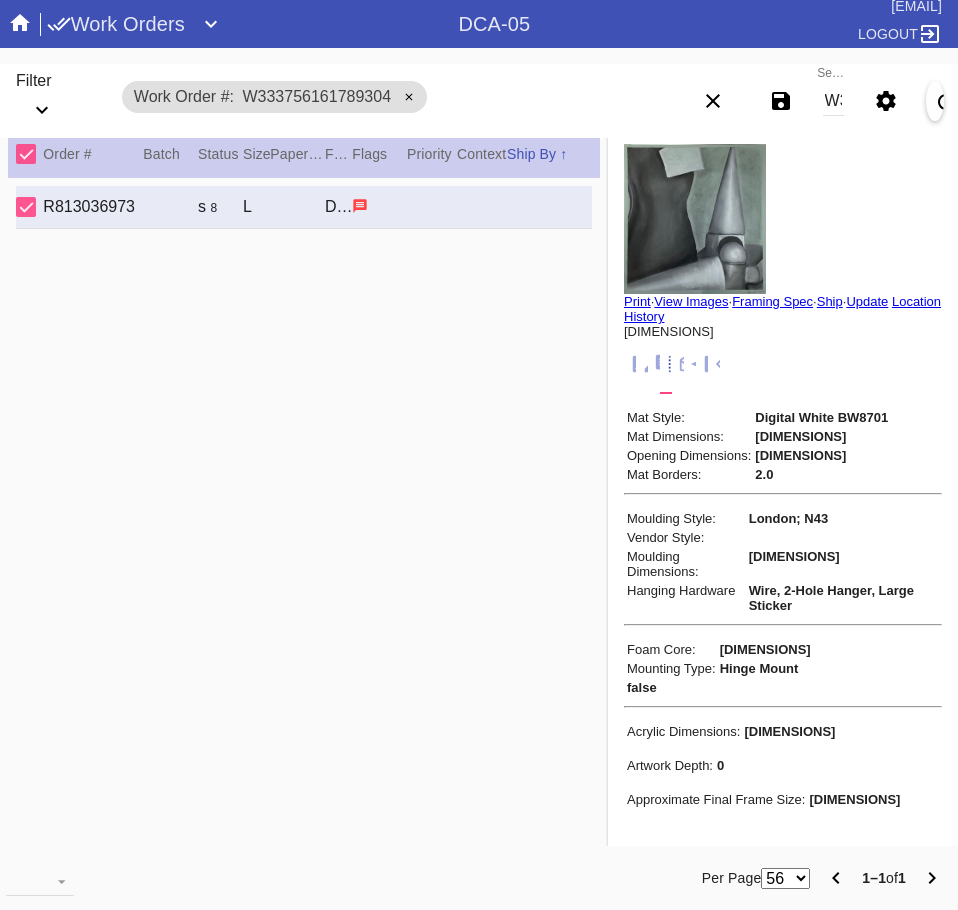 click on "W333756161789304" at bounding box center (833, 101) 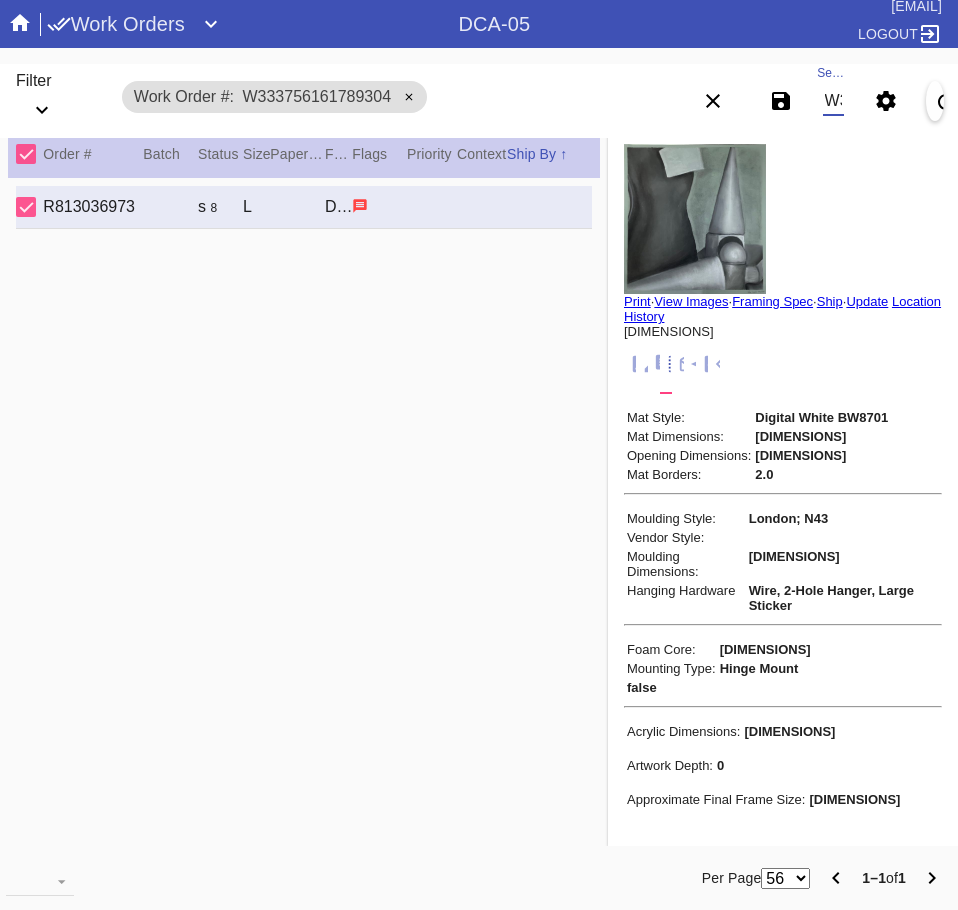 click on "W333756161789304" at bounding box center (833, 101) 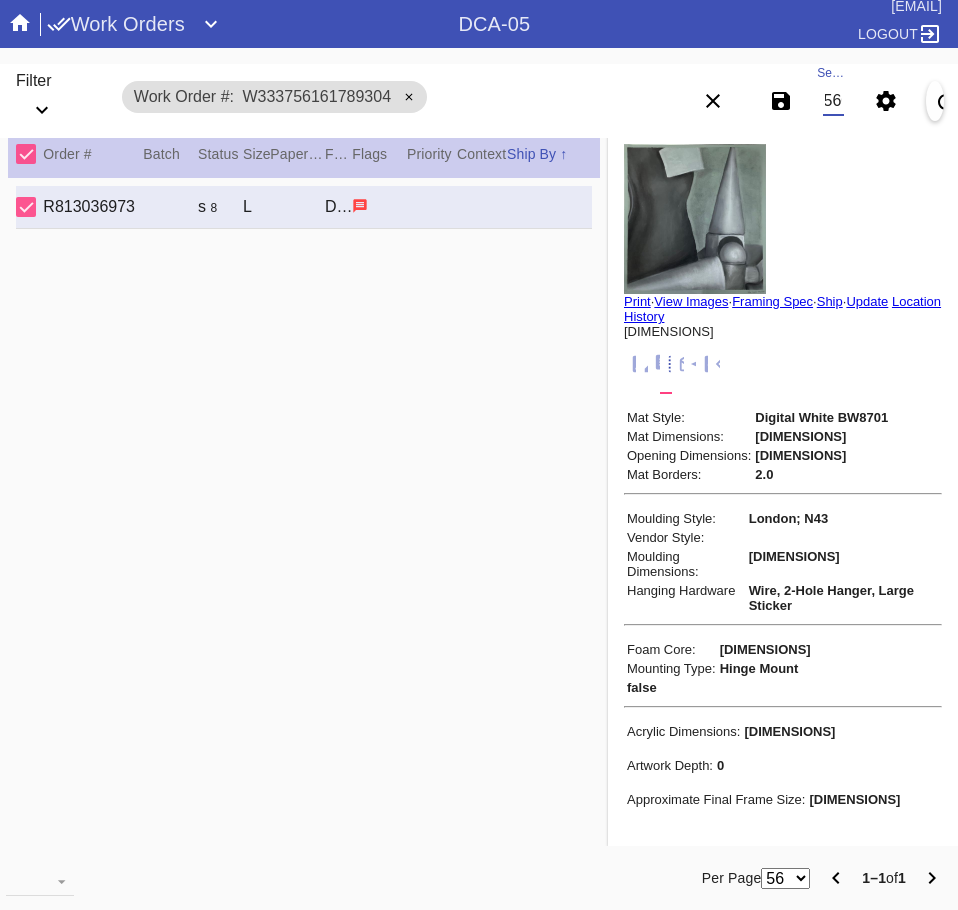 scroll, scrollTop: 0, scrollLeft: 132, axis: horizontal 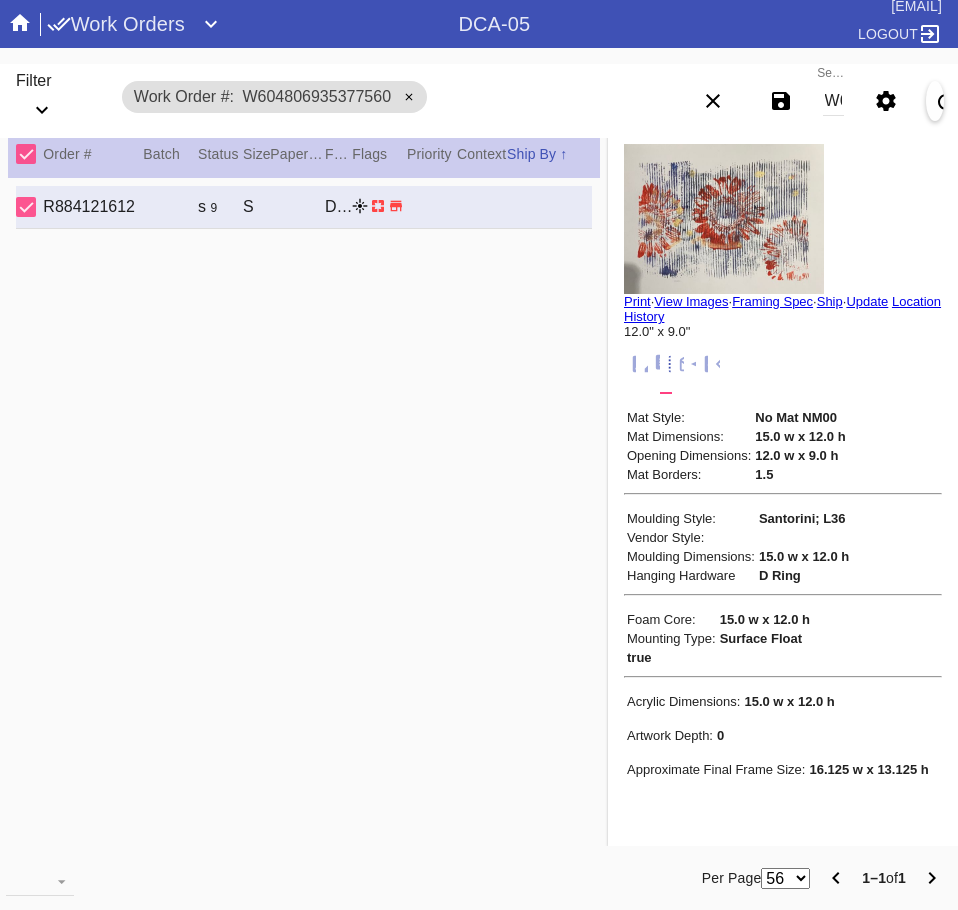click on "W604806935377560" at bounding box center [833, 101] 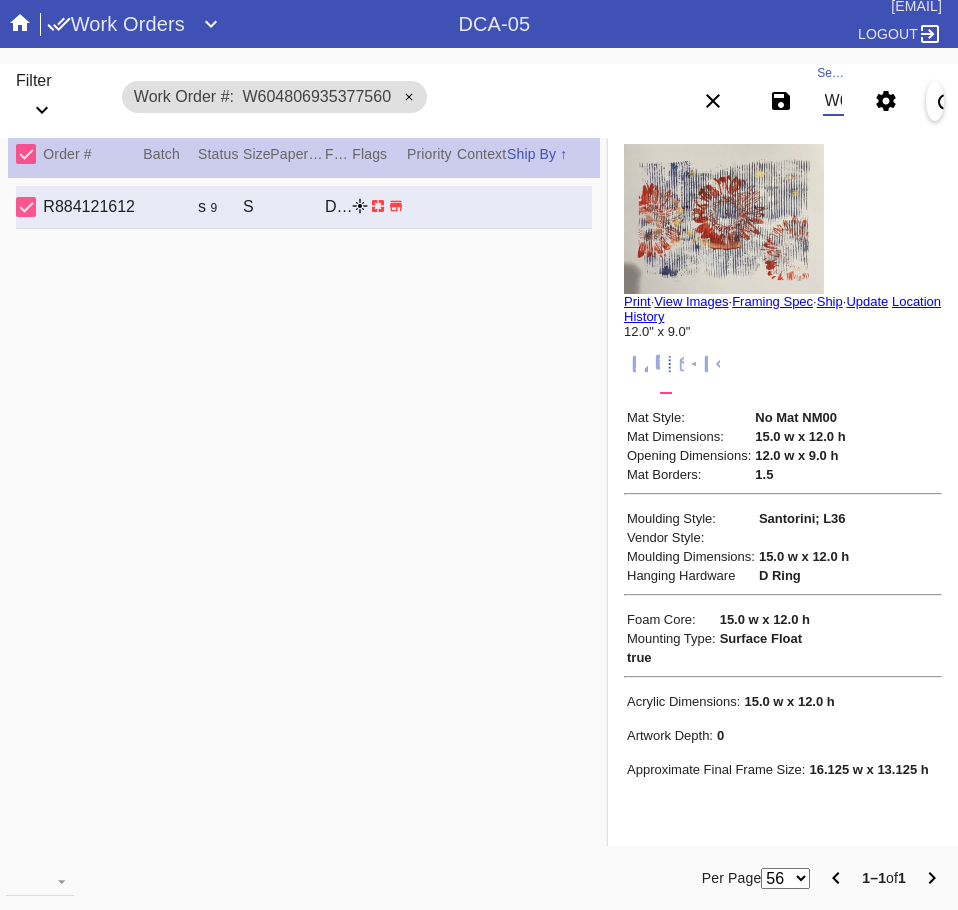 click on "W604806935377560" at bounding box center [833, 101] 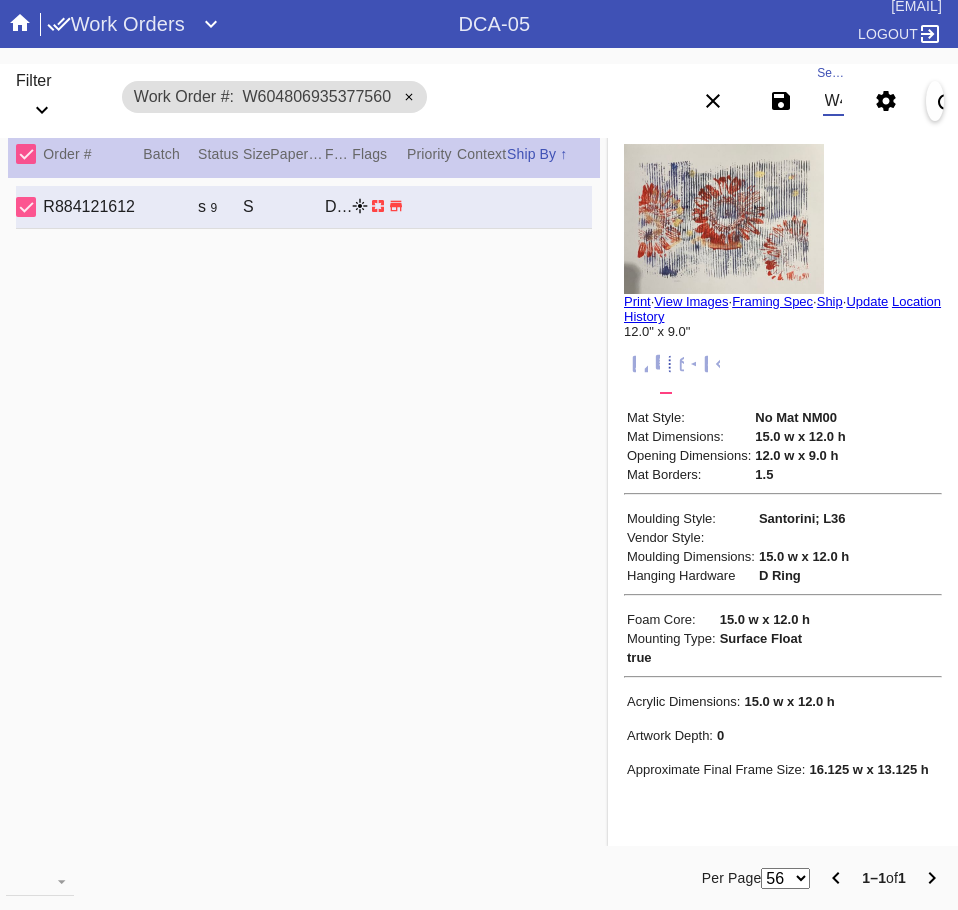 scroll, scrollTop: 0, scrollLeft: 132, axis: horizontal 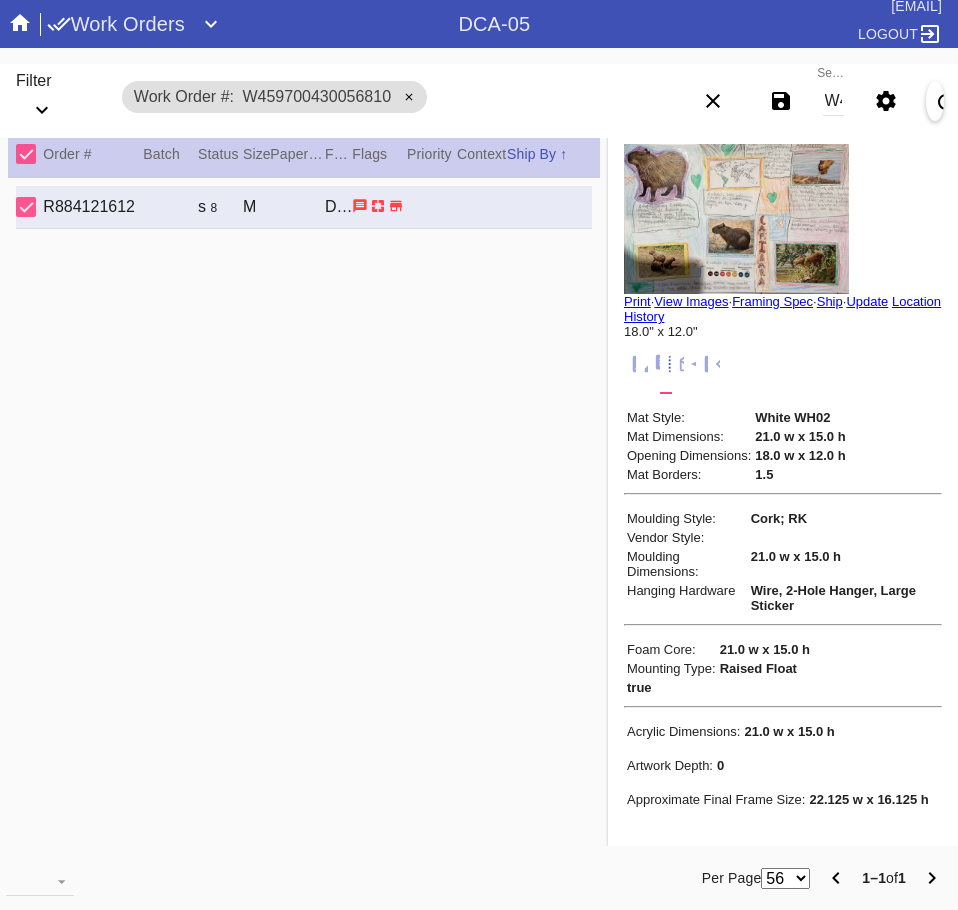 click on "W459700430056810" at bounding box center (833, 101) 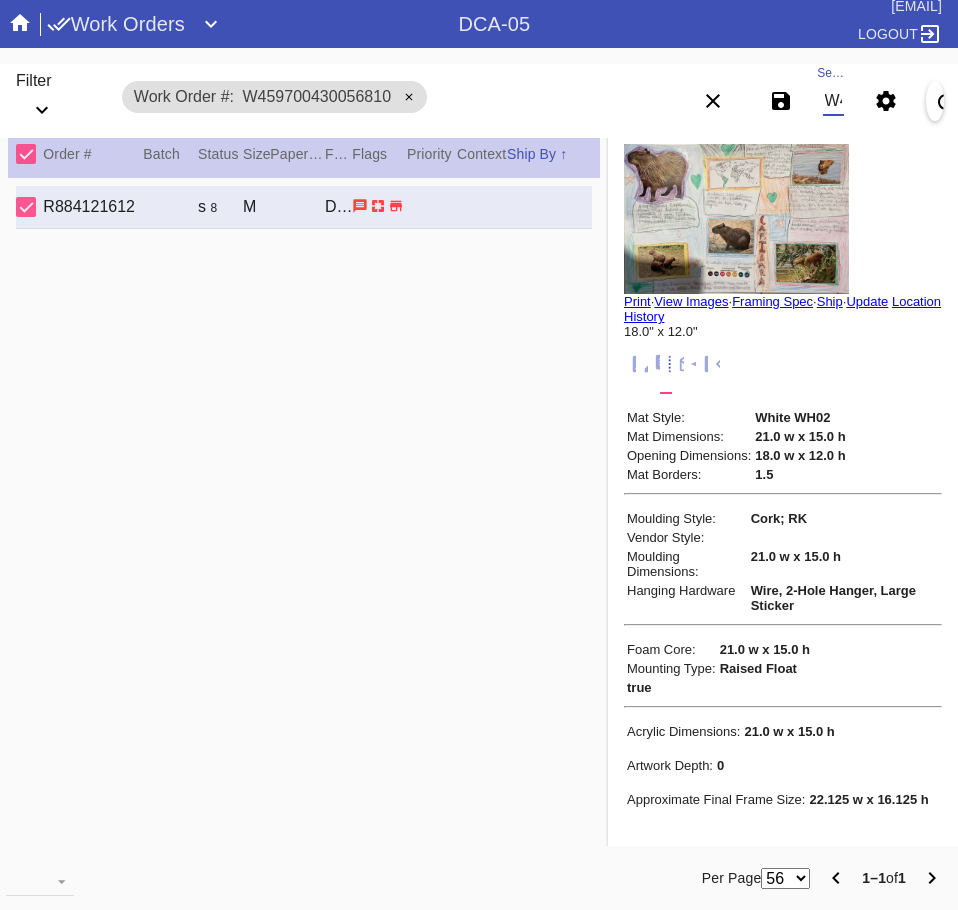 click on "W459700430056810" at bounding box center [833, 101] 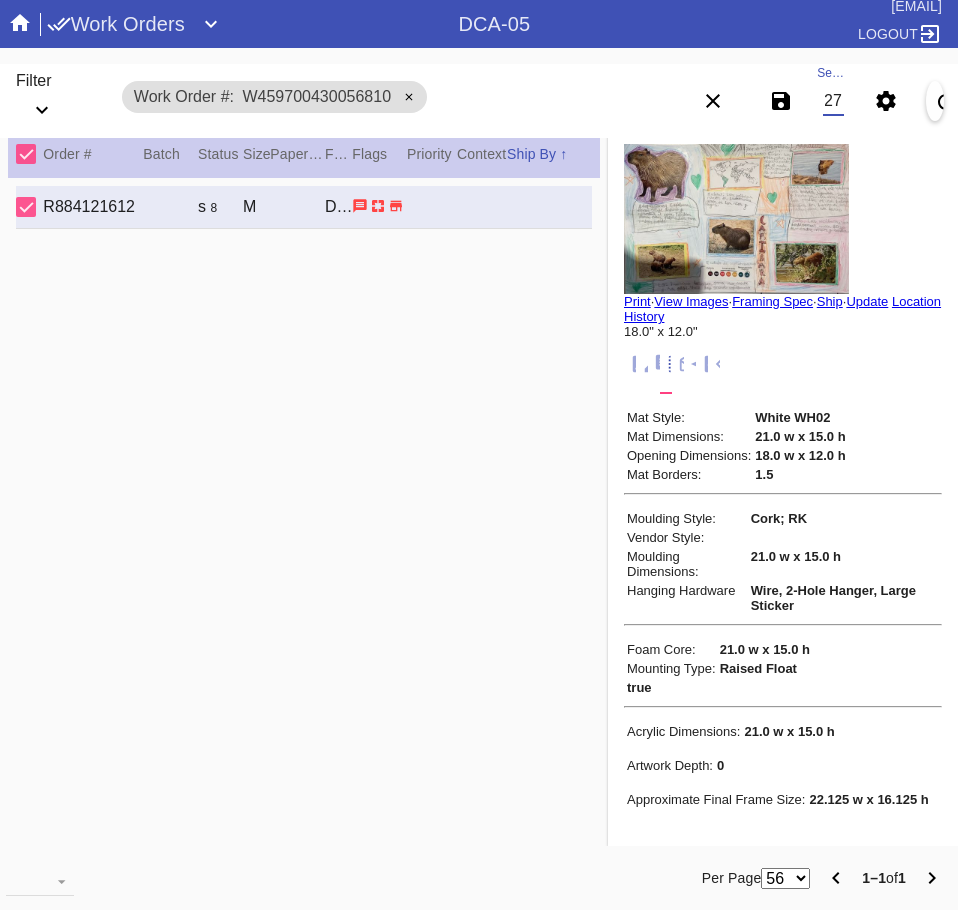 scroll, scrollTop: 0, scrollLeft: 132, axis: horizontal 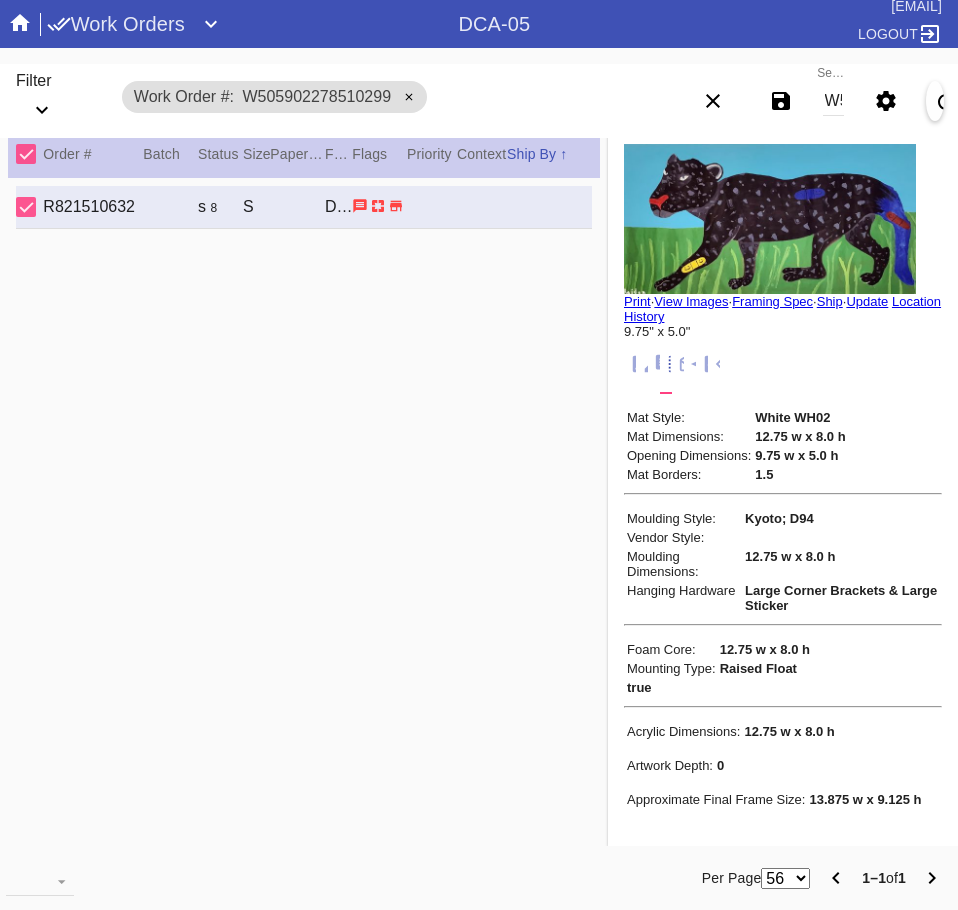 click on "W505902278510299" at bounding box center (833, 101) 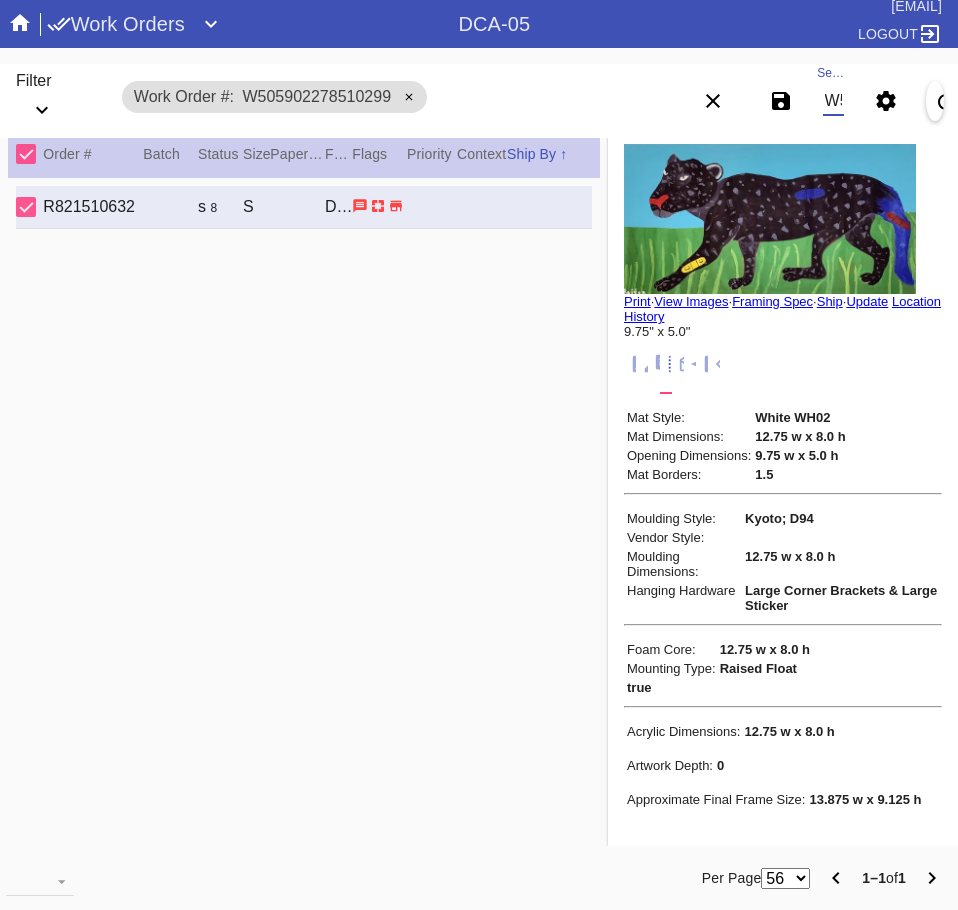 click on "W505902278510299" at bounding box center [833, 101] 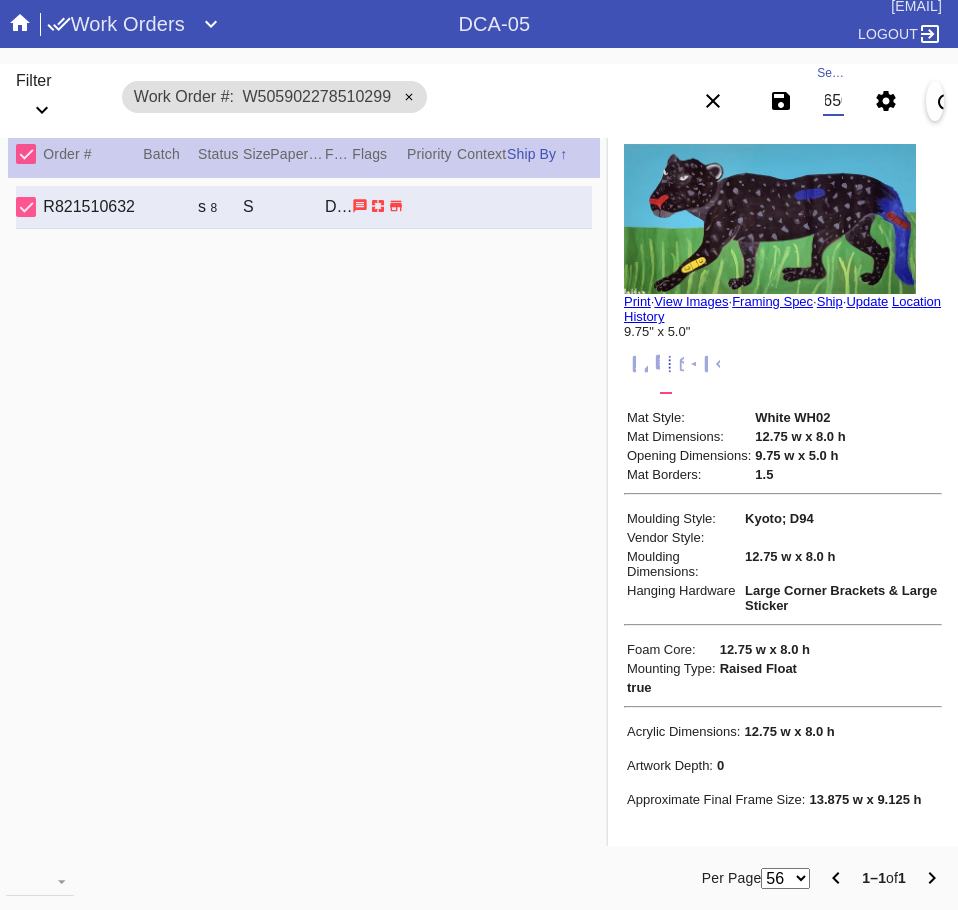 scroll, scrollTop: 0, scrollLeft: 132, axis: horizontal 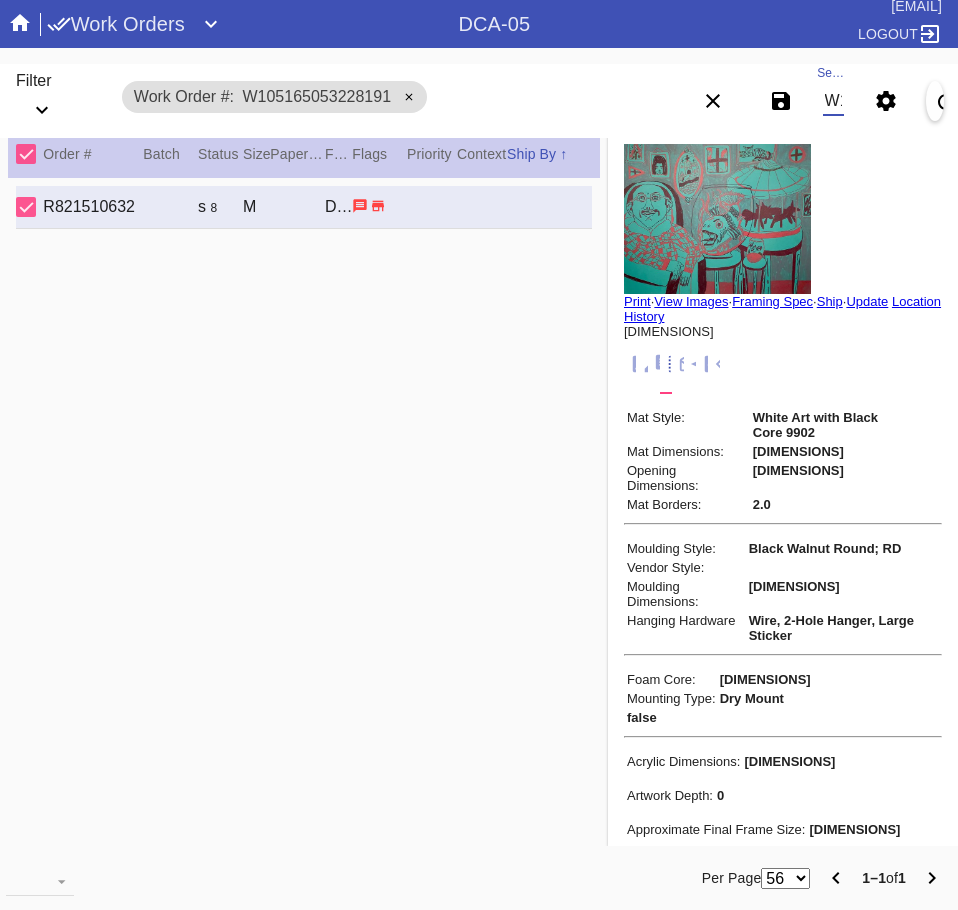 click on "W105165053228191" at bounding box center (833, 101) 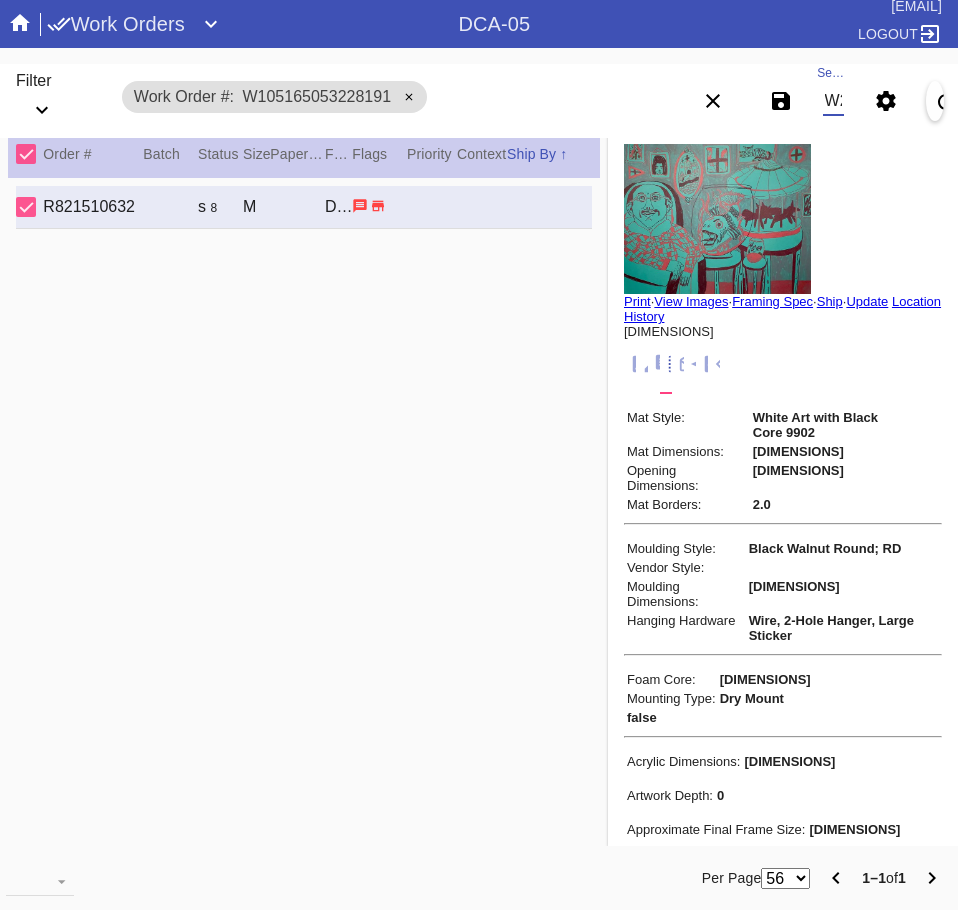 scroll, scrollTop: 0, scrollLeft: 132, axis: horizontal 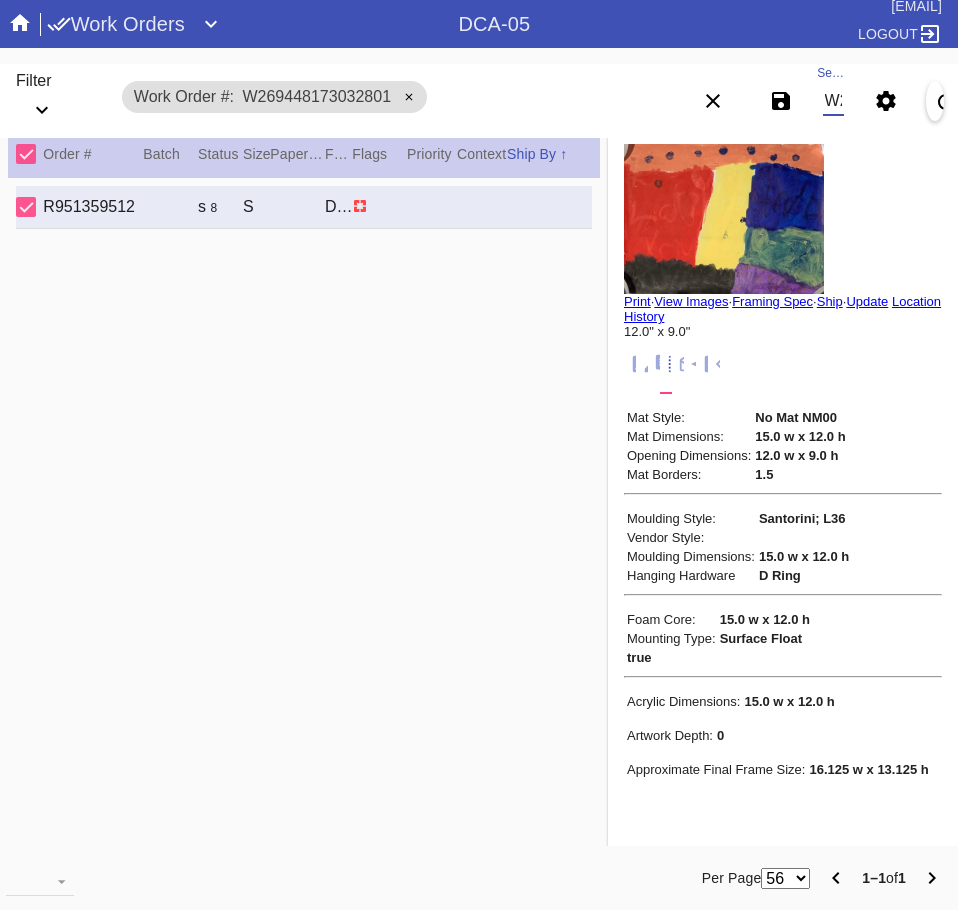 click on "W269448173032801" at bounding box center (833, 101) 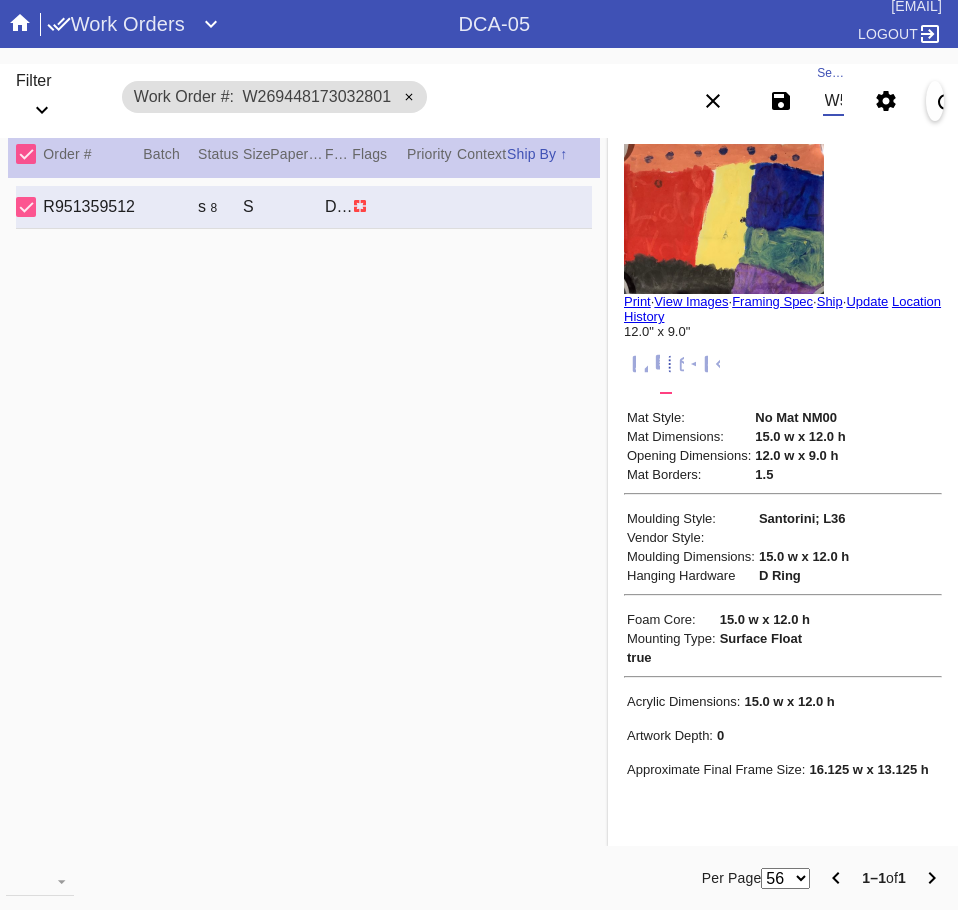 scroll, scrollTop: 0, scrollLeft: 132, axis: horizontal 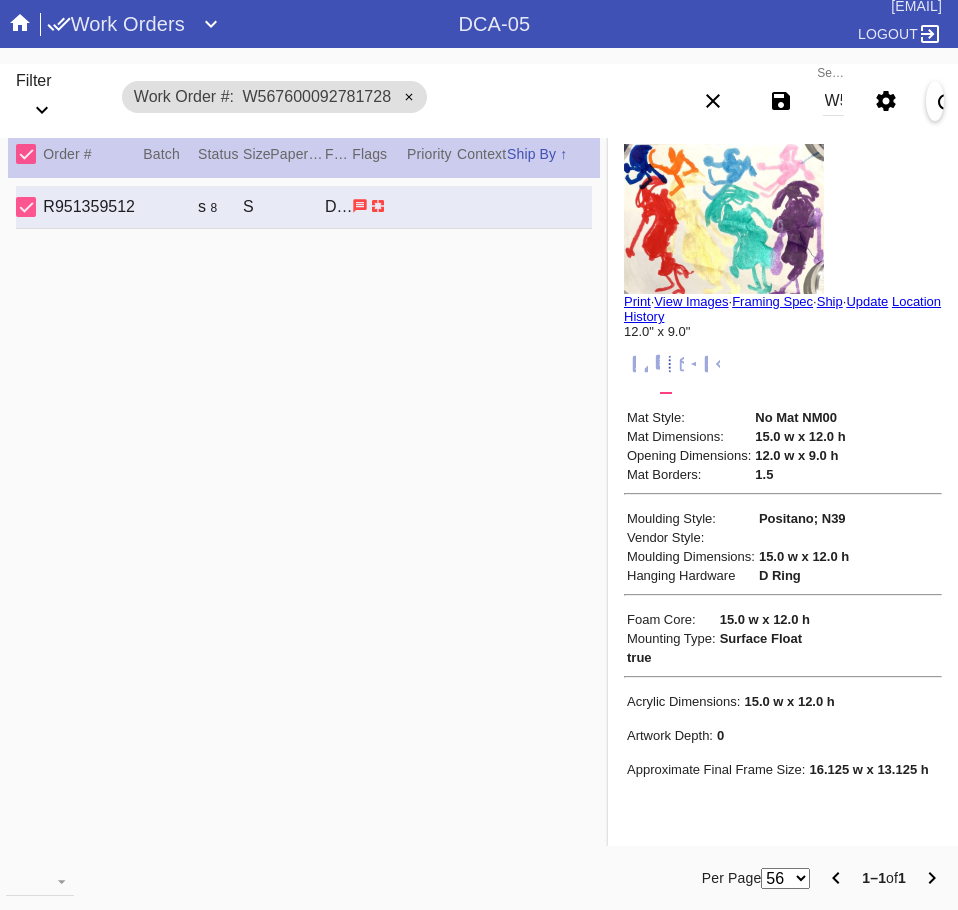 click on "W567600092781728" at bounding box center [833, 101] 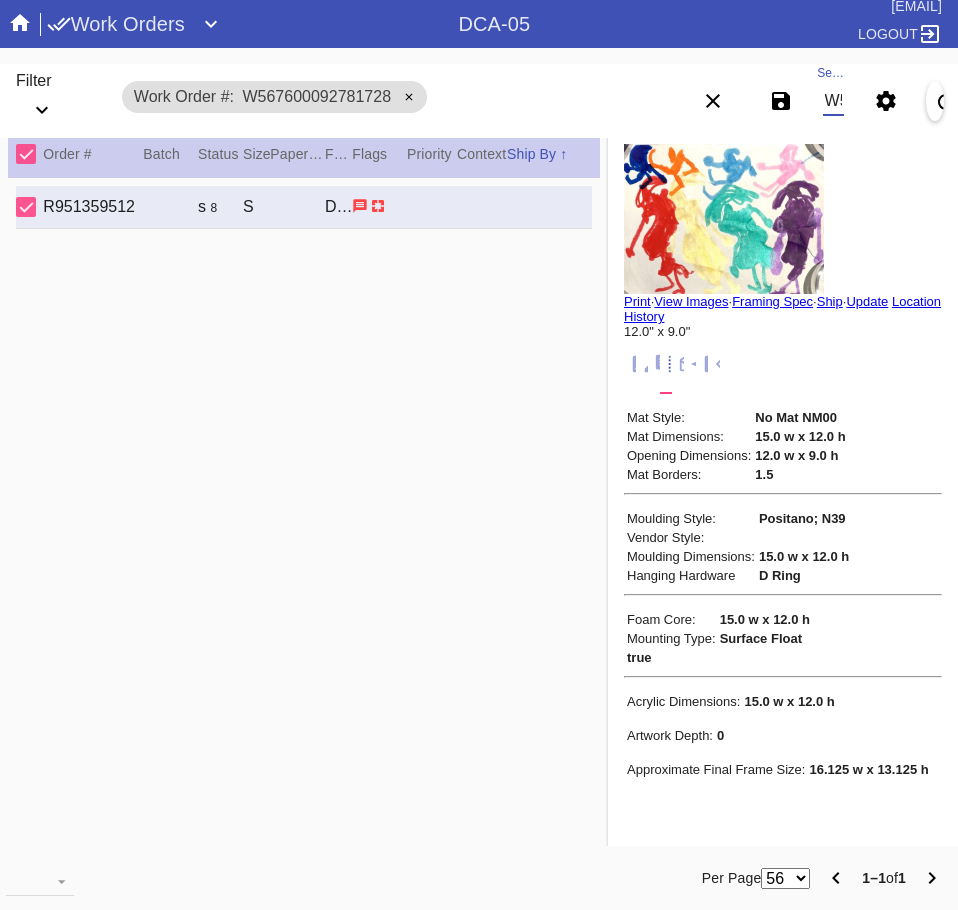 click on "W567600092781728" at bounding box center [833, 101] 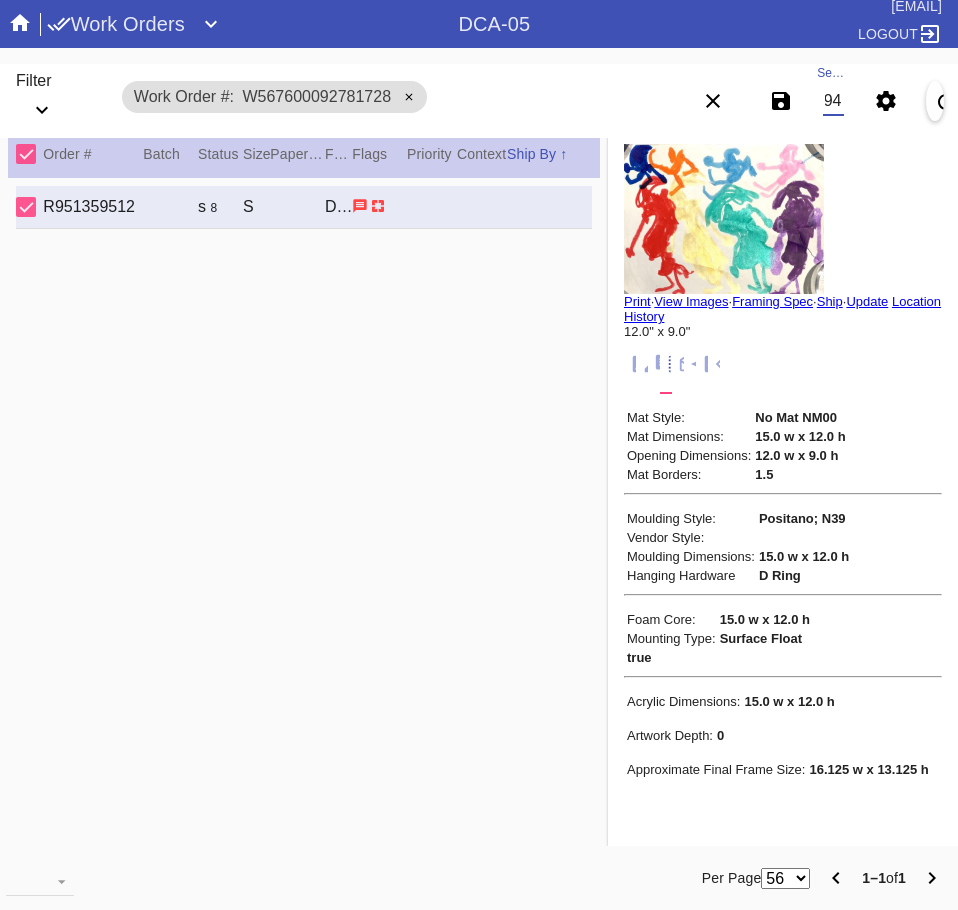 scroll, scrollTop: 0, scrollLeft: 132, axis: horizontal 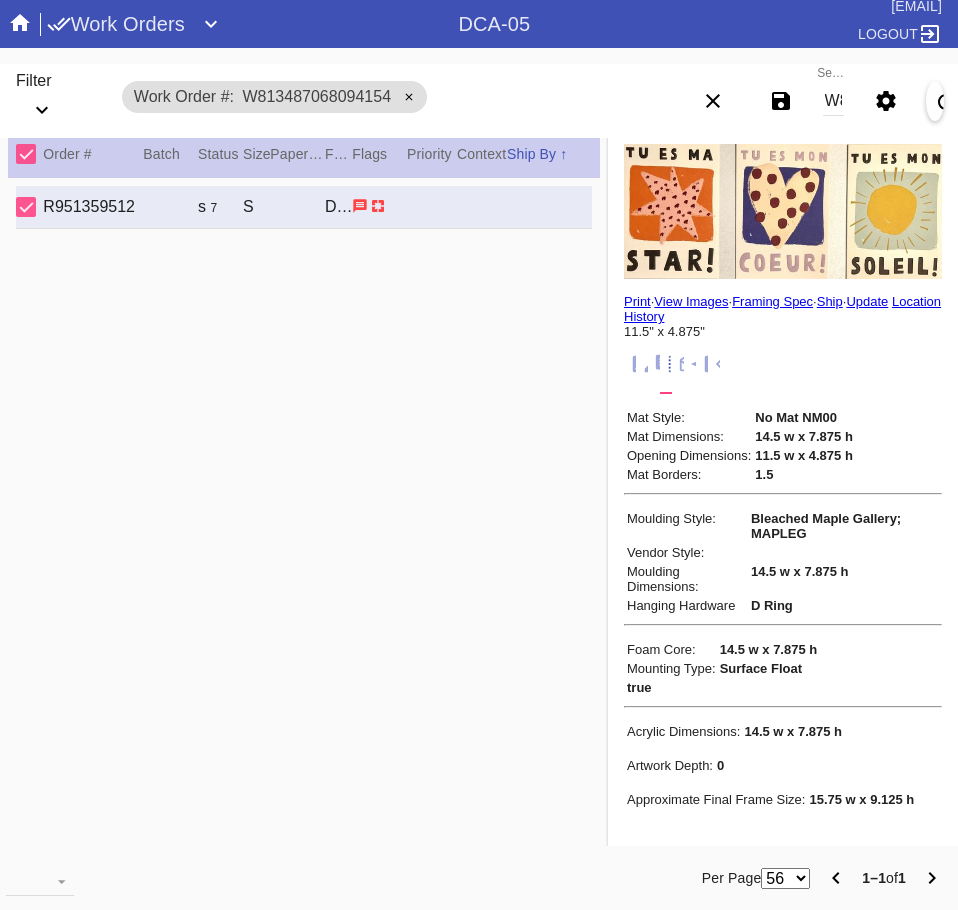 click on "W813487068094154" at bounding box center [833, 101] 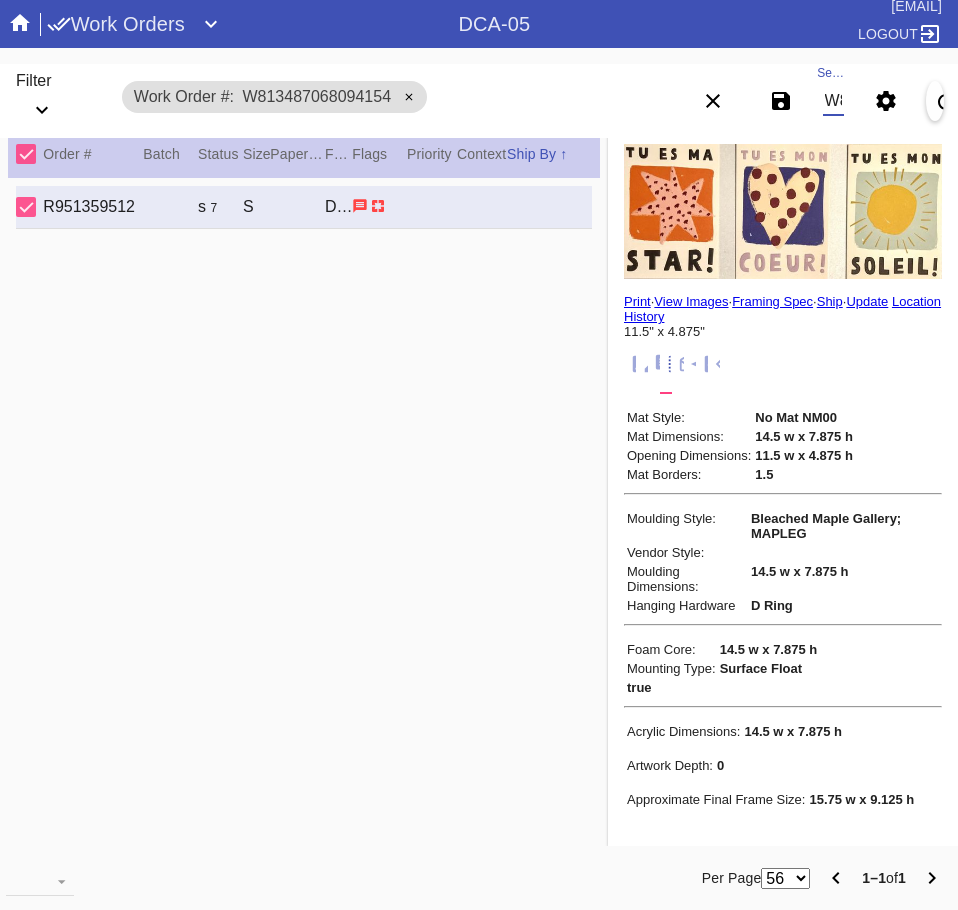 click on "W813487068094154" at bounding box center (833, 101) 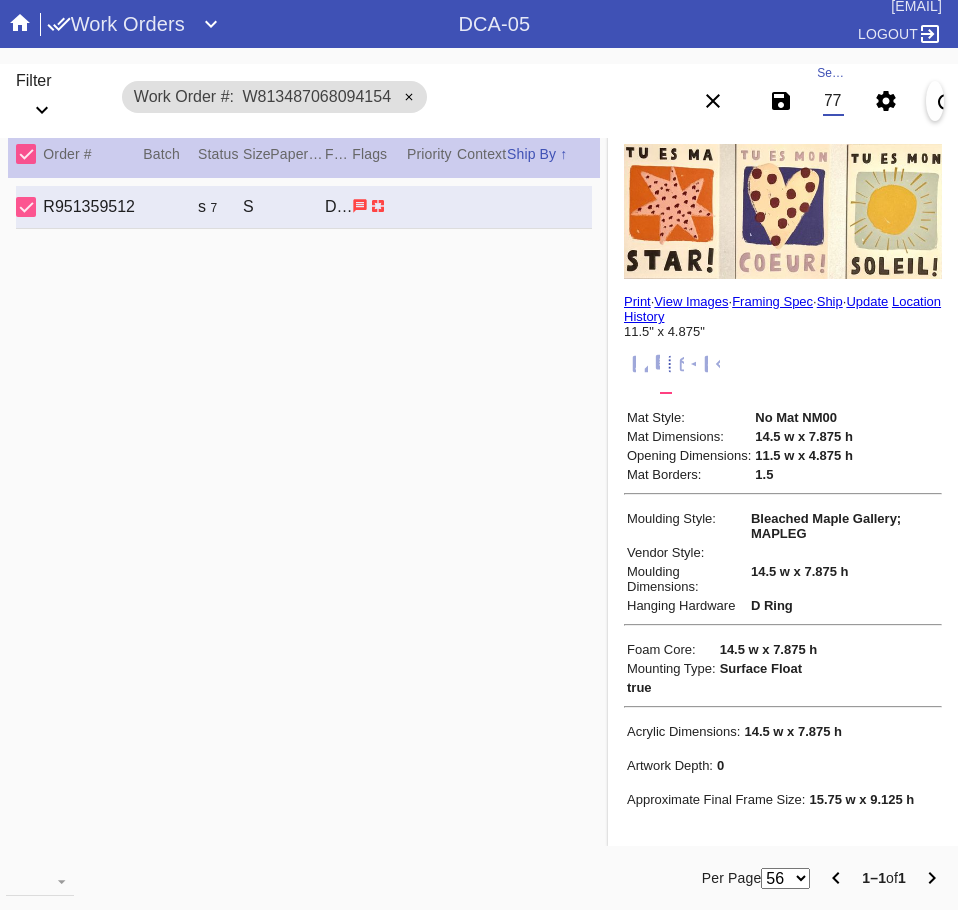 scroll, scrollTop: 0, scrollLeft: 132, axis: horizontal 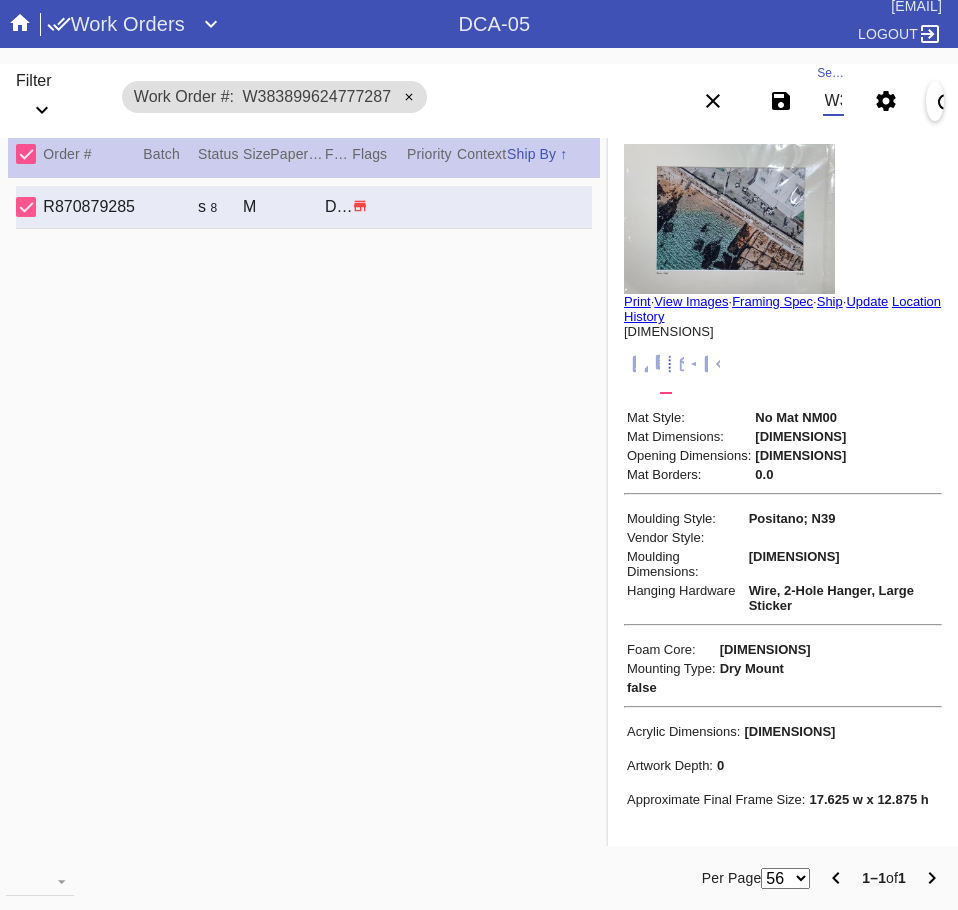 click on "W383899624777287" at bounding box center (833, 101) 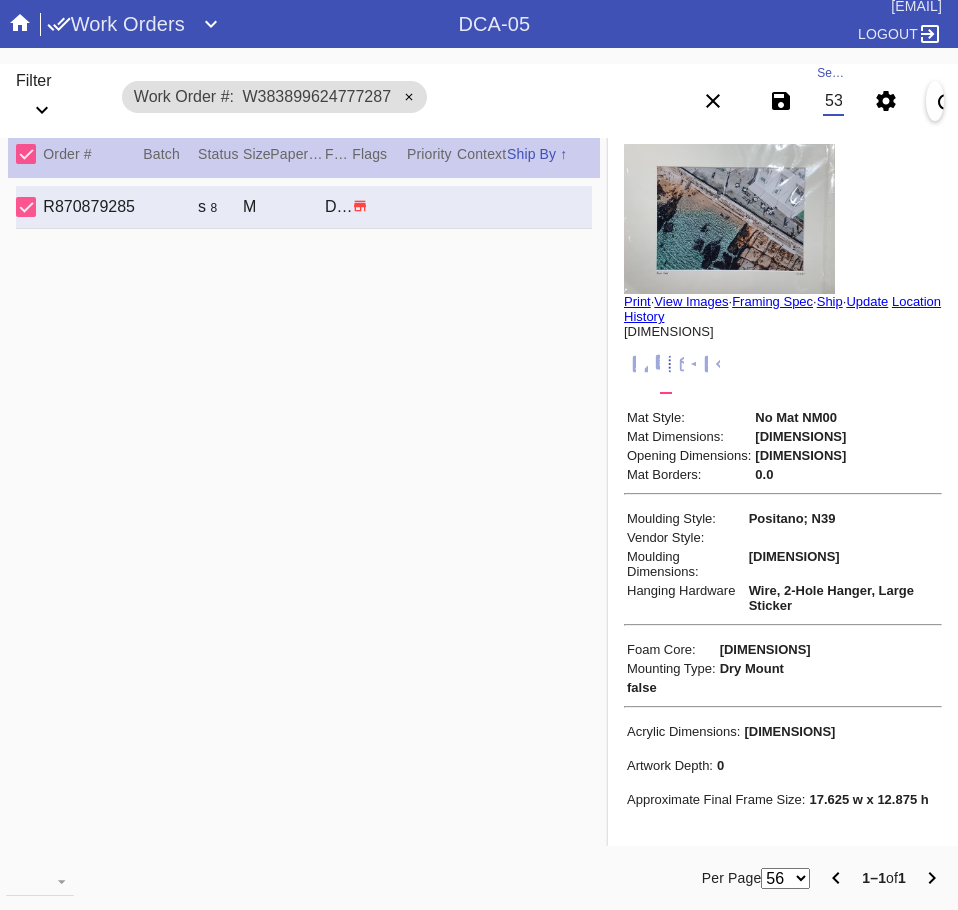 scroll, scrollTop: 0, scrollLeft: 130, axis: horizontal 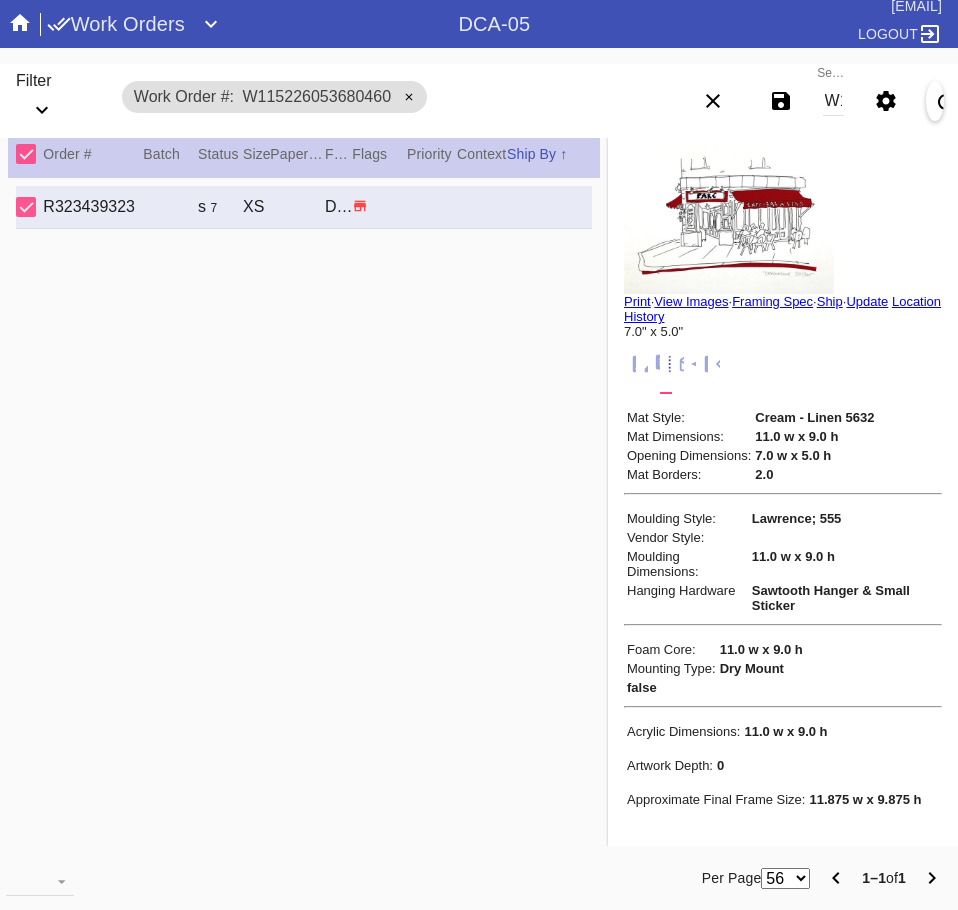 click on "W115226053680460" at bounding box center (833, 101) 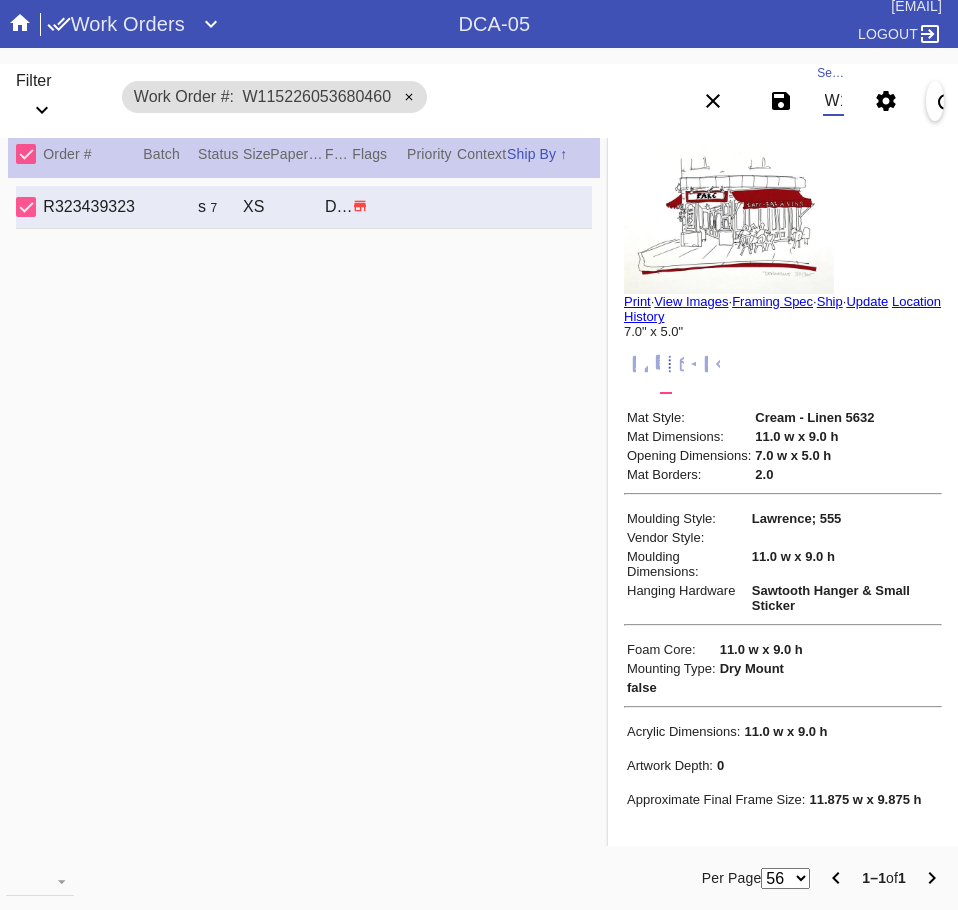click on "W115226053680460" at bounding box center (833, 101) 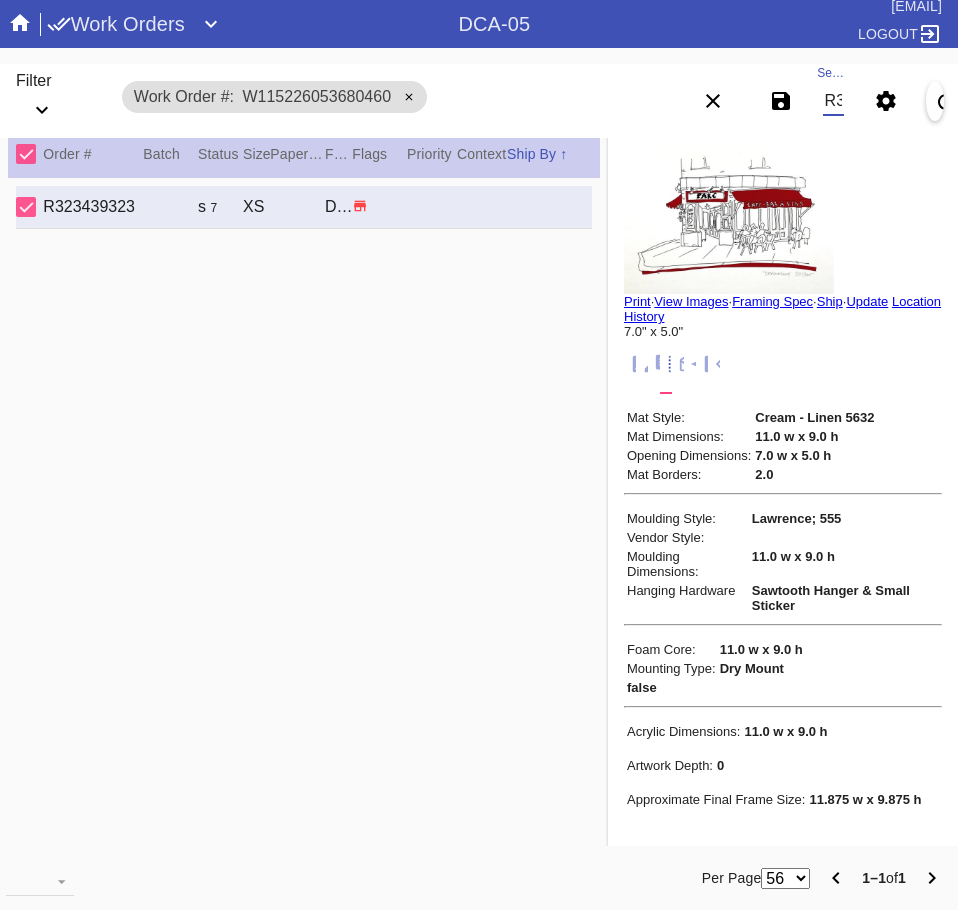 scroll, scrollTop: 0, scrollLeft: 75, axis: horizontal 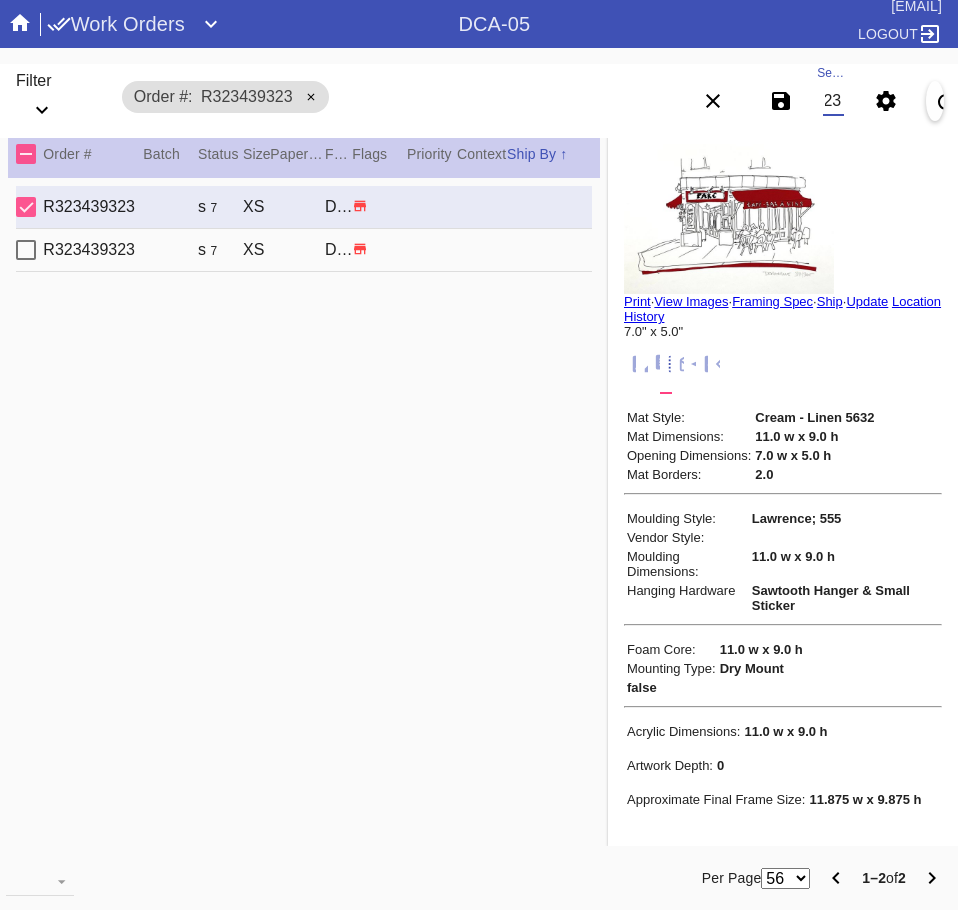click on "R323439323" at bounding box center [833, 101] 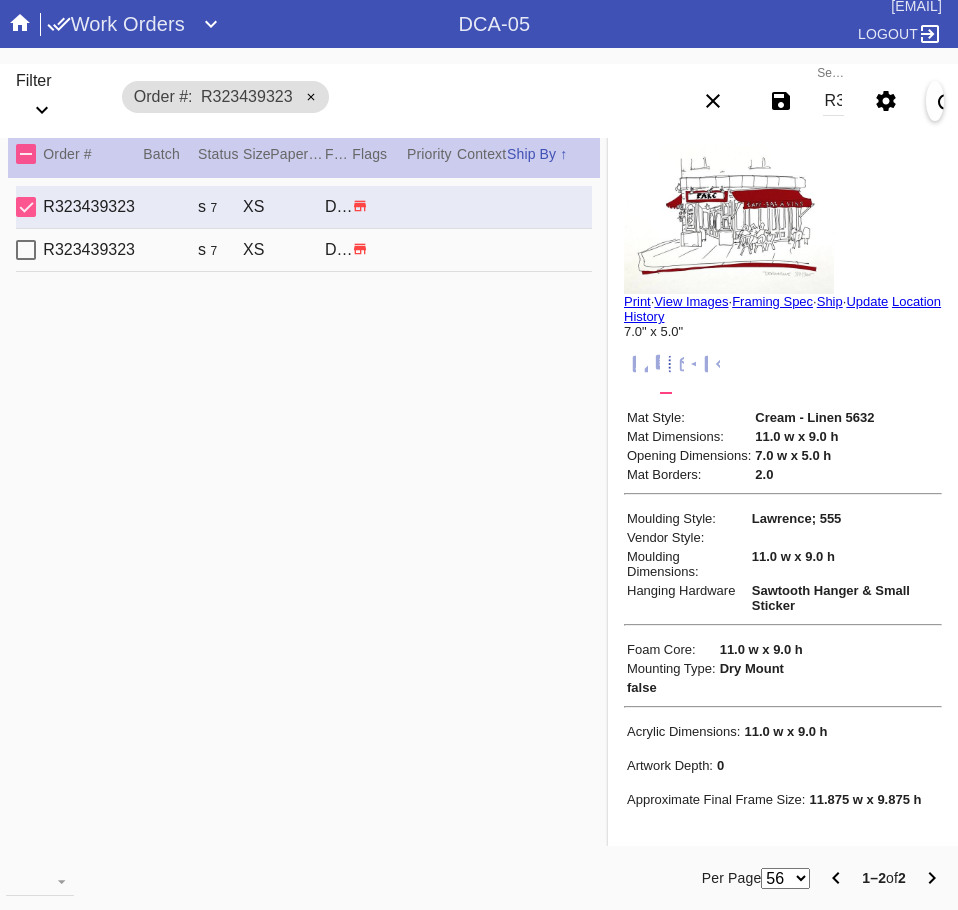 click on "R323439323" at bounding box center (833, 101) 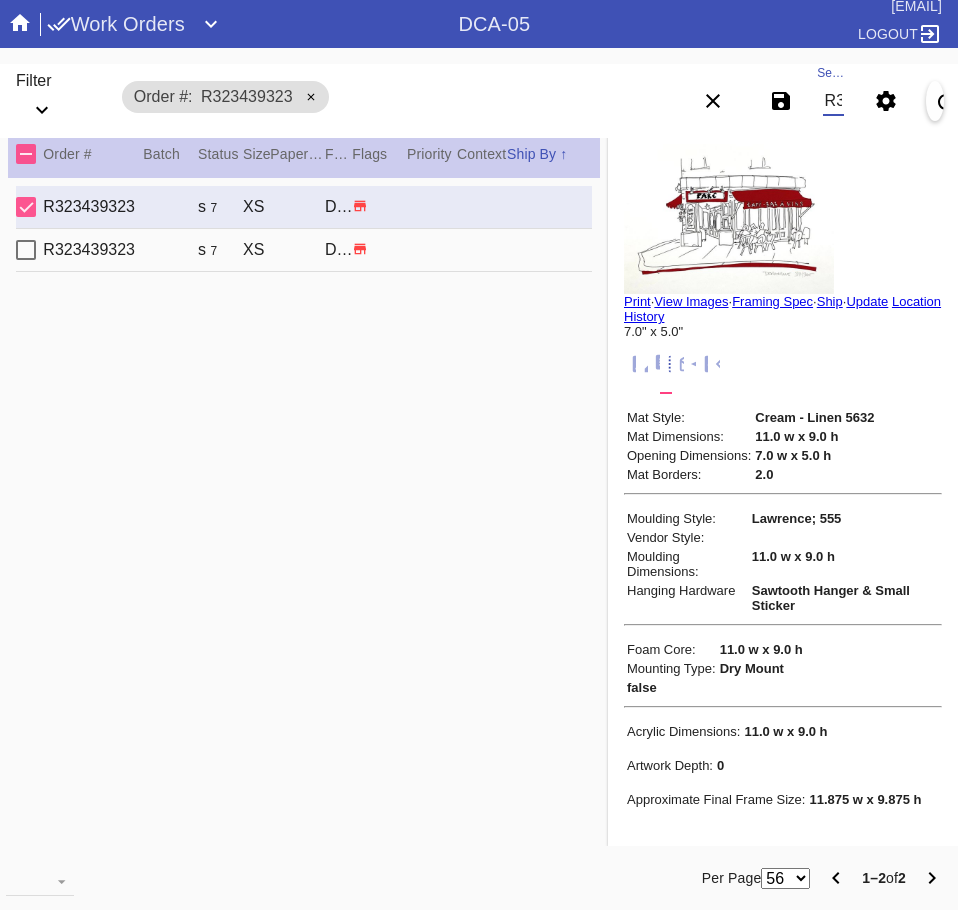 click on "R323439323" at bounding box center [833, 101] 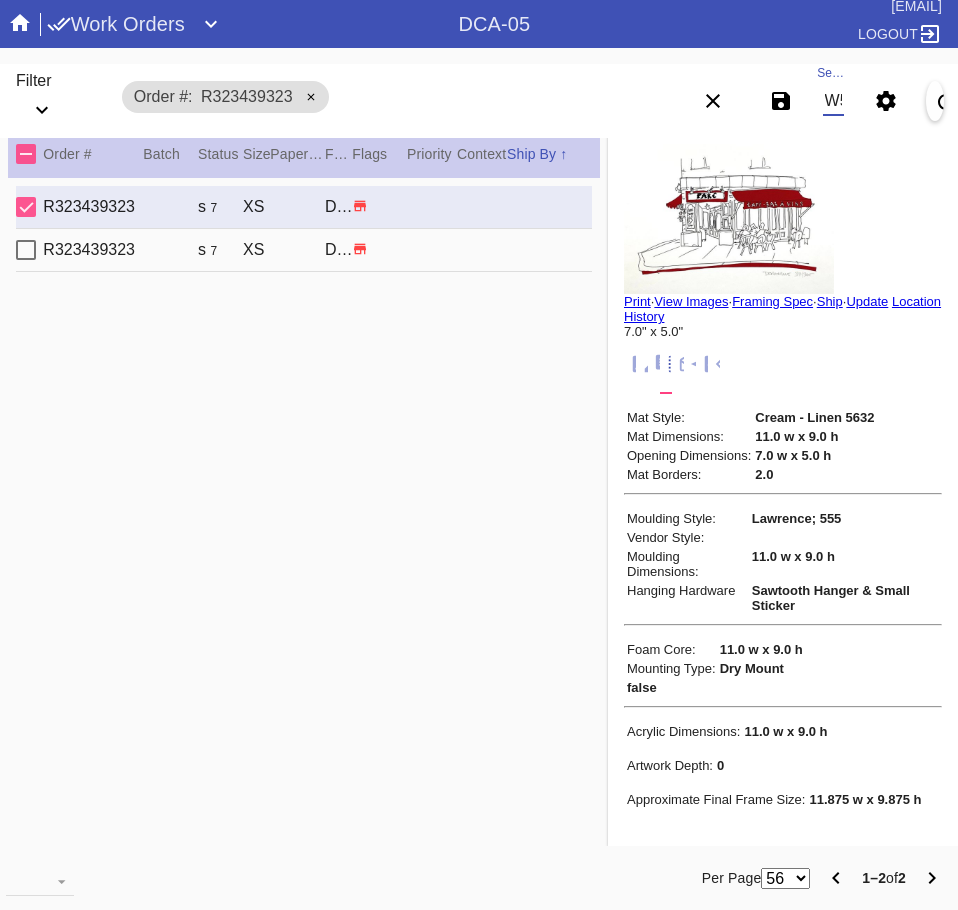 scroll, scrollTop: 0, scrollLeft: 132, axis: horizontal 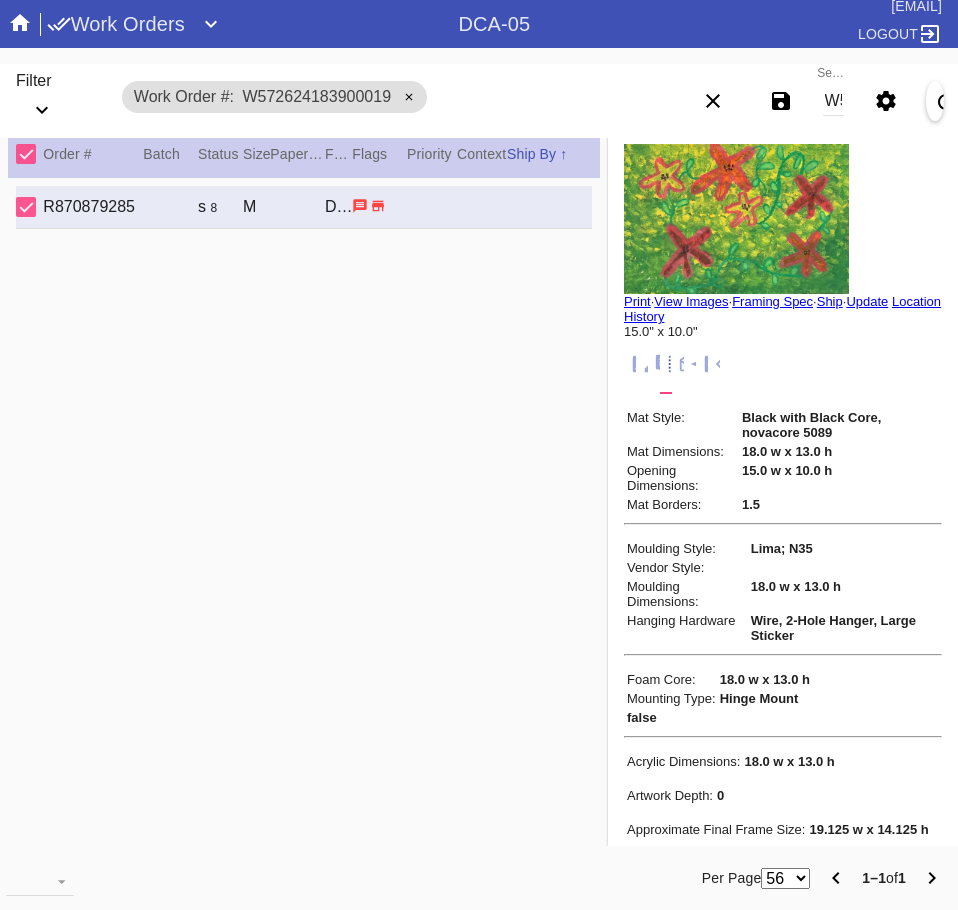 click on "W572624183900019" at bounding box center [833, 101] 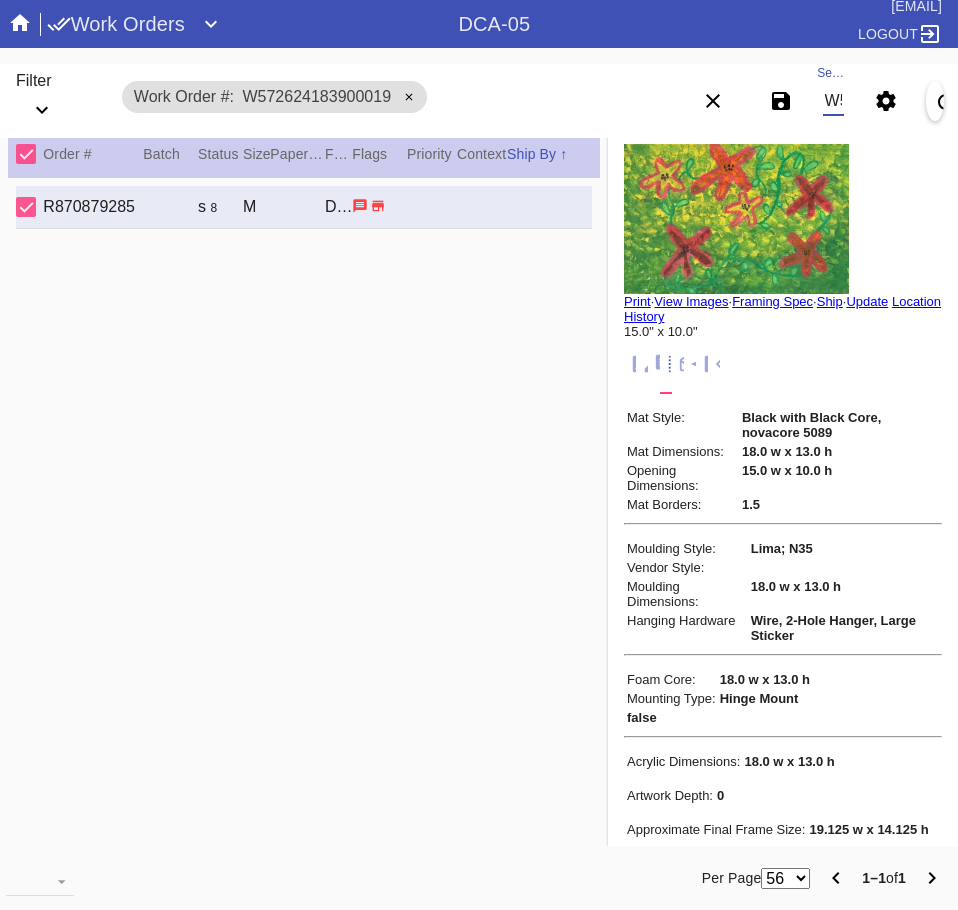 click on "W572624183900019" at bounding box center (833, 101) 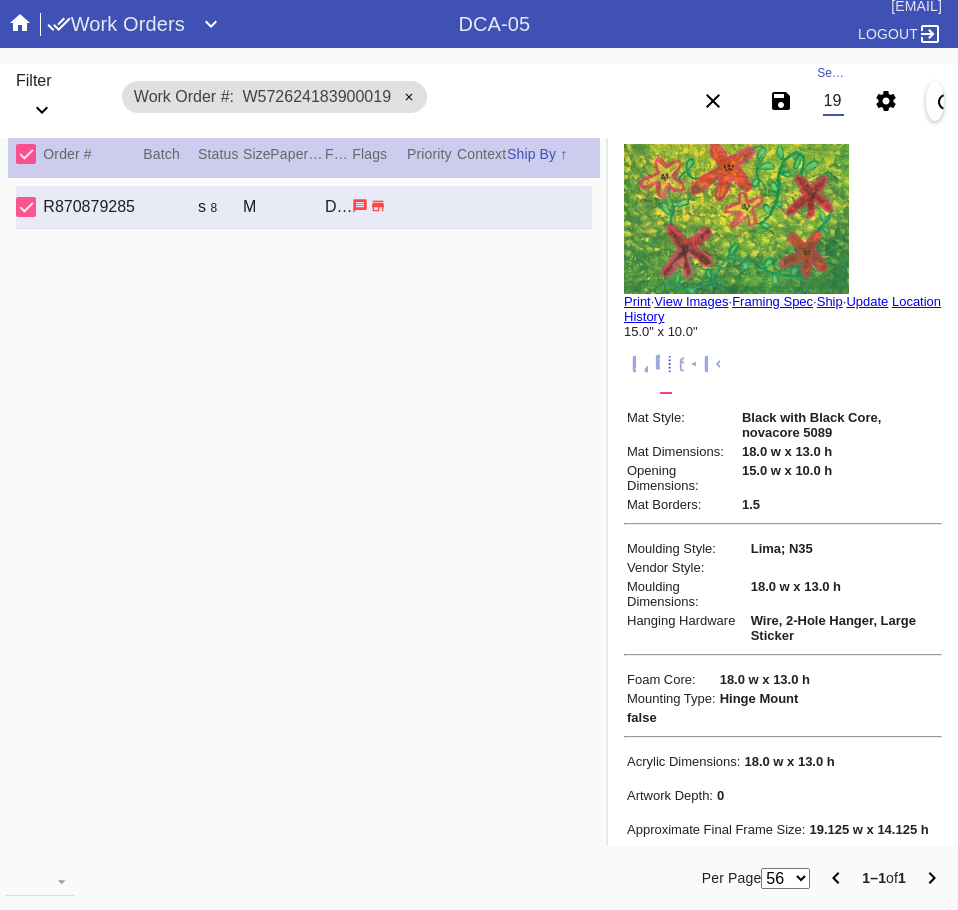 scroll, scrollTop: 0, scrollLeft: 132, axis: horizontal 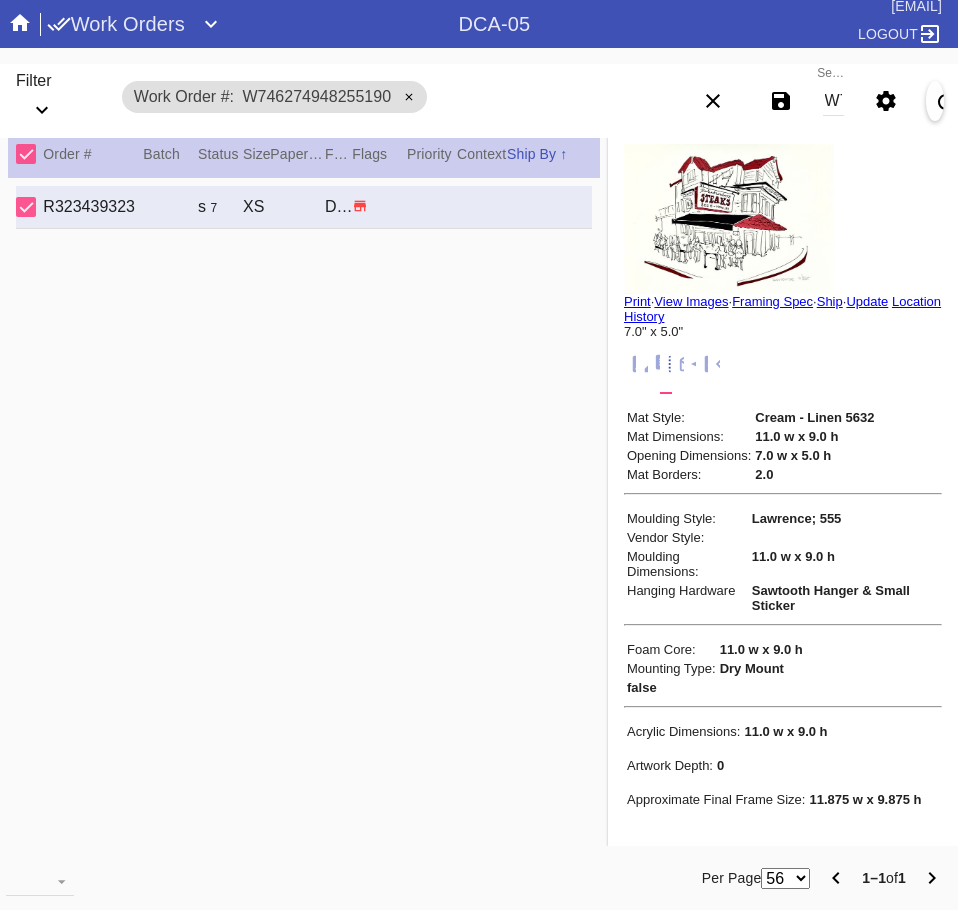 click on "W746274948255190" at bounding box center (833, 101) 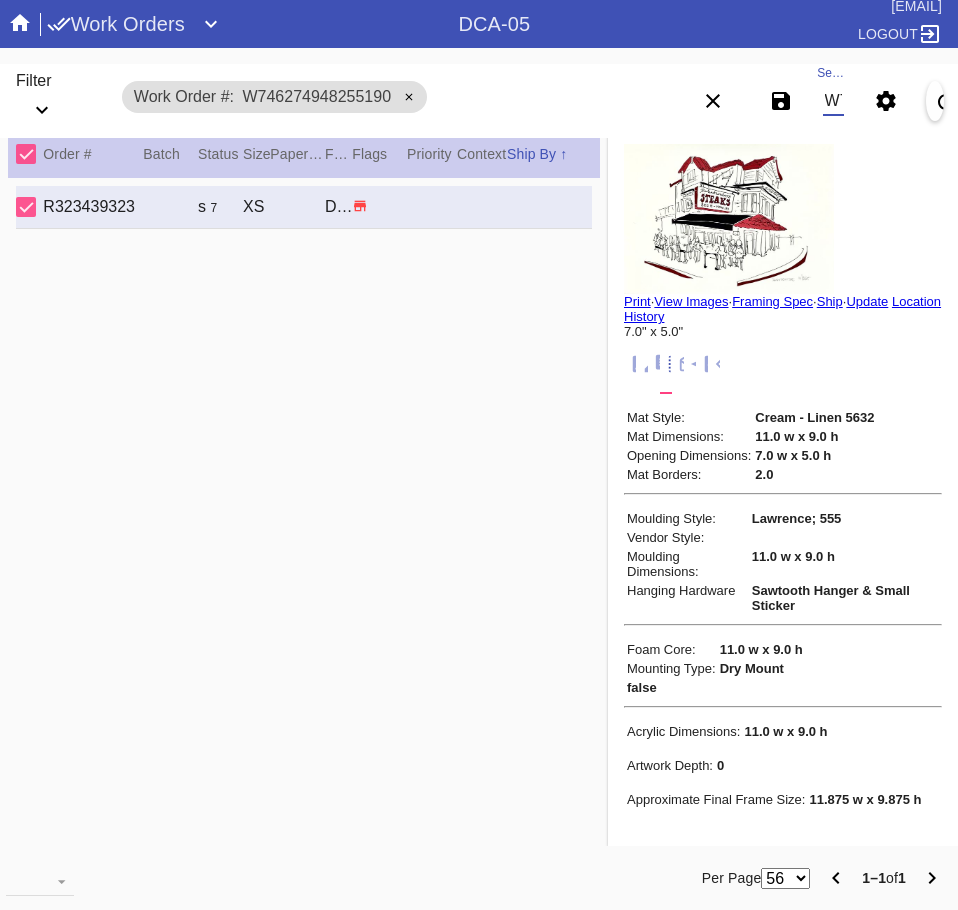 click on "W746274948255190" at bounding box center [833, 101] 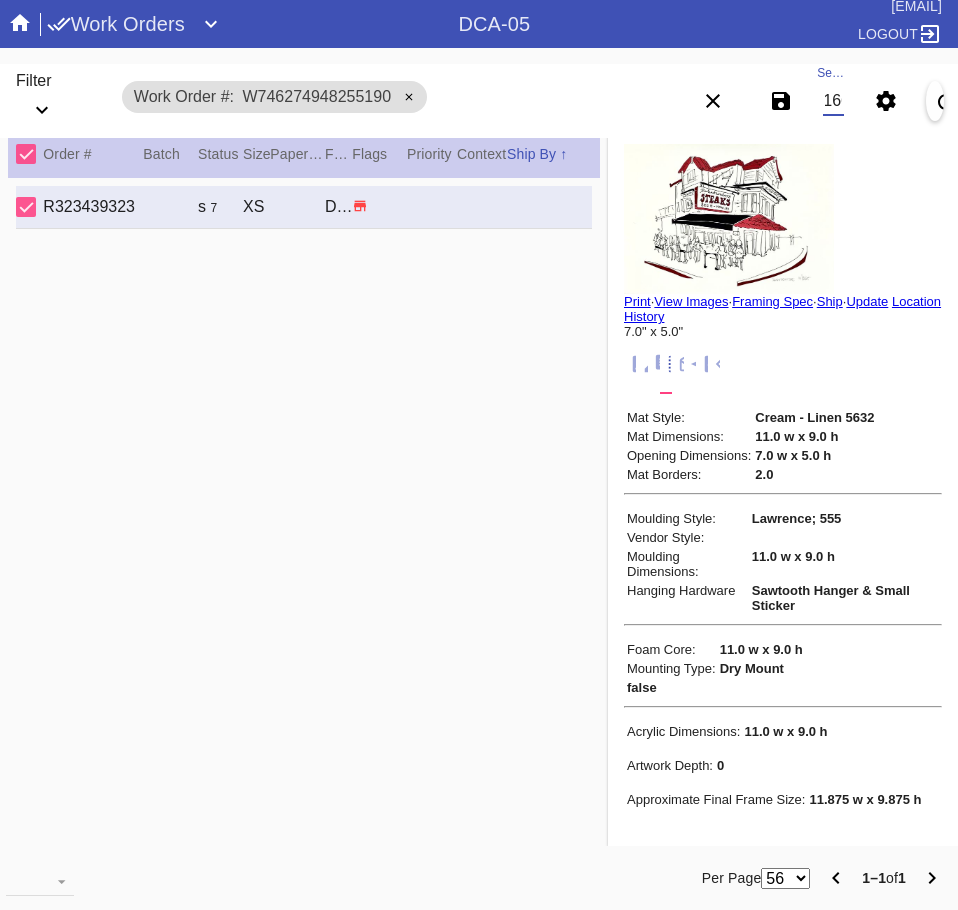 scroll, scrollTop: 0, scrollLeft: 132, axis: horizontal 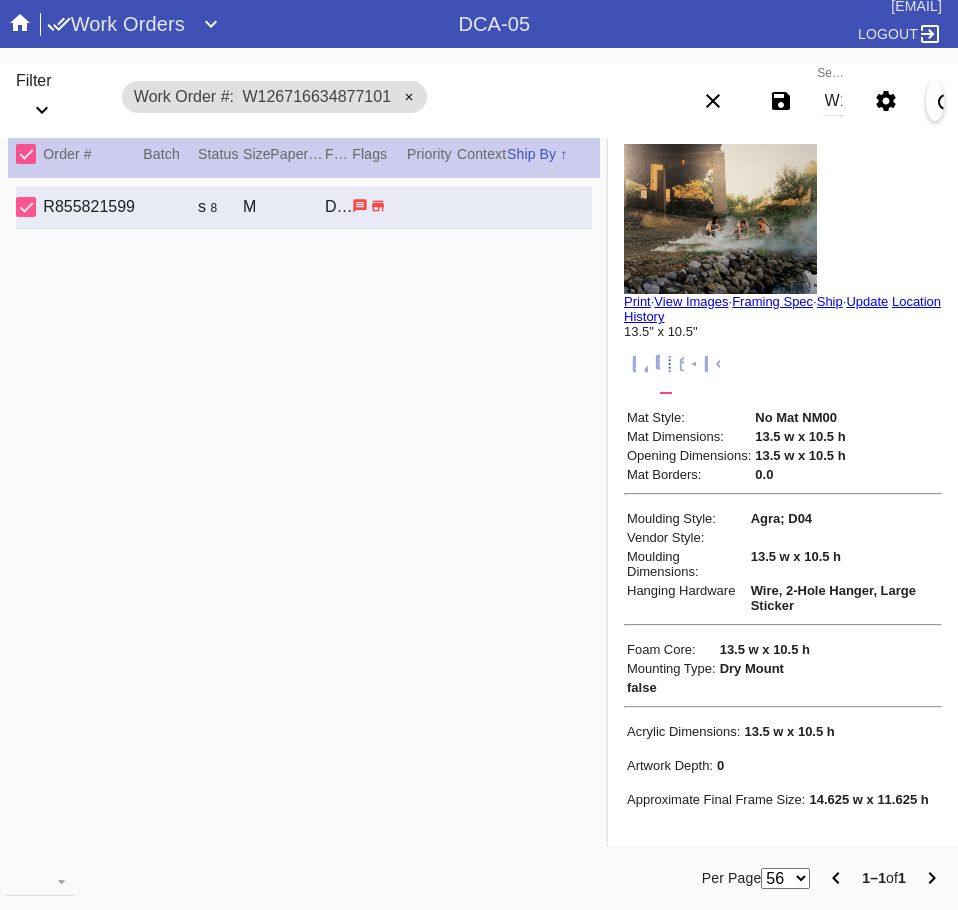 click on "W126716634877101" at bounding box center [833, 101] 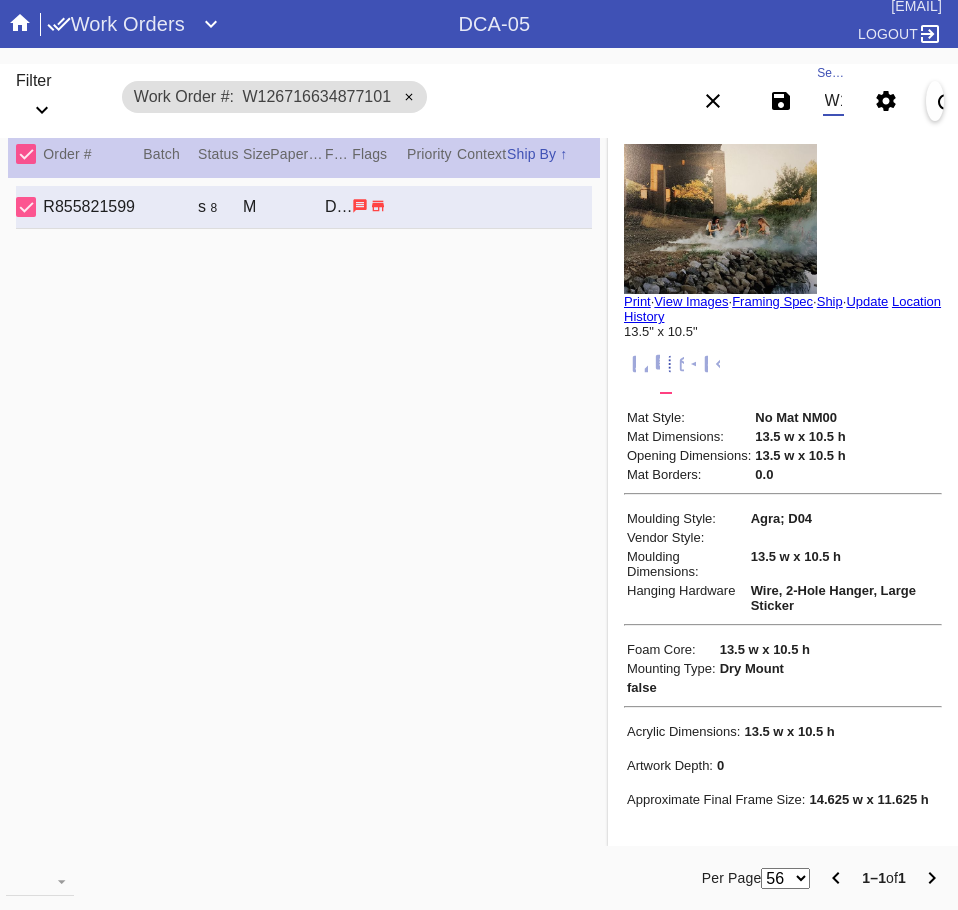 click on "W126716634877101" at bounding box center [833, 101] 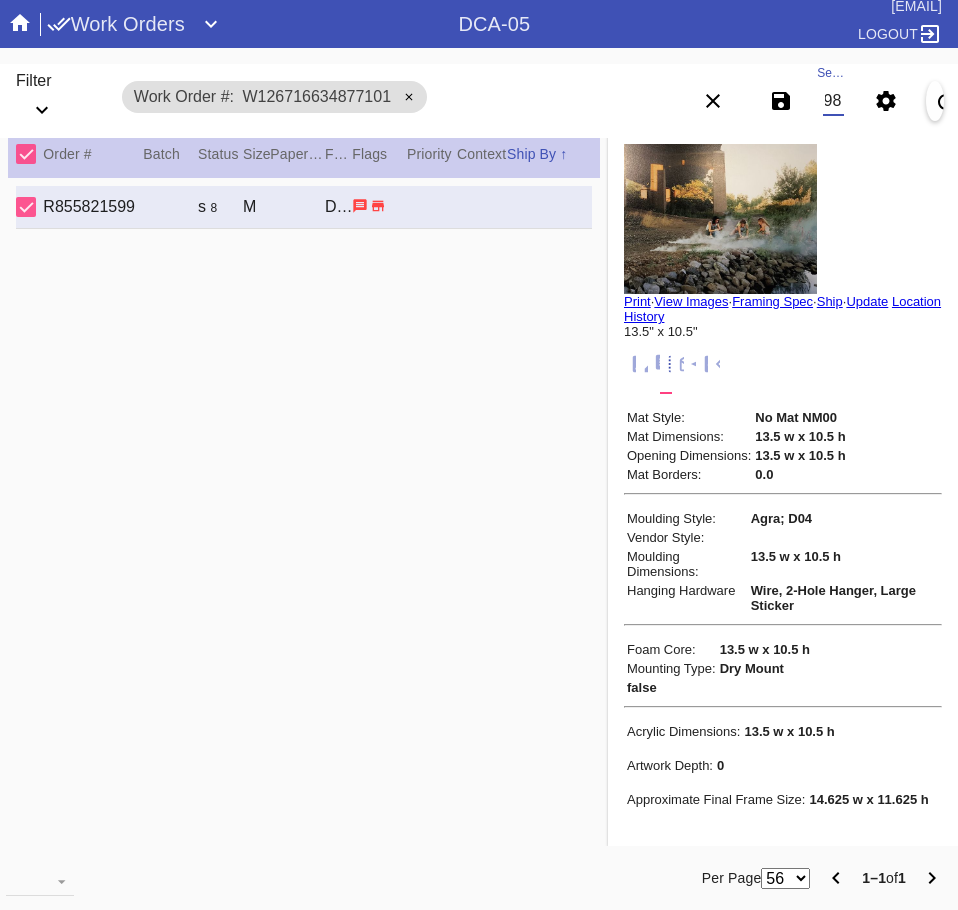 scroll, scrollTop: 0, scrollLeft: 132, axis: horizontal 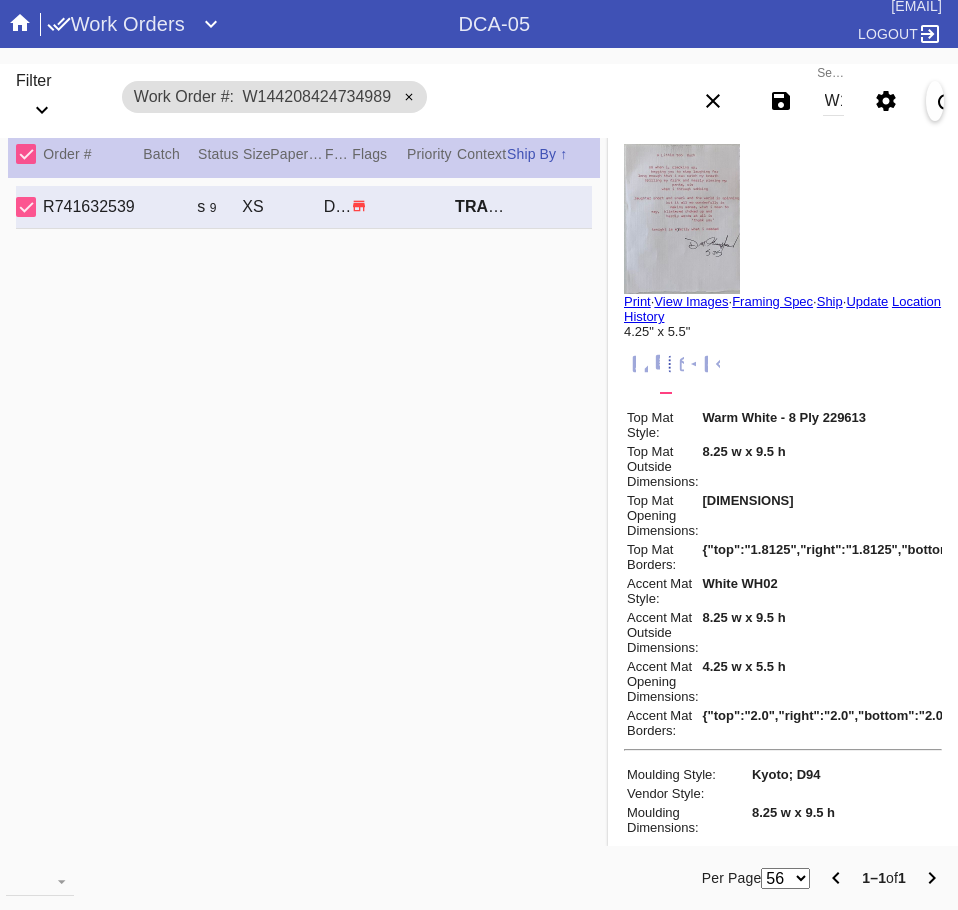 click on "W144208424734989" at bounding box center [833, 101] 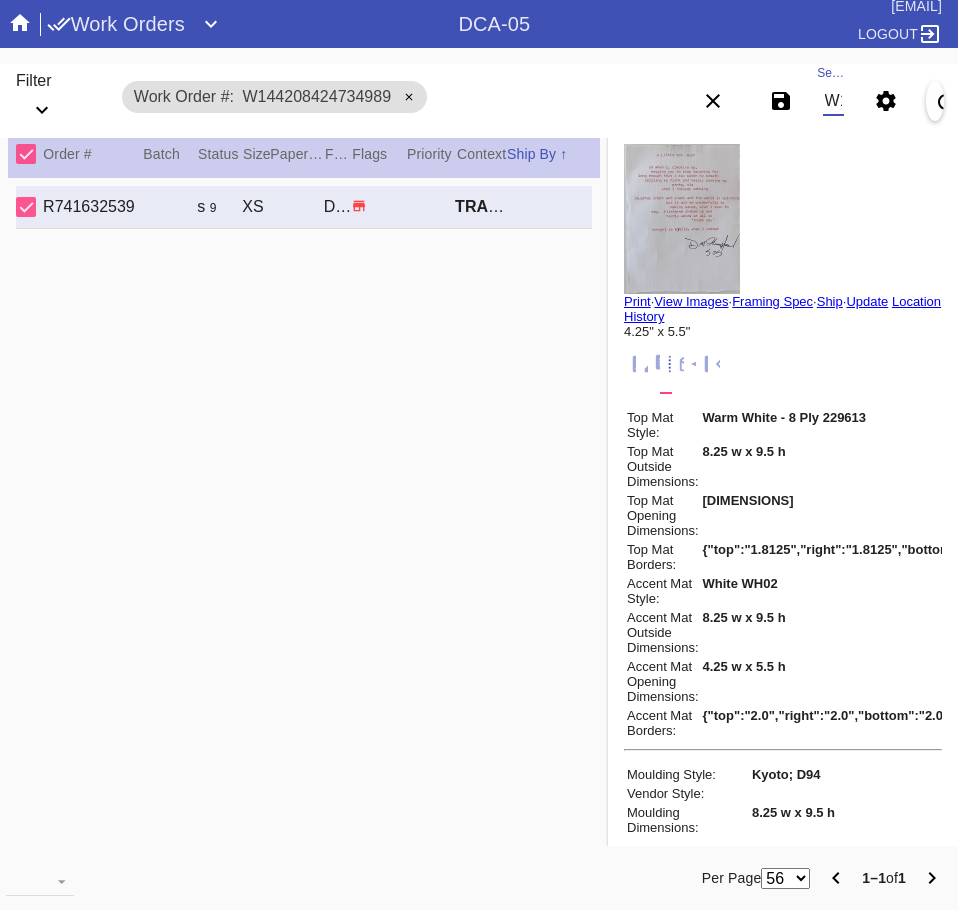click on "W144208424734989" at bounding box center (833, 101) 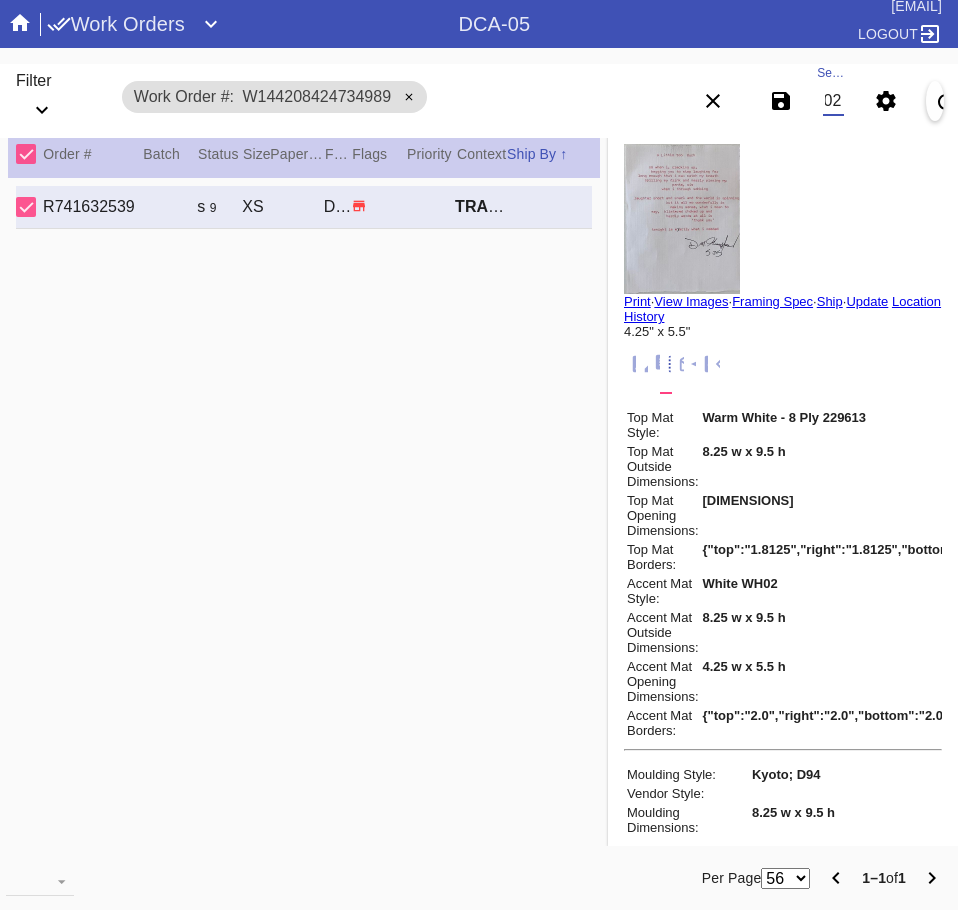 scroll, scrollTop: 0, scrollLeft: 132, axis: horizontal 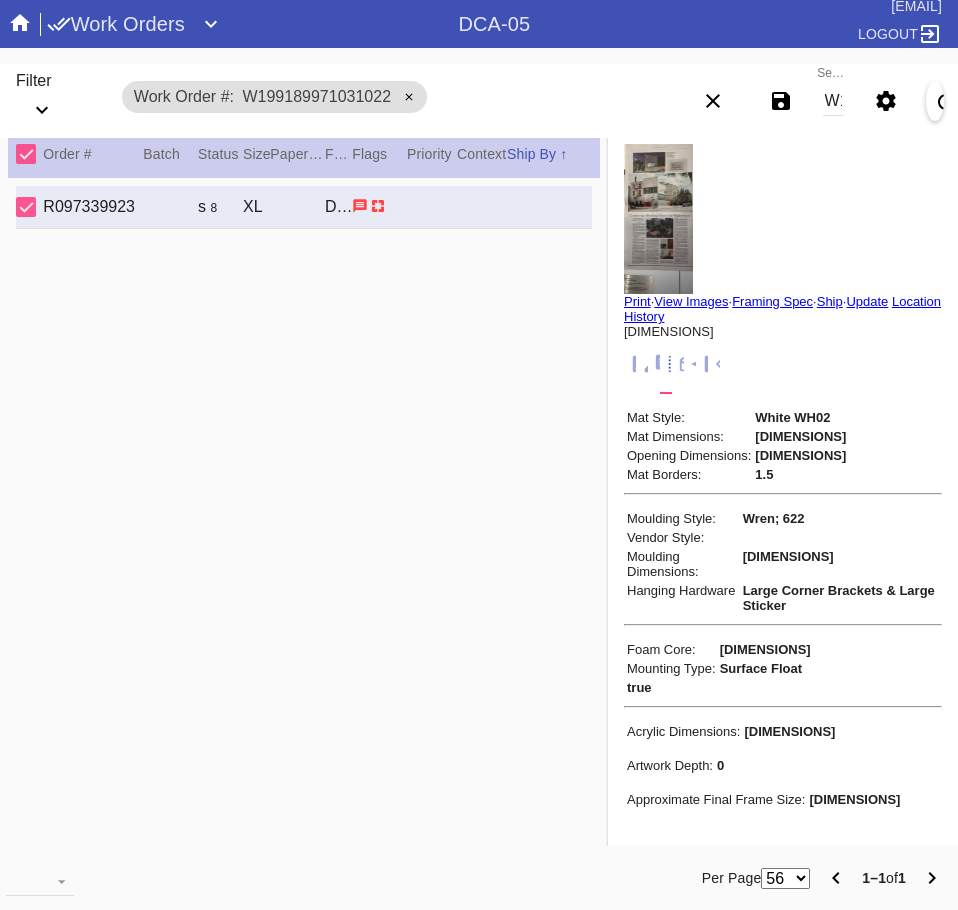 click on "View Images" at bounding box center (691, 301) 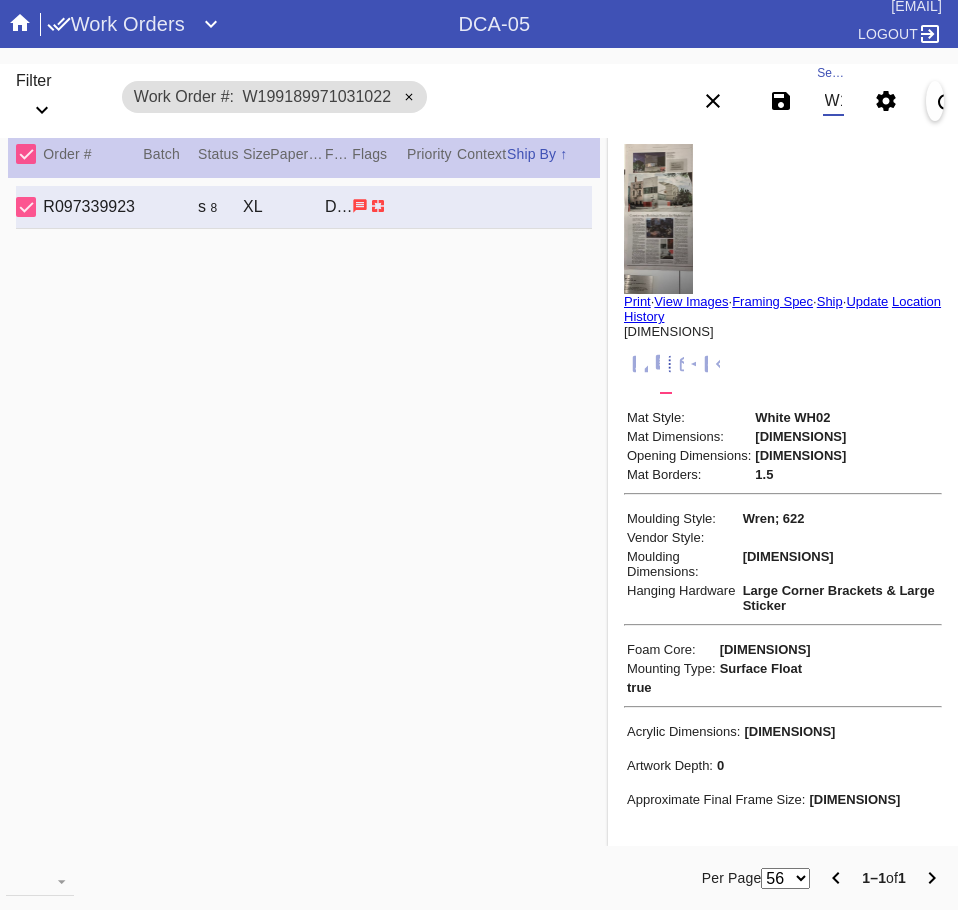 click on "W199189971031022" at bounding box center (833, 101) 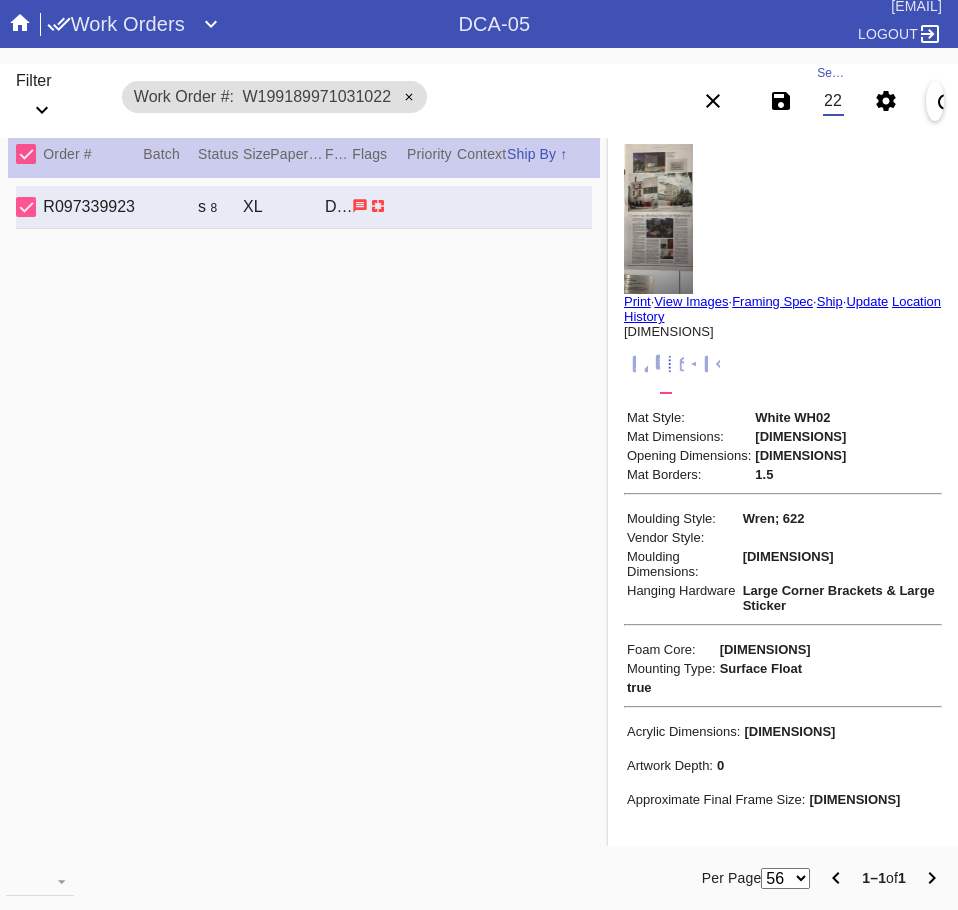 type on "W748633227432995" 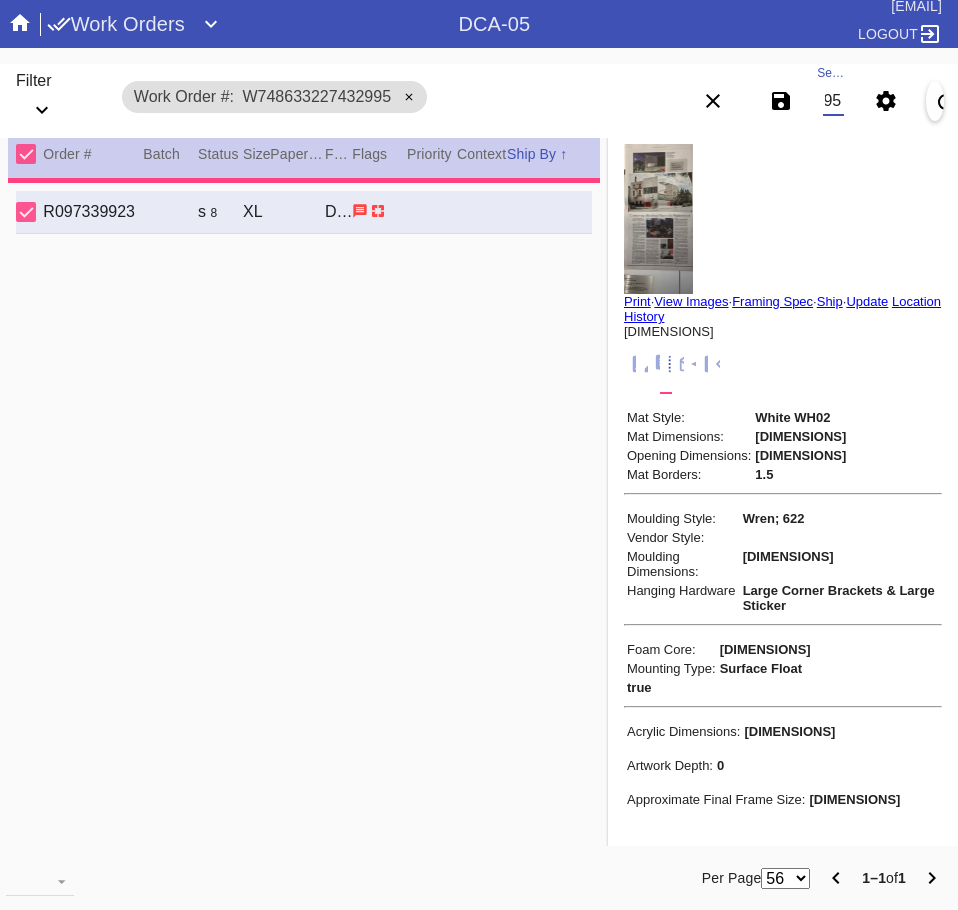 scroll, scrollTop: 0, scrollLeft: 0, axis: both 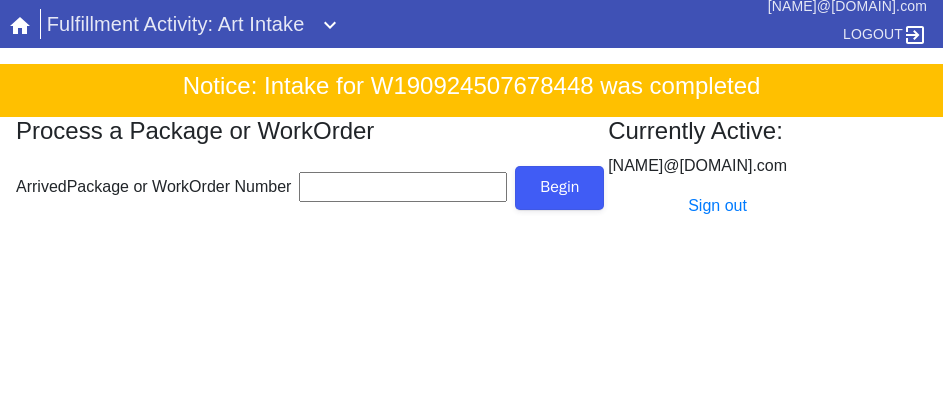 drag, startPoint x: 0, startPoint y: 0, endPoint x: 307, endPoint y: 188, distance: 359.99026 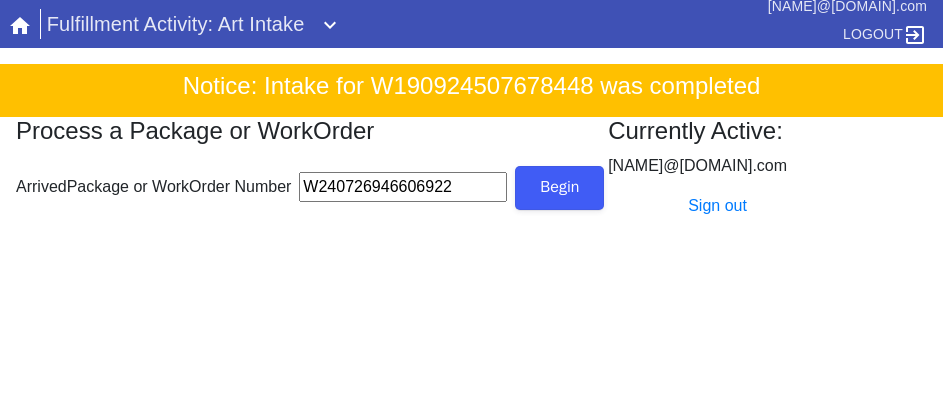 type on "W240726946606922" 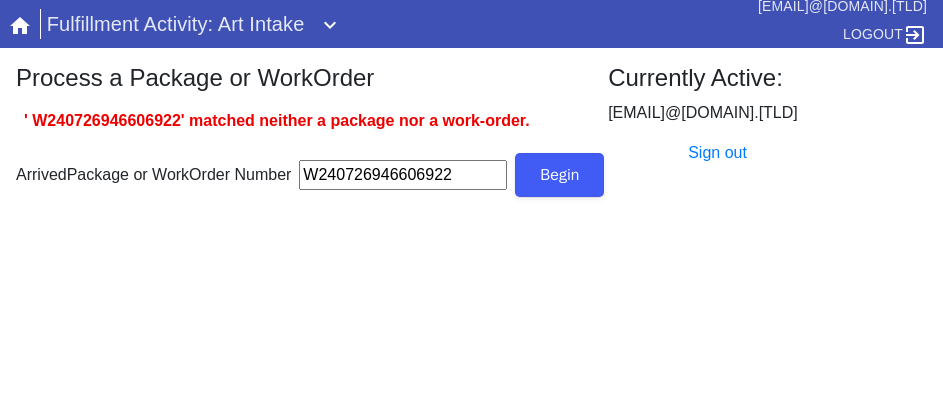 scroll, scrollTop: 0, scrollLeft: 0, axis: both 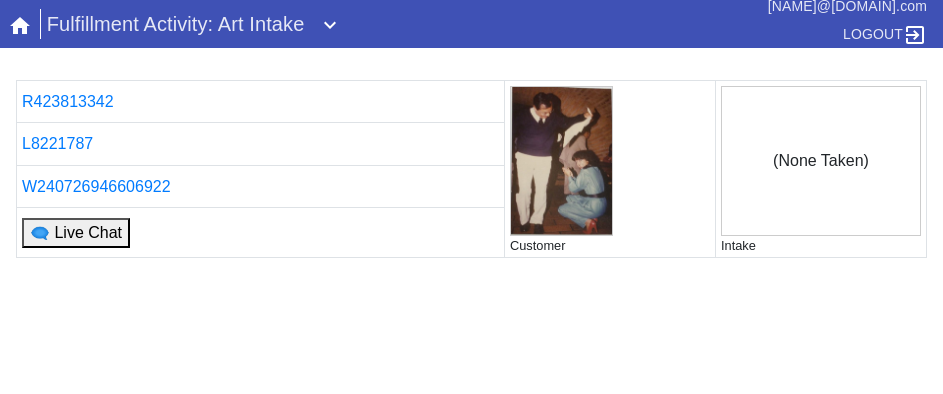 click on "Upload" at bounding box center (471, 764) 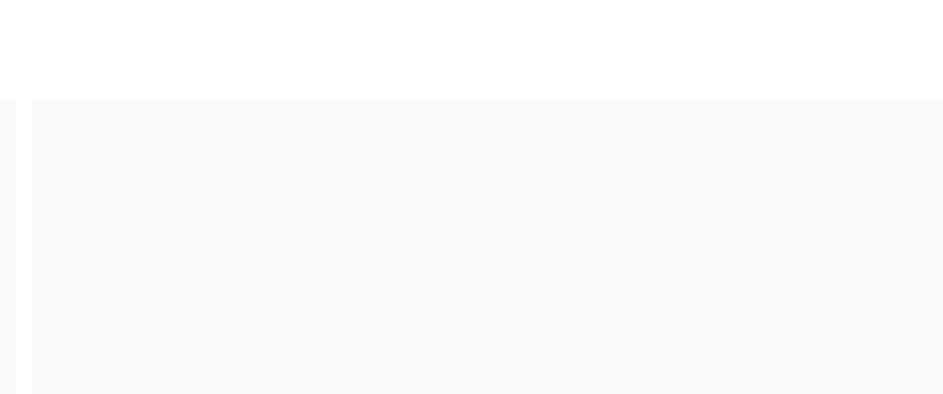 scroll, scrollTop: 300, scrollLeft: 0, axis: vertical 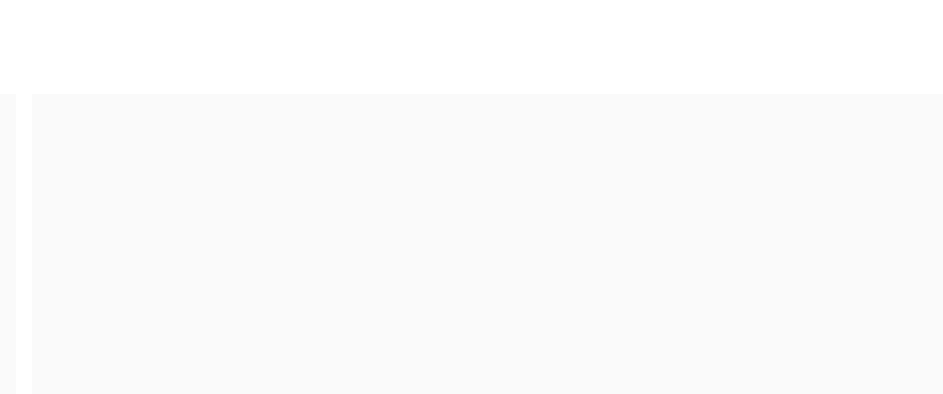 click on "Upload" at bounding box center (471, 464) 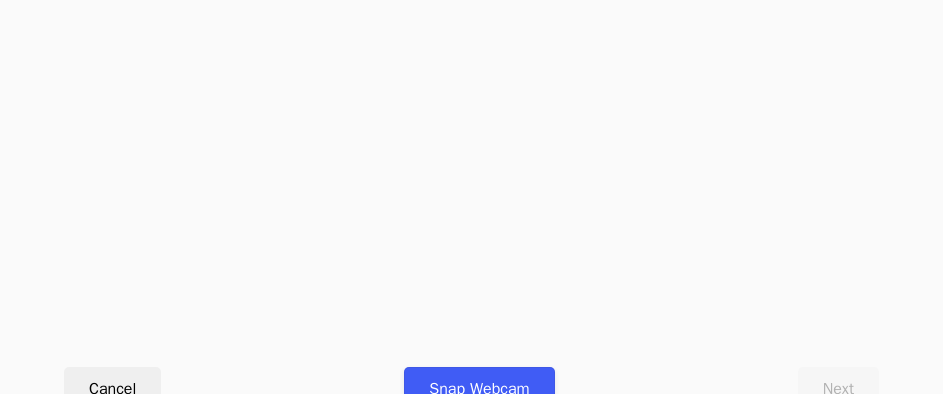 scroll, scrollTop: 912, scrollLeft: 0, axis: vertical 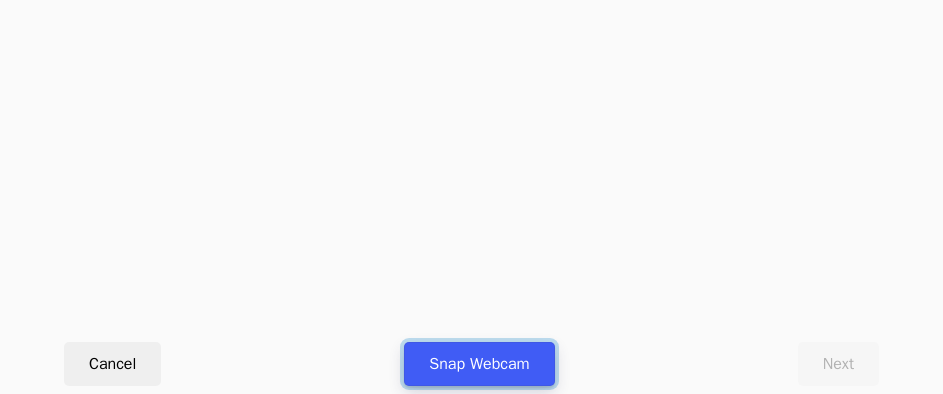 click on "Snap Webcam" at bounding box center (479, 364) 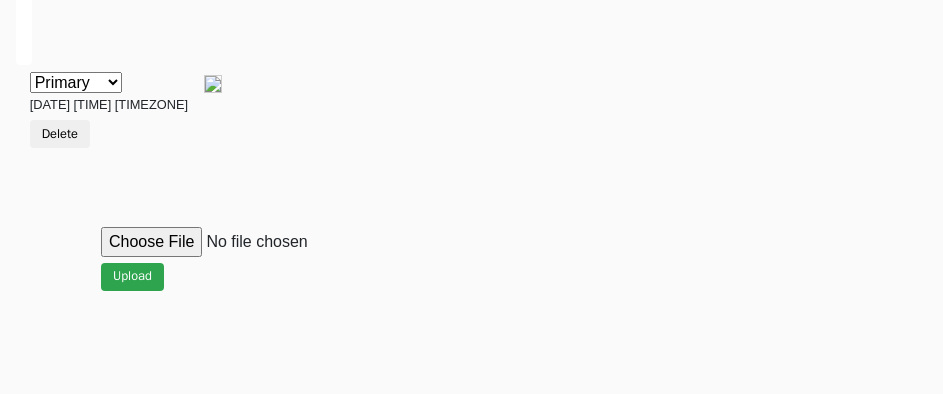 scroll, scrollTop: 912, scrollLeft: 0, axis: vertical 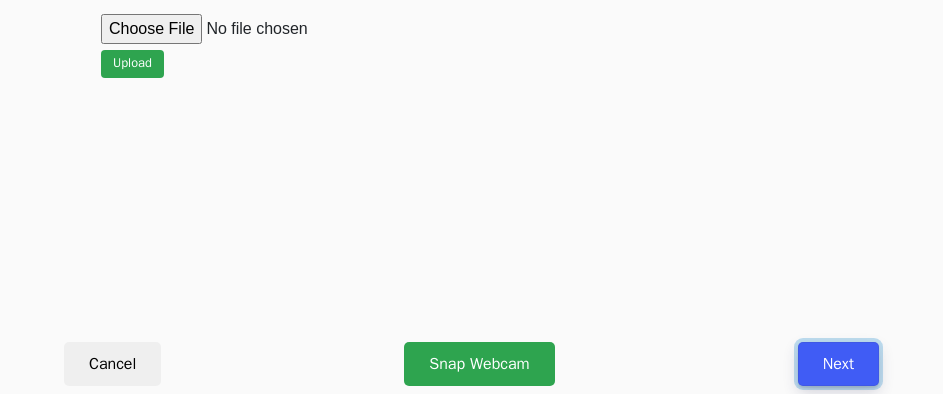 click on "Next" at bounding box center [838, 364] 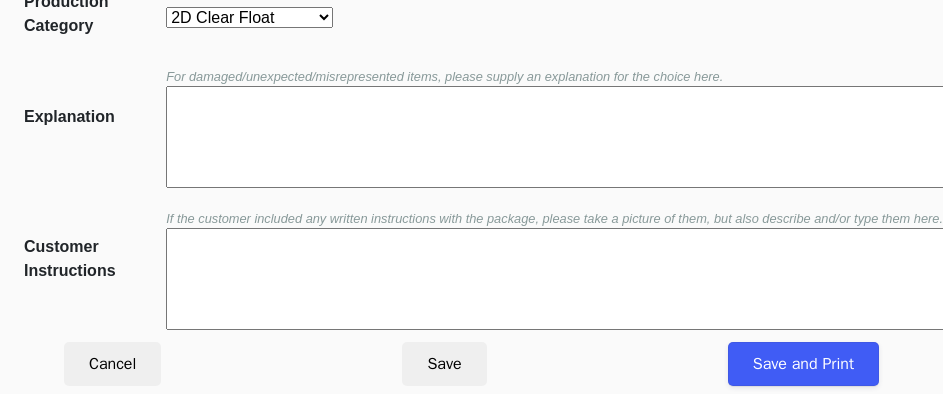 scroll, scrollTop: 452, scrollLeft: 0, axis: vertical 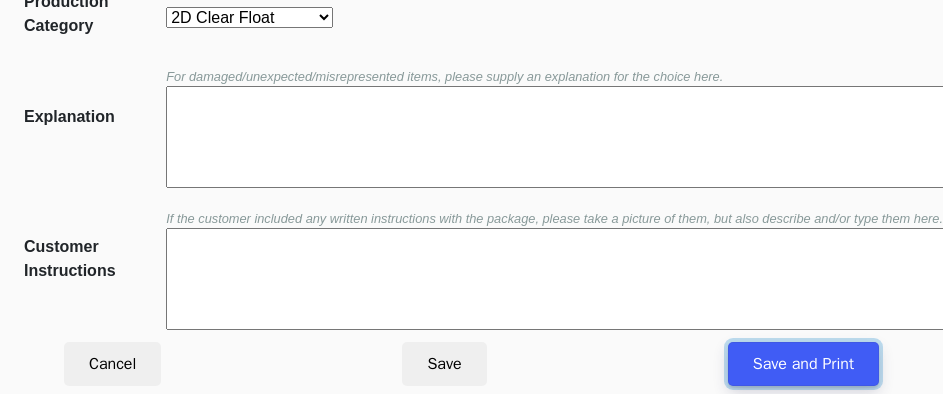 click on "Save and Print" at bounding box center (803, 364) 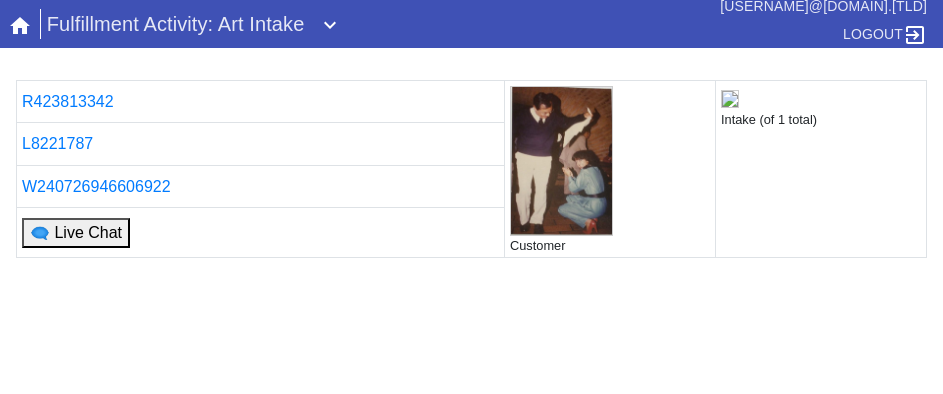 scroll, scrollTop: 0, scrollLeft: 0, axis: both 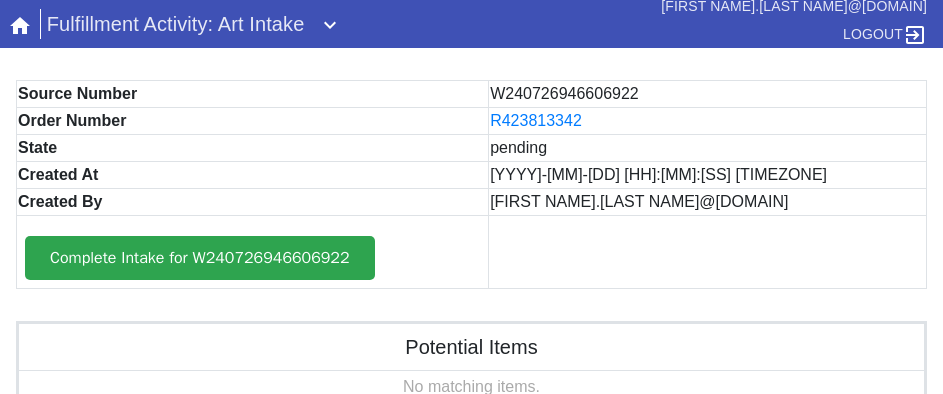 click on "Complete Intake for W240726946606922" at bounding box center [200, 258] 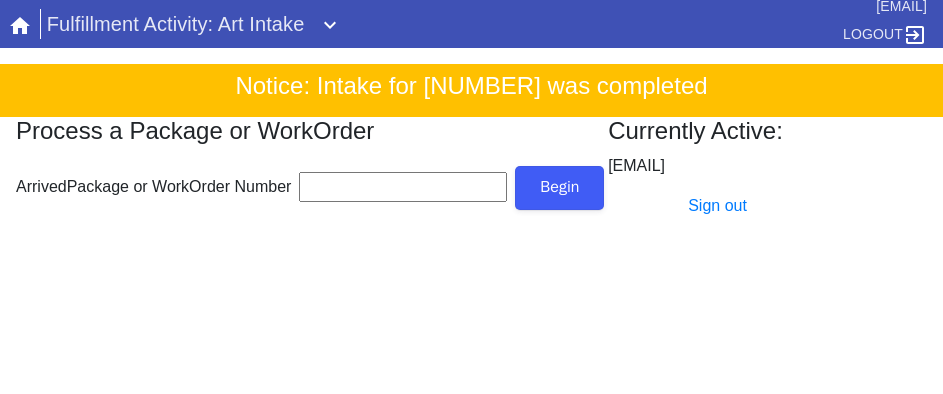 scroll, scrollTop: 0, scrollLeft: 0, axis: both 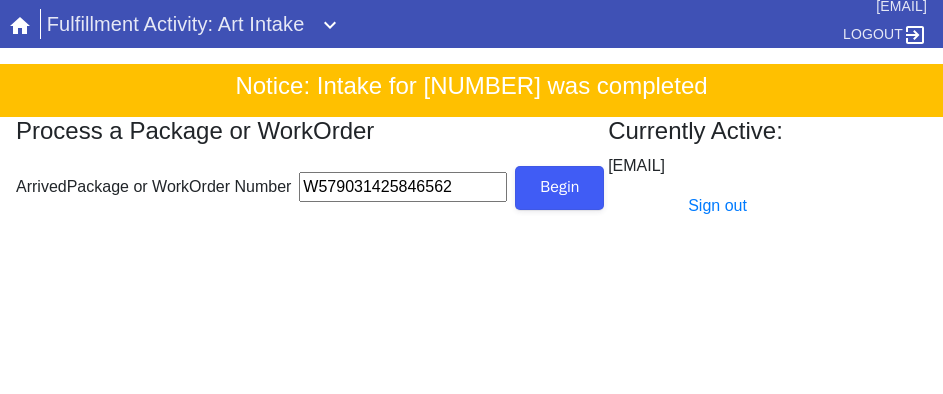 type on "W579031425846562" 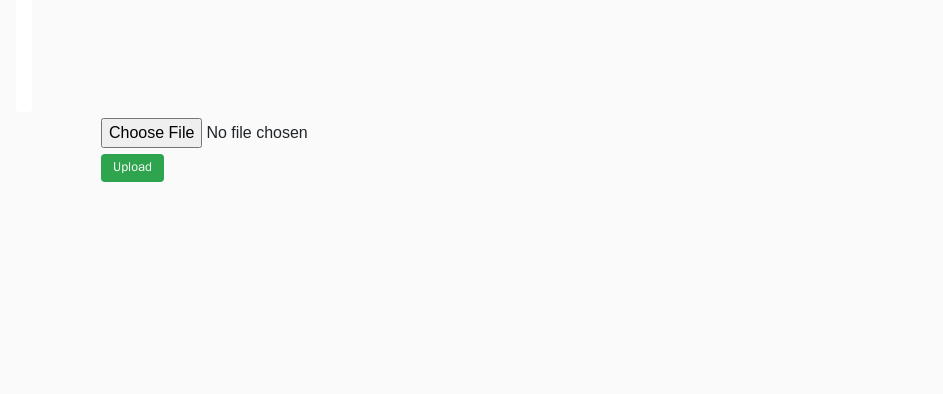 scroll, scrollTop: 912, scrollLeft: 0, axis: vertical 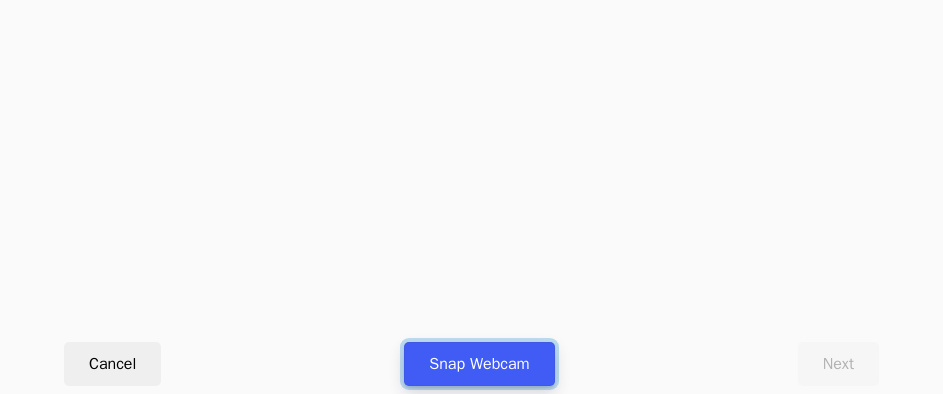 click on "Snap Webcam" at bounding box center [479, 364] 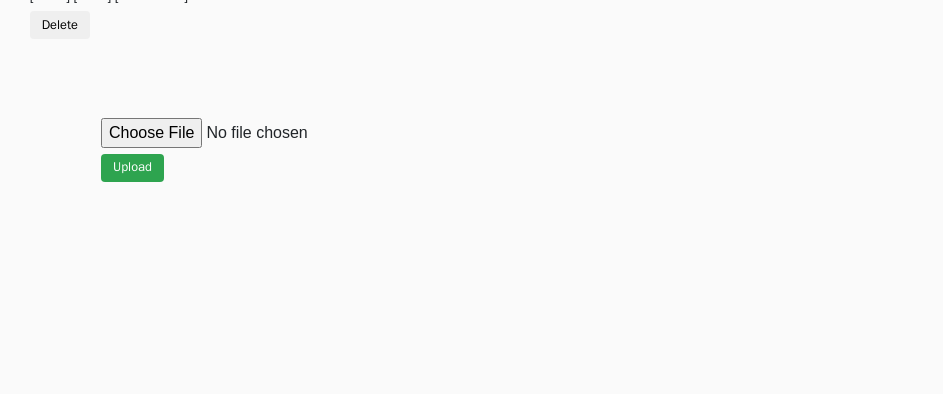 scroll, scrollTop: 912, scrollLeft: 0, axis: vertical 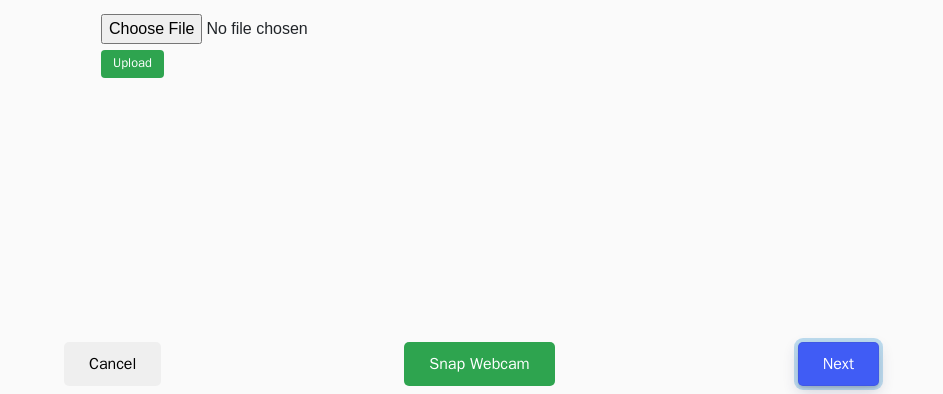 click on "Next" at bounding box center (838, 364) 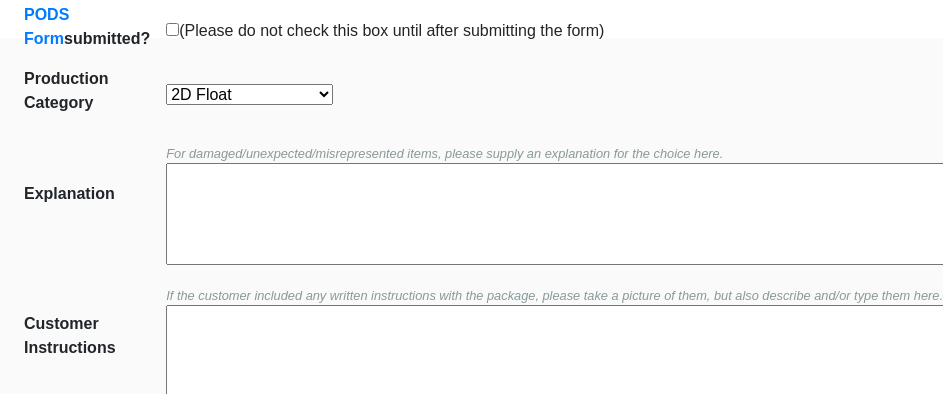 scroll, scrollTop: 452, scrollLeft: 0, axis: vertical 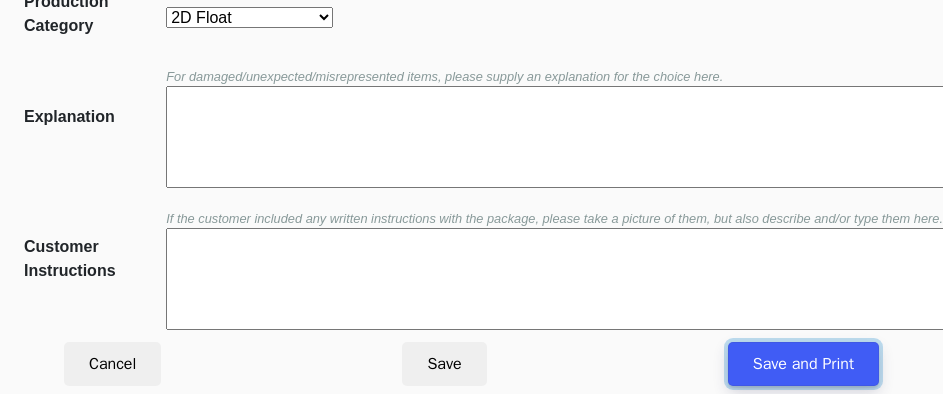 click on "Save and Print" at bounding box center (803, 364) 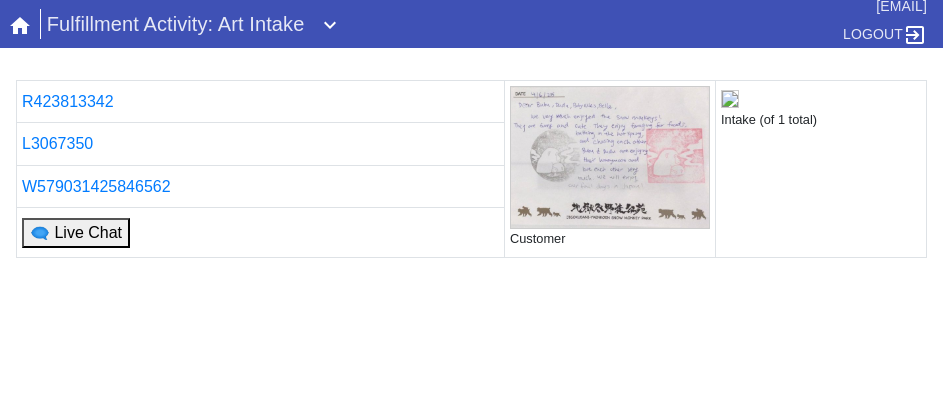 scroll, scrollTop: 0, scrollLeft: 0, axis: both 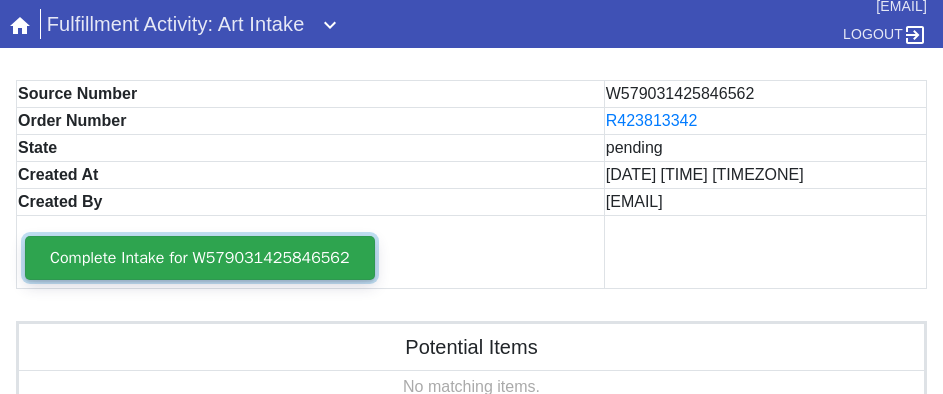 click on "Complete Intake for W579031425846562" at bounding box center (200, 258) 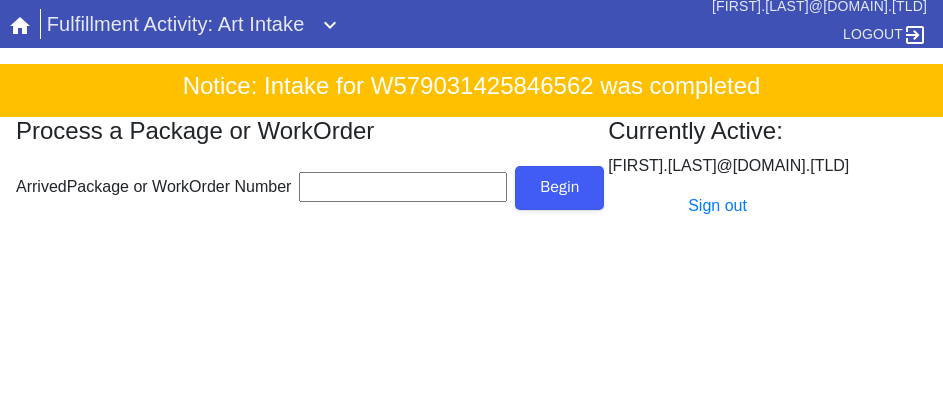 scroll, scrollTop: 0, scrollLeft: 0, axis: both 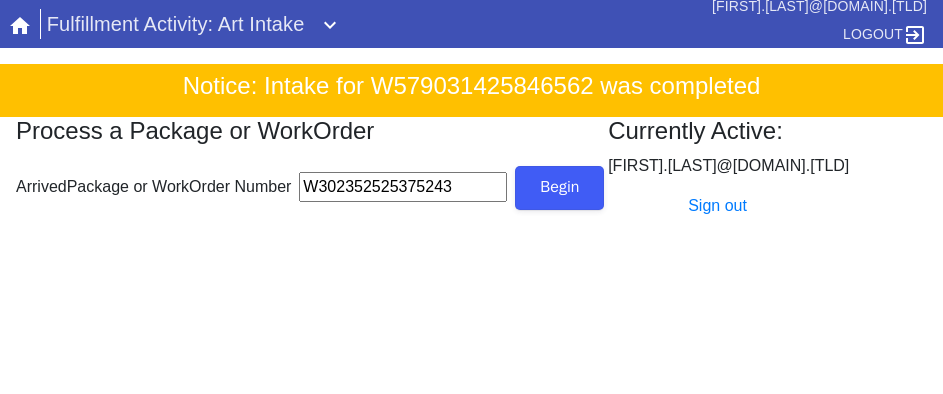 type on "W302352525375243" 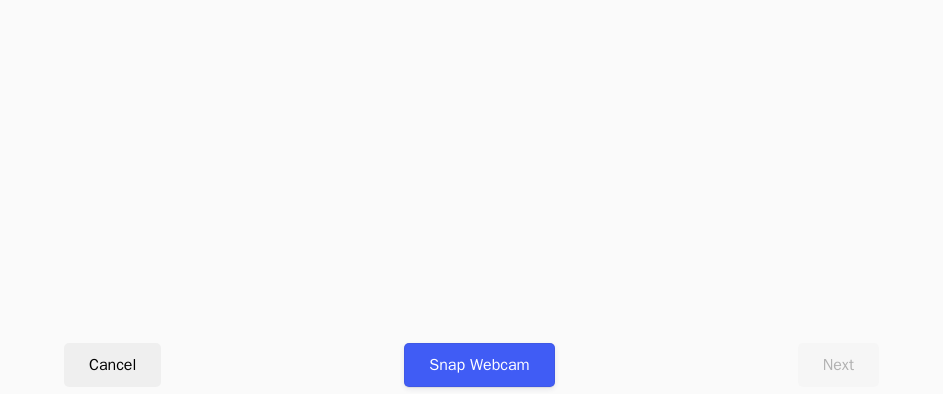 scroll, scrollTop: 912, scrollLeft: 0, axis: vertical 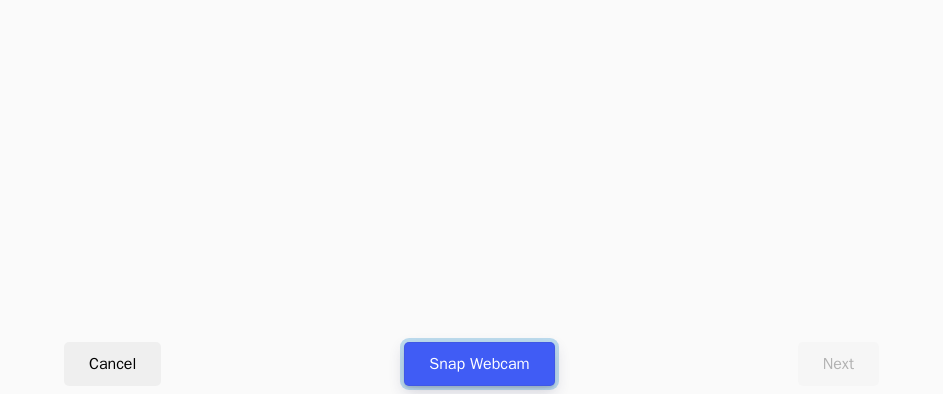 click on "Snap Webcam" at bounding box center (479, 364) 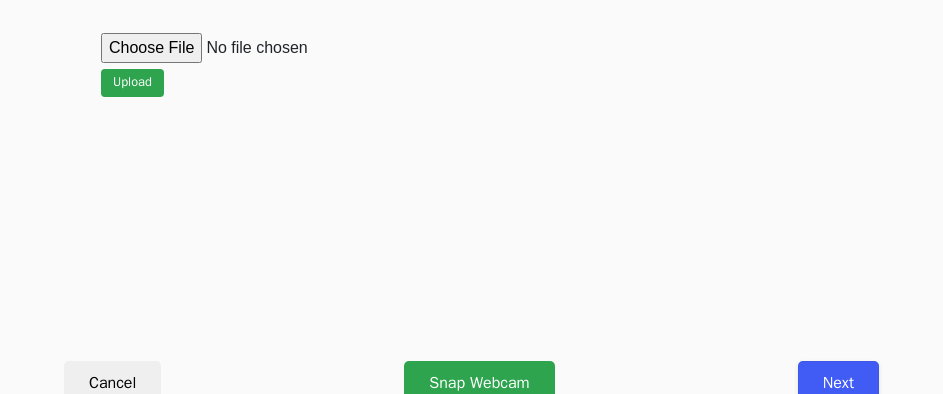 scroll, scrollTop: 912, scrollLeft: 0, axis: vertical 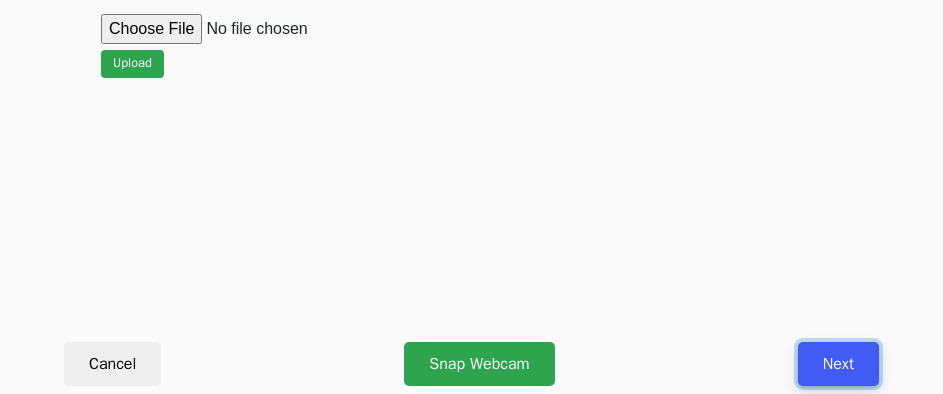 click on "Next" at bounding box center (838, 364) 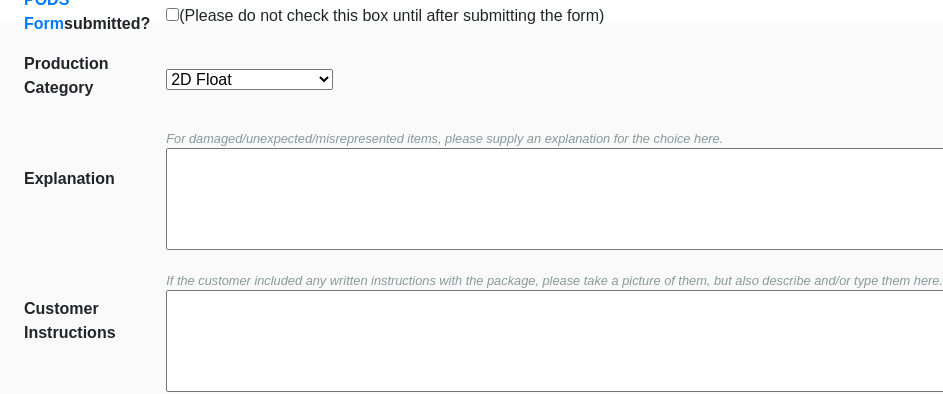 scroll, scrollTop: 452, scrollLeft: 0, axis: vertical 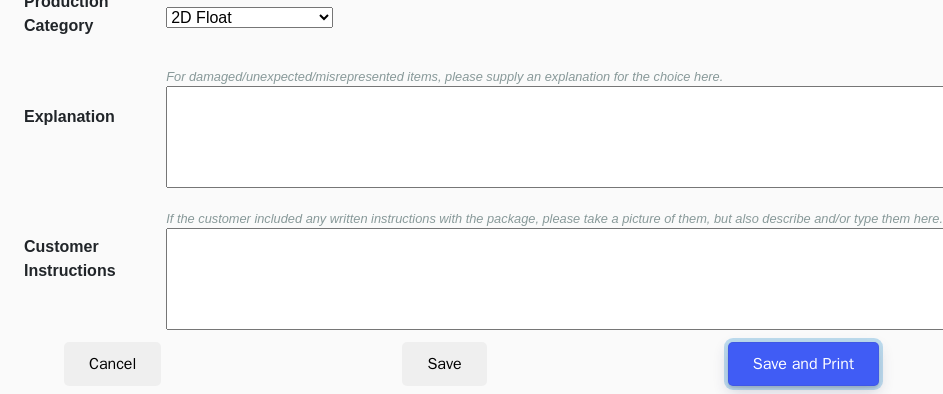 click on "Save and Print" at bounding box center (803, 364) 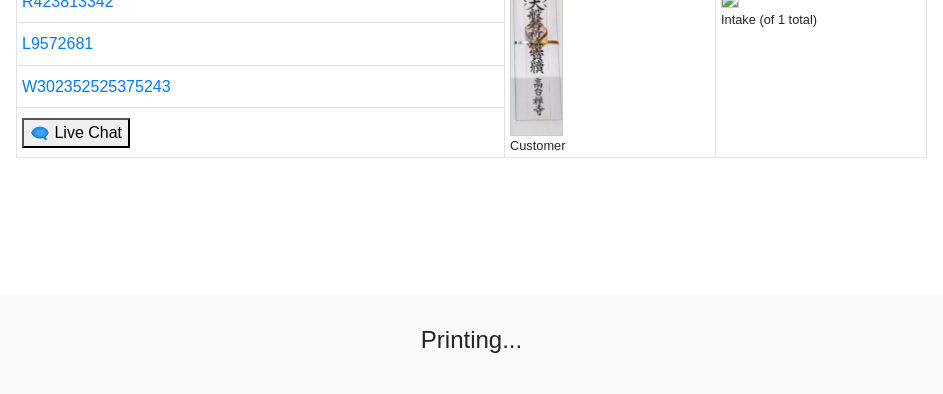 scroll, scrollTop: 0, scrollLeft: 0, axis: both 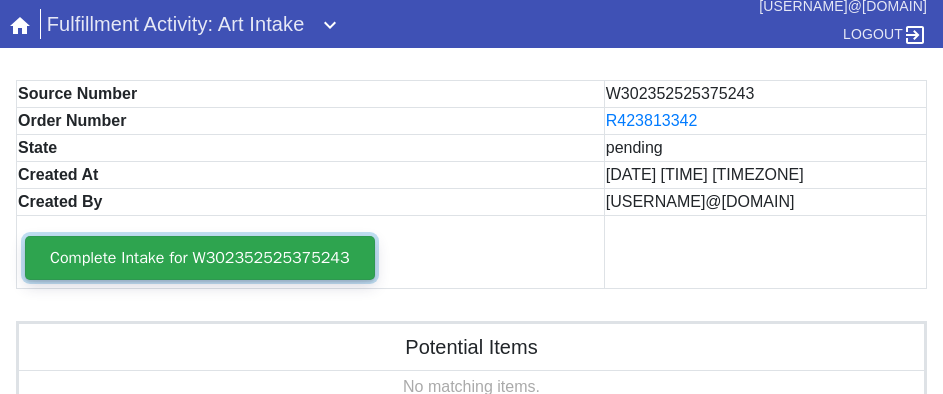 click on "Complete Intake for W302352525375243" at bounding box center [200, 258] 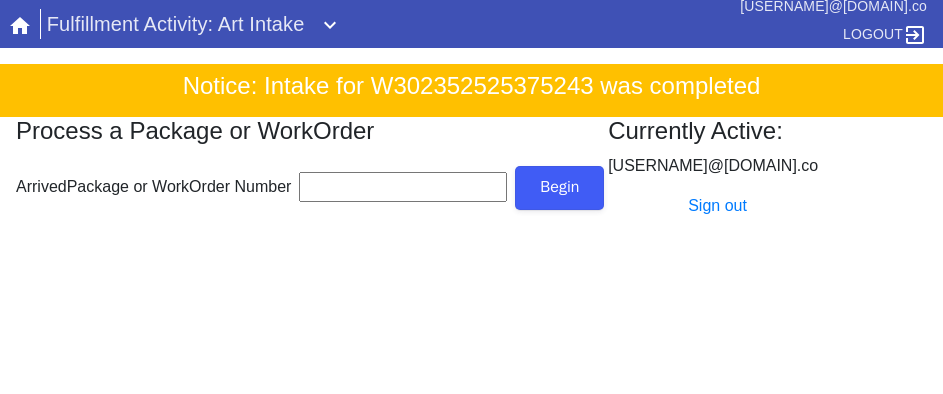 scroll, scrollTop: 0, scrollLeft: 0, axis: both 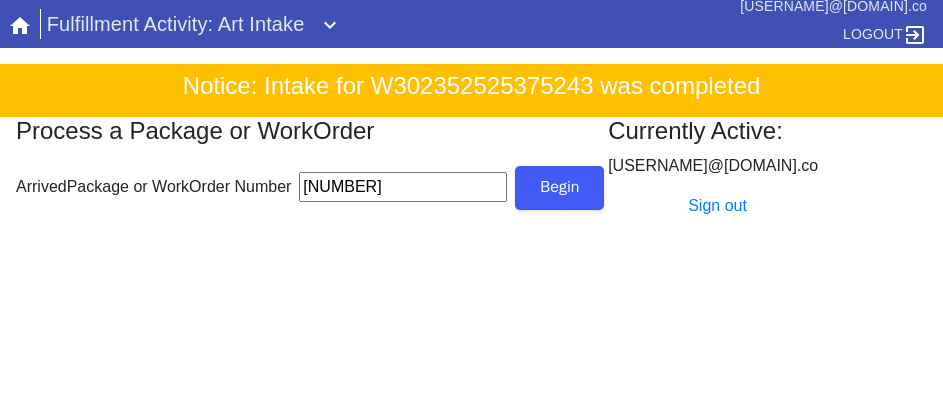 type on "[NUMBER]" 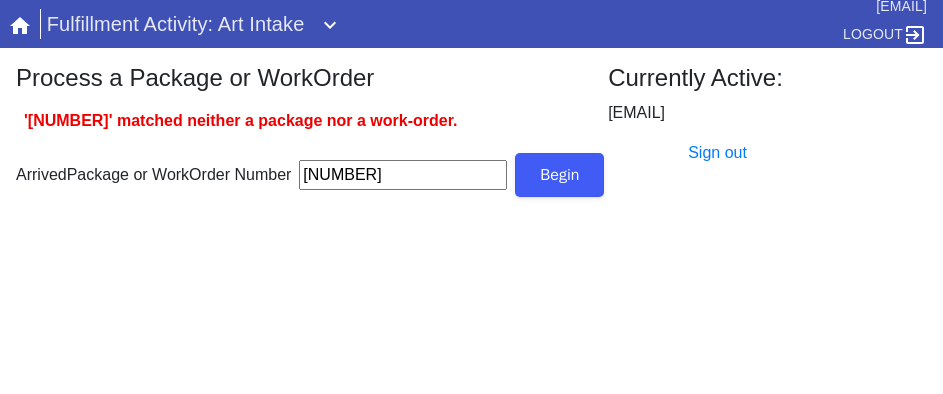 scroll, scrollTop: 0, scrollLeft: 0, axis: both 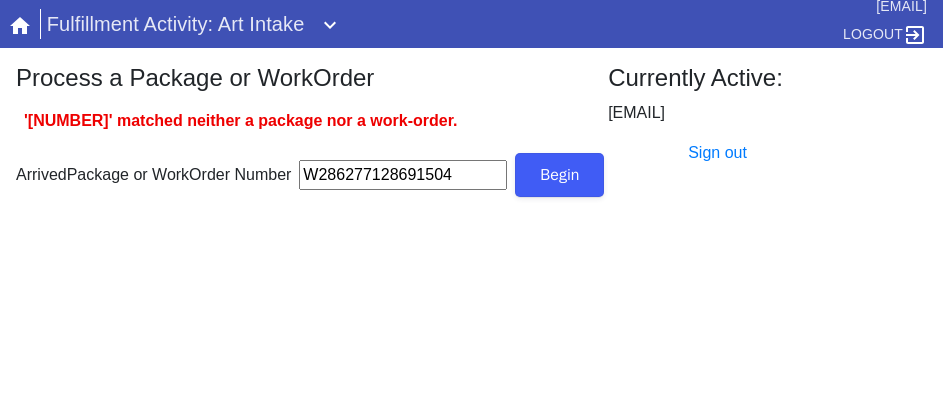 type on "W286277128691504" 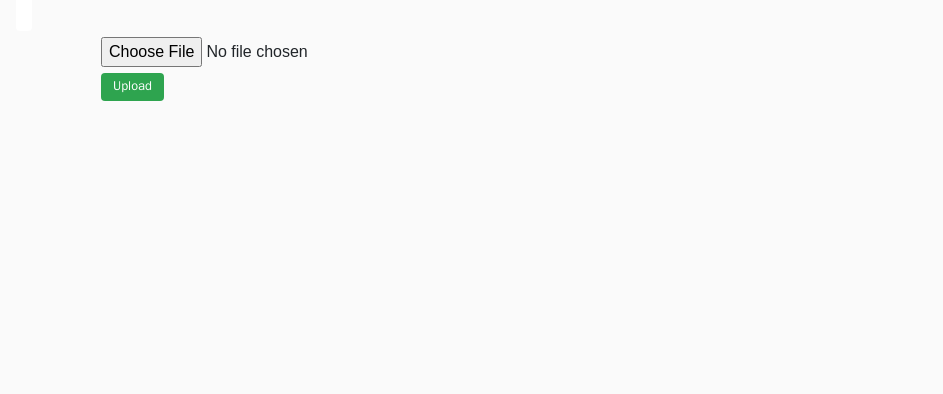 scroll, scrollTop: 912, scrollLeft: 0, axis: vertical 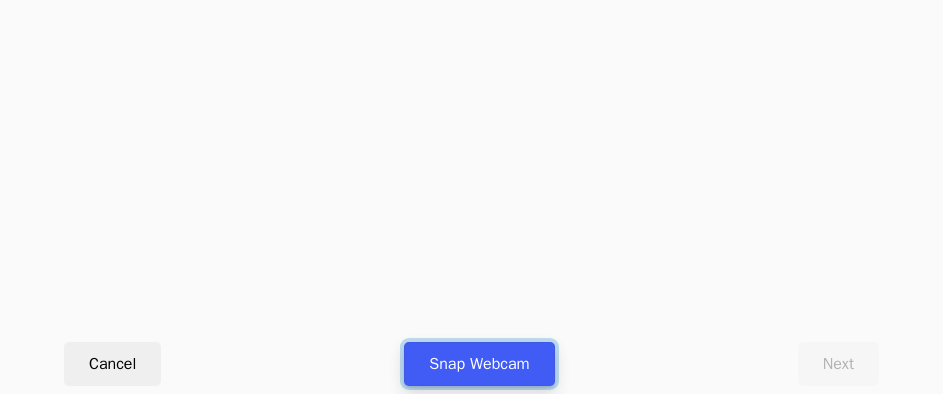 click on "Snap Webcam" at bounding box center [479, 364] 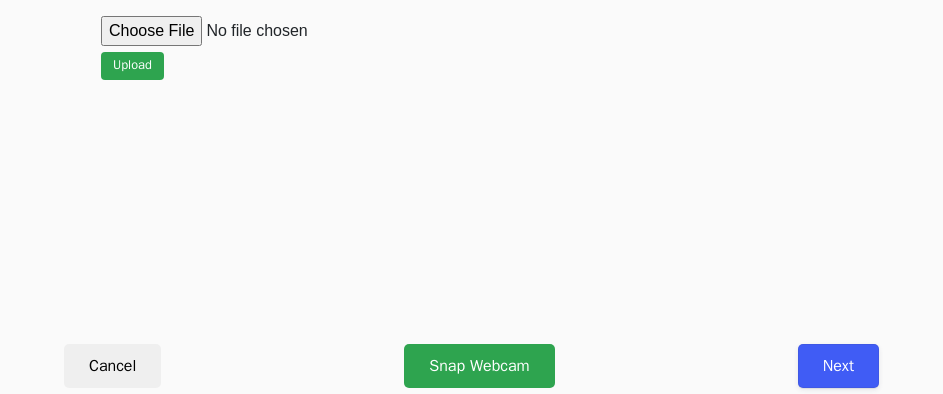 scroll, scrollTop: 912, scrollLeft: 0, axis: vertical 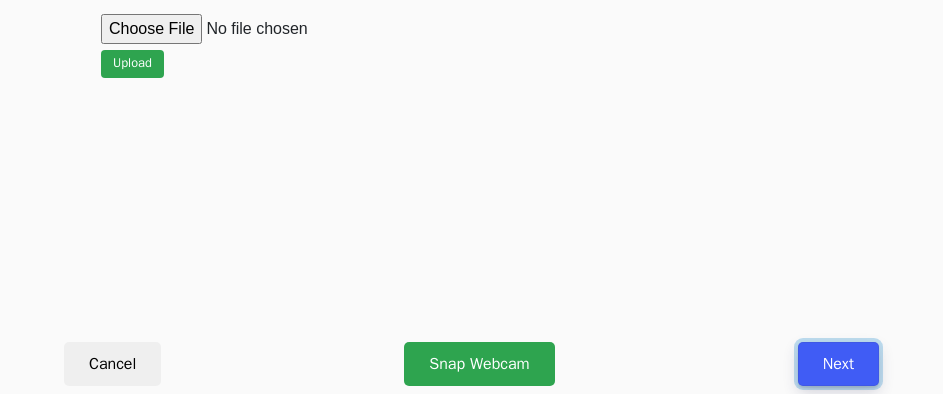 click on "Next" at bounding box center (838, 364) 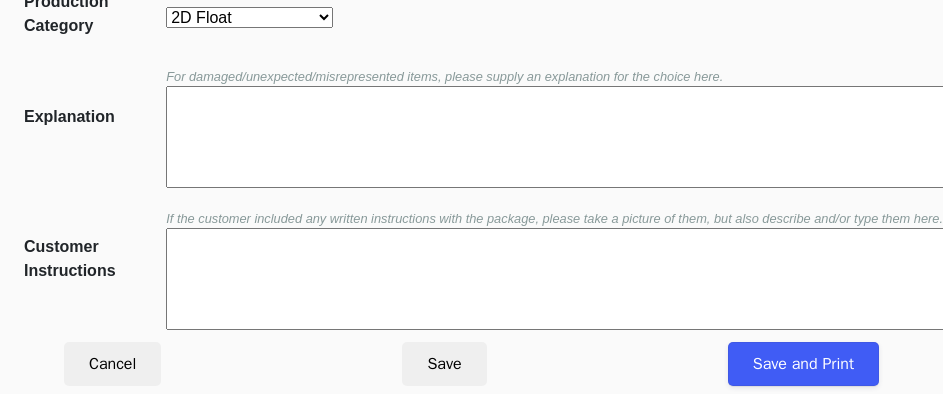 scroll, scrollTop: 452, scrollLeft: 0, axis: vertical 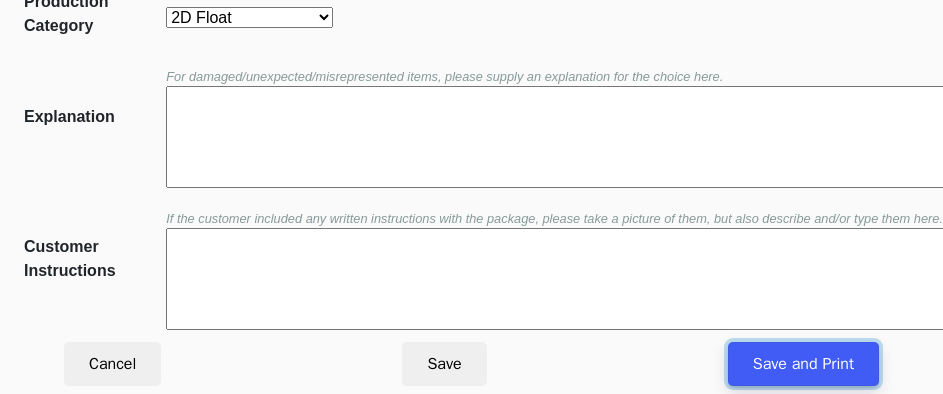 click on "Save and Print" at bounding box center [803, 364] 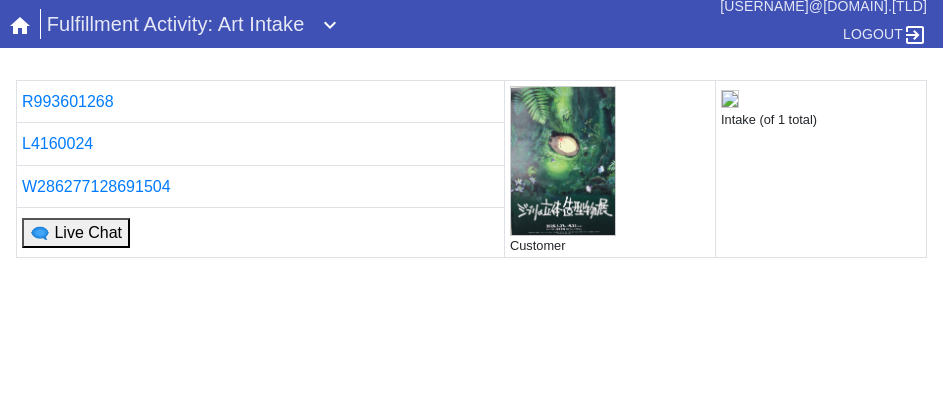 scroll, scrollTop: 0, scrollLeft: 0, axis: both 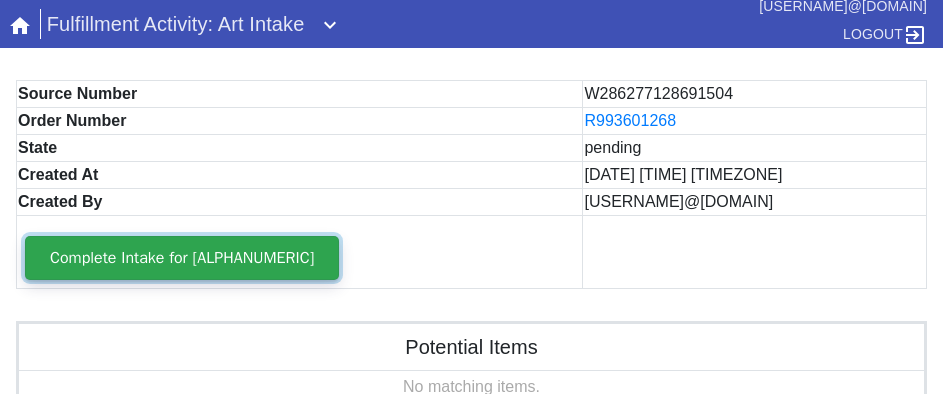 click on "Complete Intake for [ALPHANUMERIC]" at bounding box center (182, 258) 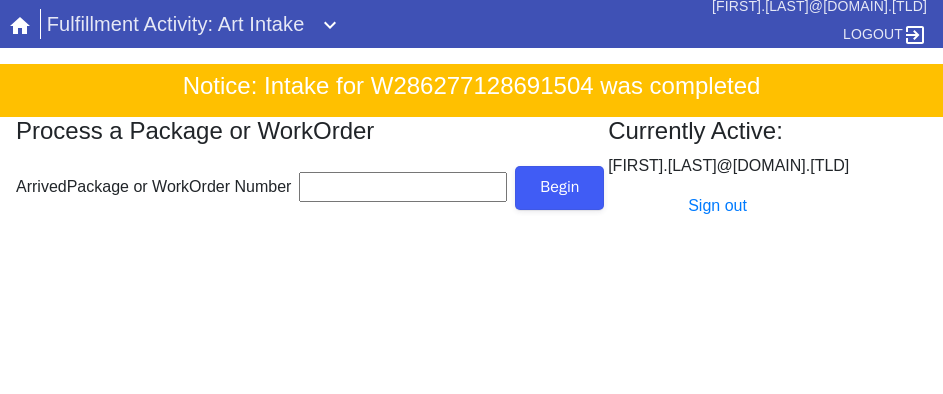 scroll, scrollTop: 0, scrollLeft: 0, axis: both 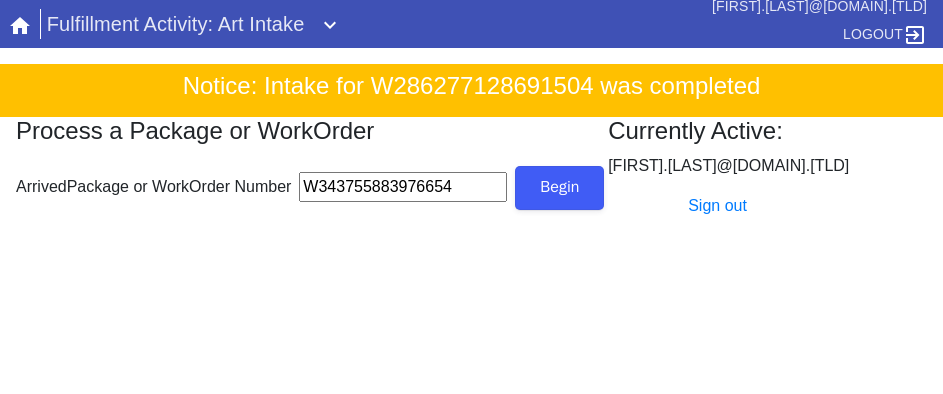 type on "W343755883976654" 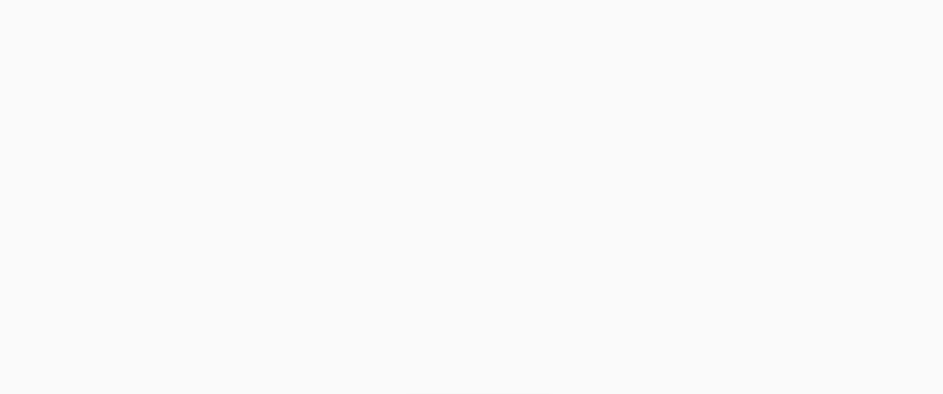 scroll, scrollTop: 912, scrollLeft: 0, axis: vertical 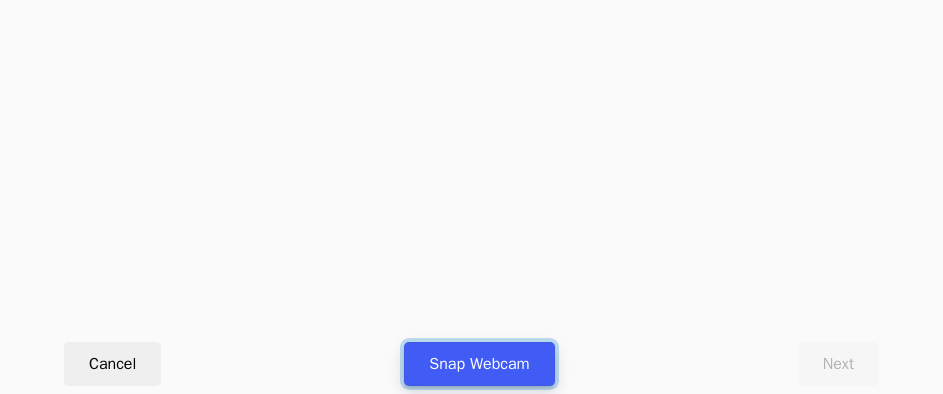 click on "Snap Webcam" at bounding box center (479, 364) 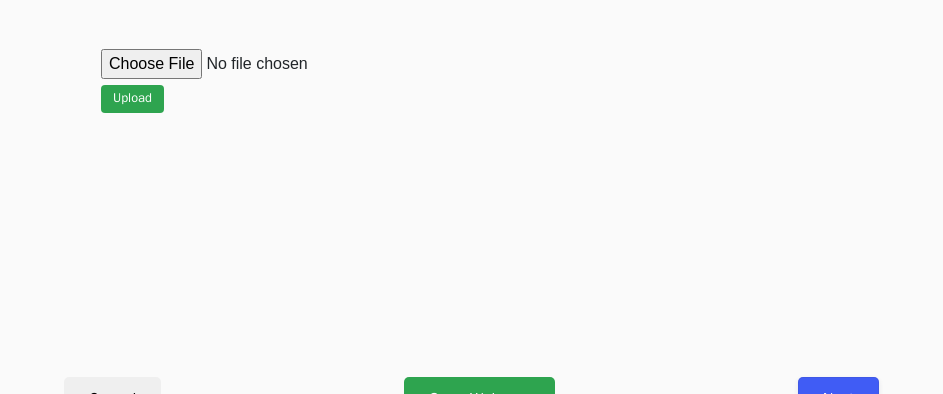 scroll, scrollTop: 912, scrollLeft: 0, axis: vertical 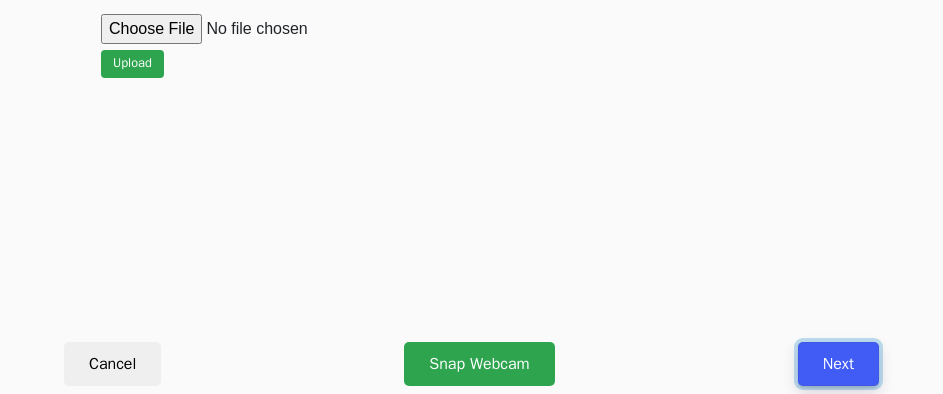 click on "Next" at bounding box center [838, 364] 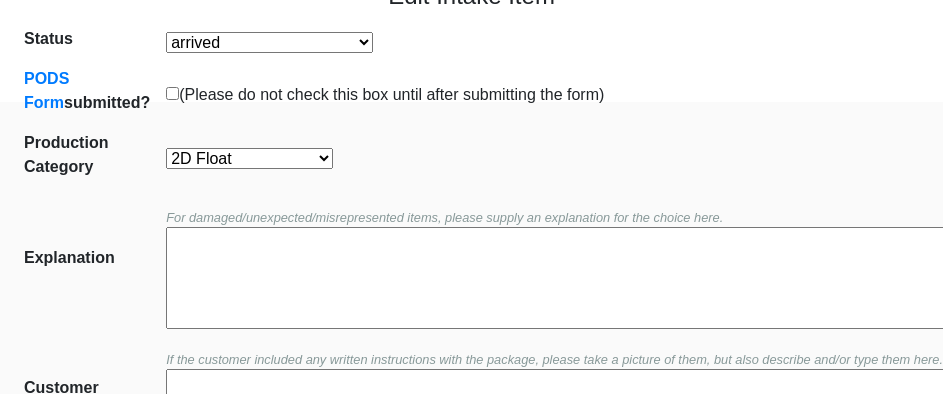 scroll, scrollTop: 452, scrollLeft: 0, axis: vertical 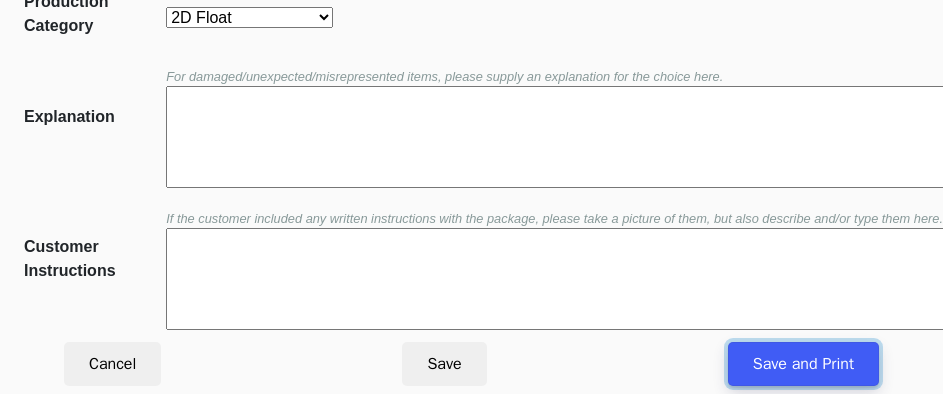 click on "Save and Print" at bounding box center (803, 364) 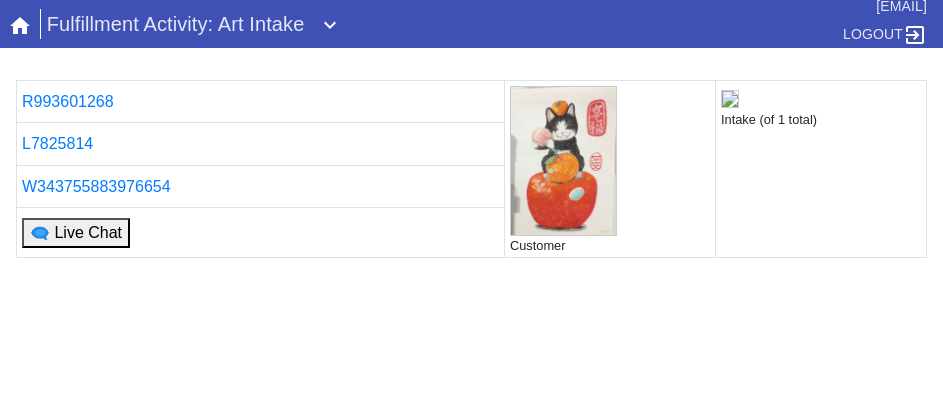 scroll, scrollTop: 0, scrollLeft: 0, axis: both 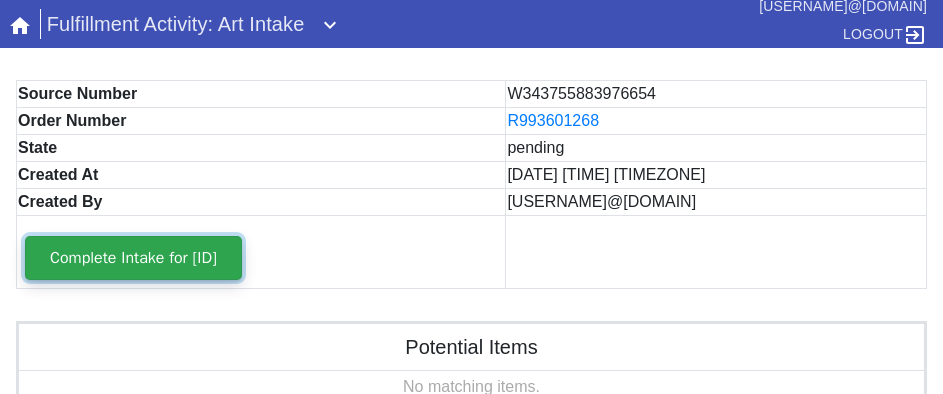 click on "Complete Intake for [ID]" at bounding box center (133, 258) 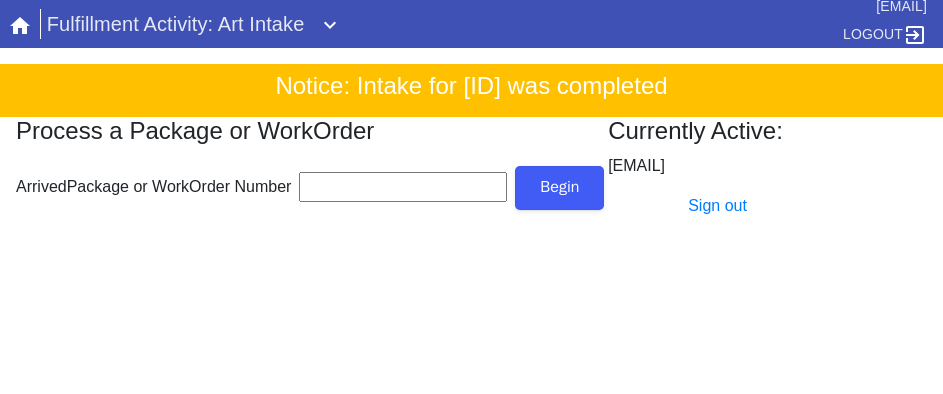 scroll, scrollTop: 0, scrollLeft: 0, axis: both 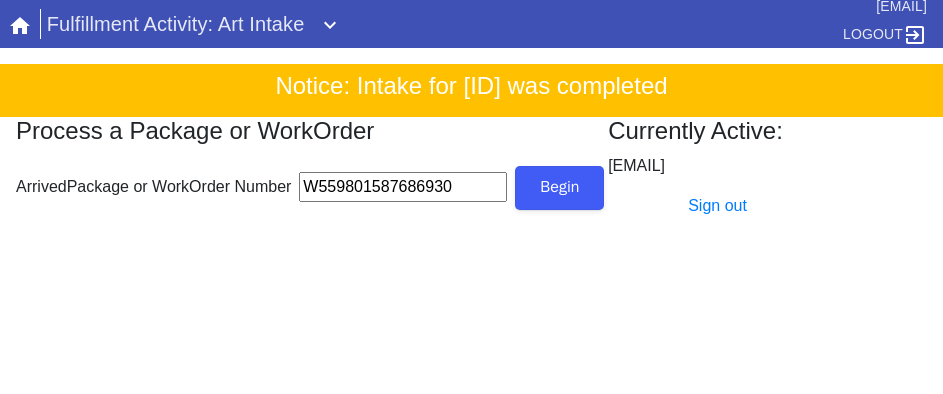 type on "W559801587686930" 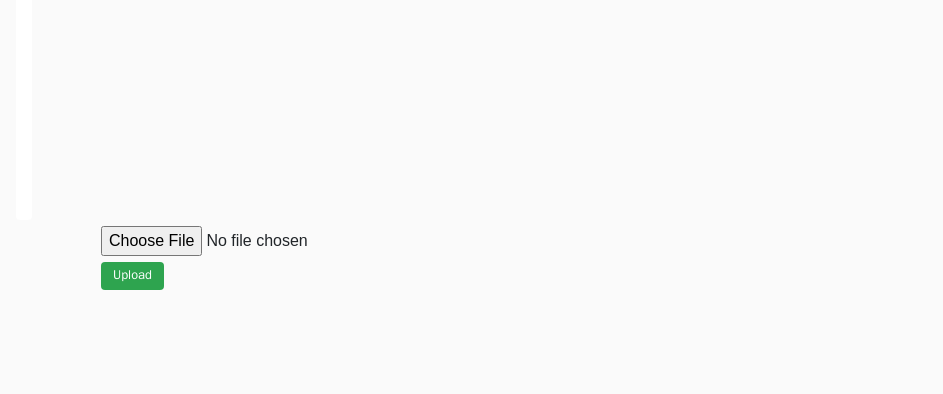 scroll, scrollTop: 912, scrollLeft: 0, axis: vertical 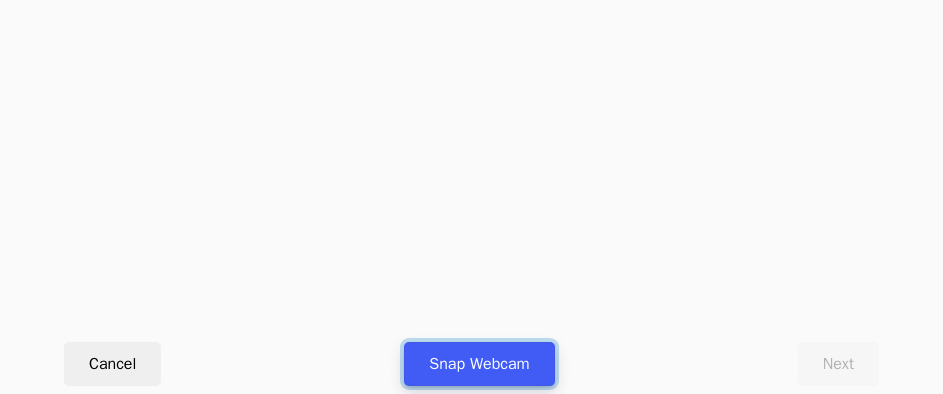 click on "Snap Webcam" at bounding box center [479, 364] 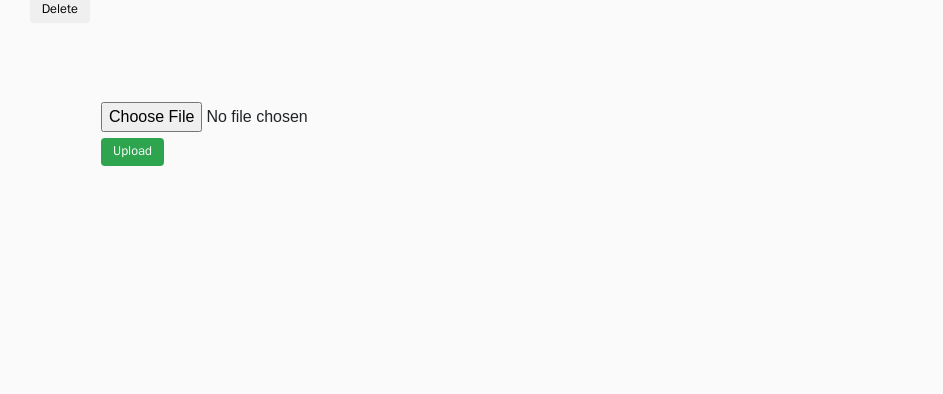 scroll, scrollTop: 912, scrollLeft: 0, axis: vertical 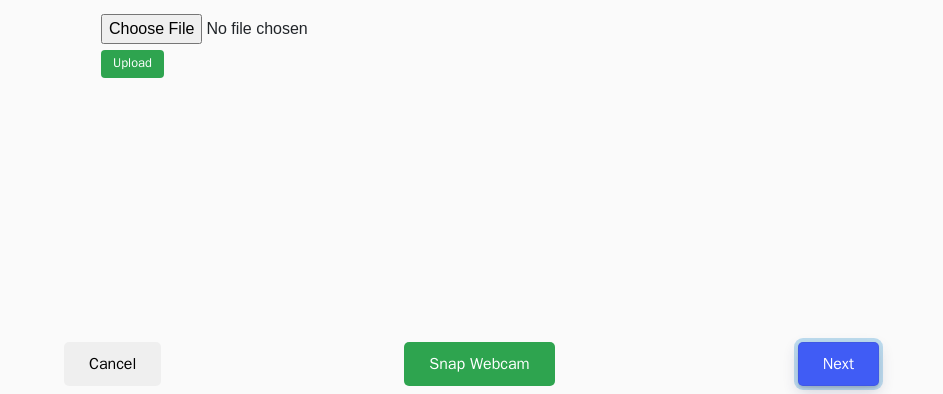 drag, startPoint x: 855, startPoint y: 360, endPoint x: 807, endPoint y: 382, distance: 52.801514 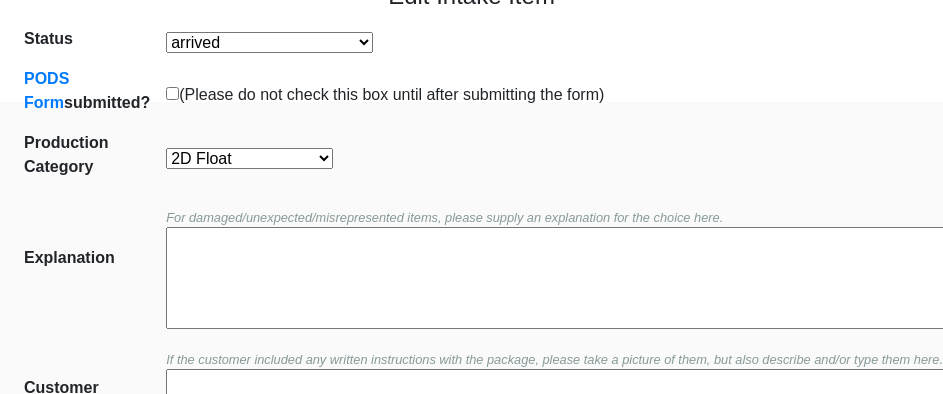 scroll, scrollTop: 300, scrollLeft: 0, axis: vertical 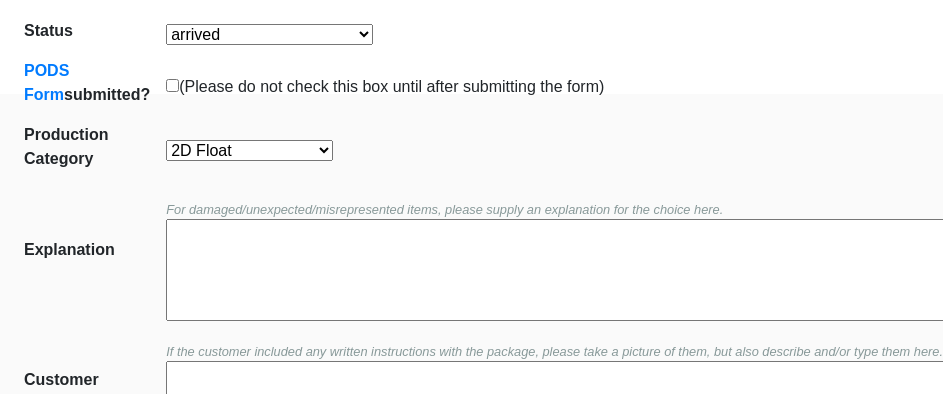 click on "Oversize
Textiles and Jerseys
Projects
Canvas
2D Clear Float
2D Float
2D Non-Float" at bounding box center [249, 150] 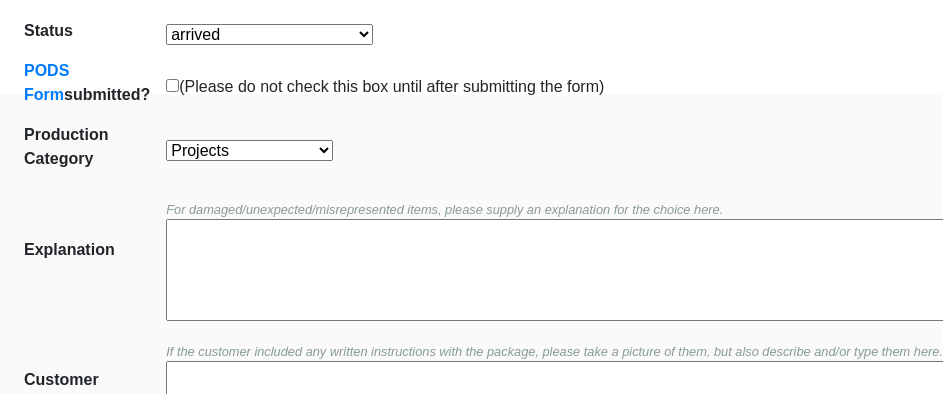 click on "Oversize
Textiles and Jerseys
Projects
Canvas
2D Clear Float
2D Float
2D Non-Float" at bounding box center (249, 150) 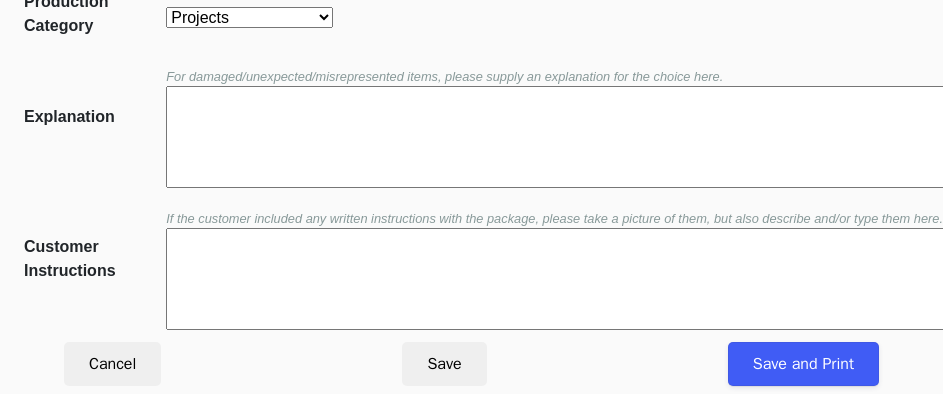 scroll, scrollTop: 452, scrollLeft: 0, axis: vertical 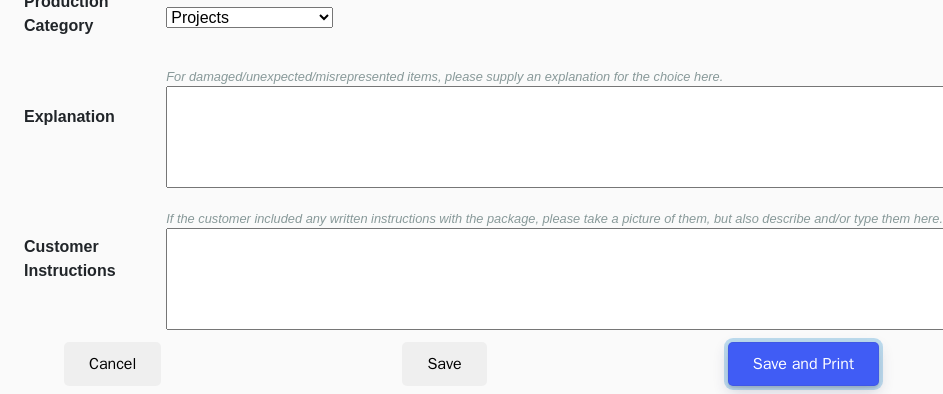 click on "Save and Print" at bounding box center [803, 364] 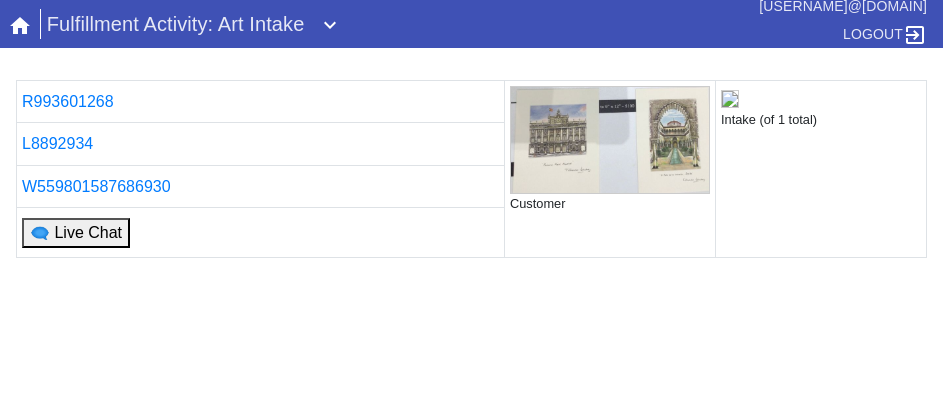 scroll, scrollTop: 0, scrollLeft: 0, axis: both 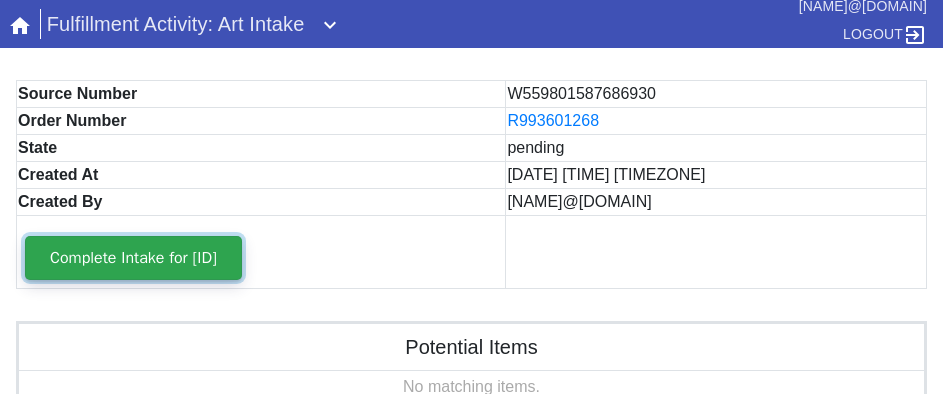 click on "Complete Intake for [ID]" at bounding box center [133, 258] 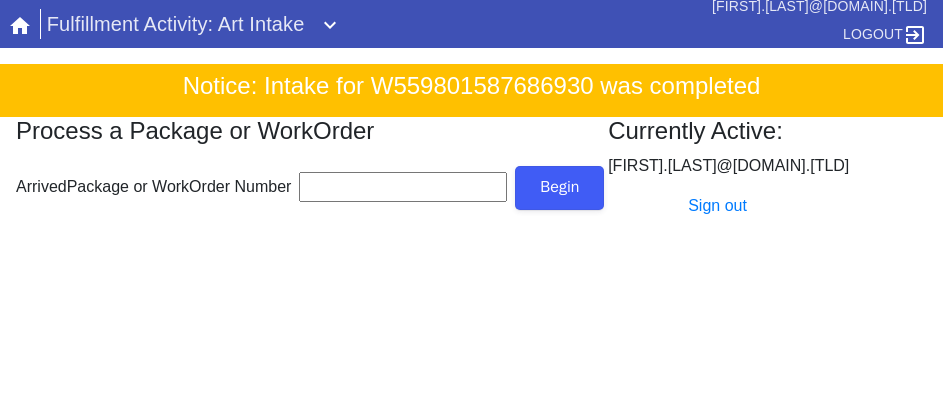 scroll, scrollTop: 0, scrollLeft: 0, axis: both 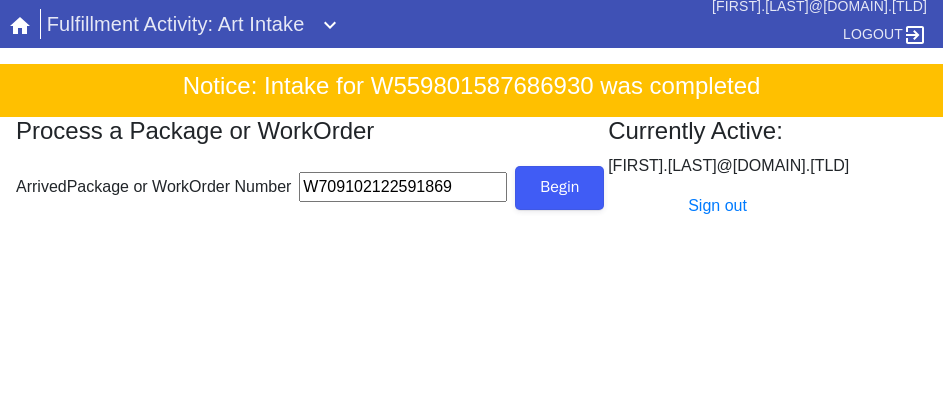 type on "W709102122591869" 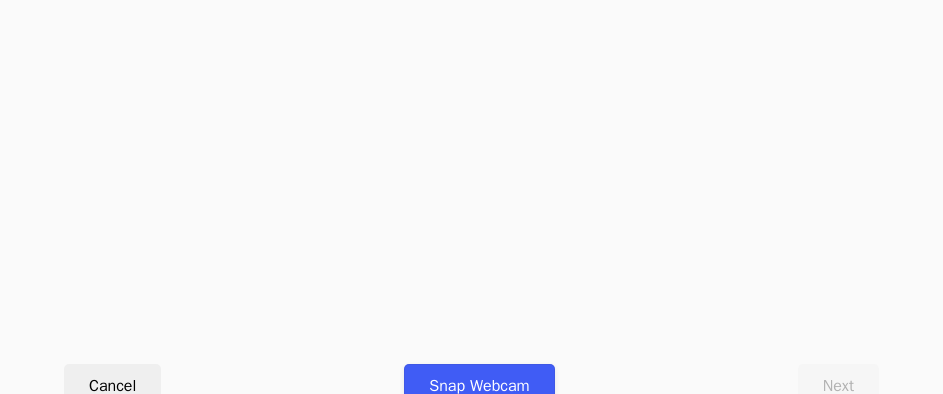 scroll, scrollTop: 912, scrollLeft: 0, axis: vertical 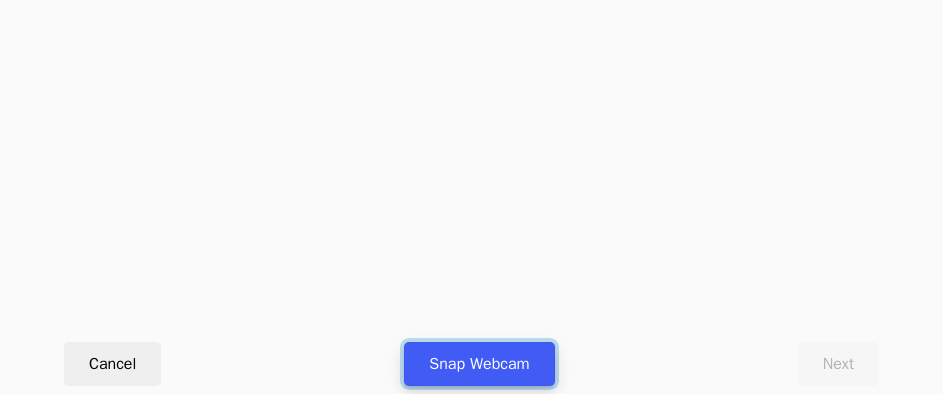 click on "Snap Webcam" at bounding box center (479, 364) 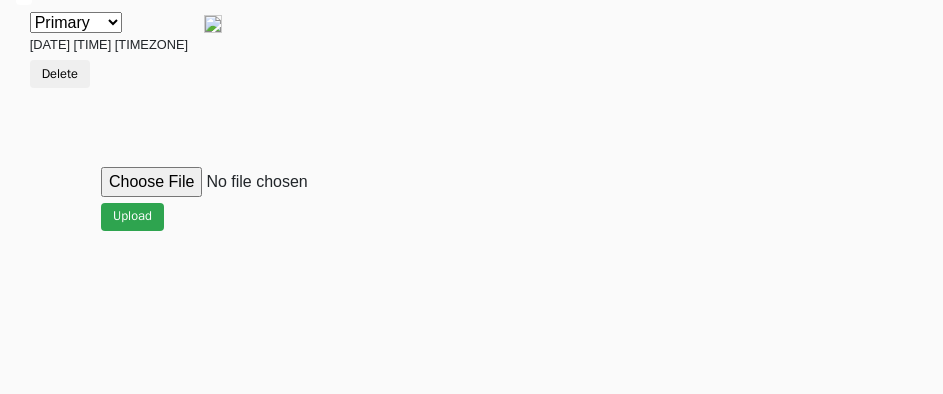 scroll, scrollTop: 912, scrollLeft: 0, axis: vertical 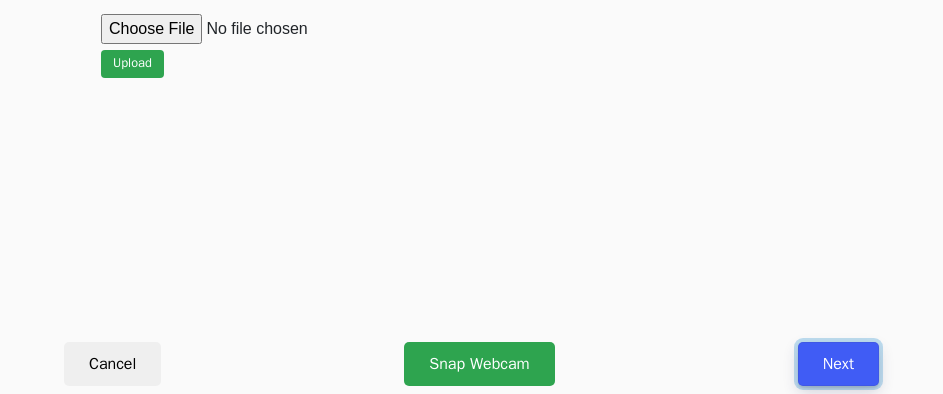 click on "Next" at bounding box center (838, 364) 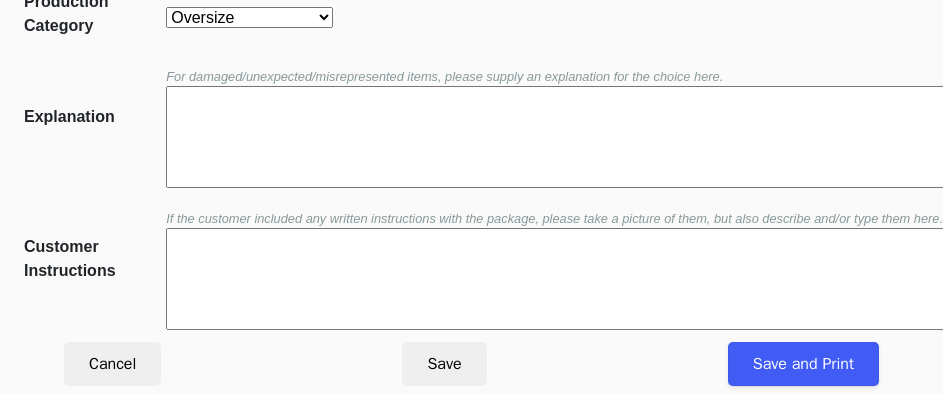 scroll, scrollTop: 452, scrollLeft: 0, axis: vertical 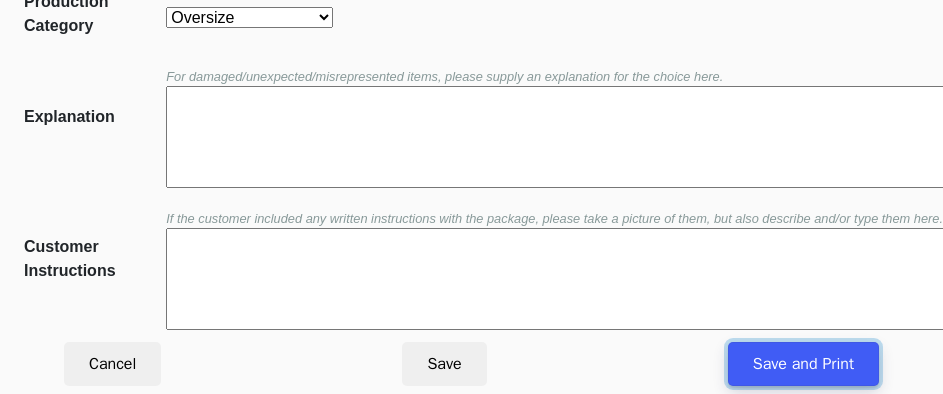 click on "Save and Print" at bounding box center (803, 364) 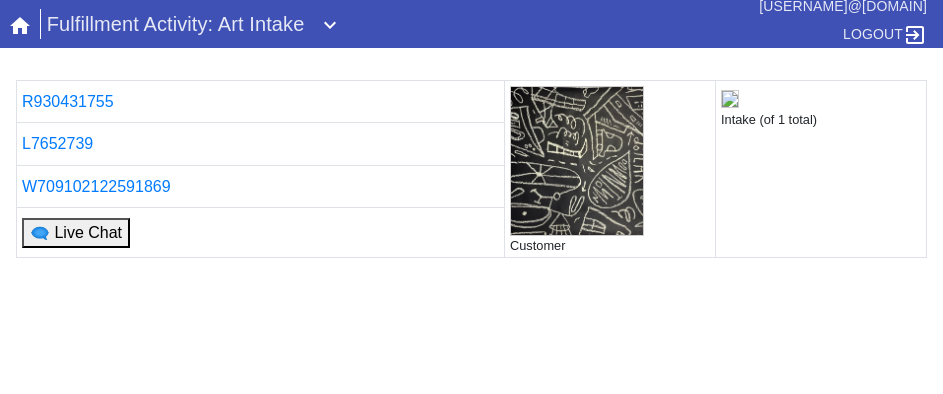 scroll, scrollTop: 0, scrollLeft: 0, axis: both 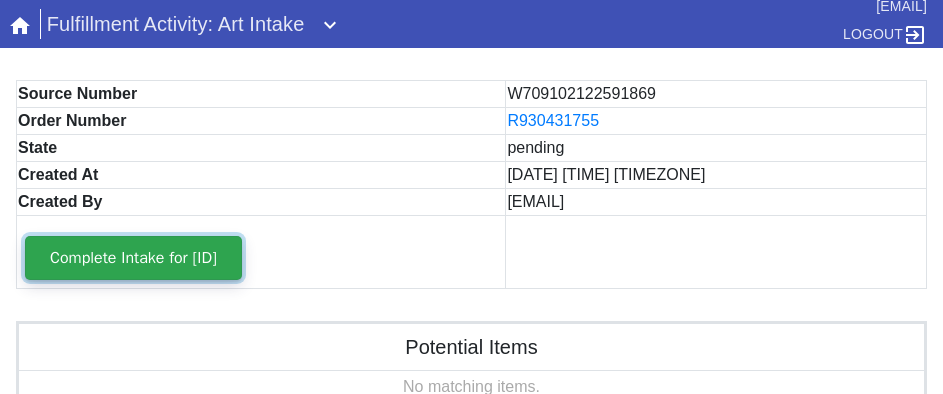 click on "Complete Intake for [ID]" at bounding box center (133, 258) 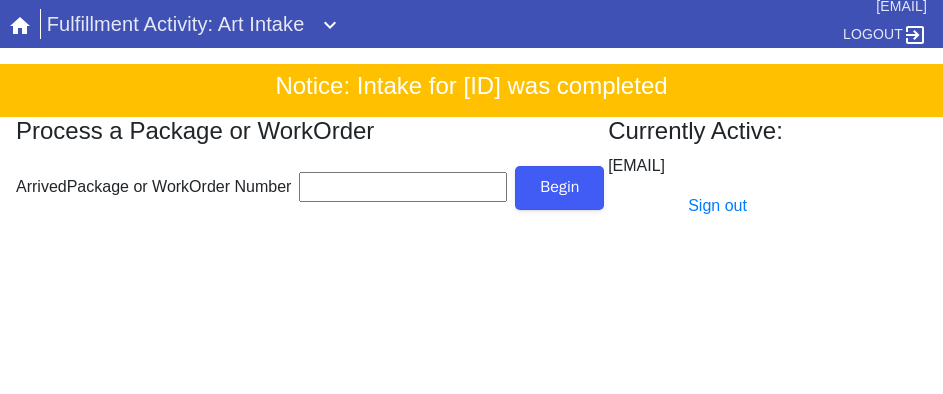 scroll, scrollTop: 0, scrollLeft: 0, axis: both 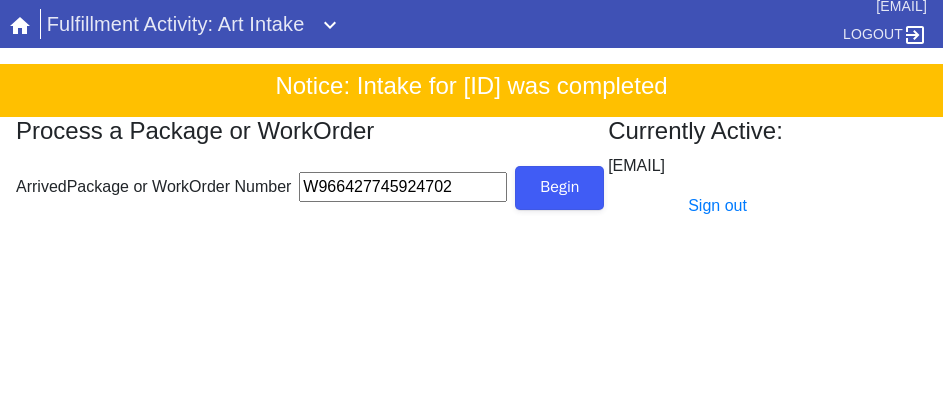 type on "W966427745924702" 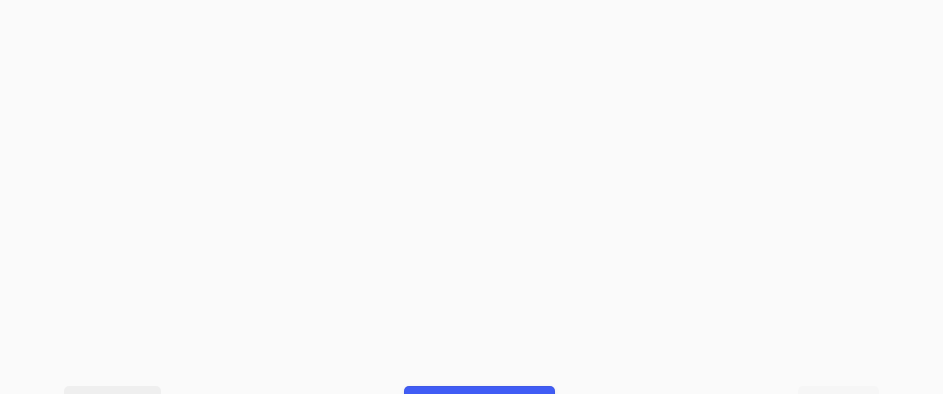 scroll, scrollTop: 994, scrollLeft: 0, axis: vertical 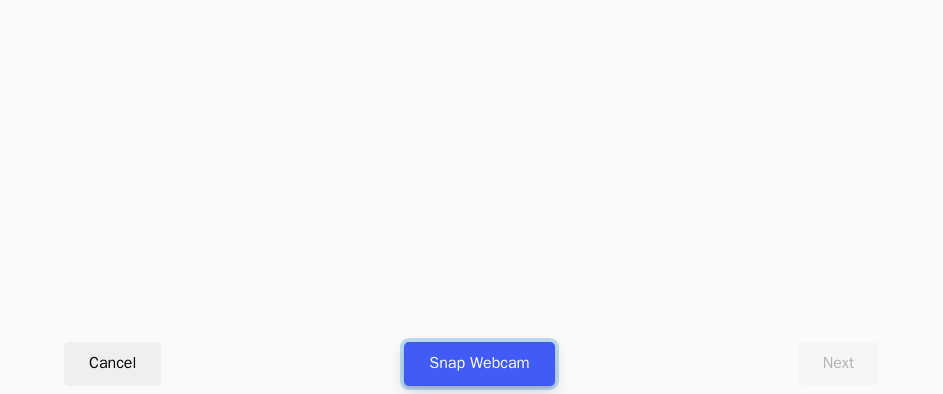 click on "Snap Webcam" at bounding box center [479, 364] 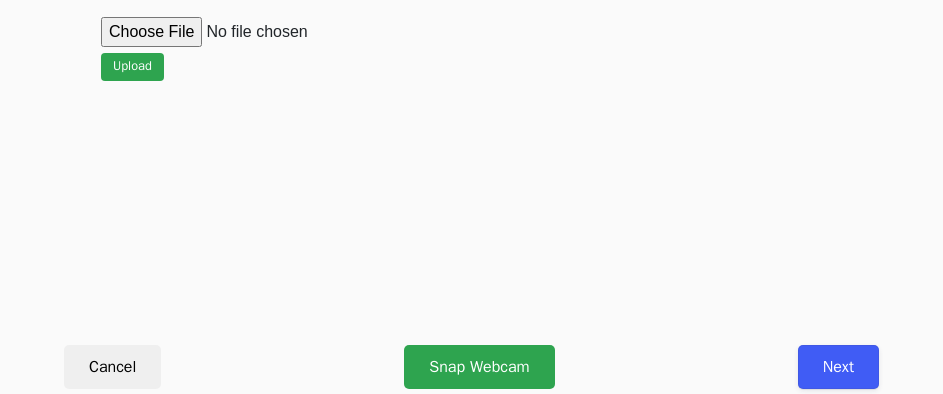 scroll, scrollTop: 912, scrollLeft: 0, axis: vertical 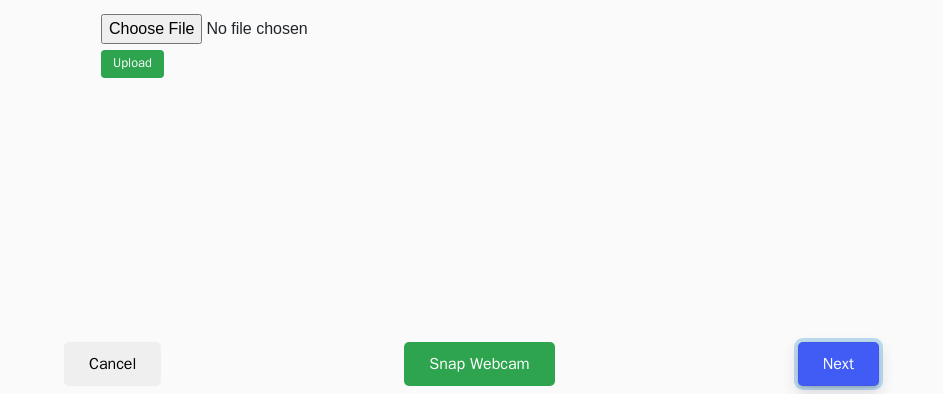 click on "Next" at bounding box center [838, 364] 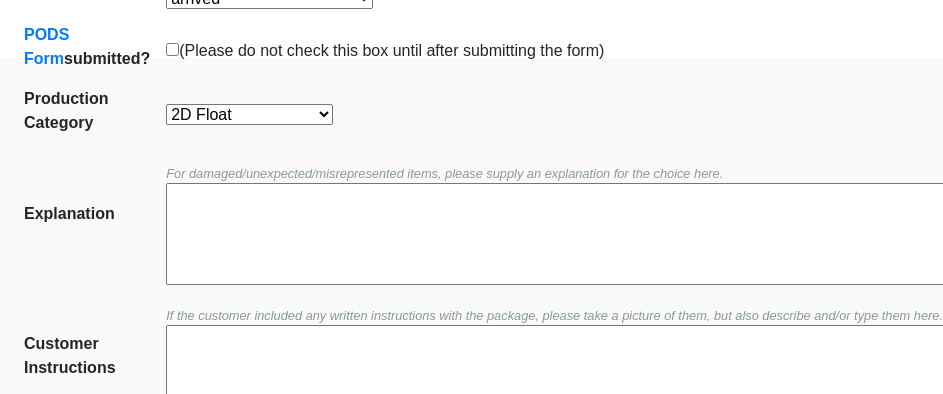 scroll, scrollTop: 452, scrollLeft: 0, axis: vertical 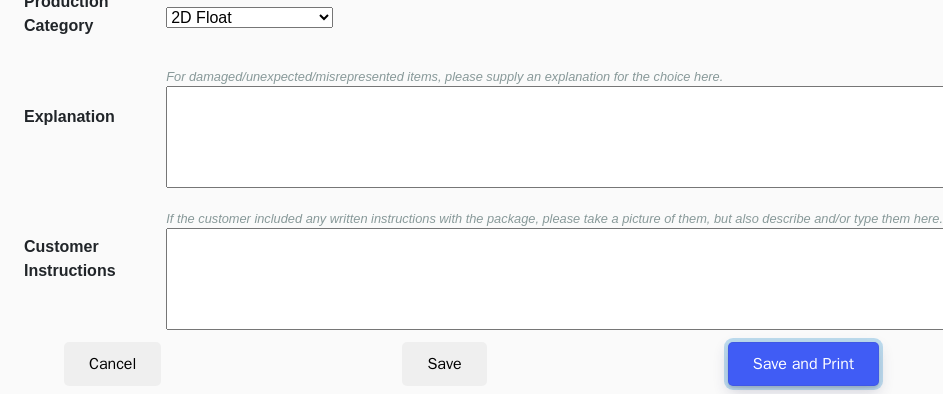 click on "Save and Print" at bounding box center [803, 364] 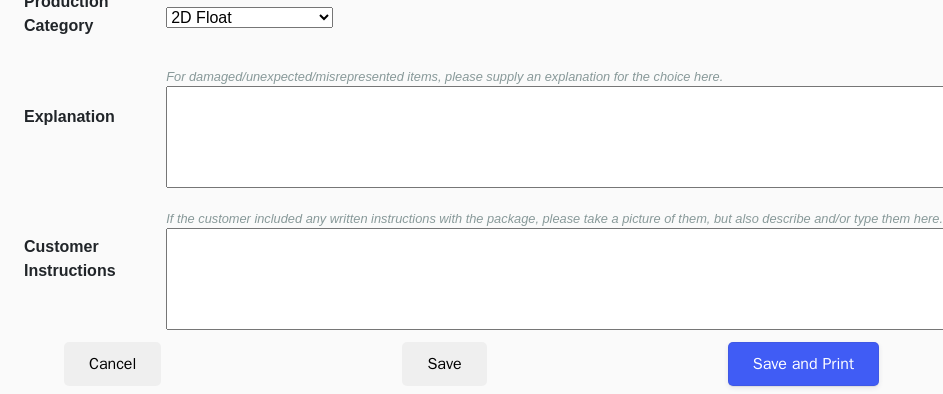 scroll, scrollTop: 352, scrollLeft: 0, axis: vertical 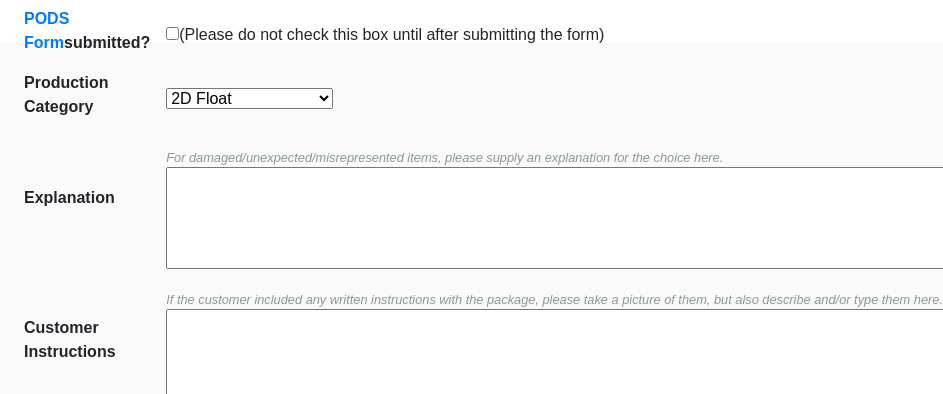click on "Oversize
Textiles and Jerseys
Projects
Canvas
2D Clear Float
2D Float
2D Non-Float" at bounding box center (249, 98) 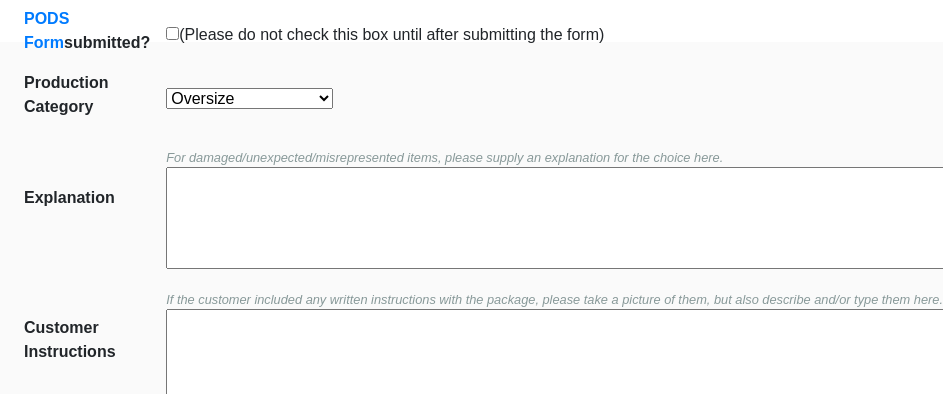 click on "Oversize
Textiles and Jerseys
Projects
Canvas
2D Clear Float
2D Float
2D Non-Float" at bounding box center [249, 98] 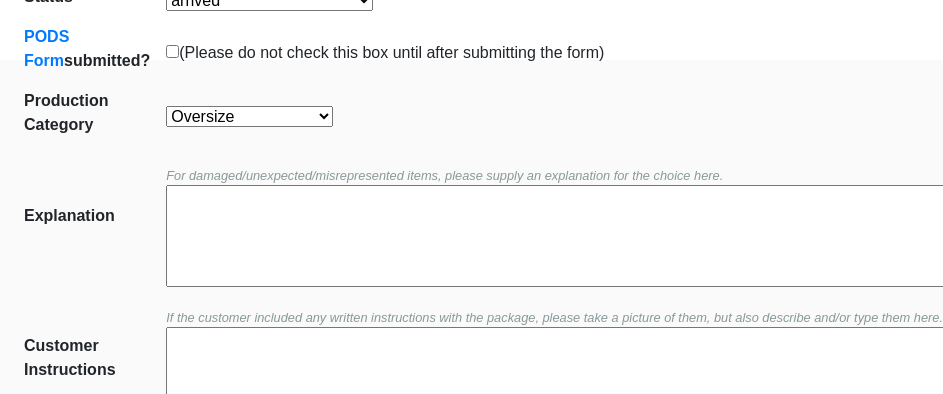 scroll, scrollTop: 452, scrollLeft: 0, axis: vertical 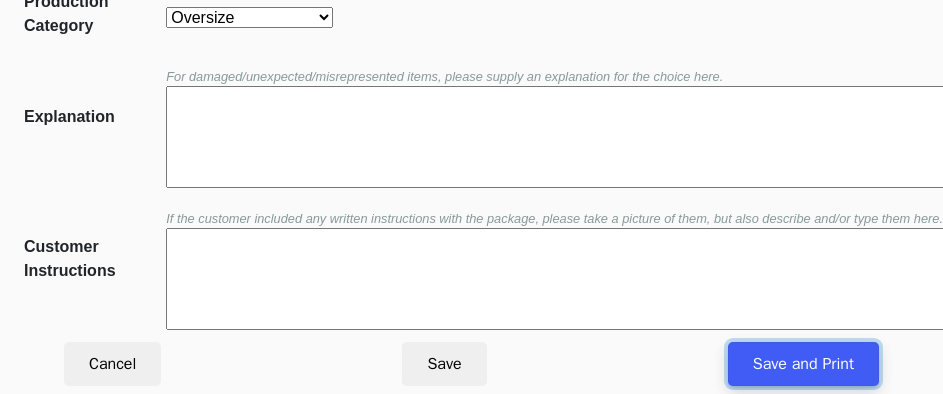 click on "Save and Print" at bounding box center (803, 364) 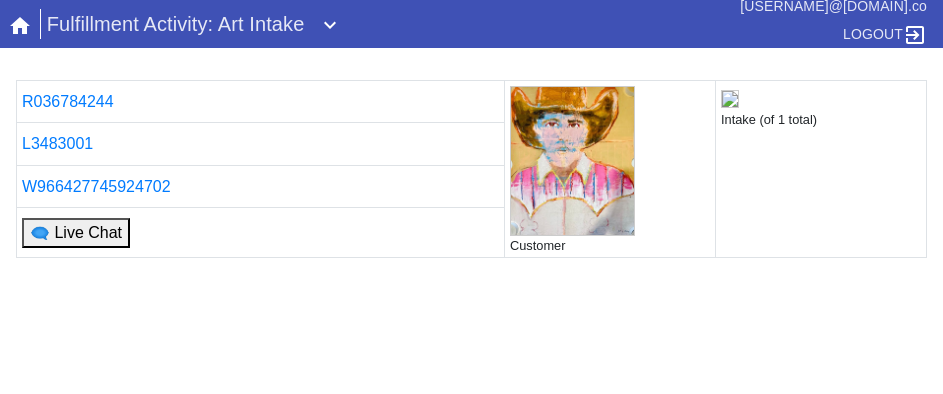 scroll, scrollTop: 0, scrollLeft: 0, axis: both 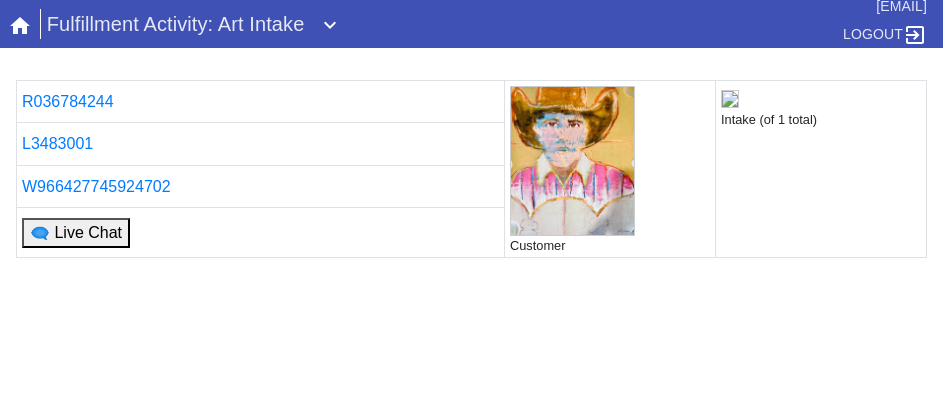 click on "R036784244 Customer Intake (of 1 total) L3483001 W966427745924702 🗨 Live Chat Printing... If you are not returned to the Intake tool after printing is complete, please click  here ." at bounding box center (471, 319) 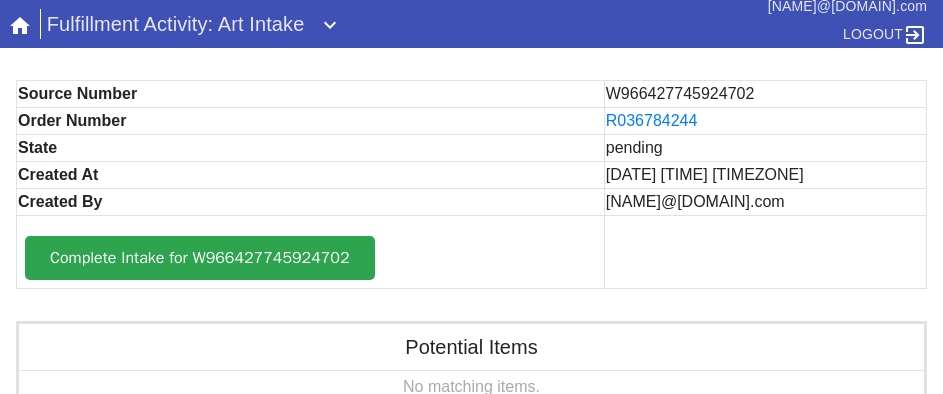 scroll, scrollTop: 0, scrollLeft: 0, axis: both 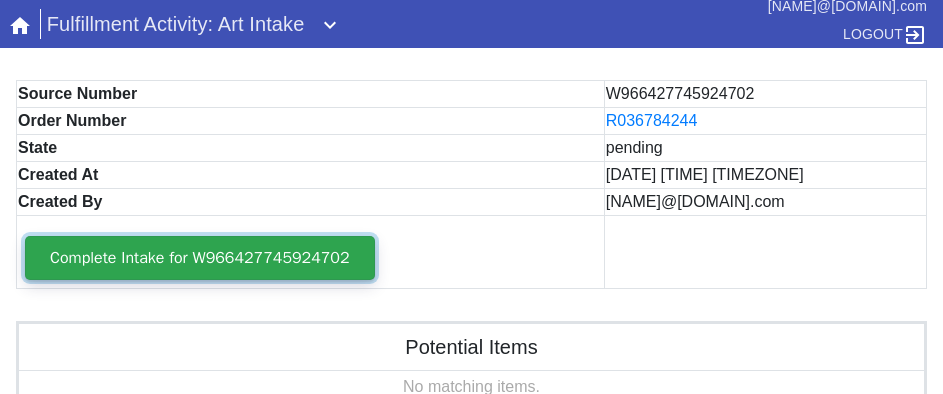 click on "Complete Intake for W966427745924702" at bounding box center [200, 258] 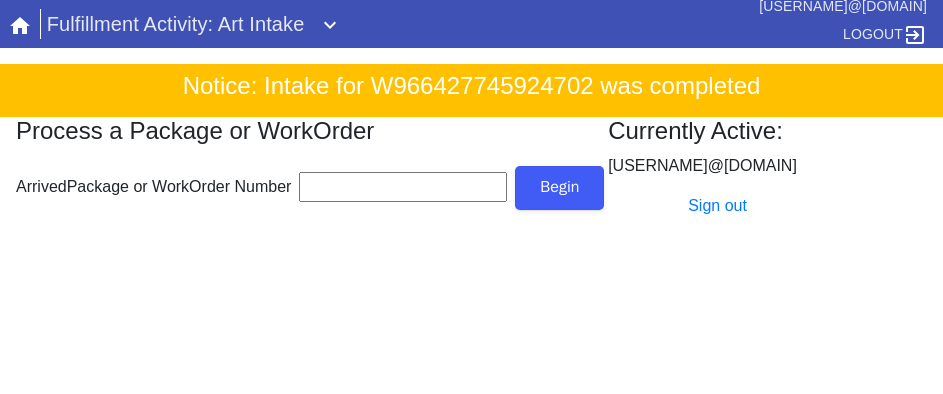 scroll, scrollTop: 0, scrollLeft: 0, axis: both 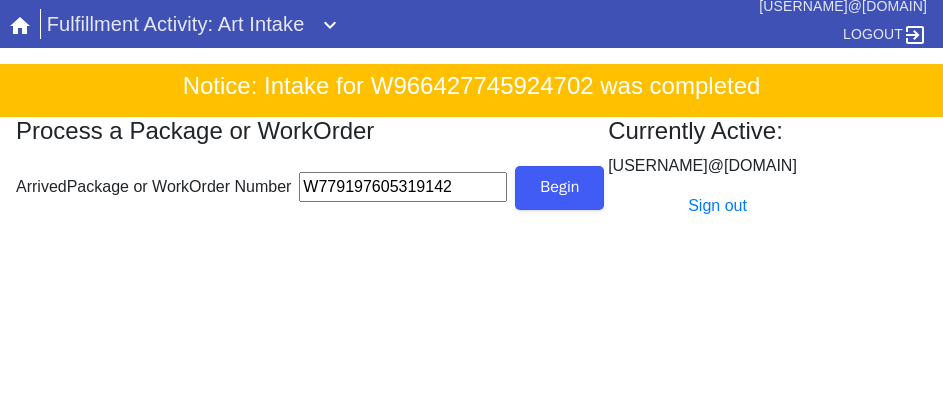 type on "W779197605319142" 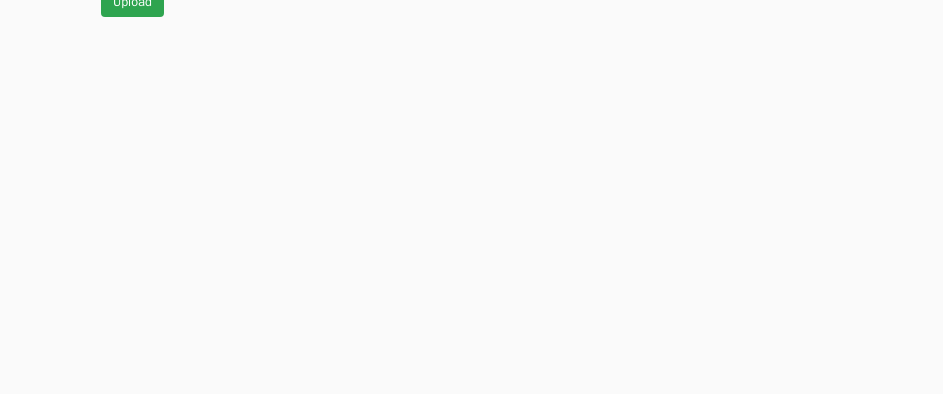 scroll, scrollTop: 912, scrollLeft: 0, axis: vertical 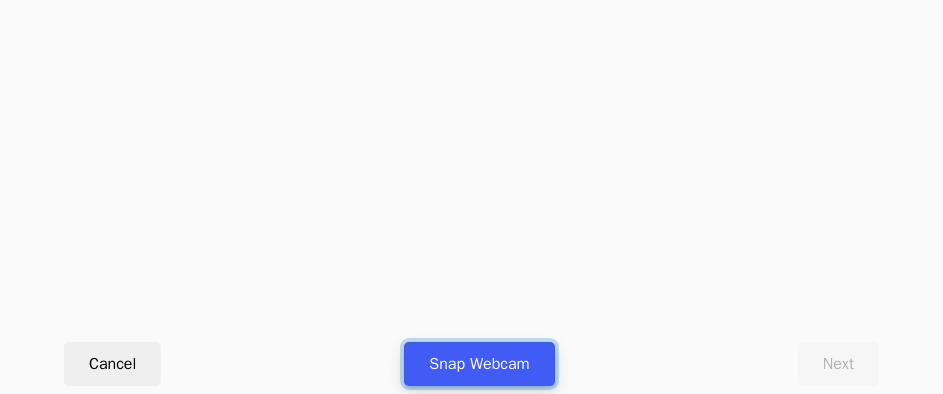 click on "Snap Webcam" at bounding box center [479, 364] 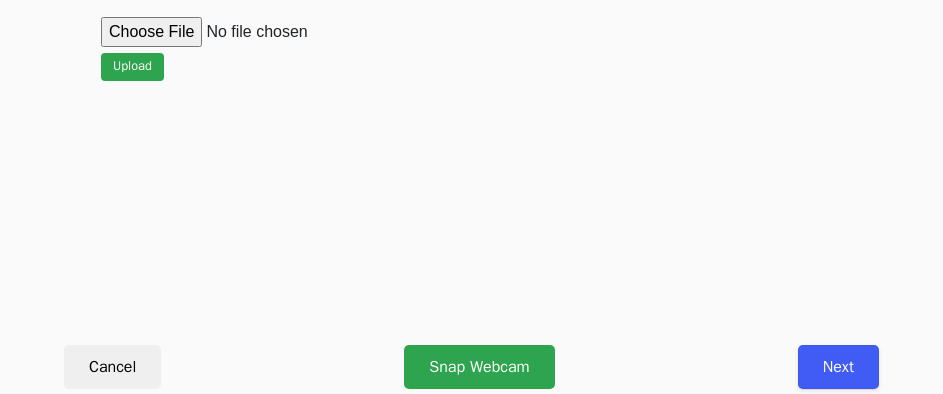 scroll, scrollTop: 912, scrollLeft: 0, axis: vertical 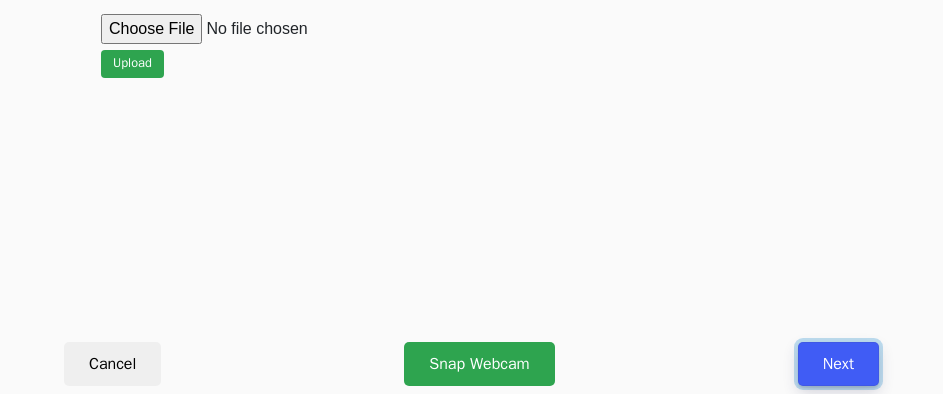 click on "Next" at bounding box center (838, 364) 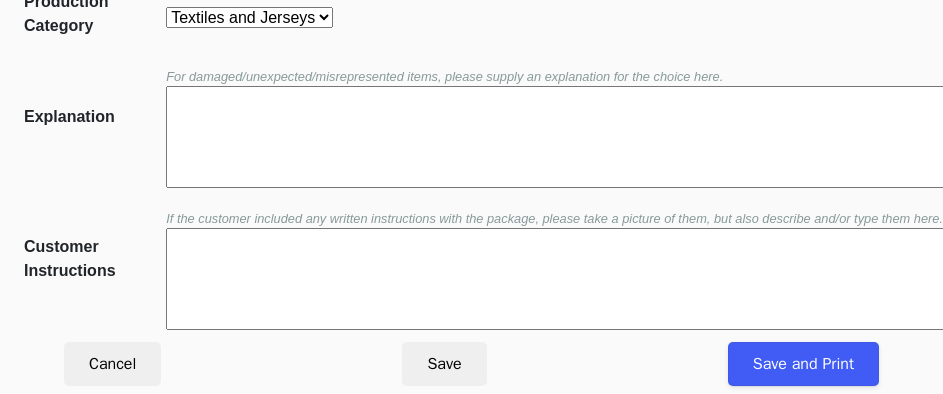 scroll, scrollTop: 452, scrollLeft: 0, axis: vertical 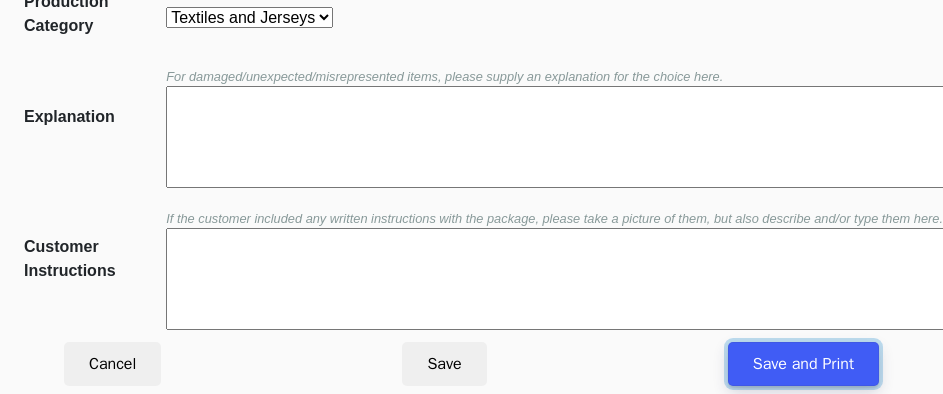 click on "Save and Print" at bounding box center [803, 364] 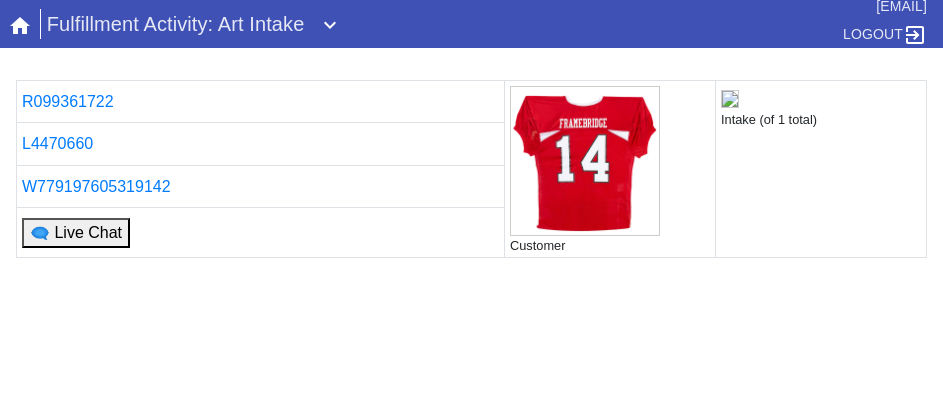 scroll, scrollTop: 0, scrollLeft: 0, axis: both 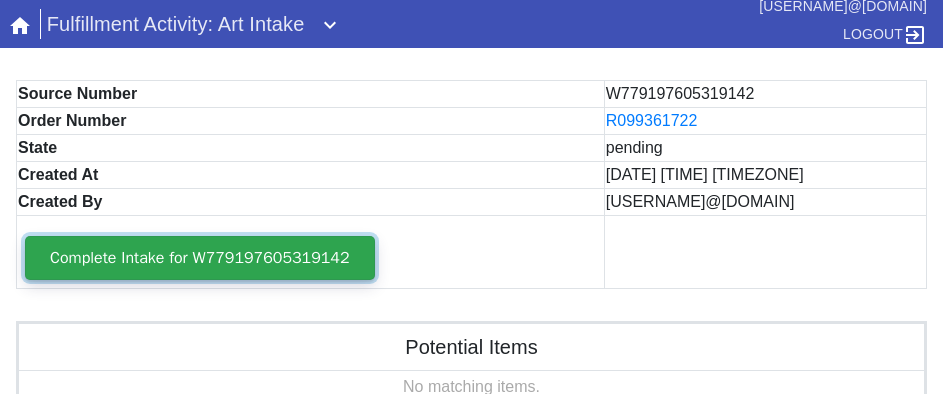 click on "Complete Intake for W779197605319142" at bounding box center [200, 258] 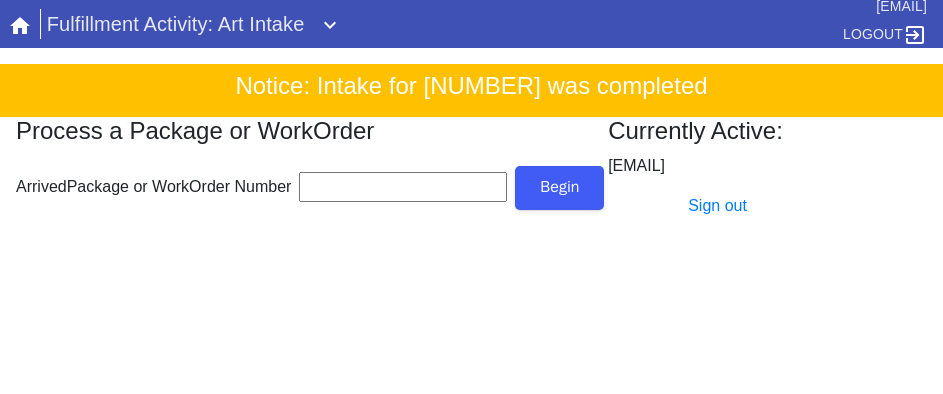 scroll, scrollTop: 0, scrollLeft: 0, axis: both 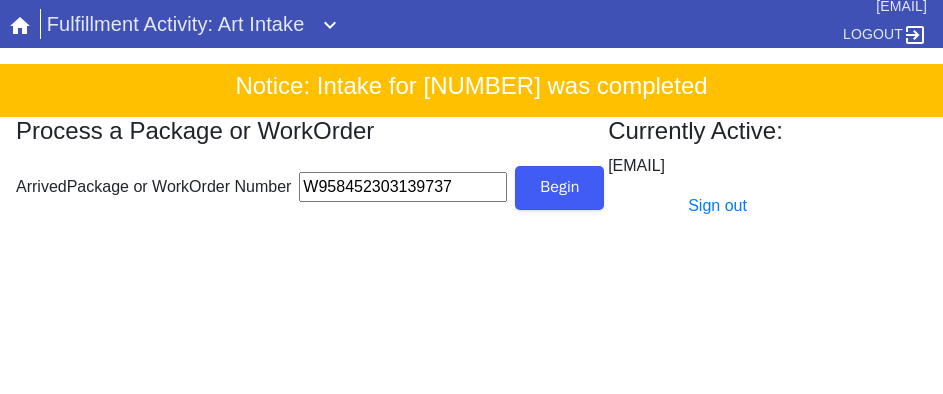 type on "W958452303139737" 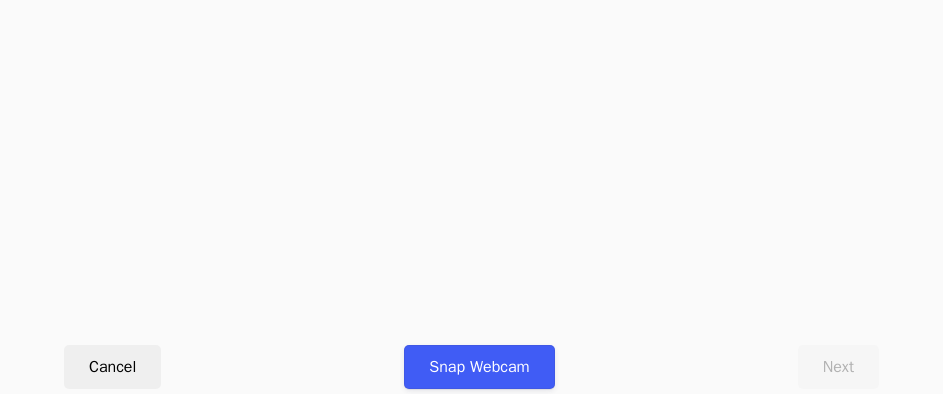 scroll, scrollTop: 912, scrollLeft: 0, axis: vertical 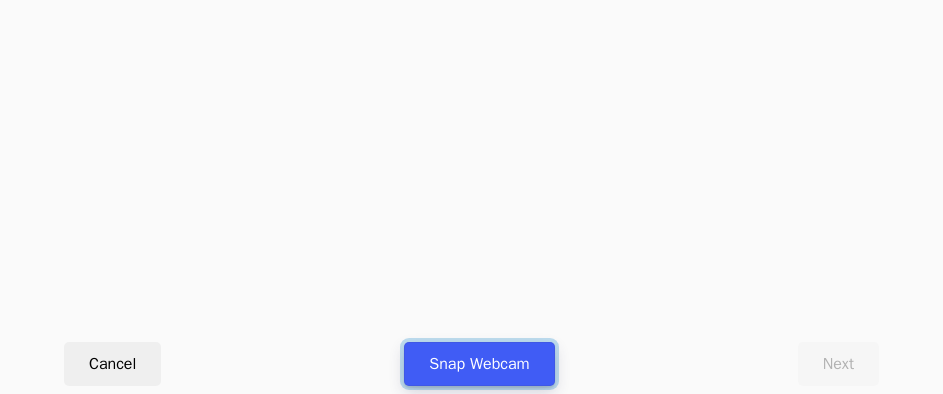 click on "Snap Webcam" at bounding box center [479, 364] 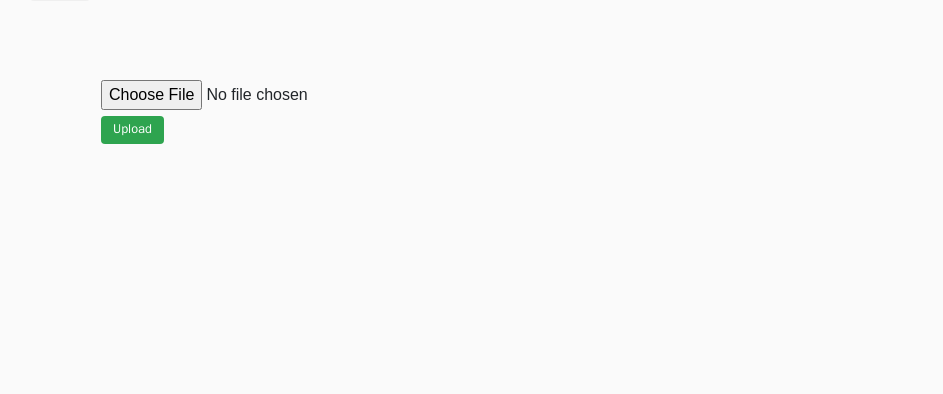 scroll, scrollTop: 912, scrollLeft: 0, axis: vertical 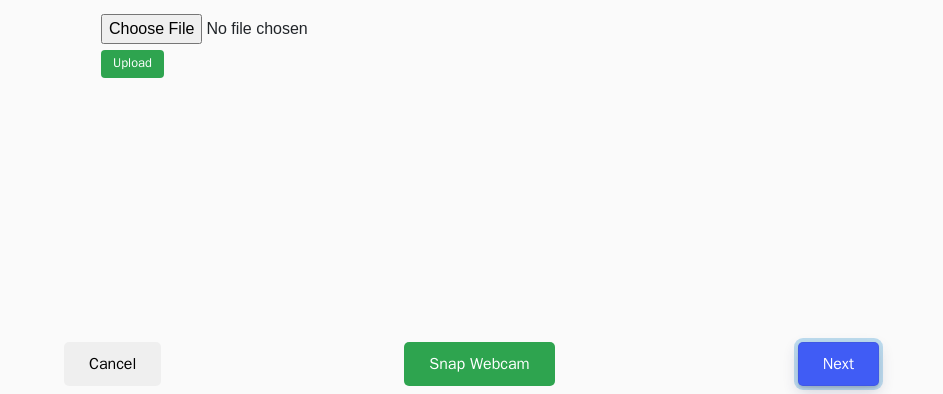click on "Next" at bounding box center [838, 364] 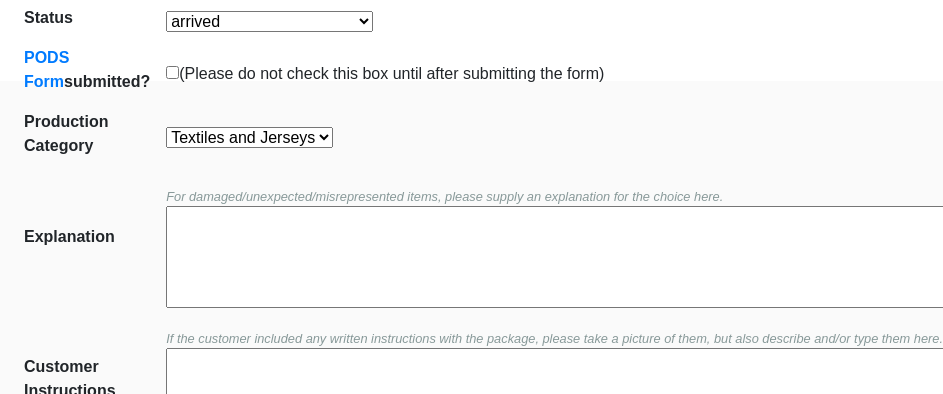 scroll, scrollTop: 452, scrollLeft: 0, axis: vertical 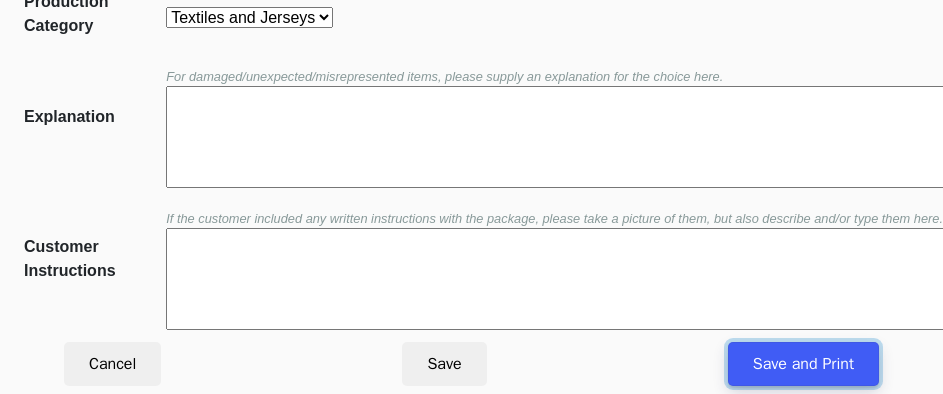 click on "Save and Print" at bounding box center (803, 364) 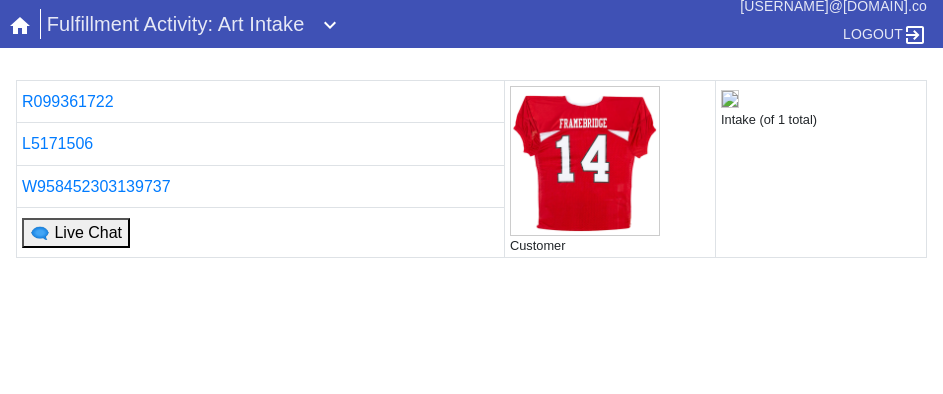 scroll, scrollTop: 0, scrollLeft: 0, axis: both 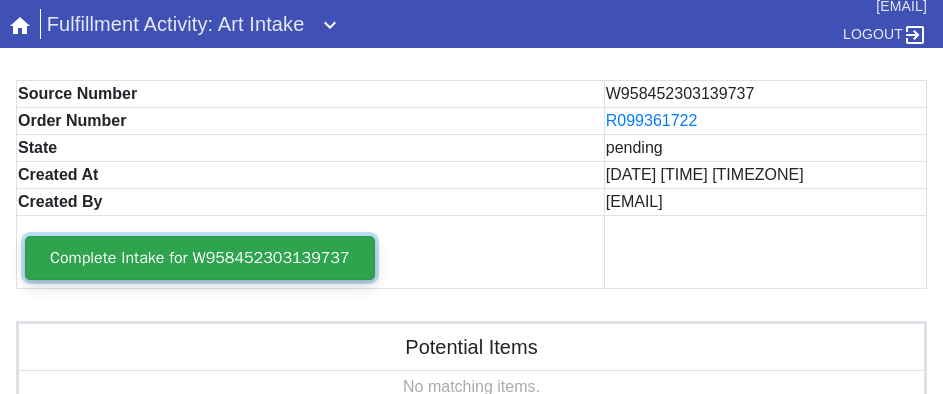 click on "Complete Intake for W958452303139737" at bounding box center (200, 258) 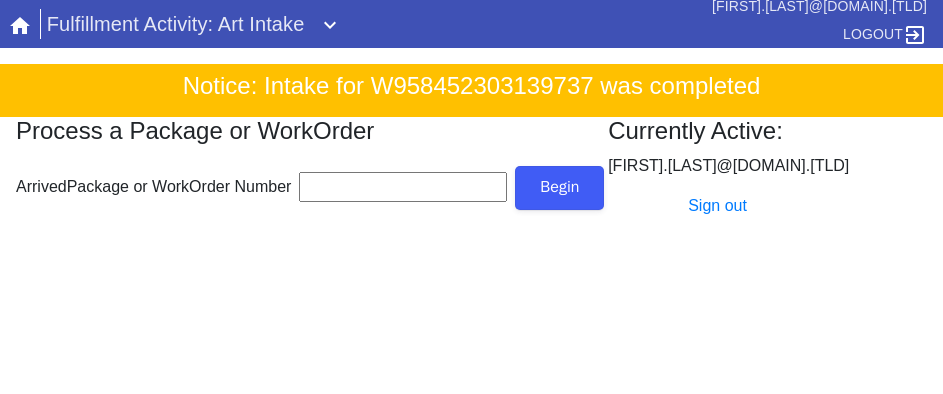 scroll, scrollTop: 0, scrollLeft: 0, axis: both 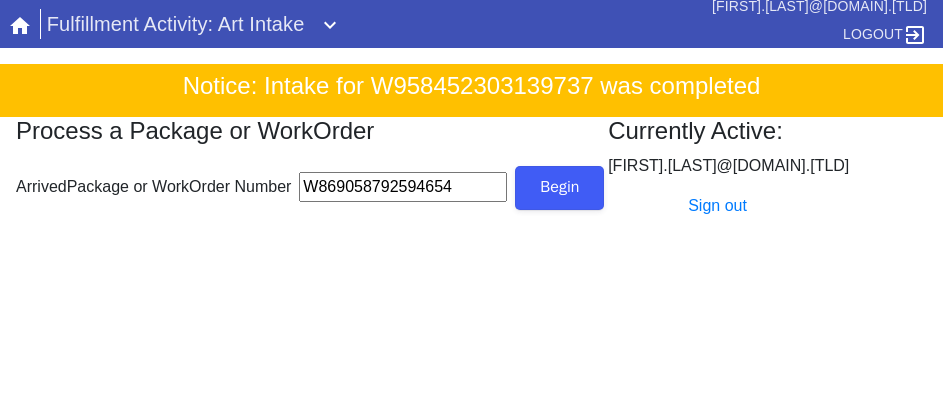 type on "W869058792594654" 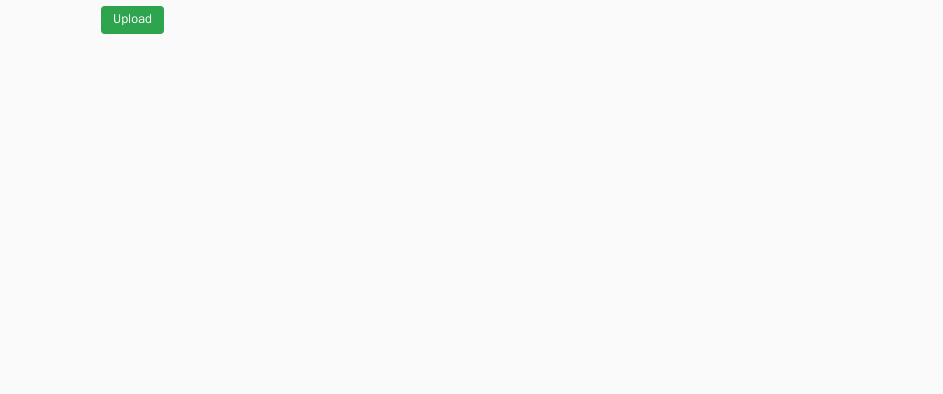 scroll, scrollTop: 912, scrollLeft: 0, axis: vertical 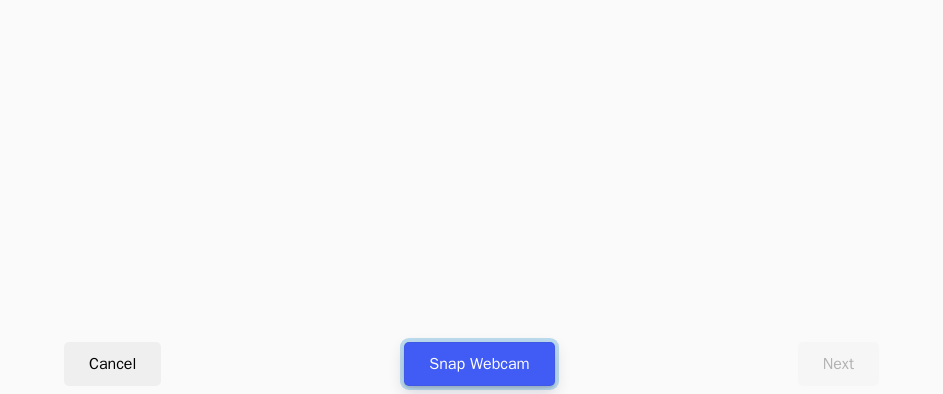 click on "Snap Webcam" at bounding box center [479, 364] 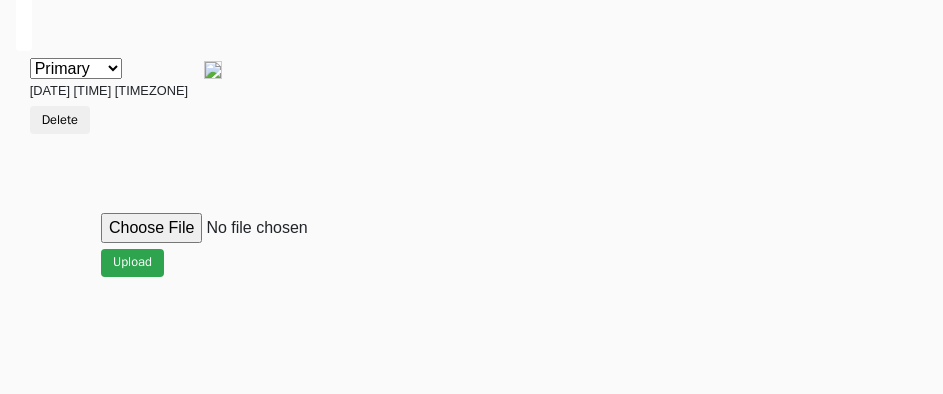 scroll, scrollTop: 912, scrollLeft: 0, axis: vertical 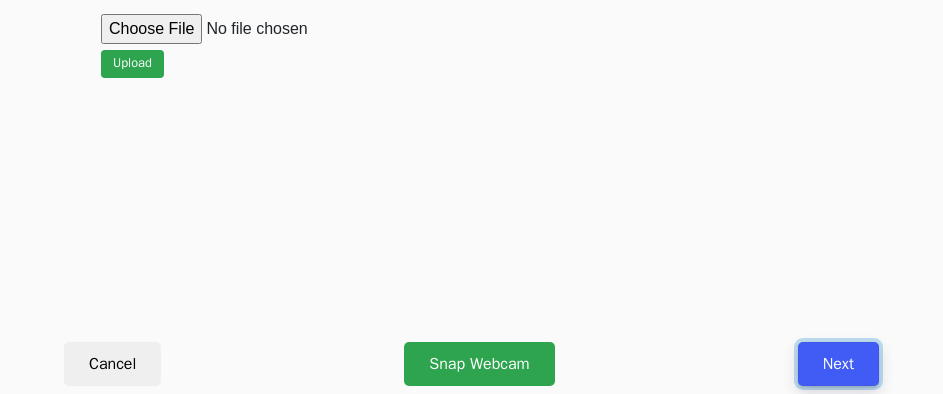 click on "Next" at bounding box center [838, 364] 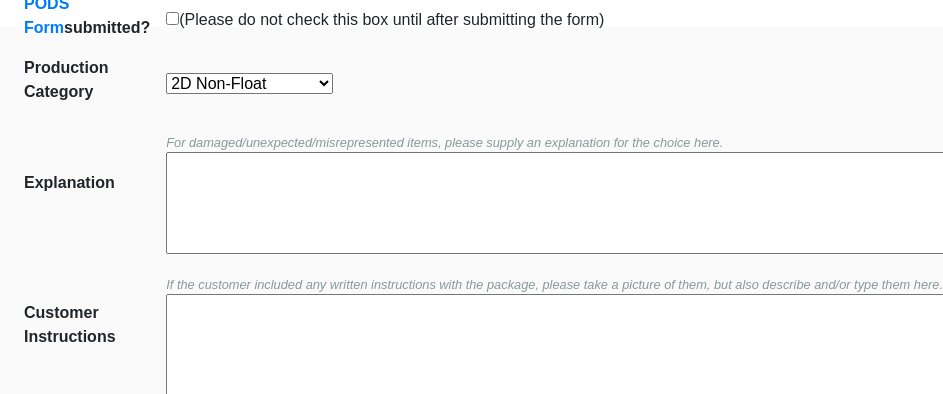 scroll, scrollTop: 452, scrollLeft: 0, axis: vertical 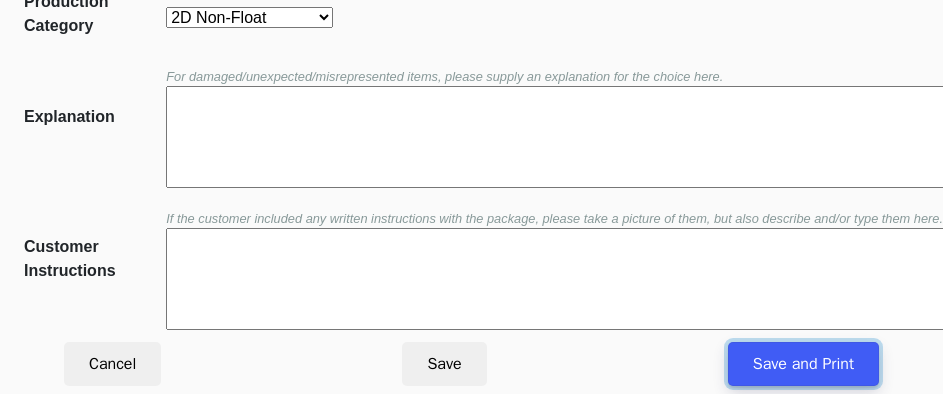 click on "Save and Print" at bounding box center [803, 364] 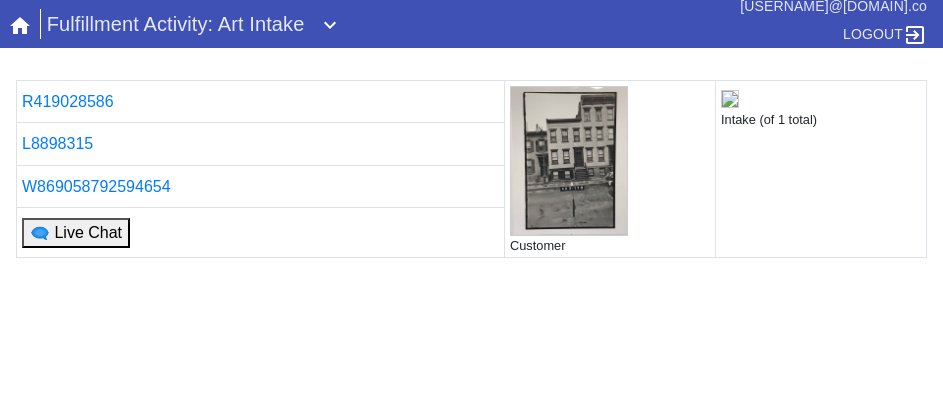 scroll, scrollTop: 0, scrollLeft: 0, axis: both 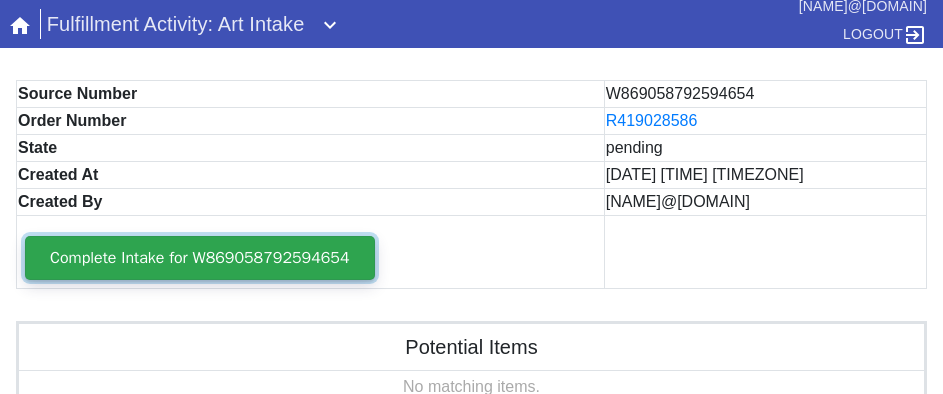 click on "Complete Intake for W869058792594654" at bounding box center (200, 258) 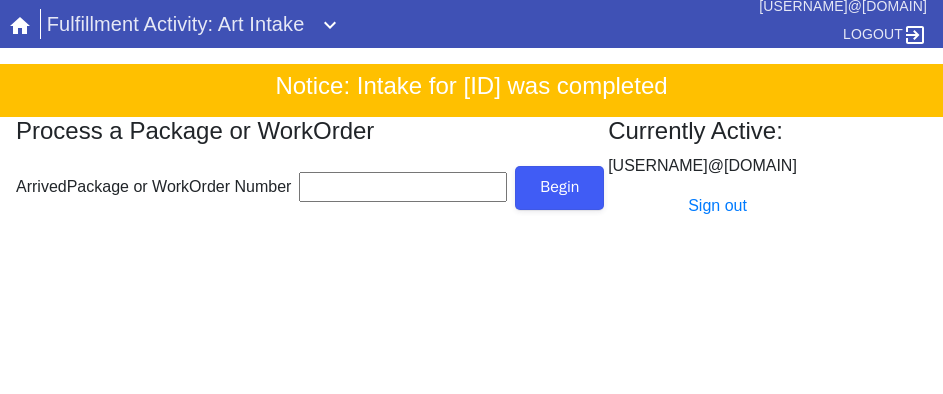 scroll, scrollTop: 0, scrollLeft: 0, axis: both 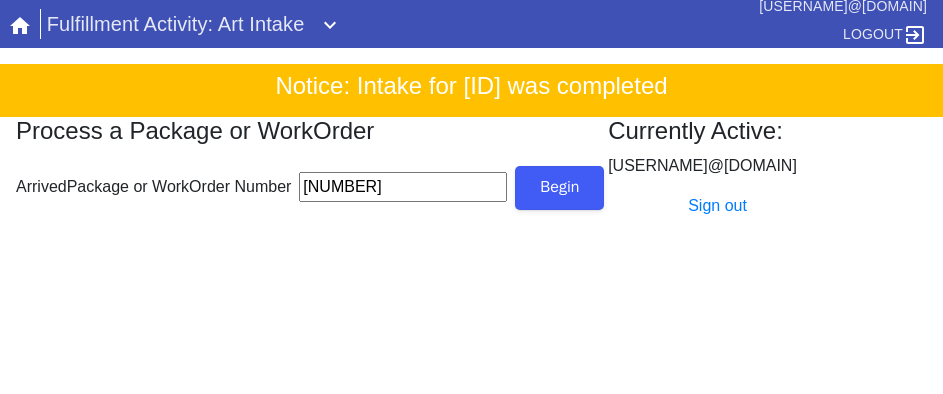type on "[NUMBER]" 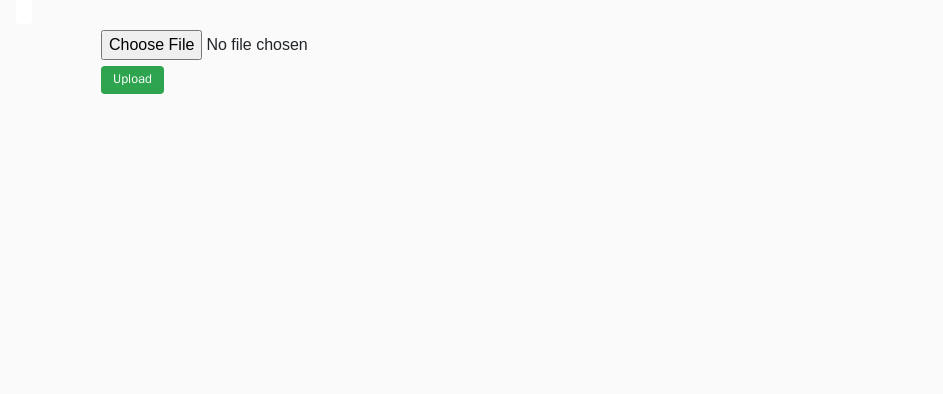scroll, scrollTop: 912, scrollLeft: 0, axis: vertical 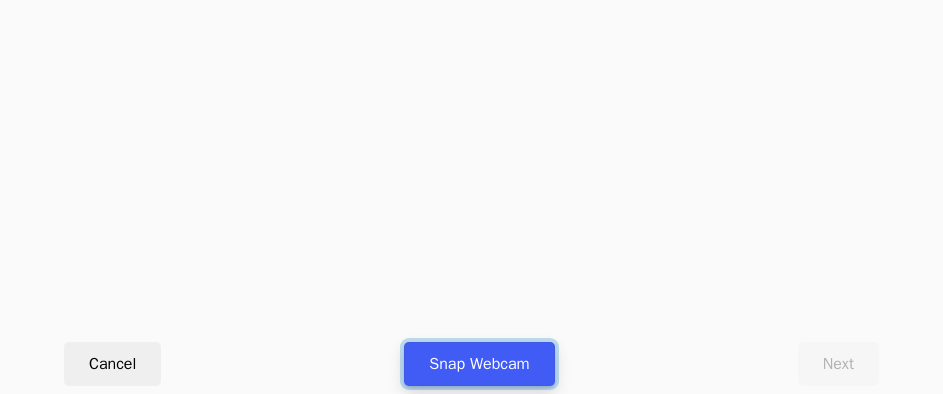 click on "Snap Webcam" at bounding box center [479, 364] 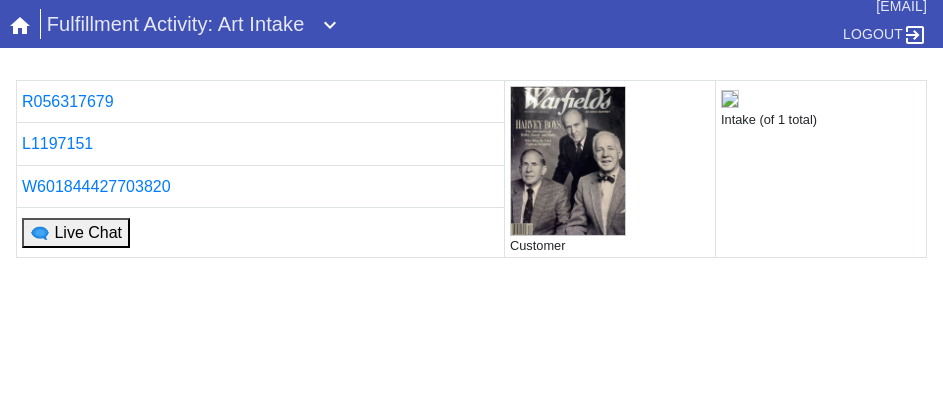scroll, scrollTop: 0, scrollLeft: 0, axis: both 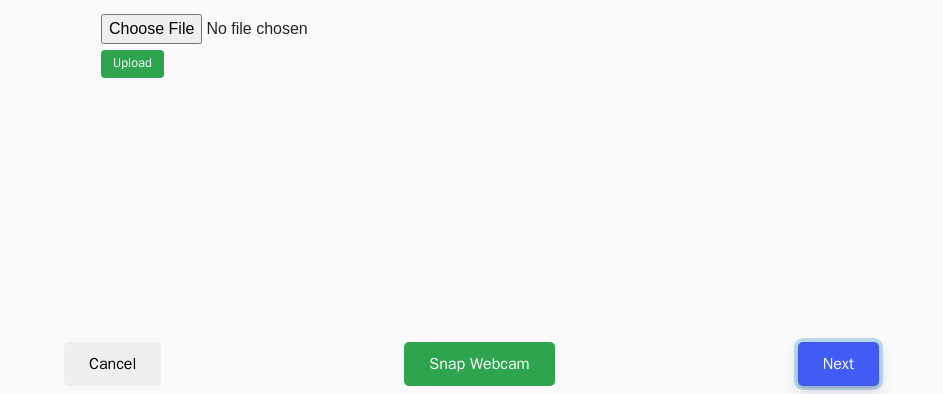 click on "Next" at bounding box center [838, 364] 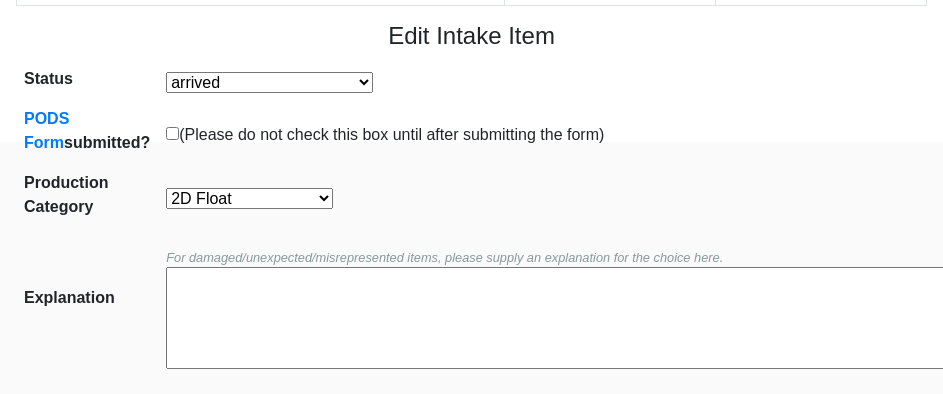 scroll, scrollTop: 300, scrollLeft: 0, axis: vertical 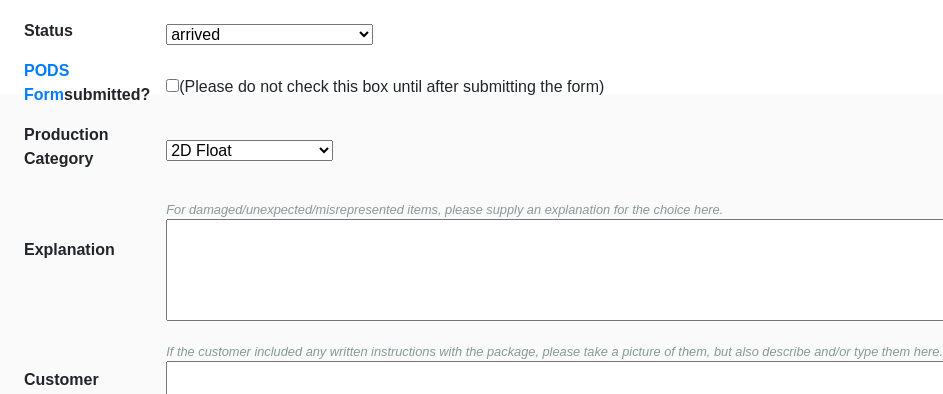 click on "Oversize
Textiles and Jerseys
Projects
Canvas
2D Clear Float
2D Float
2D Non-Float" at bounding box center [249, 150] 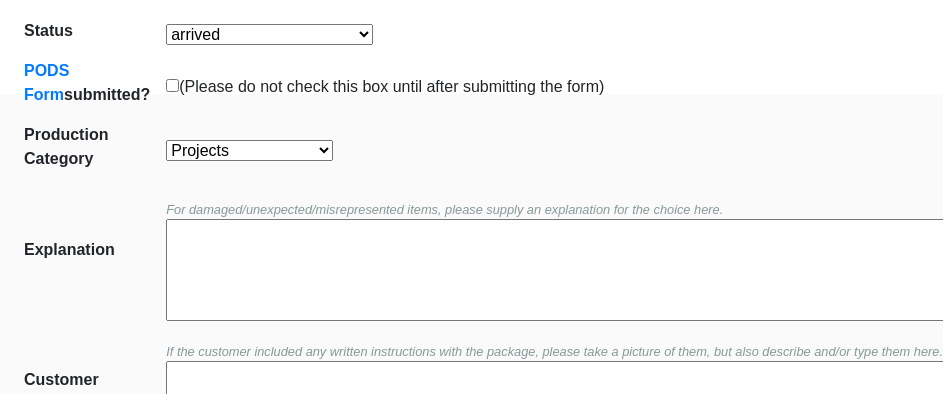 click on "Oversize
Textiles and Jerseys
Projects
Canvas
2D Clear Float
2D Float
2D Non-Float" at bounding box center (249, 150) 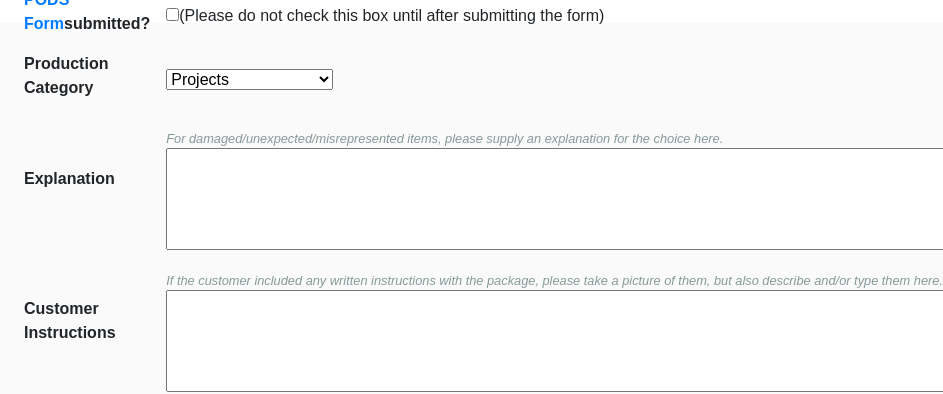 scroll, scrollTop: 452, scrollLeft: 0, axis: vertical 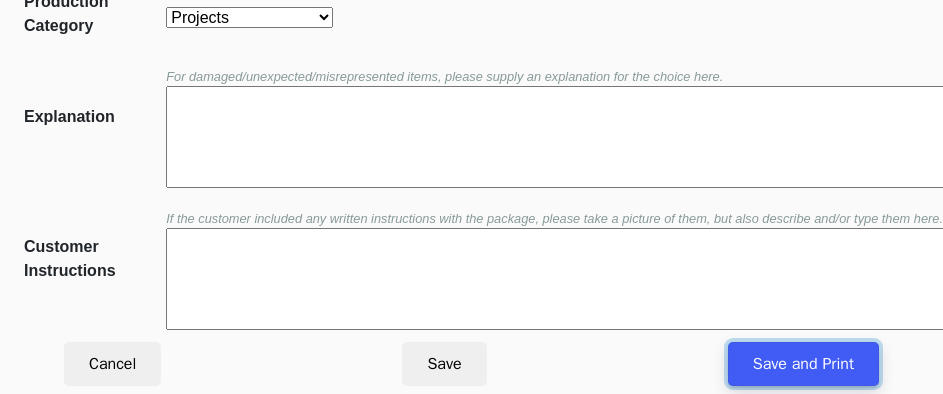 click on "Save and Print" at bounding box center (803, 364) 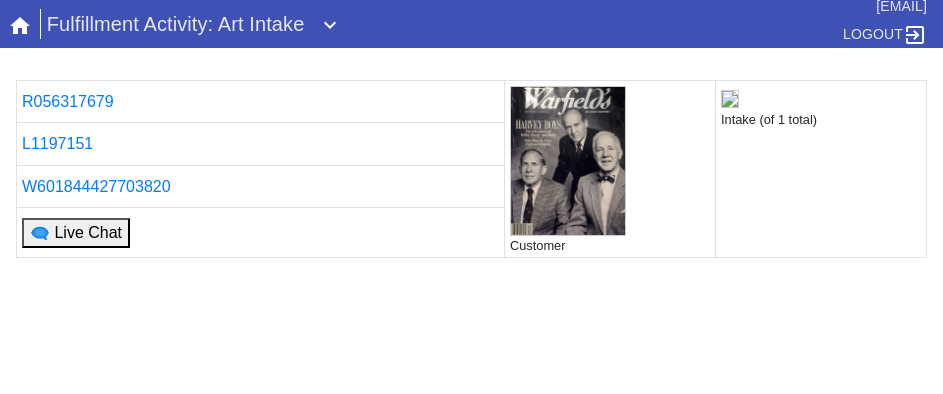 scroll, scrollTop: 0, scrollLeft: 0, axis: both 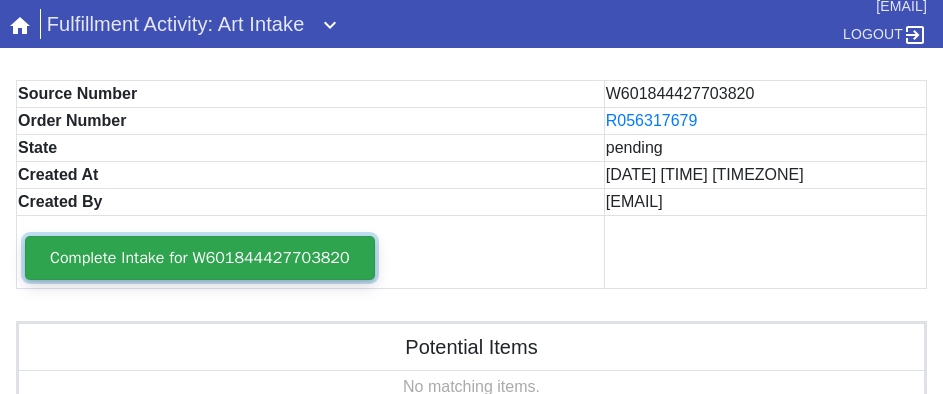 click on "Complete Intake for W601844427703820" at bounding box center (200, 258) 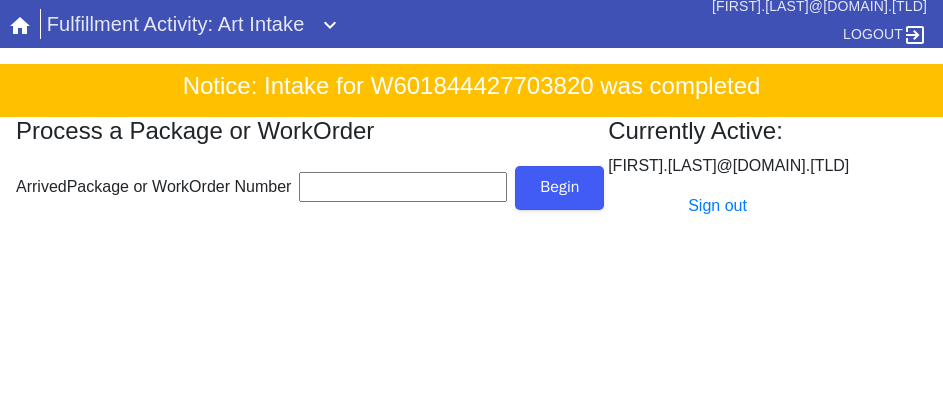 scroll, scrollTop: 0, scrollLeft: 0, axis: both 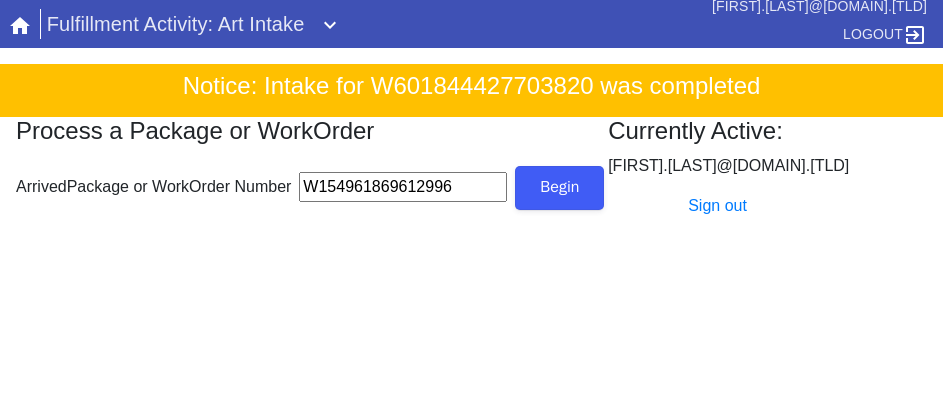type on "W154961869612996" 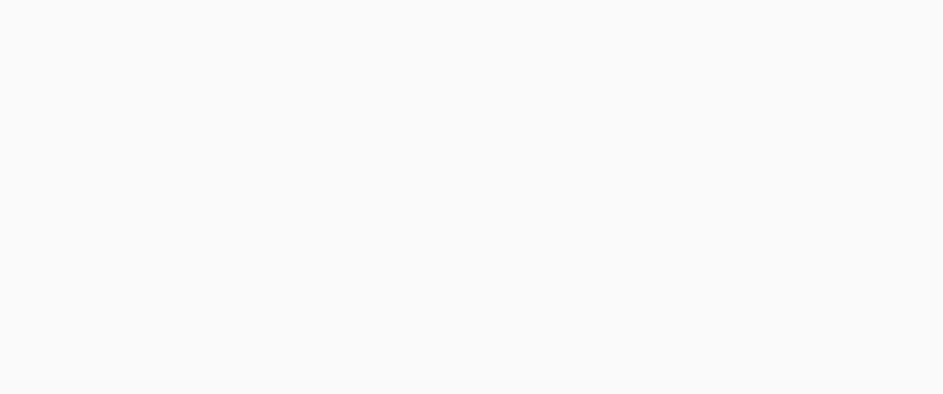 scroll, scrollTop: 912, scrollLeft: 0, axis: vertical 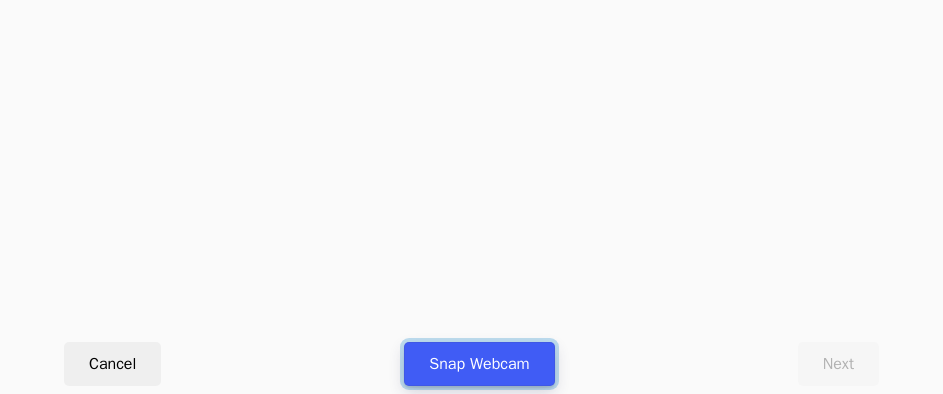 click on "Snap Webcam" at bounding box center [479, 364] 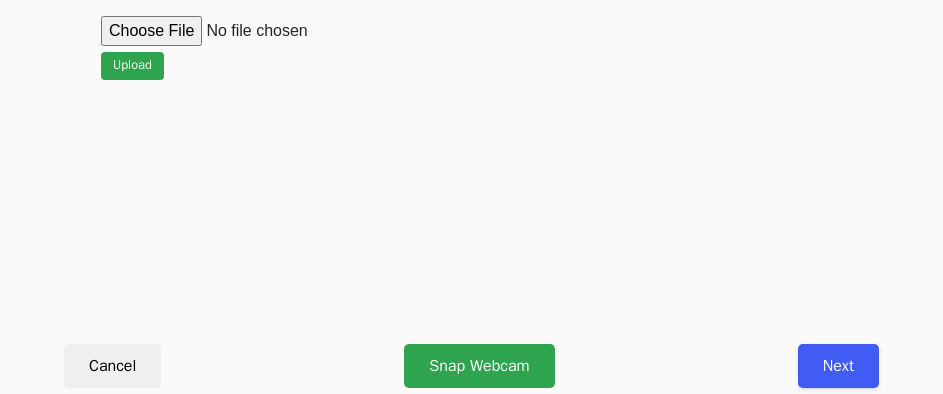 scroll, scrollTop: 912, scrollLeft: 0, axis: vertical 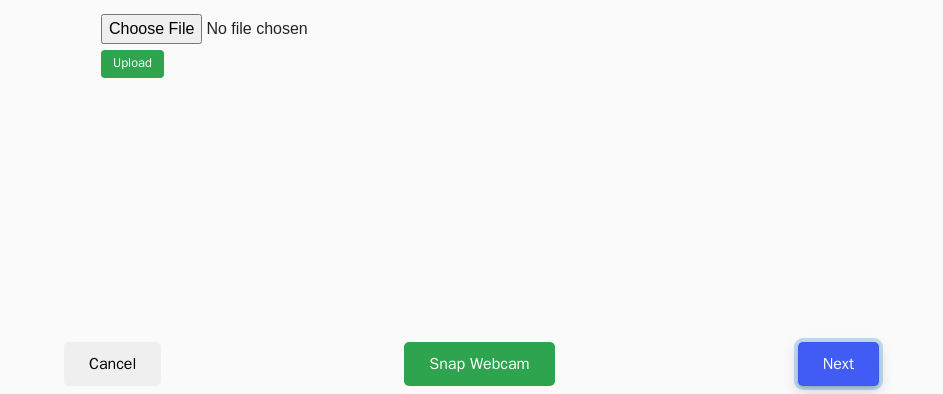 click on "Next" at bounding box center [838, 364] 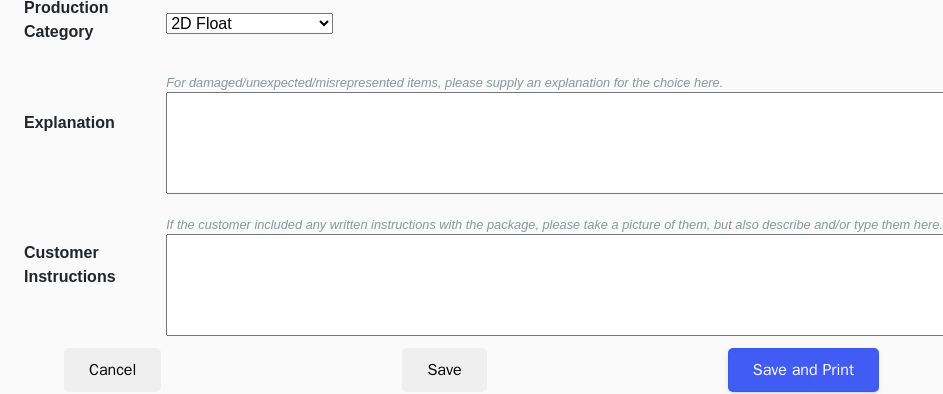 scroll, scrollTop: 452, scrollLeft: 0, axis: vertical 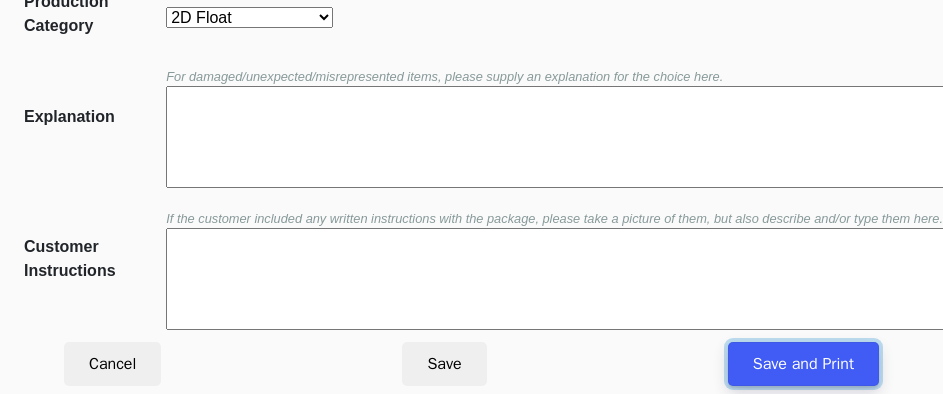 click on "Save and Print" at bounding box center (803, 364) 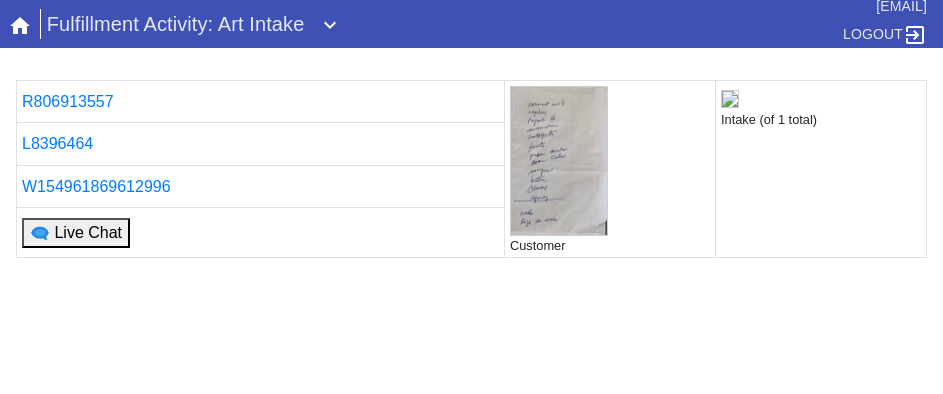 scroll, scrollTop: 0, scrollLeft: 0, axis: both 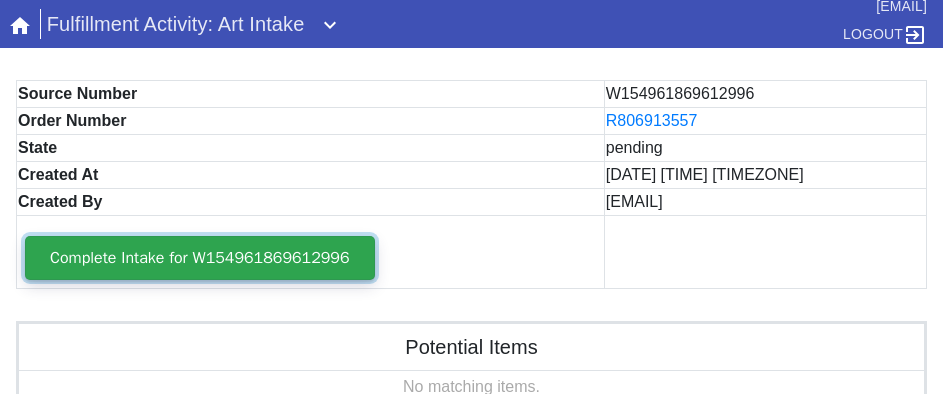 click on "Complete Intake for W154961869612996" at bounding box center (200, 258) 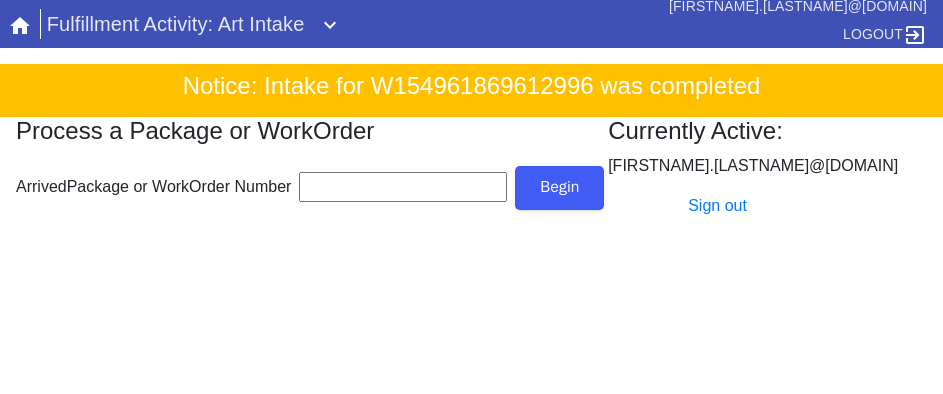 scroll, scrollTop: 0, scrollLeft: 0, axis: both 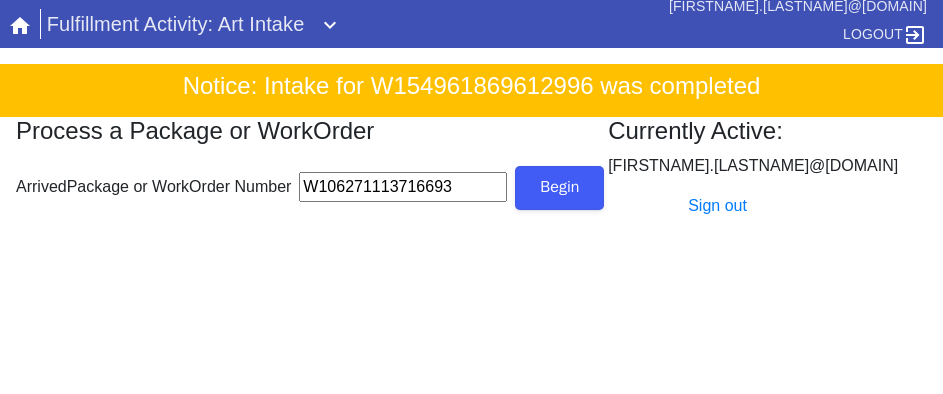 type on "W106271113716693" 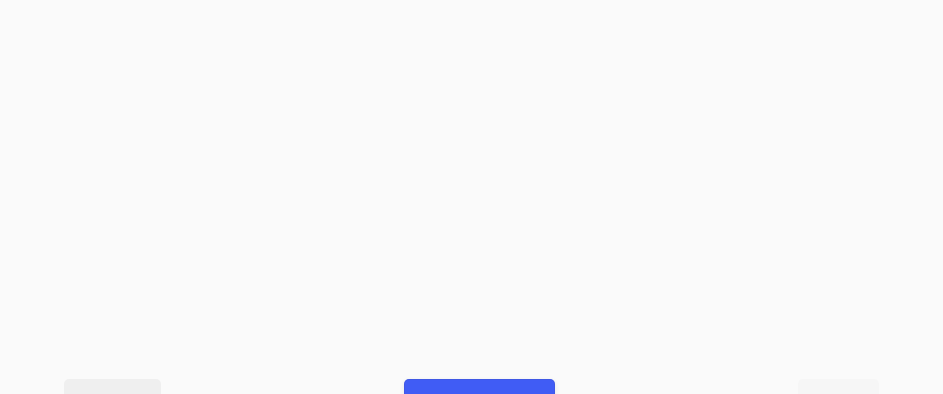 scroll, scrollTop: 912, scrollLeft: 0, axis: vertical 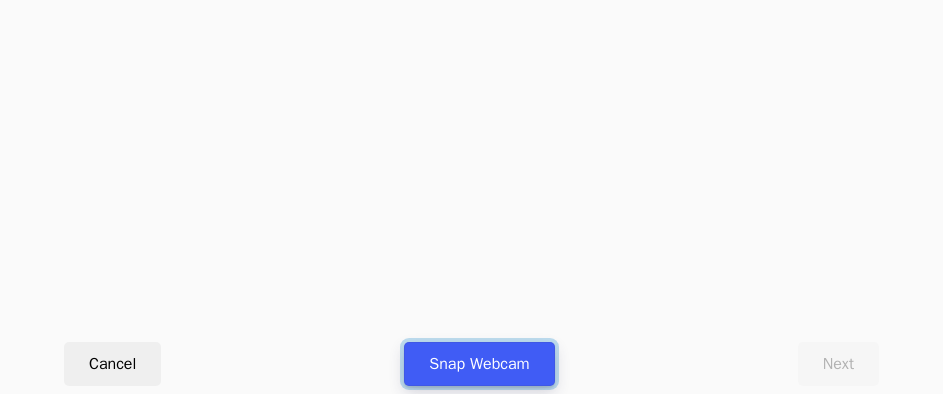 click on "Snap Webcam" at bounding box center [479, 364] 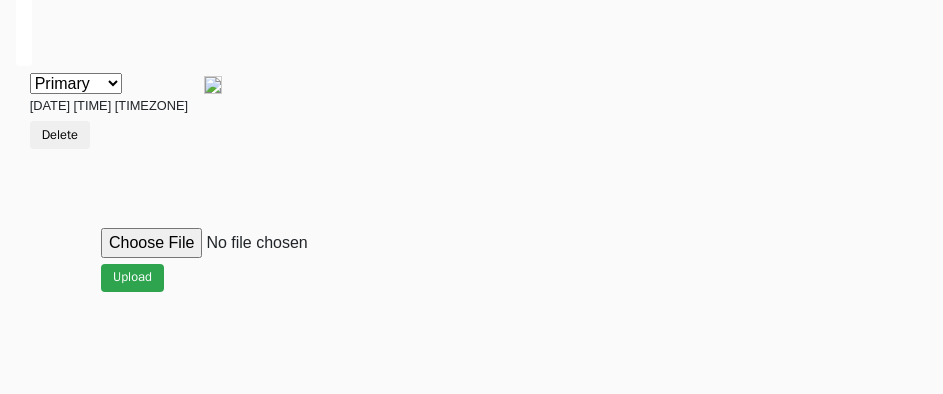 scroll, scrollTop: 912, scrollLeft: 0, axis: vertical 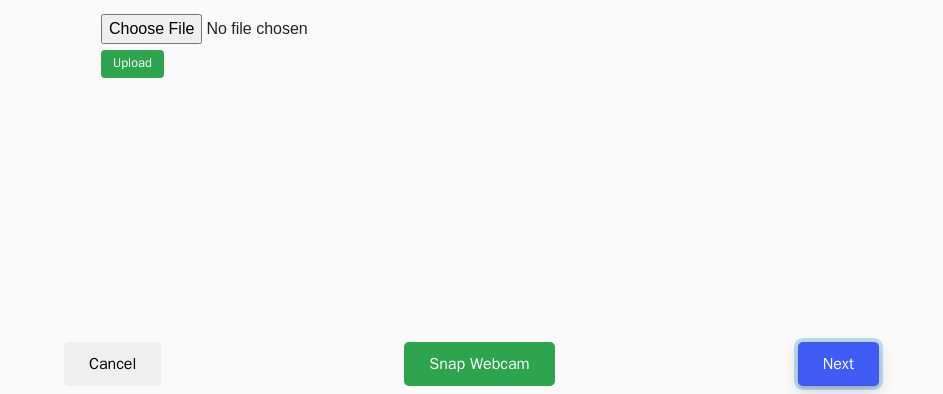 click on "Next" at bounding box center [838, 364] 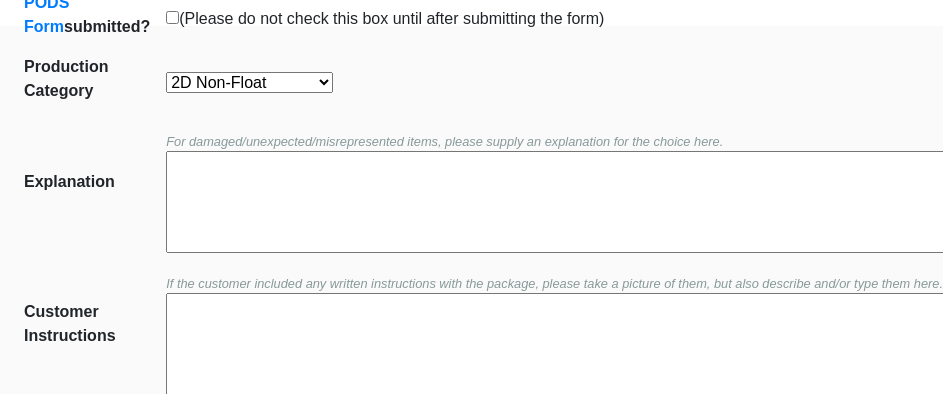 scroll, scrollTop: 452, scrollLeft: 0, axis: vertical 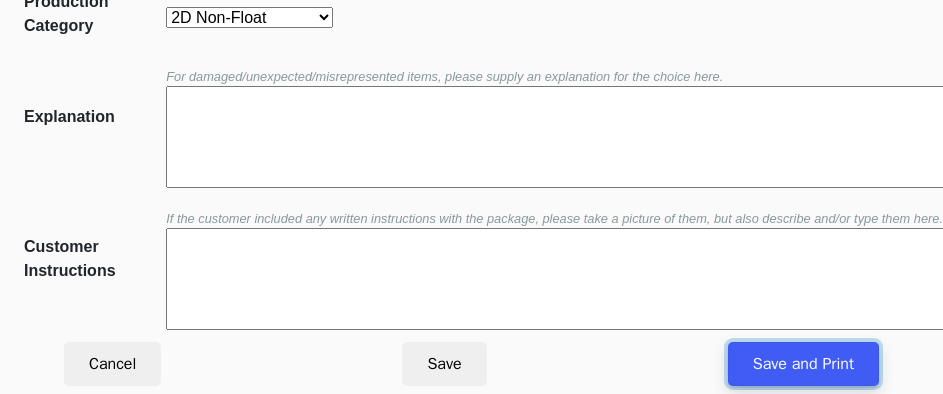 click on "Save and Print" at bounding box center [803, 364] 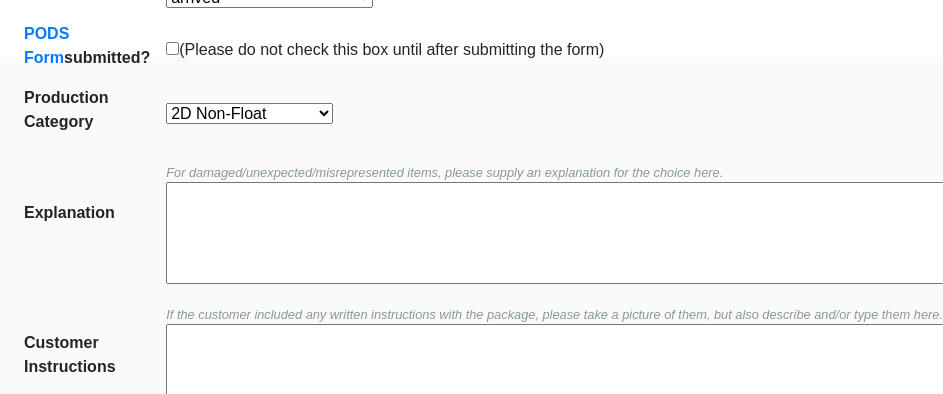 scroll, scrollTop: 252, scrollLeft: 0, axis: vertical 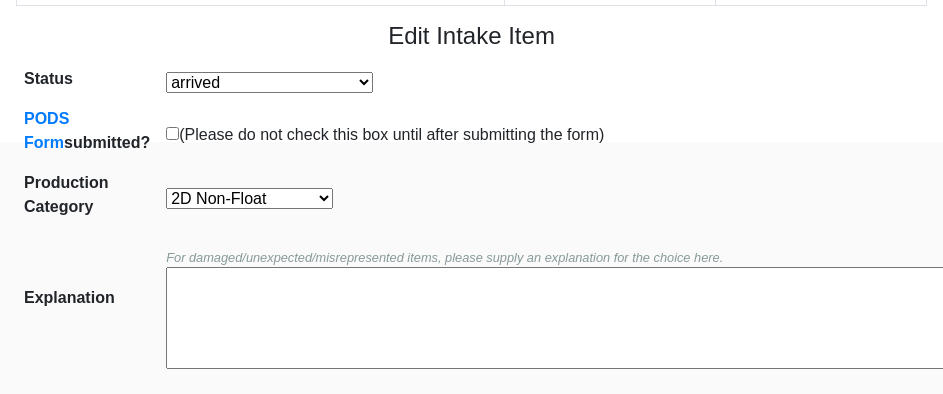 click on "Oversize
Textiles and Jerseys
Projects
Canvas
2D Clear Float
2D Float
2D Non-Float" at bounding box center [249, 198] 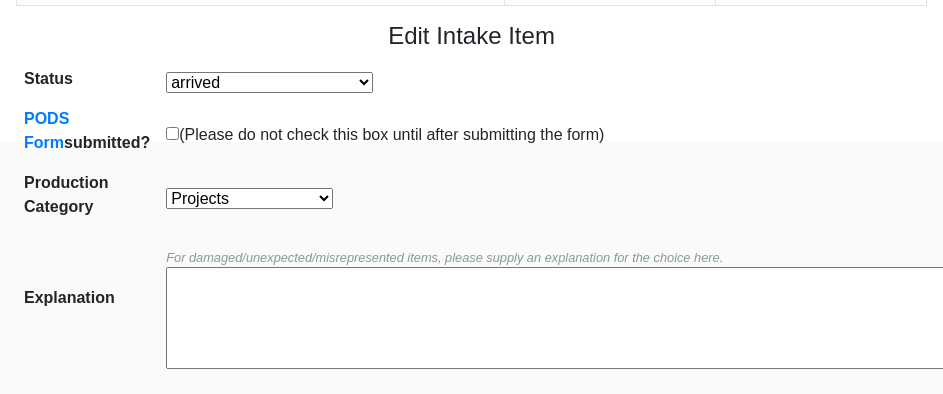 click on "Oversize
Textiles and Jerseys
Projects
Canvas
2D Clear Float
2D Float
2D Non-Float" at bounding box center [249, 198] 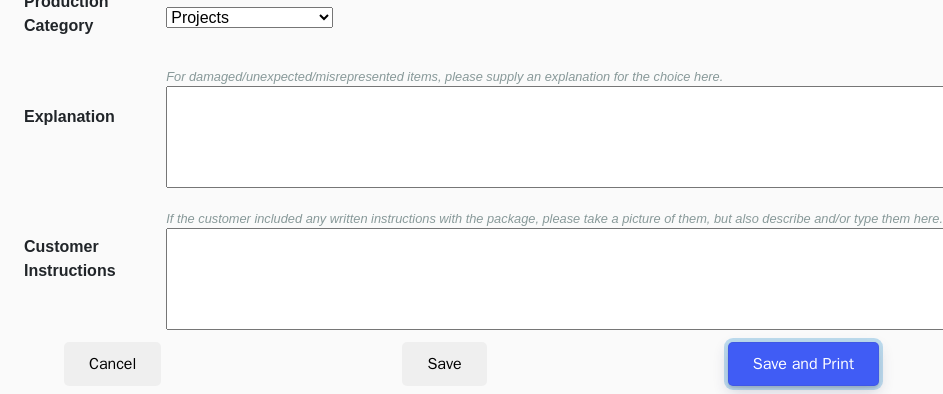 click on "Save and Print" at bounding box center [803, 364] 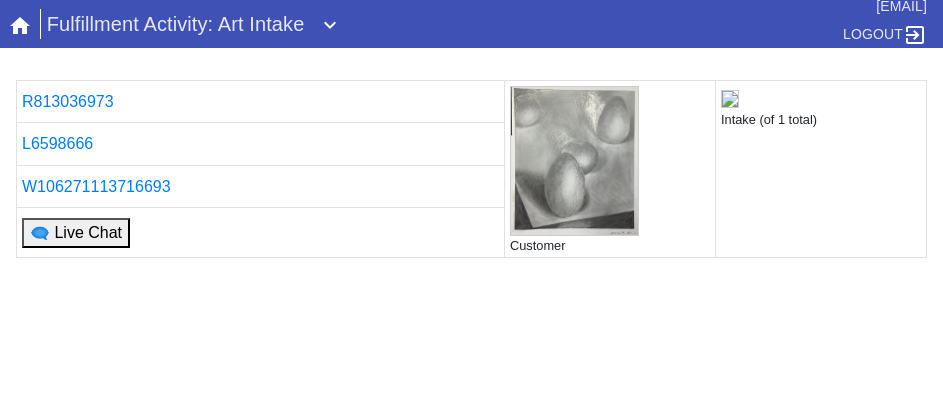 scroll, scrollTop: 0, scrollLeft: 0, axis: both 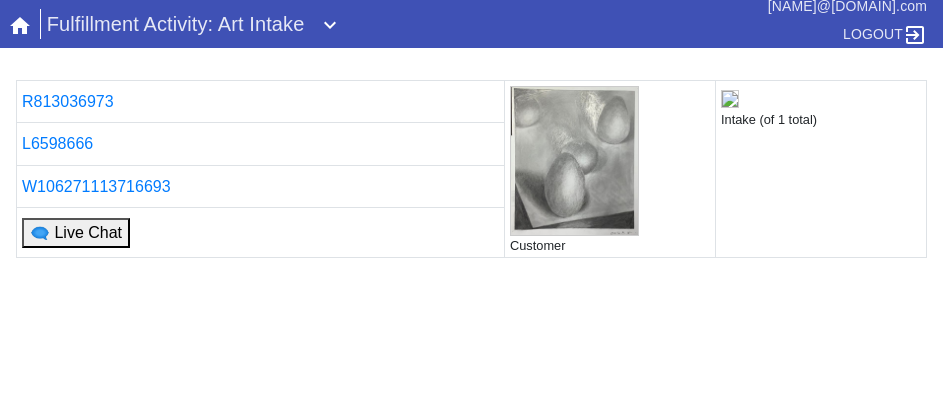 click on "R813036973 Customer Intake (of 1 total) L6598666 W106271113716693 🗨 Live Chat Printing... If you are not returned to the Intake tool after printing is complete, please click here ." at bounding box center [471, 319] 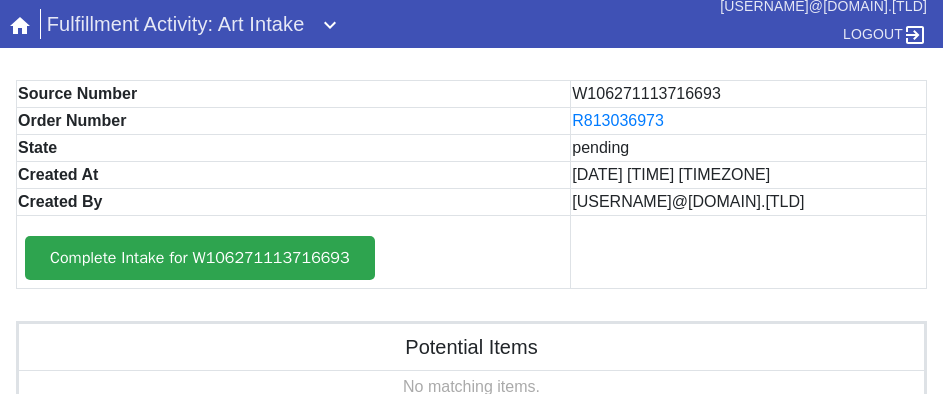 scroll, scrollTop: 0, scrollLeft: 0, axis: both 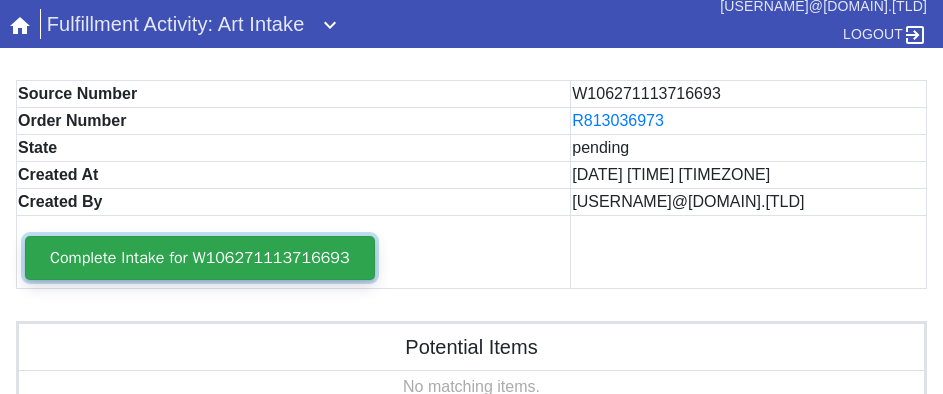 click on "Complete Intake for W106271113716693" at bounding box center (200, 258) 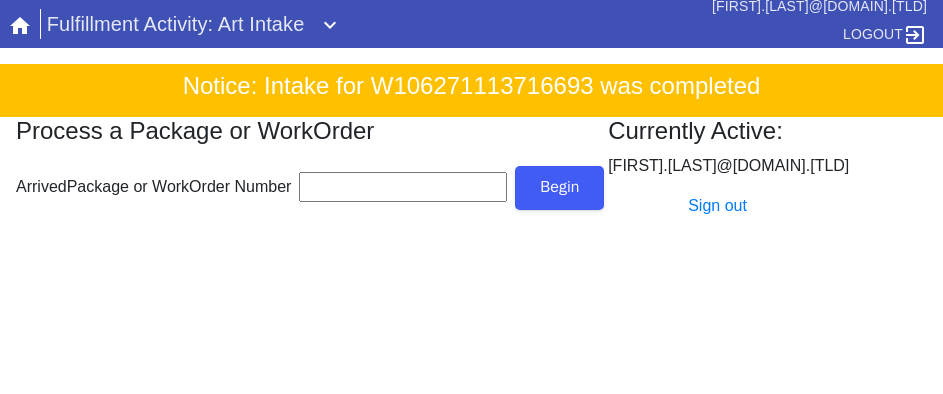 scroll, scrollTop: 0, scrollLeft: 0, axis: both 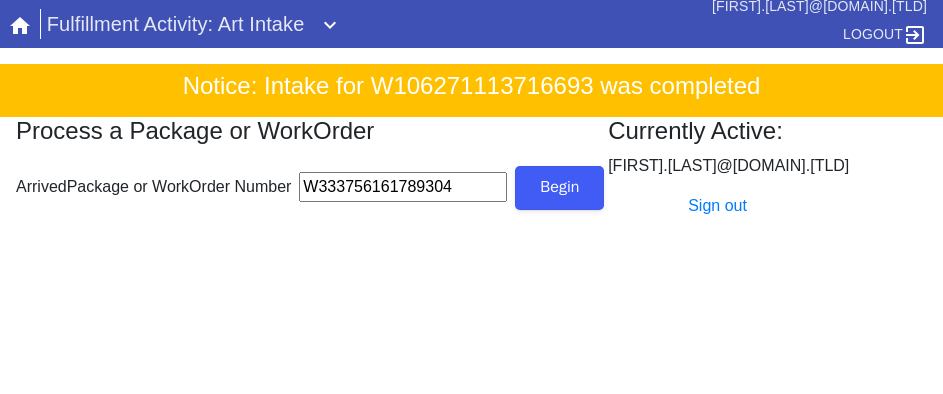 type on "W333756161789304" 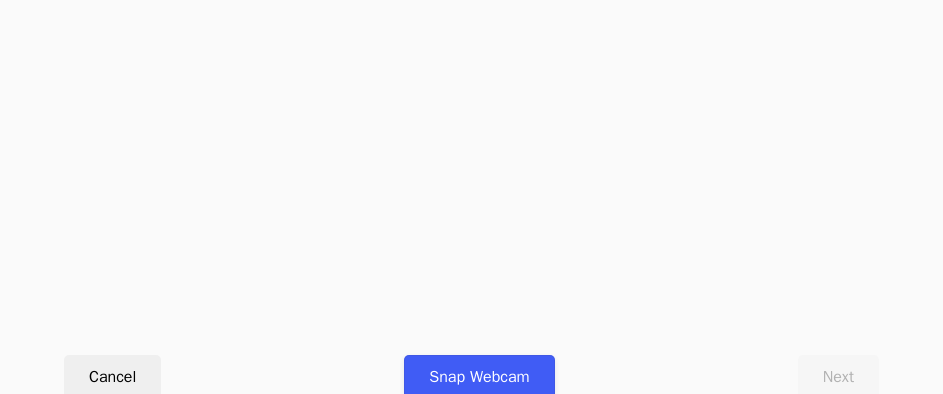 scroll, scrollTop: 912, scrollLeft: 0, axis: vertical 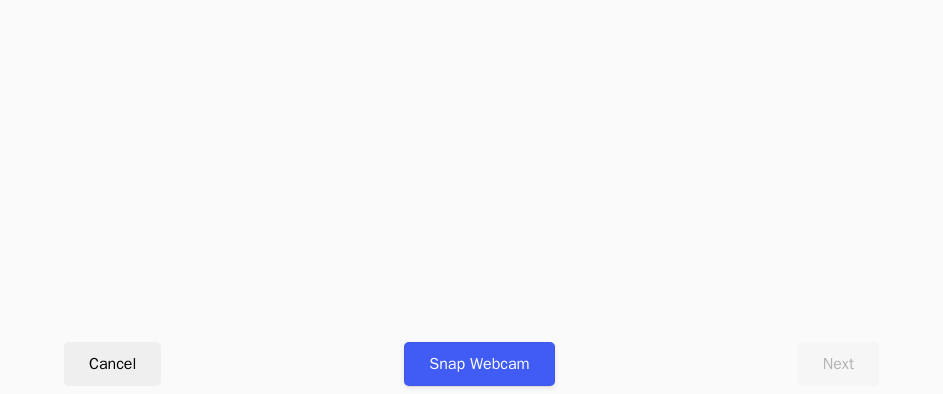 click on "Upload" at bounding box center [471, -148] 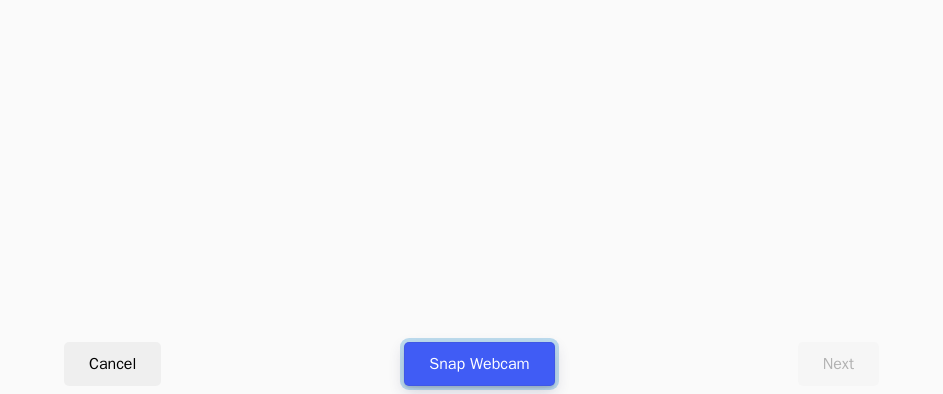 click on "Snap Webcam" at bounding box center (479, 364) 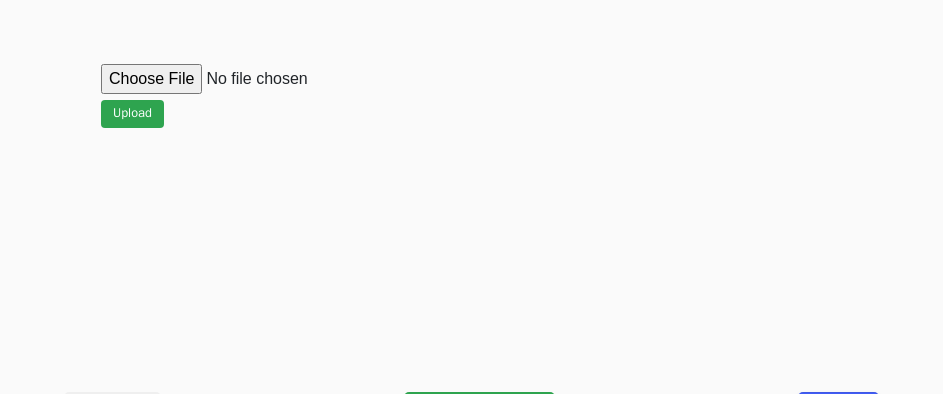 scroll, scrollTop: 912, scrollLeft: 0, axis: vertical 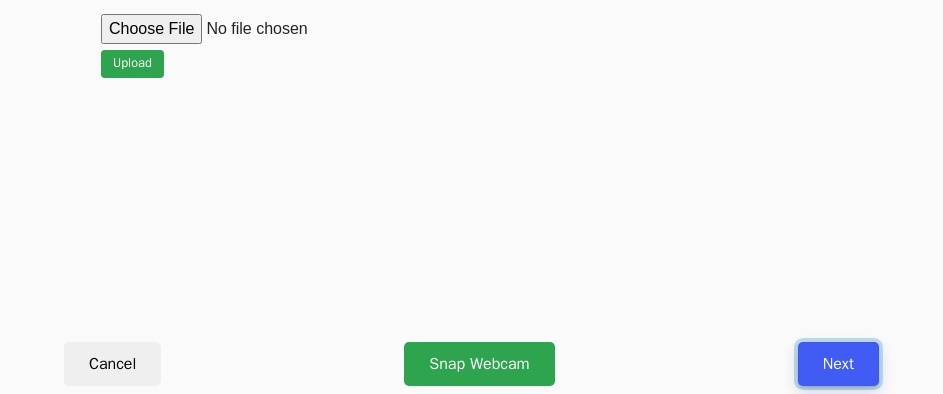 click on "Next" at bounding box center [838, 364] 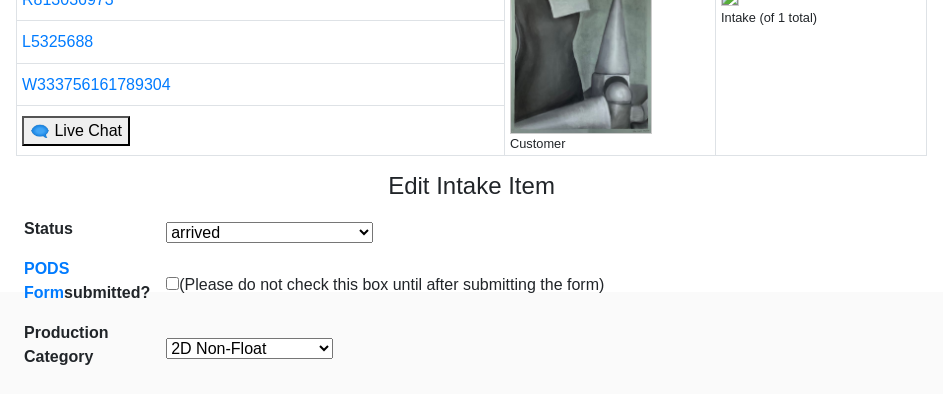 scroll, scrollTop: 300, scrollLeft: 0, axis: vertical 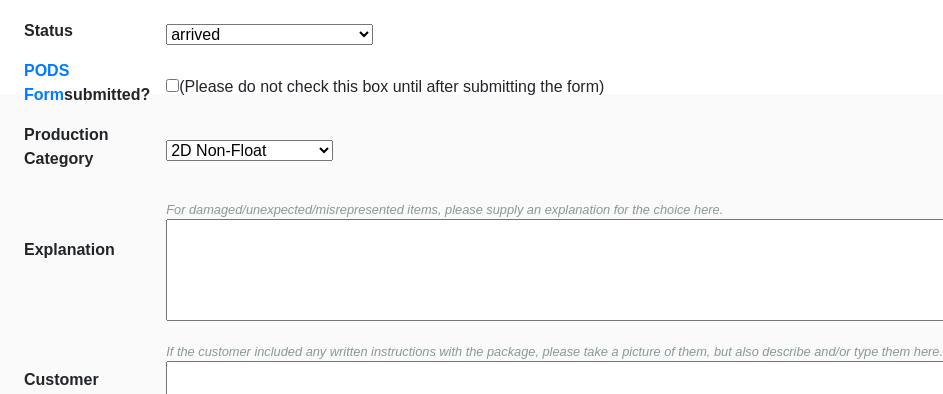 click on "Oversize
Textiles and Jerseys
Projects
Canvas
2D Clear Float
2D Float
2D Non-Float" at bounding box center (249, 150) 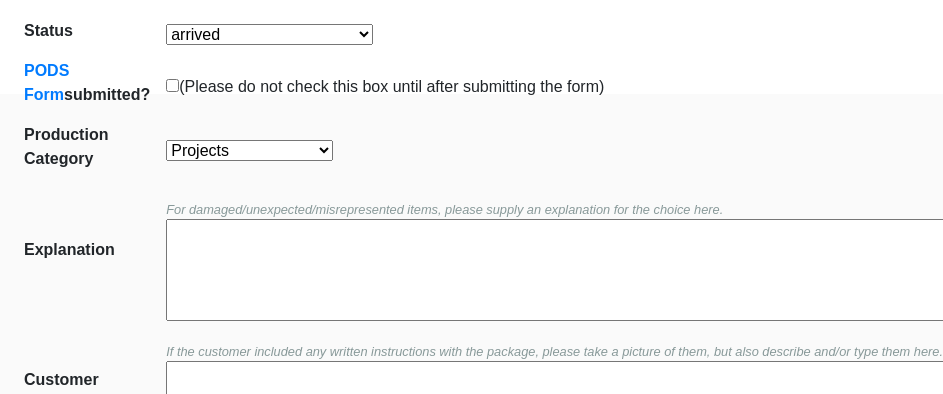 click on "Oversize
Textiles and Jerseys
Projects
Canvas
2D Clear Float
2D Float
2D Non-Float" at bounding box center (249, 150) 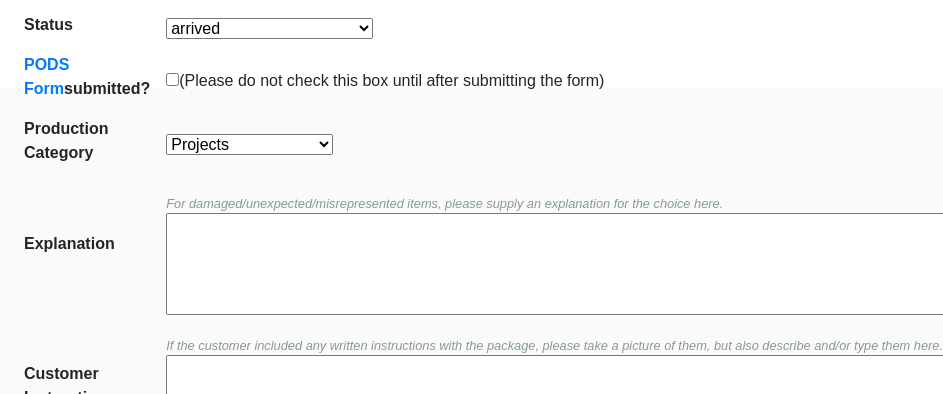 scroll, scrollTop: 452, scrollLeft: 0, axis: vertical 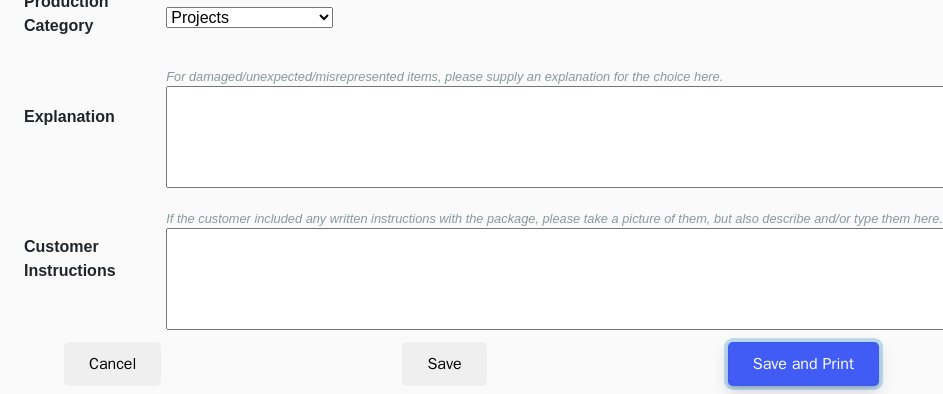 click on "Save and Print" at bounding box center [803, 364] 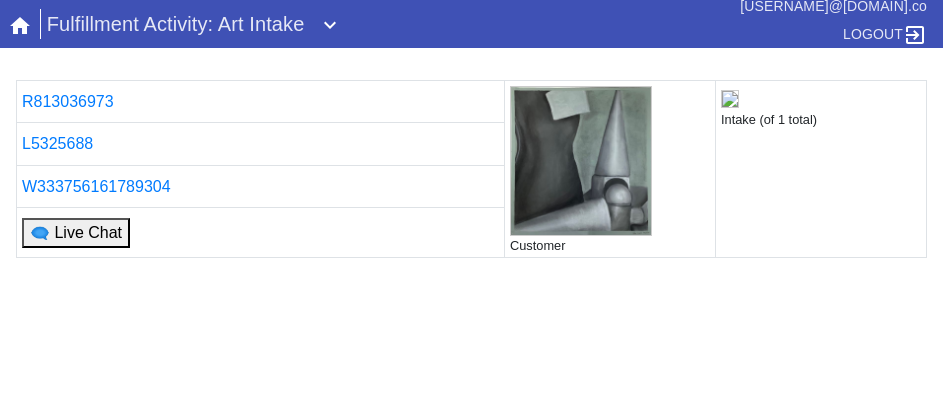 scroll, scrollTop: 0, scrollLeft: 0, axis: both 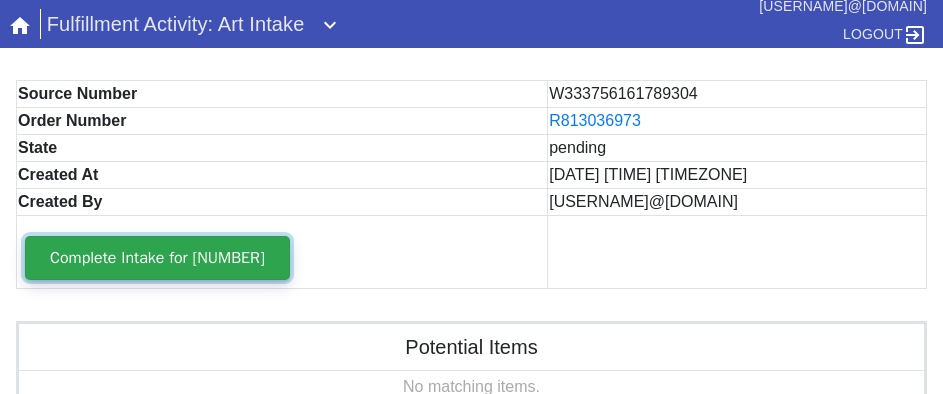 click on "Complete Intake for [NUMBER]" at bounding box center [157, 258] 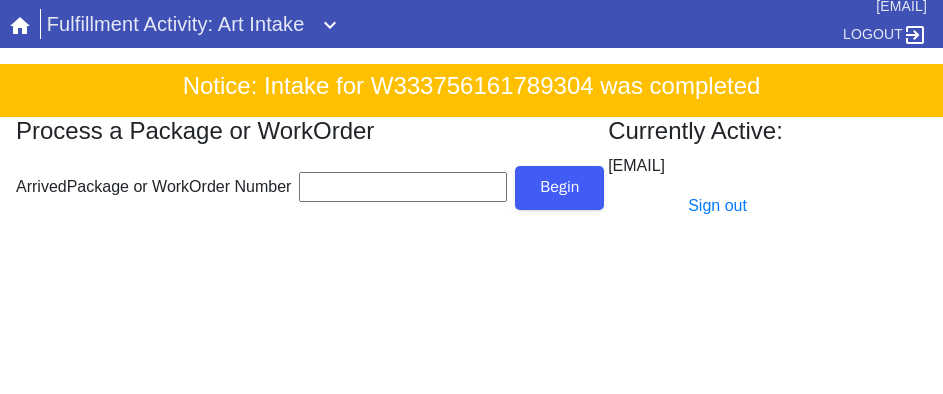 scroll, scrollTop: 0, scrollLeft: 0, axis: both 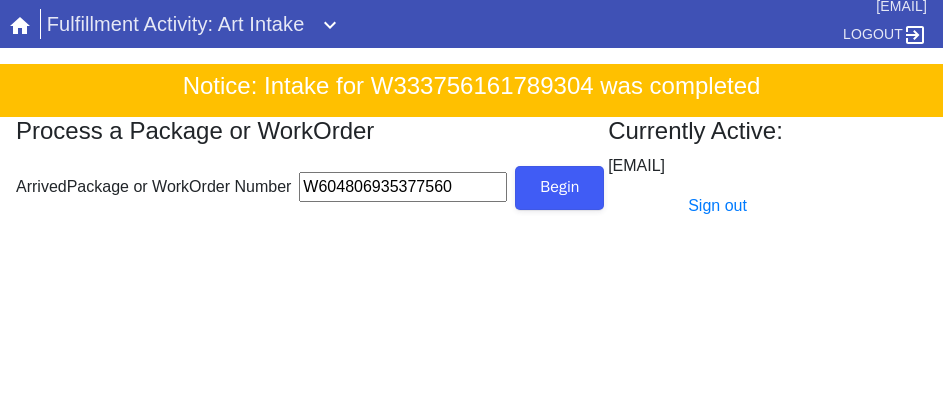 type on "W604806935377560" 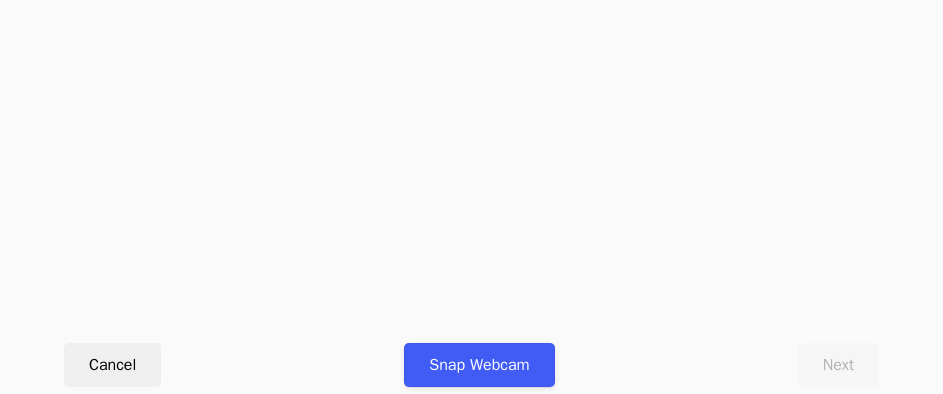 scroll, scrollTop: 912, scrollLeft: 0, axis: vertical 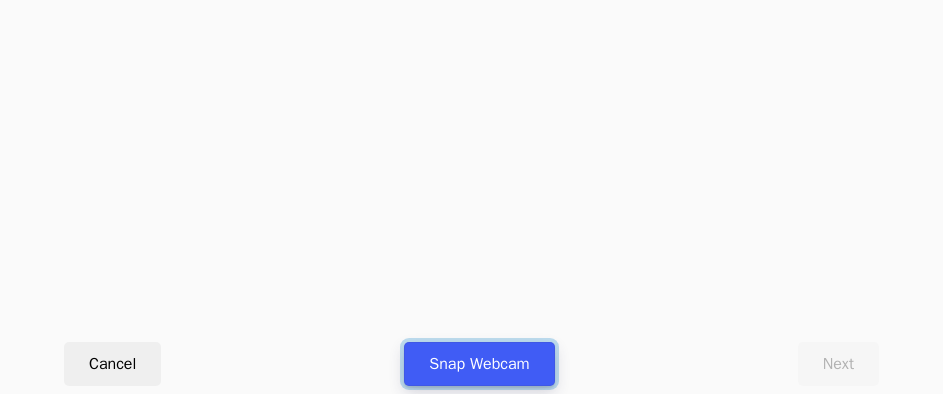 click on "Snap Webcam" at bounding box center (479, 364) 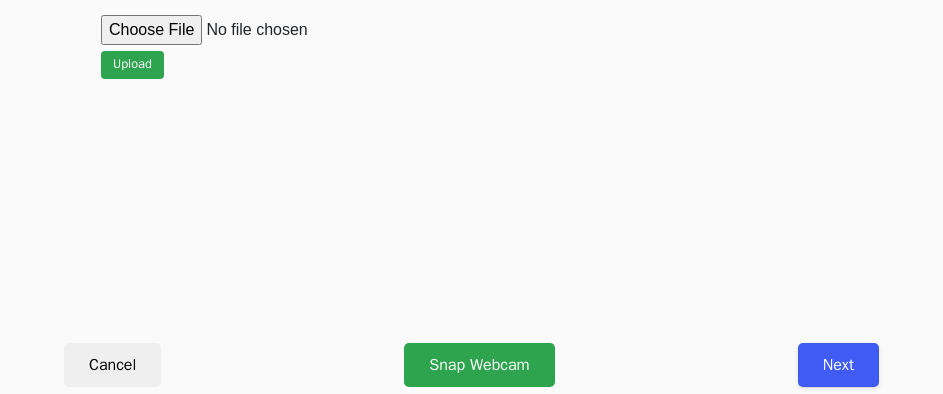 scroll, scrollTop: 912, scrollLeft: 0, axis: vertical 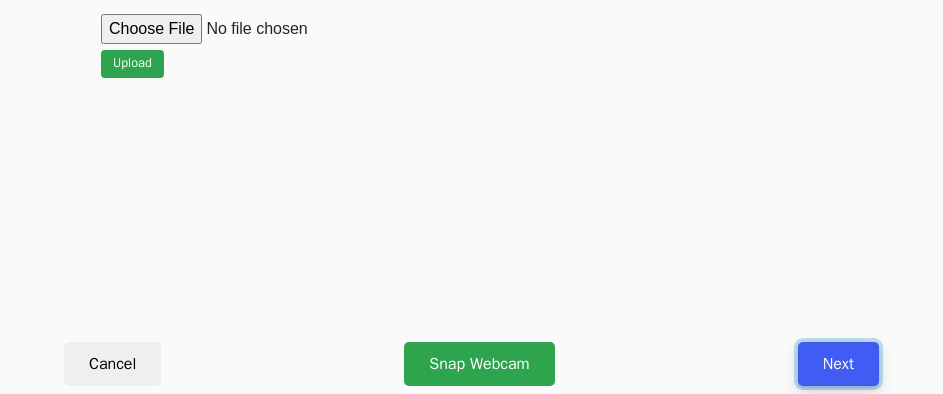 click on "Next" at bounding box center (838, 364) 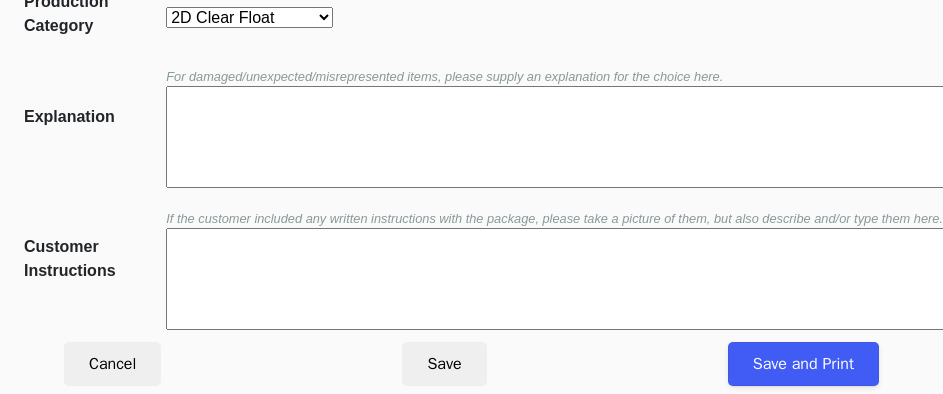 scroll, scrollTop: 452, scrollLeft: 0, axis: vertical 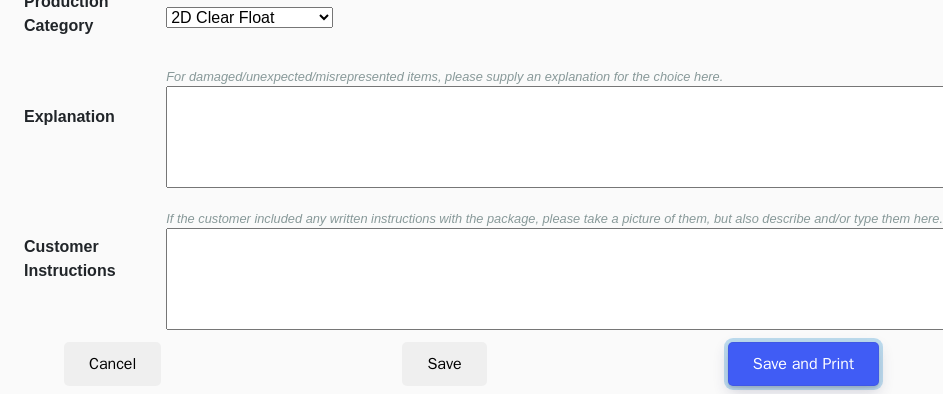 click on "Save and Print" at bounding box center (803, 364) 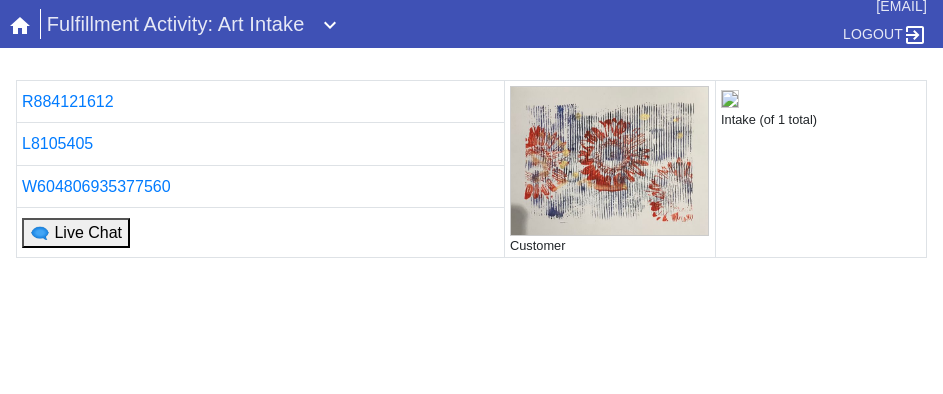 scroll, scrollTop: 0, scrollLeft: 0, axis: both 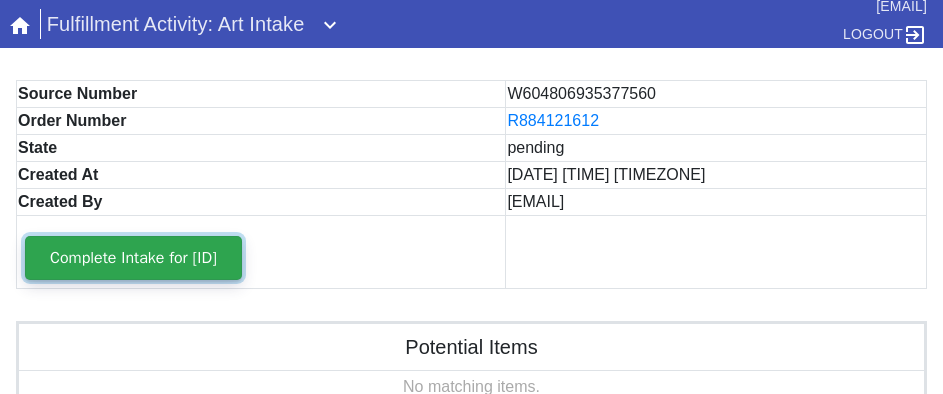 click on "Complete Intake for [ID]" at bounding box center [133, 258] 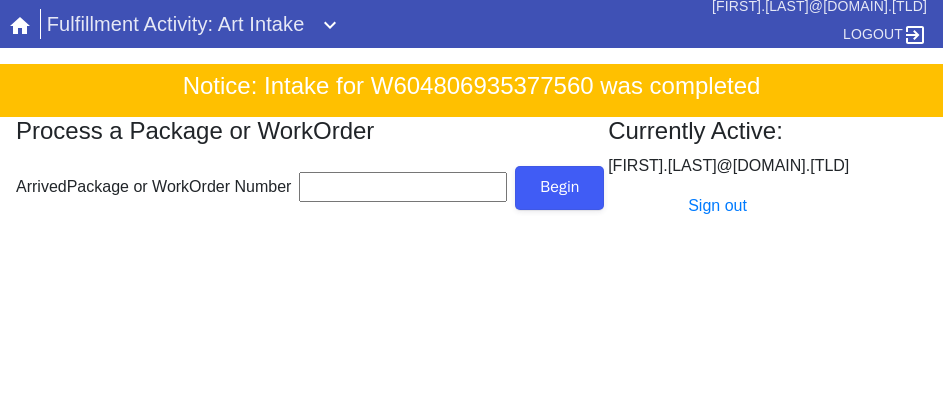 scroll, scrollTop: 0, scrollLeft: 0, axis: both 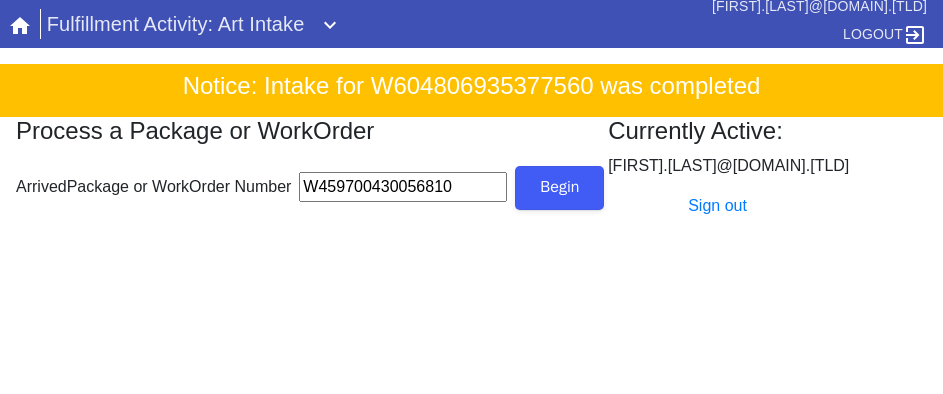 type on "W459700430056810" 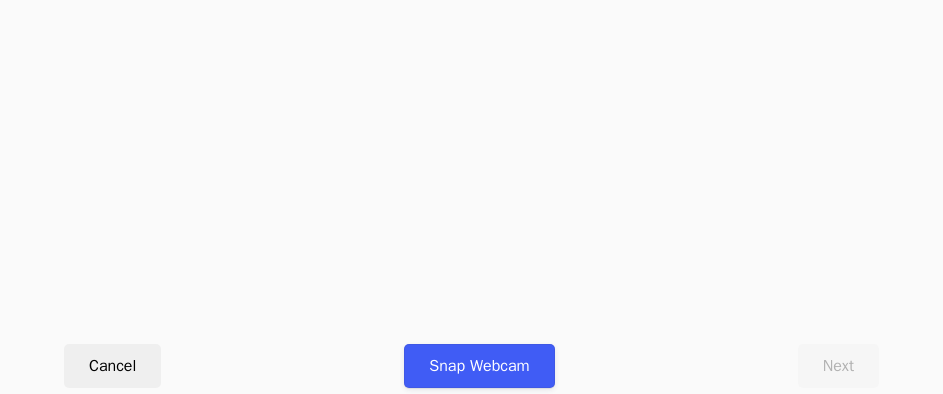 scroll, scrollTop: 912, scrollLeft: 0, axis: vertical 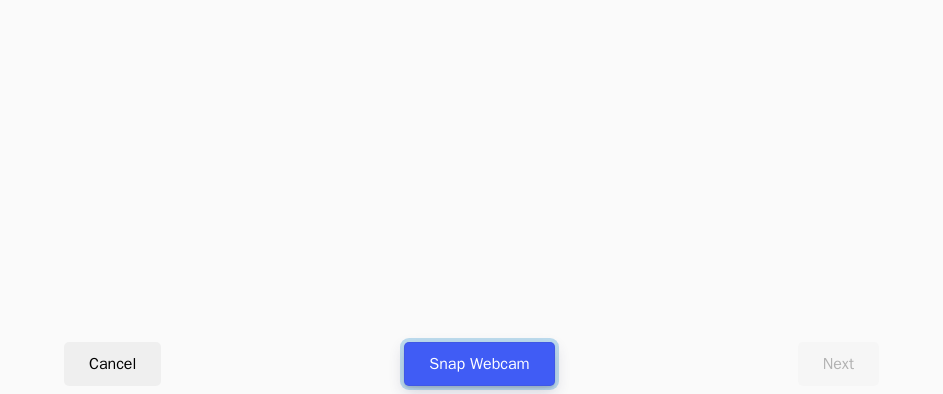 click on "Snap Webcam" at bounding box center [479, 364] 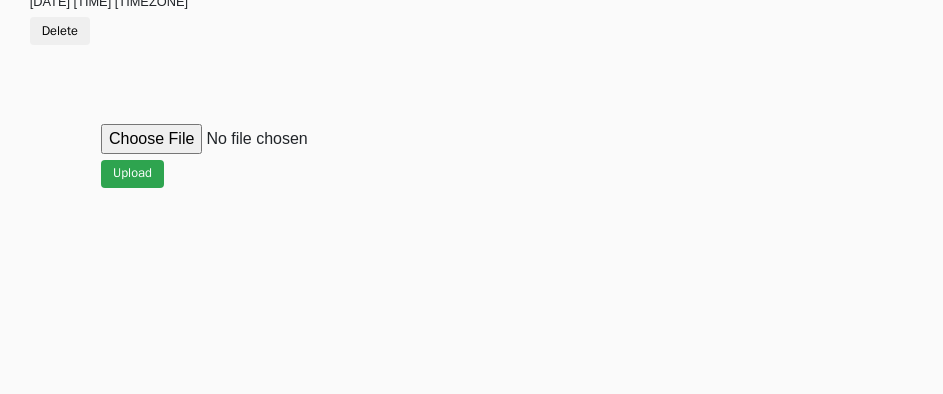 scroll, scrollTop: 912, scrollLeft: 0, axis: vertical 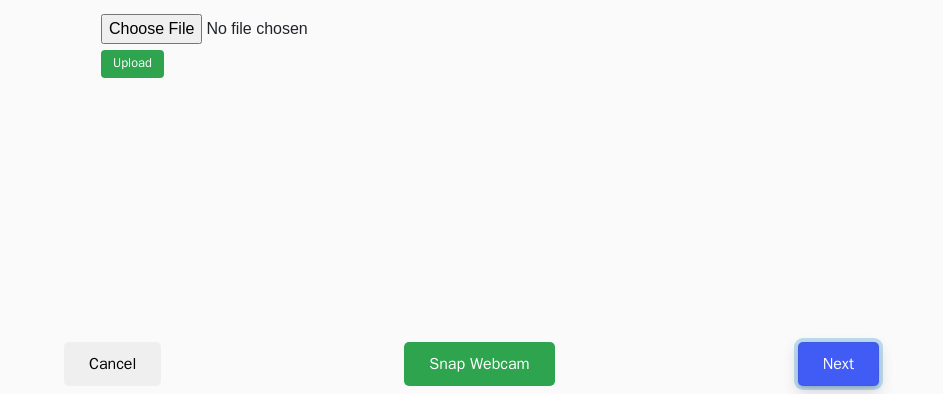 click on "Next" at bounding box center [838, 364] 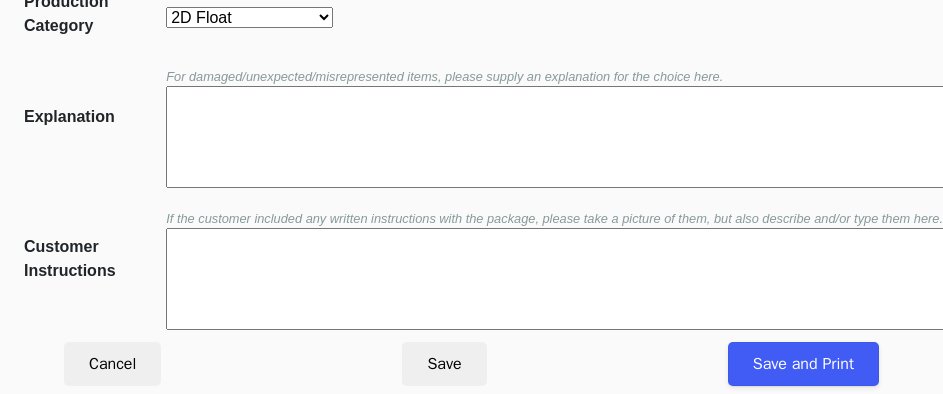 scroll, scrollTop: 452, scrollLeft: 0, axis: vertical 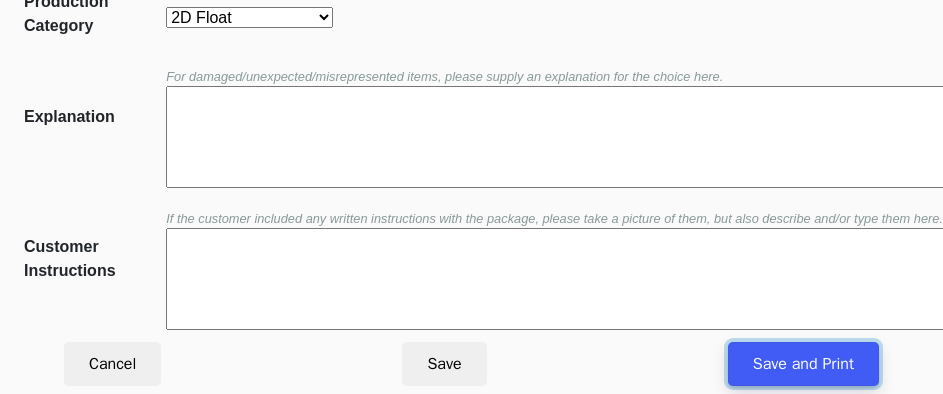 click on "Save and Print" at bounding box center [803, 364] 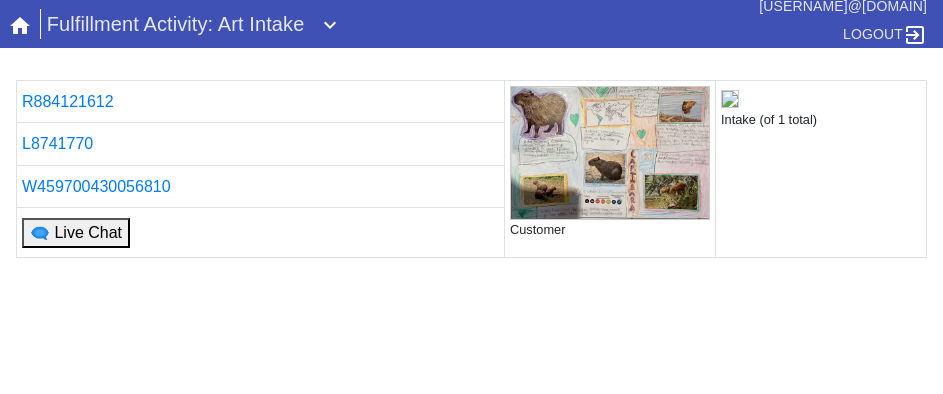 scroll, scrollTop: 0, scrollLeft: 0, axis: both 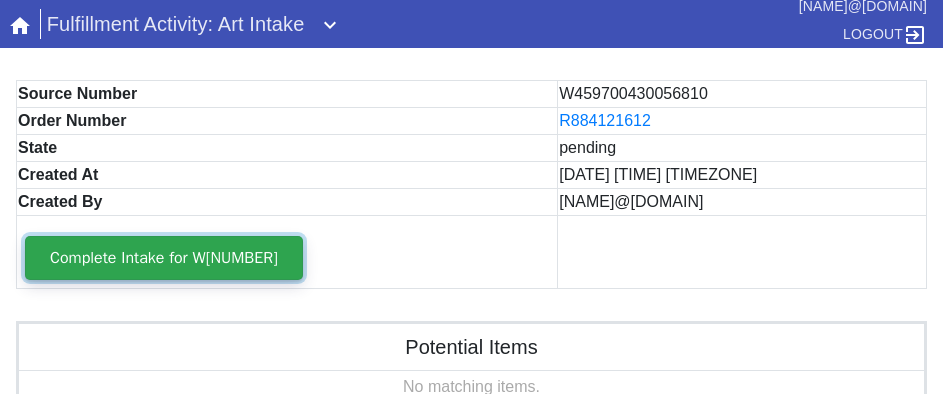 click on "Complete Intake for W[NUMBER]" at bounding box center (164, 258) 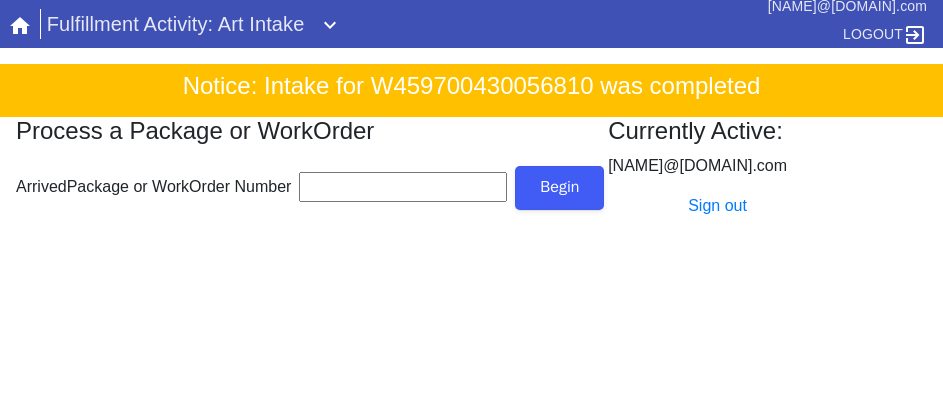 scroll, scrollTop: 0, scrollLeft: 0, axis: both 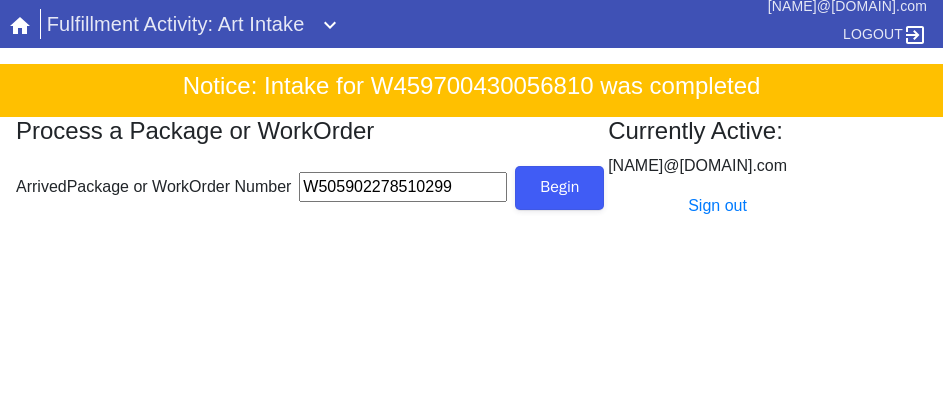 type on "W505902278510299" 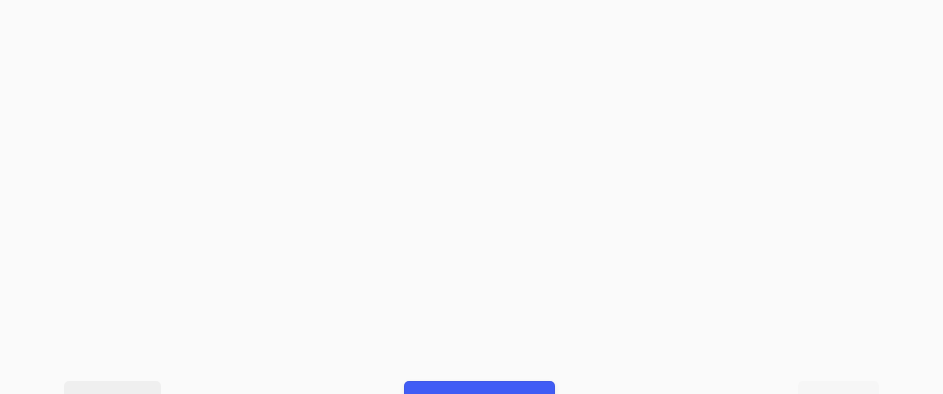 scroll, scrollTop: 912, scrollLeft: 0, axis: vertical 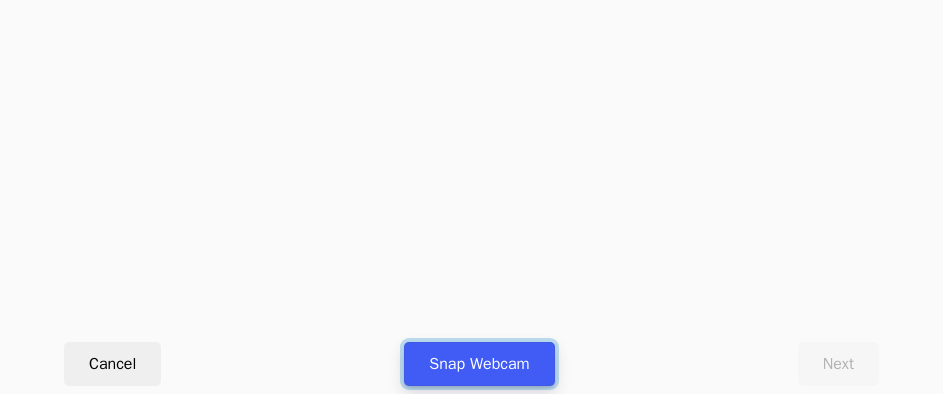 click on "Snap Webcam" at bounding box center [479, 364] 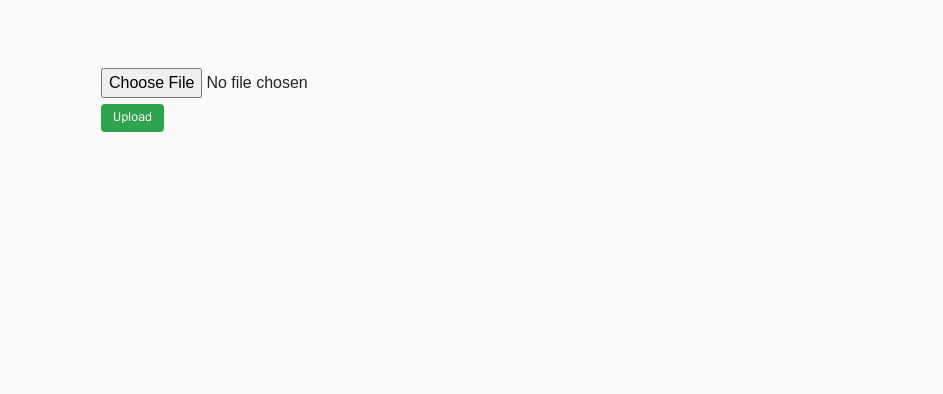 scroll, scrollTop: 912, scrollLeft: 0, axis: vertical 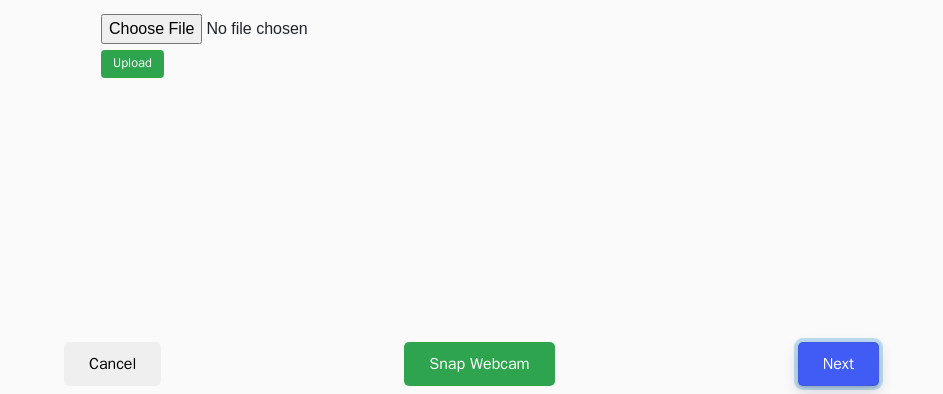 click on "Next" at bounding box center (838, 364) 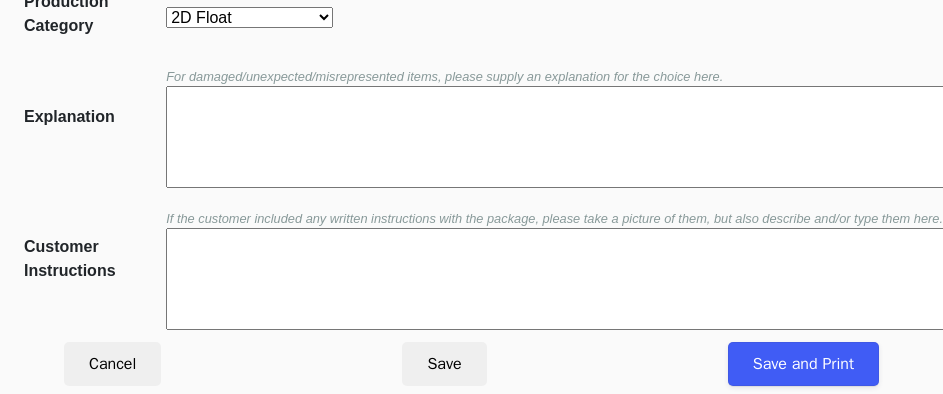 scroll, scrollTop: 452, scrollLeft: 0, axis: vertical 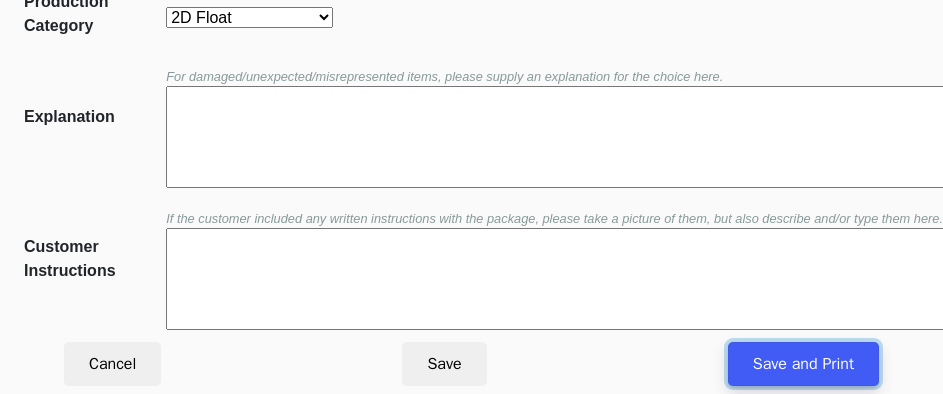 click on "Save and Print" at bounding box center [803, 364] 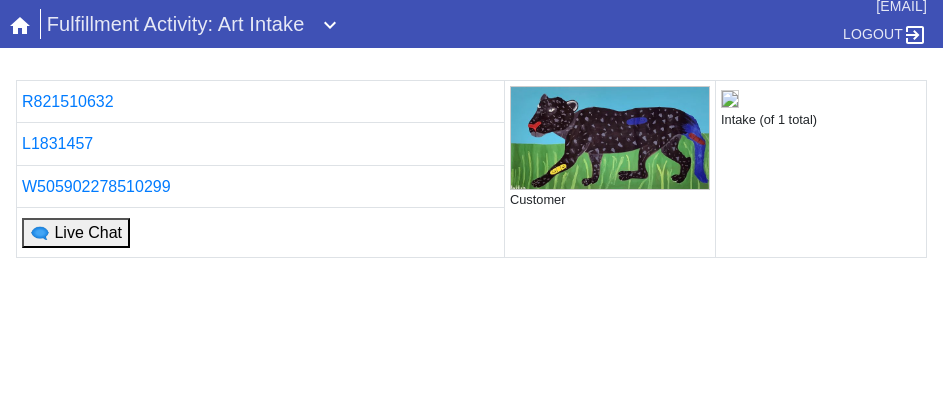 scroll, scrollTop: 0, scrollLeft: 0, axis: both 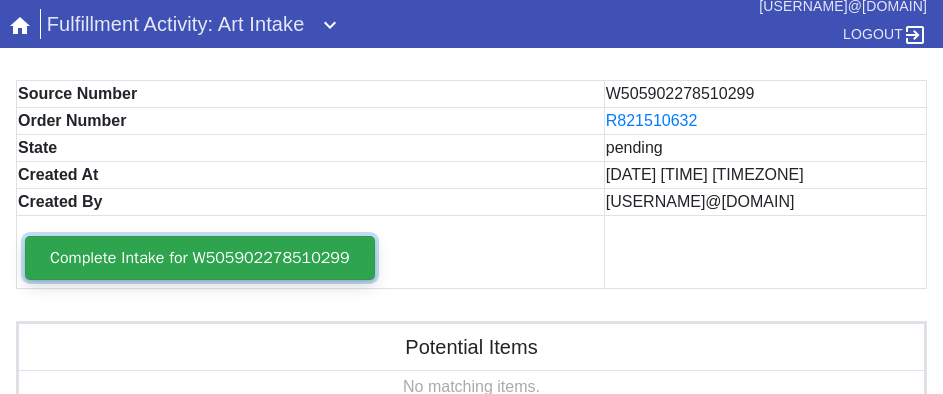 click on "Complete Intake for W505902278510299" at bounding box center [200, 258] 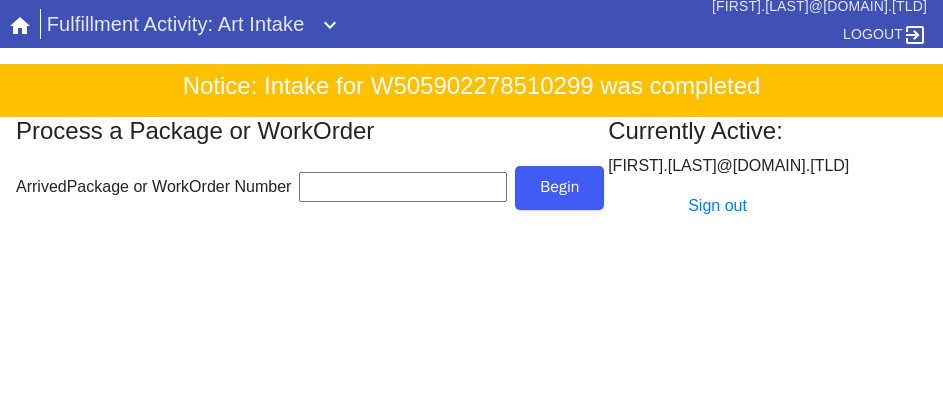 scroll, scrollTop: 0, scrollLeft: 0, axis: both 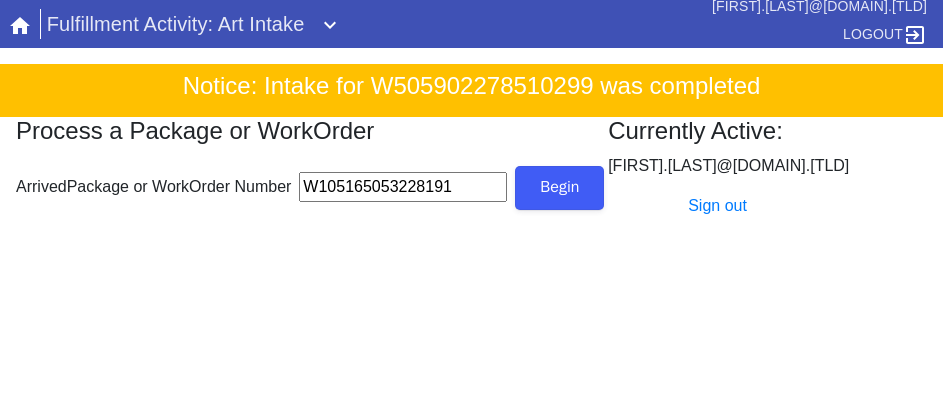 type on "W105165053228191" 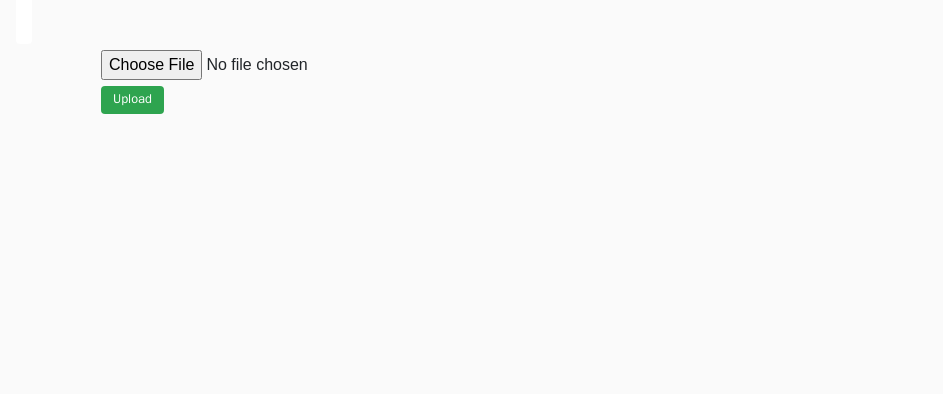 scroll, scrollTop: 912, scrollLeft: 0, axis: vertical 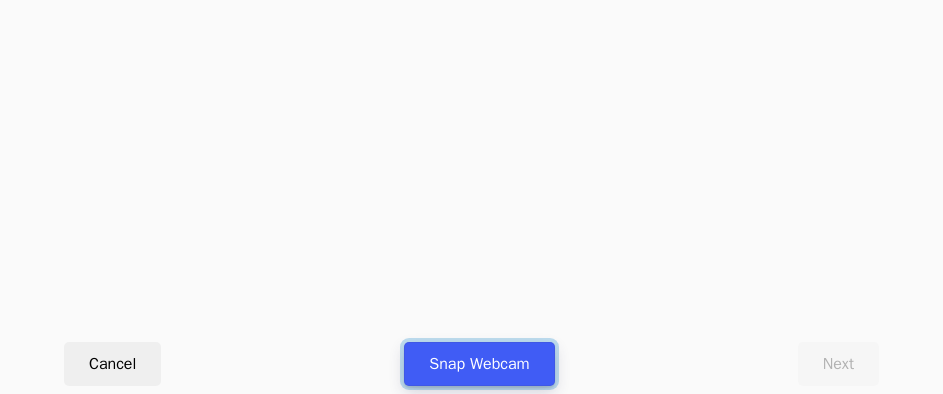 click on "Snap Webcam" at bounding box center (479, 364) 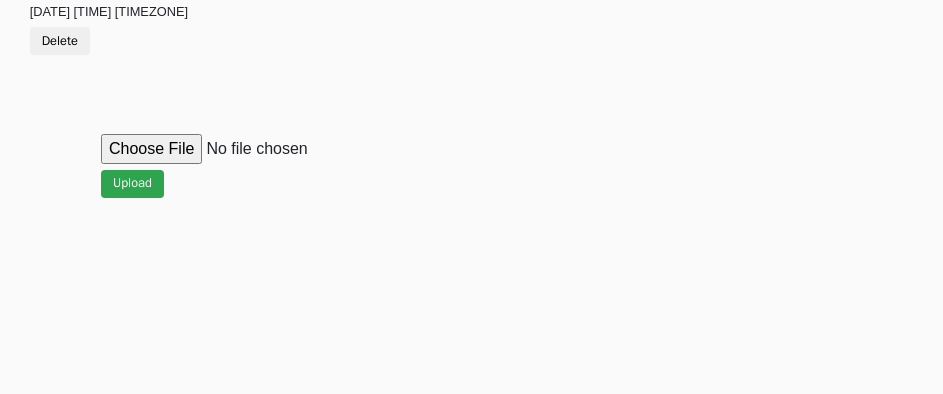 scroll, scrollTop: 912, scrollLeft: 0, axis: vertical 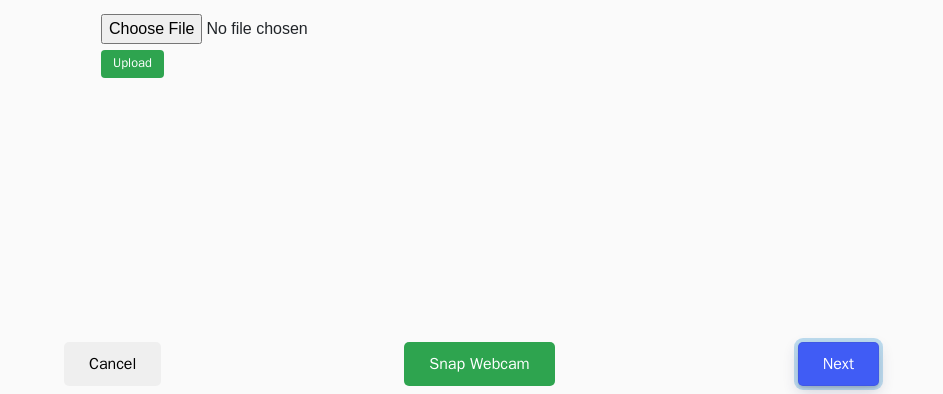 click on "Next" at bounding box center (838, 364) 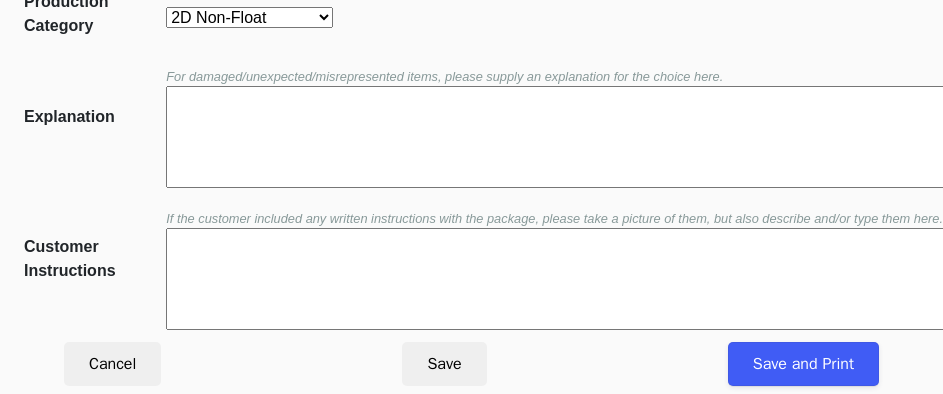 scroll, scrollTop: 452, scrollLeft: 0, axis: vertical 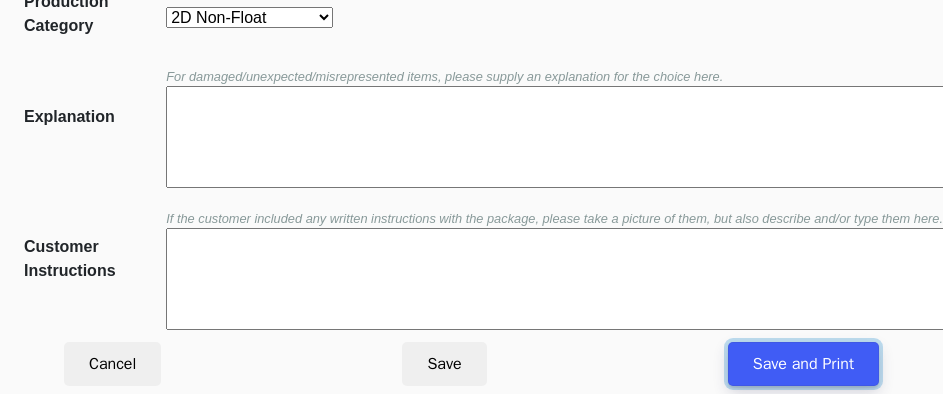 click on "Save and Print" at bounding box center [803, 364] 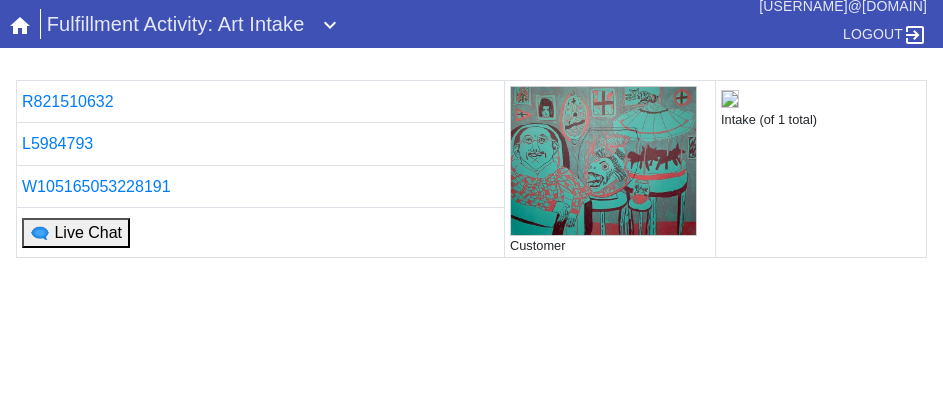 scroll, scrollTop: 0, scrollLeft: 0, axis: both 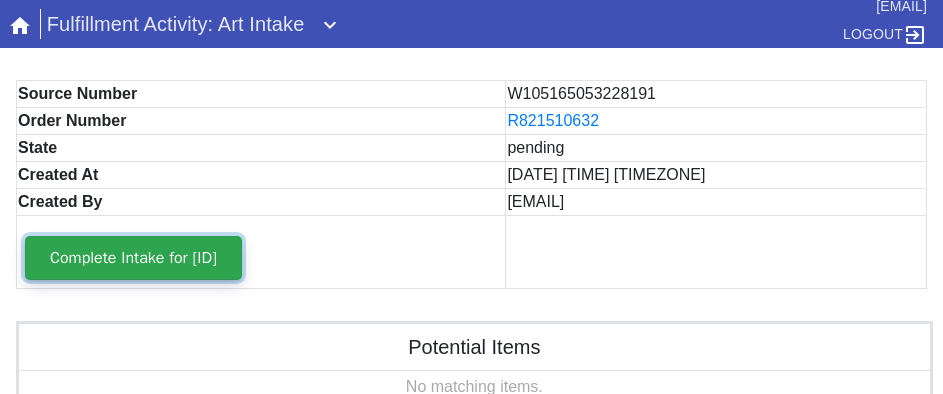 click on "Complete Intake for [ID]" at bounding box center [133, 258] 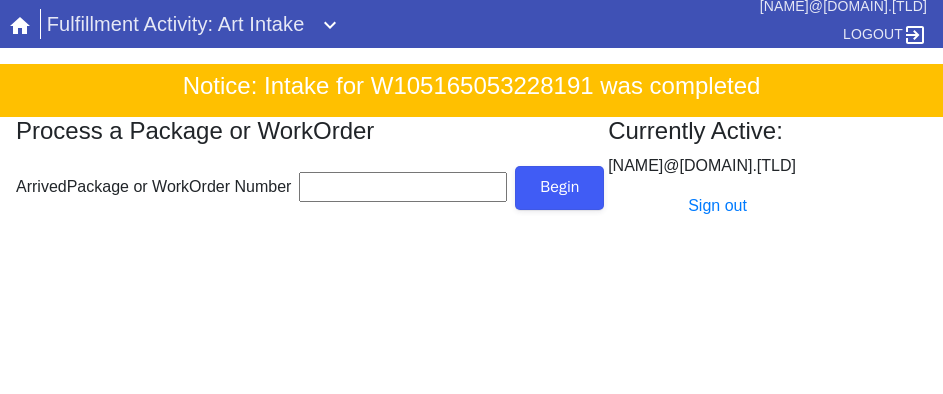 scroll, scrollTop: 0, scrollLeft: 0, axis: both 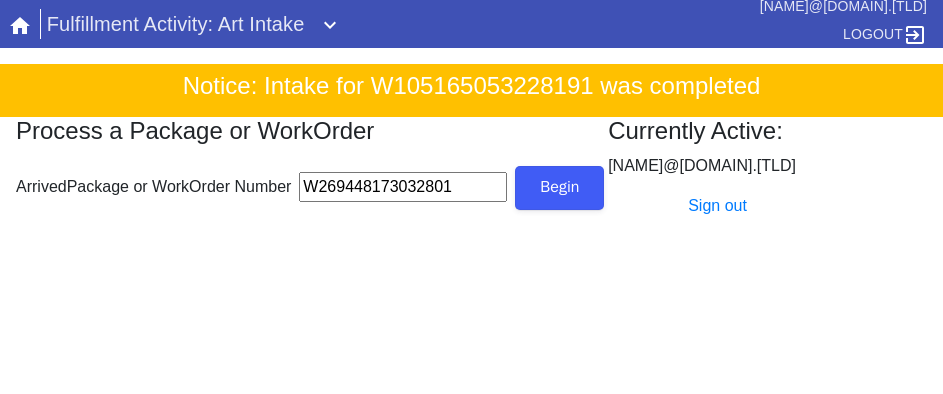type on "W269448173032801" 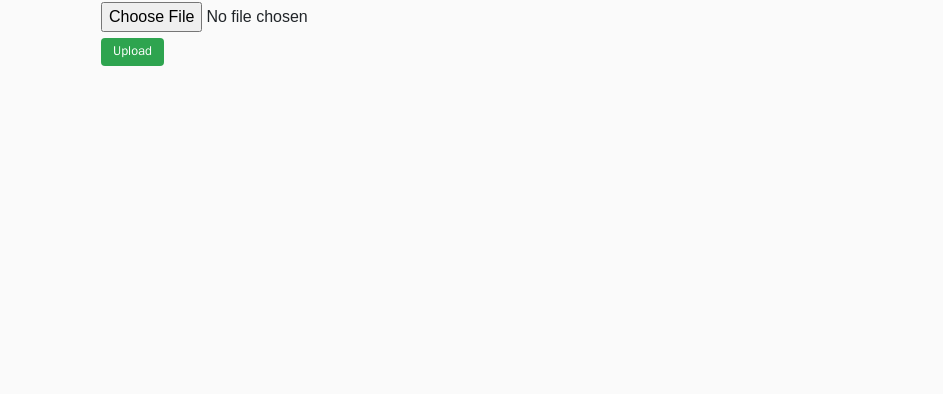 scroll, scrollTop: 912, scrollLeft: 0, axis: vertical 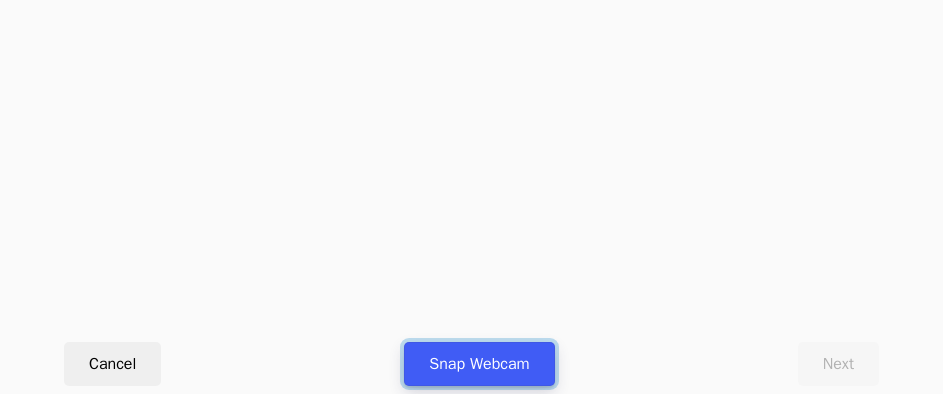 click on "Snap Webcam" at bounding box center [479, 364] 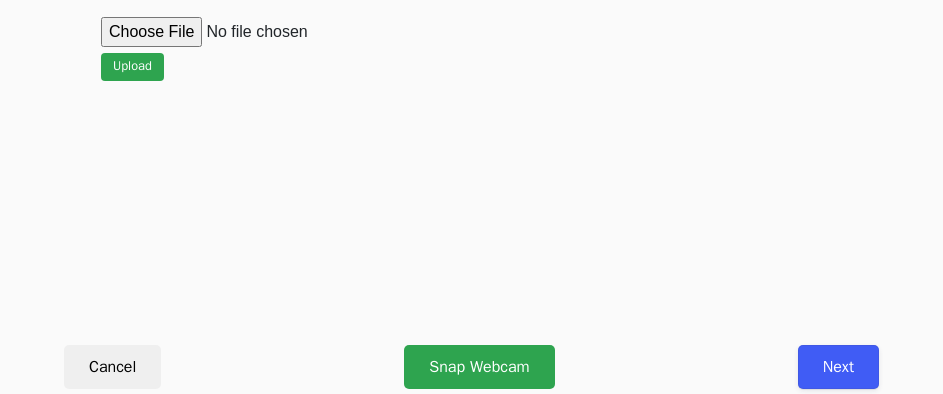 scroll, scrollTop: 912, scrollLeft: 0, axis: vertical 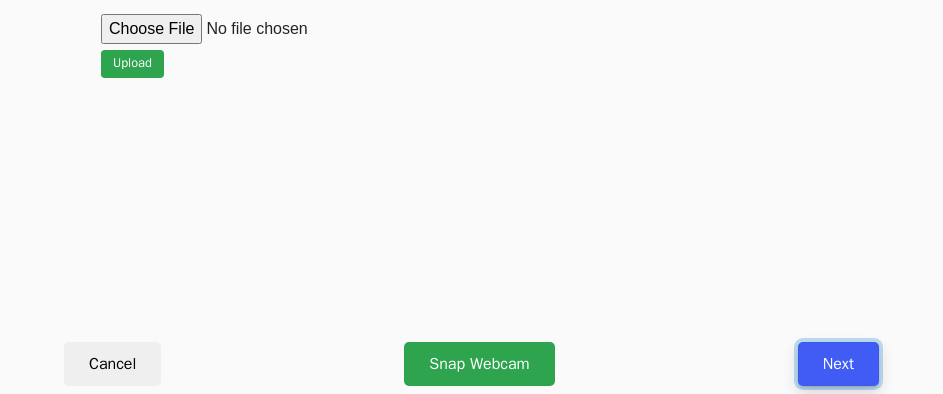 click on "Next" at bounding box center [838, 364] 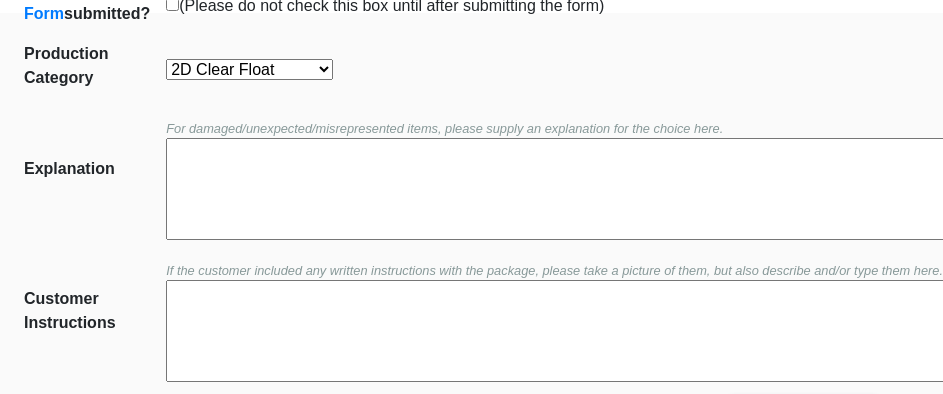 scroll, scrollTop: 452, scrollLeft: 0, axis: vertical 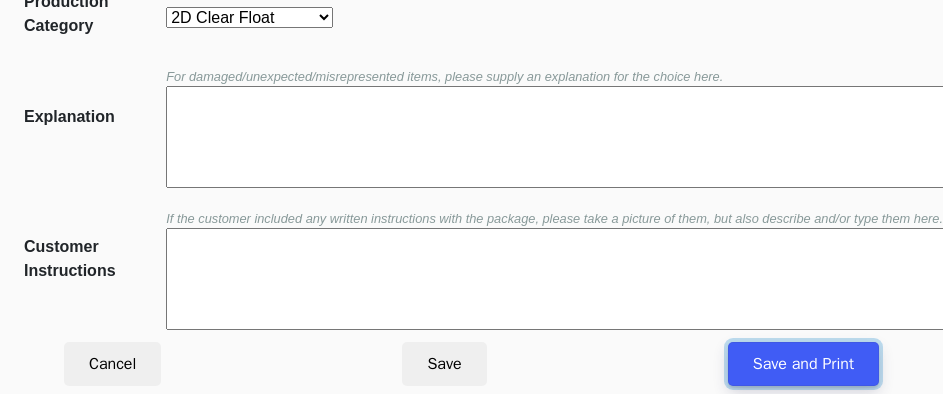 click on "Save and Print" at bounding box center [803, 364] 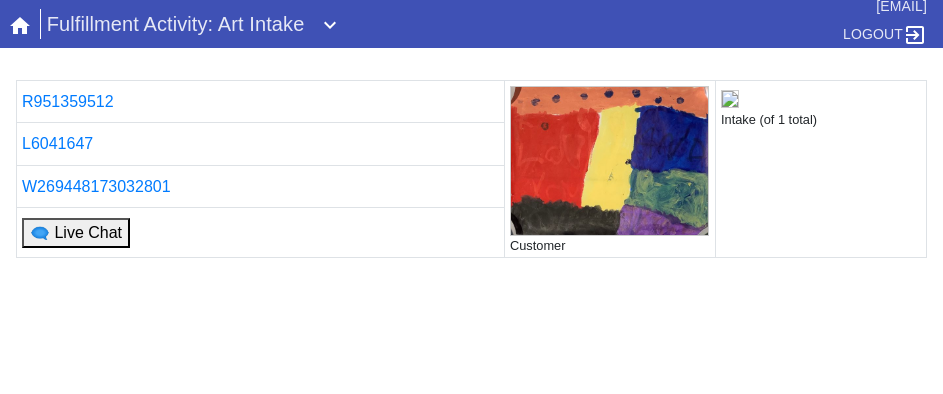 scroll, scrollTop: 0, scrollLeft: 0, axis: both 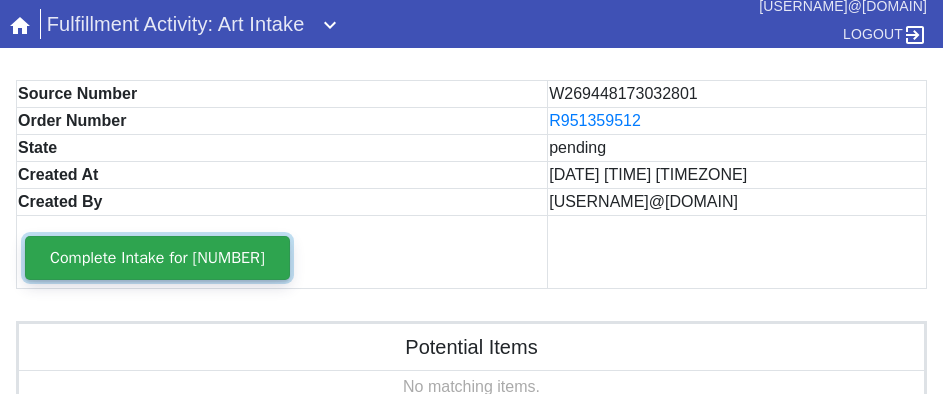 click on "Complete Intake for [NUMBER]" at bounding box center (157, 258) 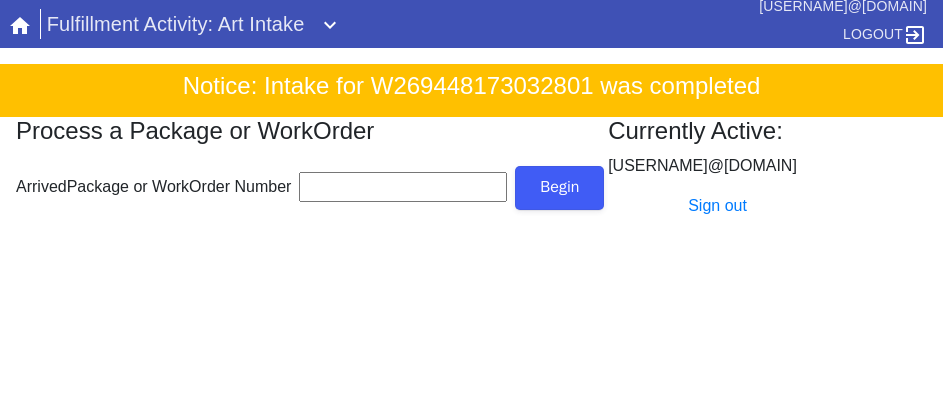 scroll, scrollTop: 0, scrollLeft: 0, axis: both 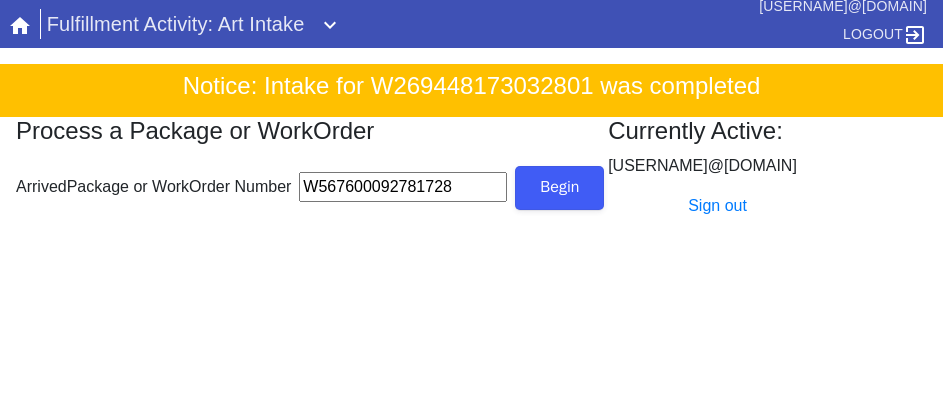 type on "W567600092781728" 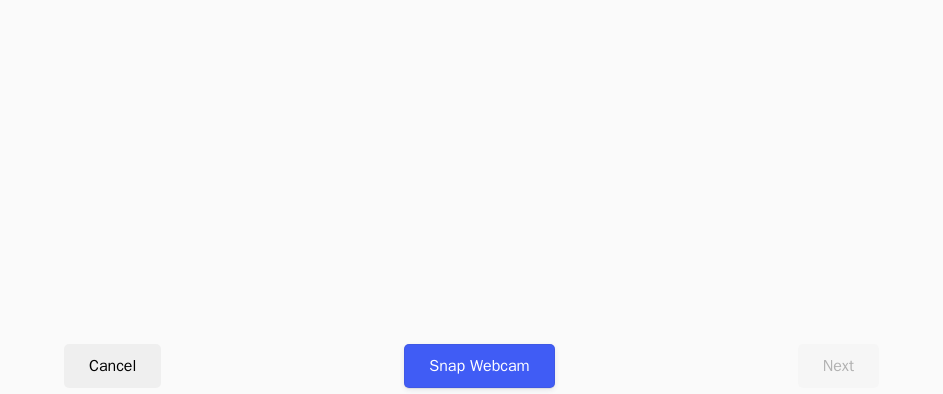 scroll, scrollTop: 912, scrollLeft: 0, axis: vertical 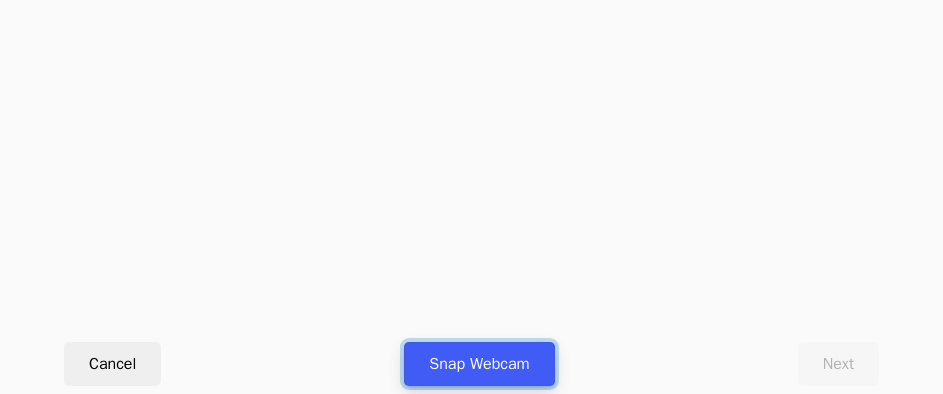 click on "Snap Webcam" at bounding box center (479, 364) 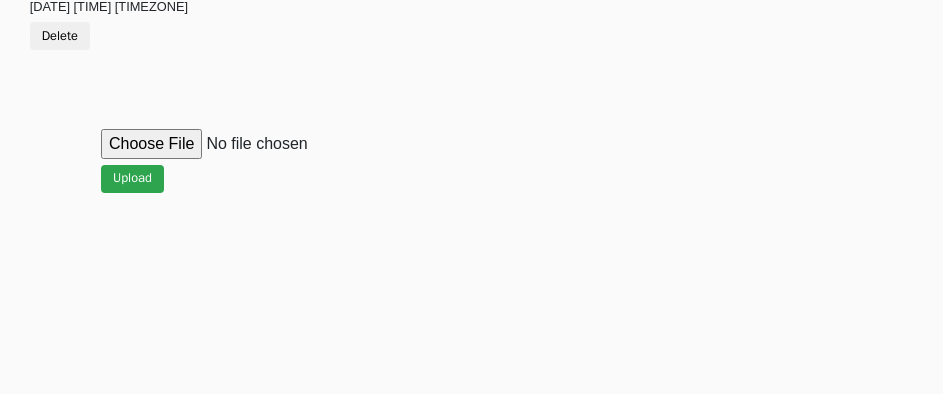 scroll, scrollTop: 912, scrollLeft: 0, axis: vertical 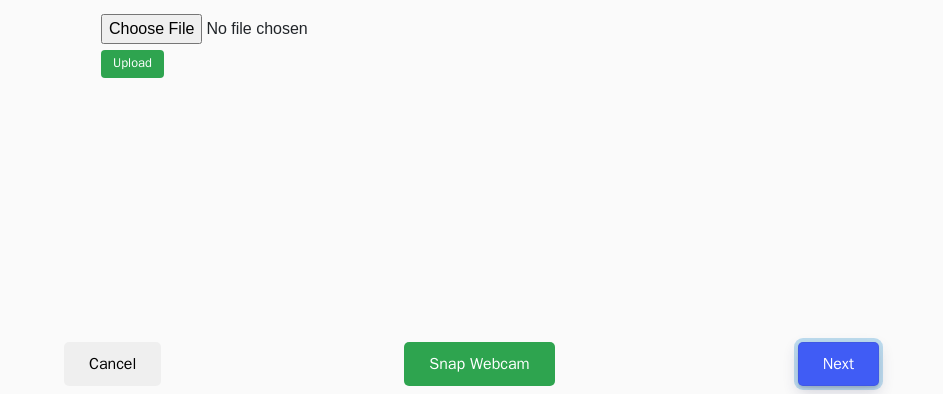 click on "Next" at bounding box center (838, 364) 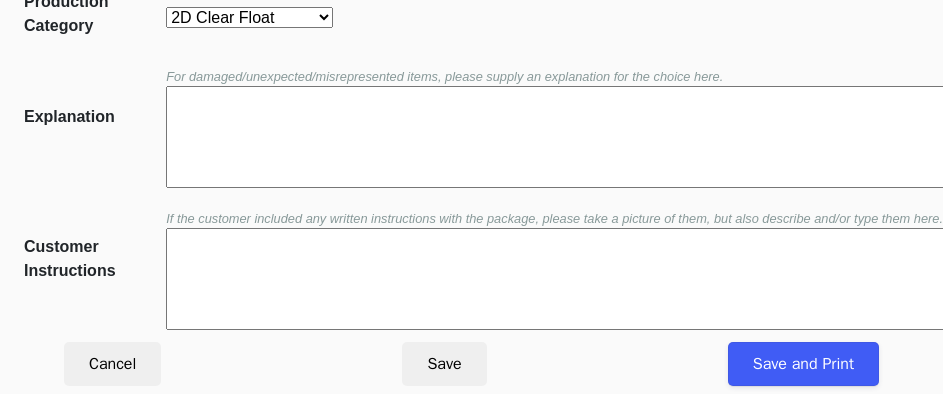 scroll, scrollTop: 452, scrollLeft: 0, axis: vertical 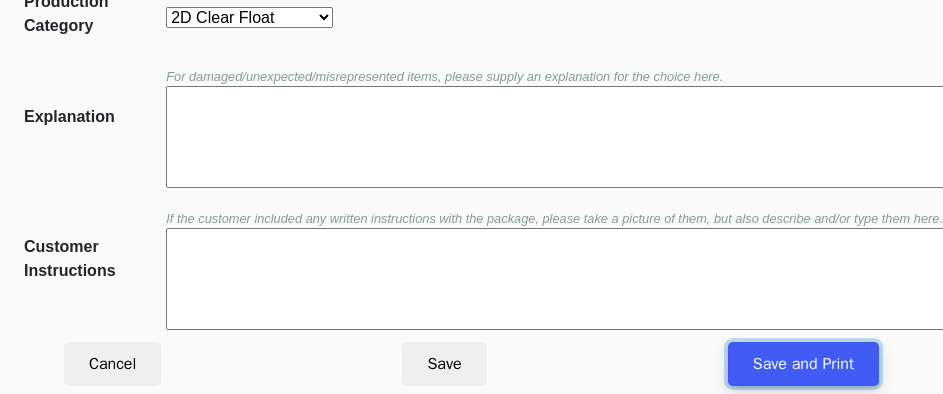 click on "Save and Print" at bounding box center (803, 364) 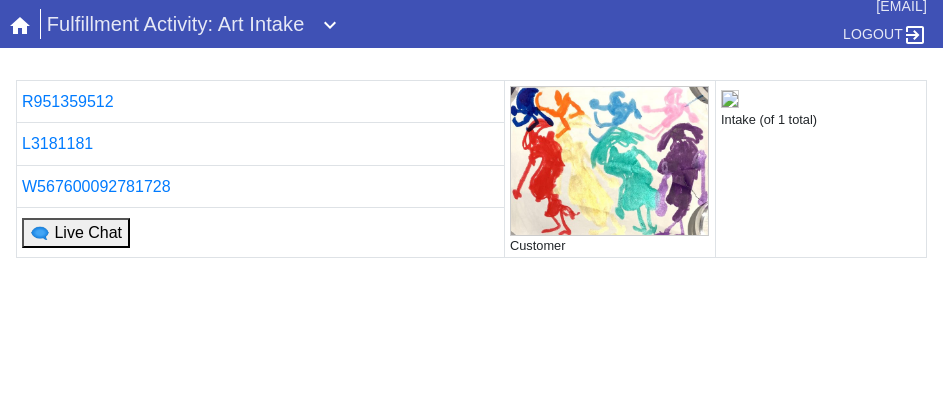 scroll, scrollTop: 0, scrollLeft: 0, axis: both 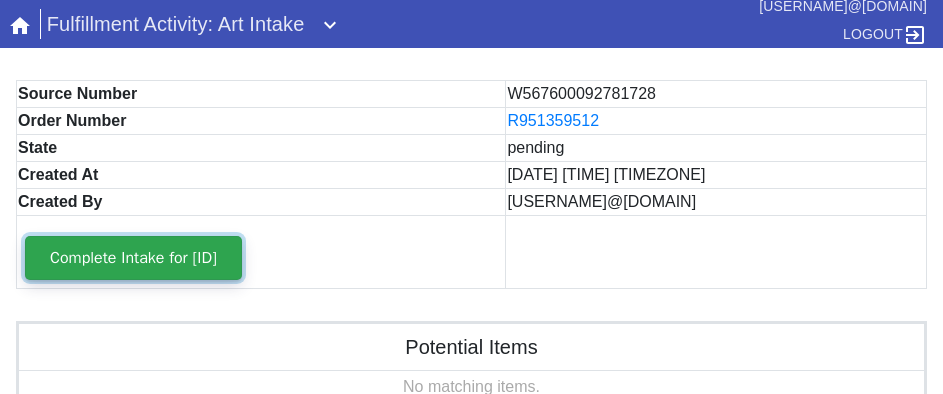click on "Complete Intake for [ID]" at bounding box center (133, 258) 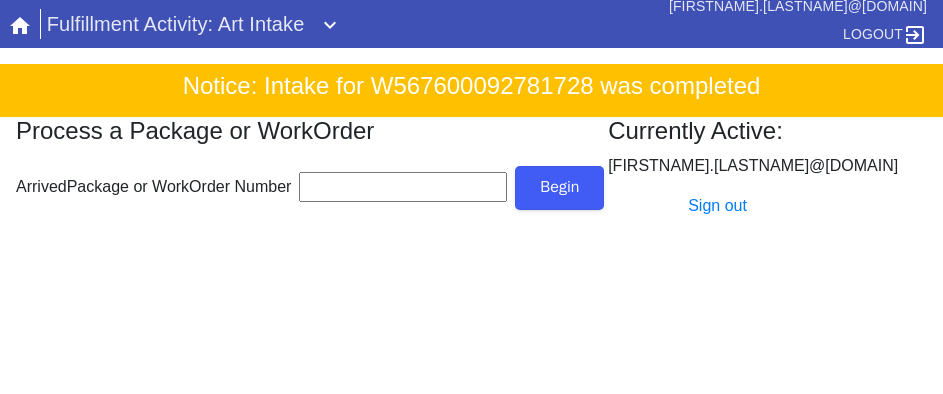scroll, scrollTop: 0, scrollLeft: 0, axis: both 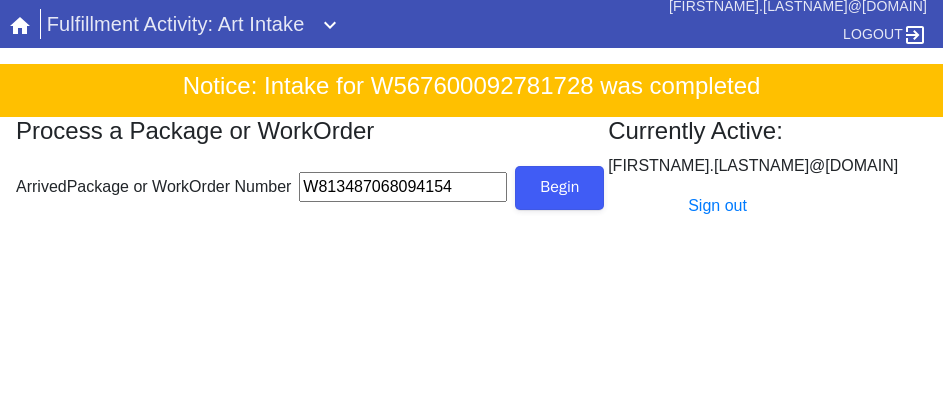 type on "W813487068094154" 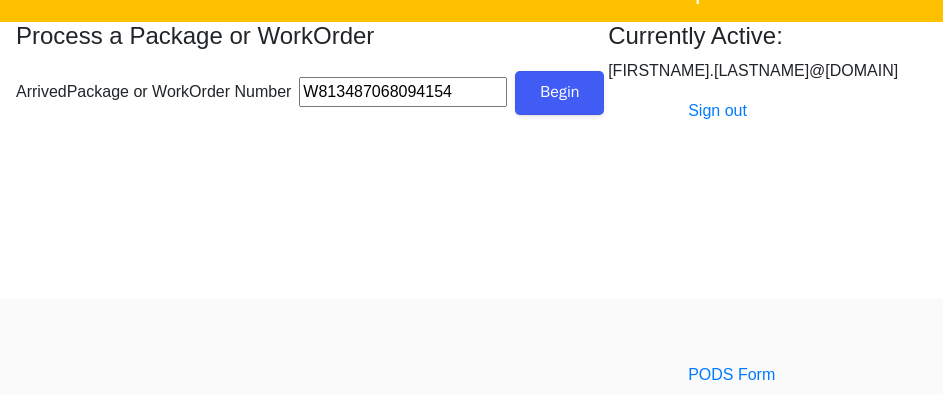 scroll, scrollTop: 100, scrollLeft: 0, axis: vertical 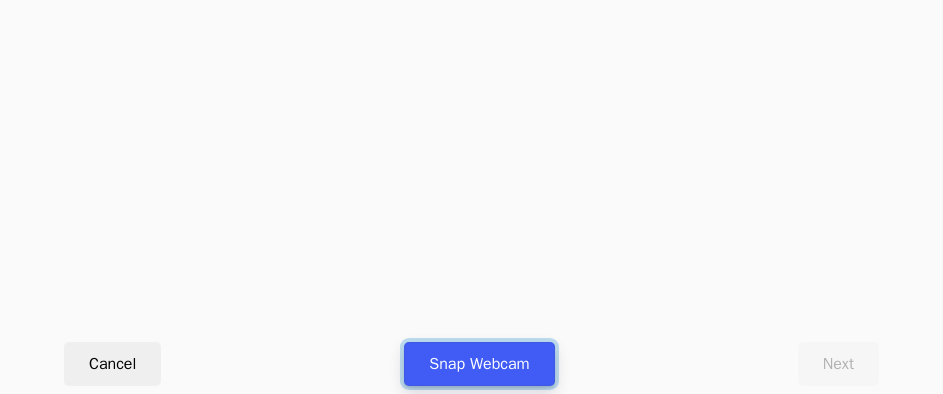 click on "Snap Webcam" at bounding box center (479, 364) 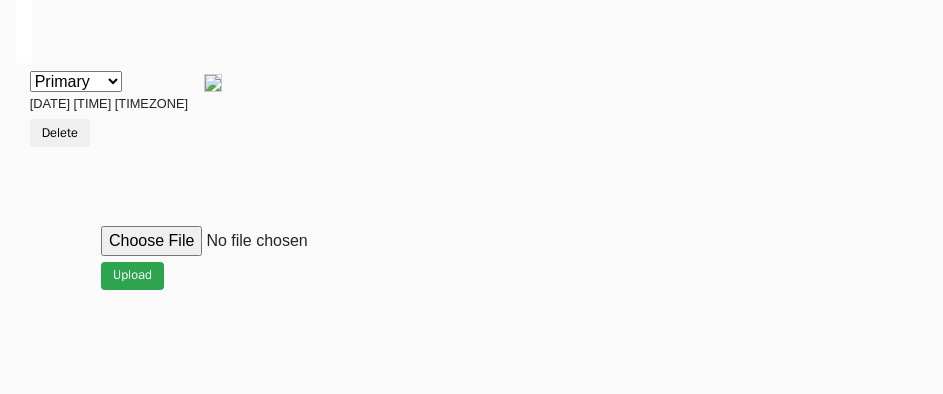 scroll, scrollTop: 912, scrollLeft: 0, axis: vertical 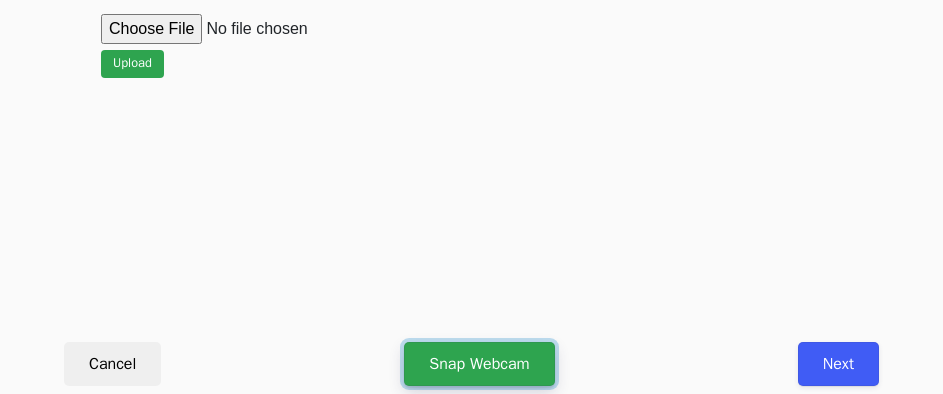 click on "Snap Webcam" at bounding box center (479, 364) 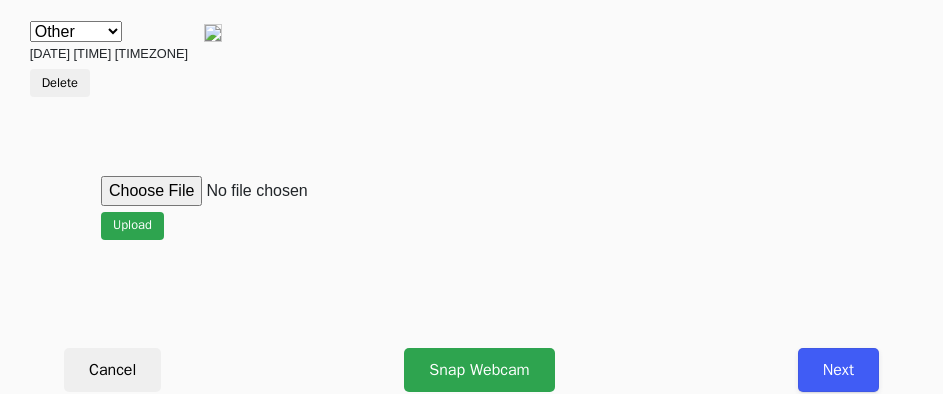 scroll, scrollTop: 912, scrollLeft: 0, axis: vertical 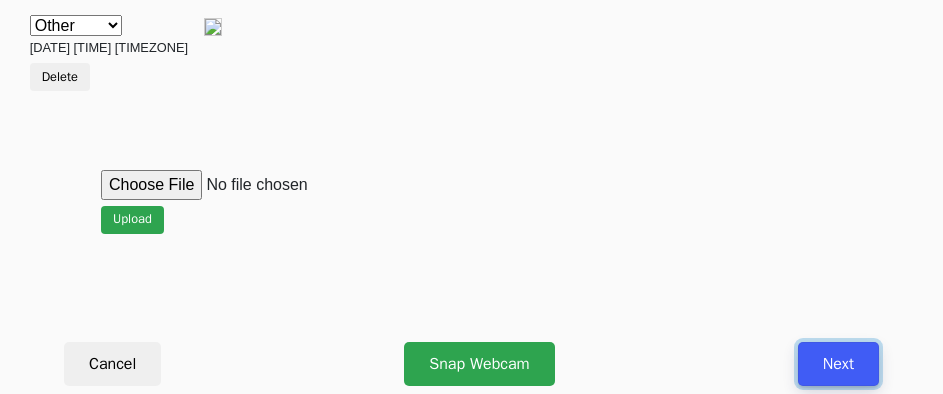 click on "Next" at bounding box center [838, 364] 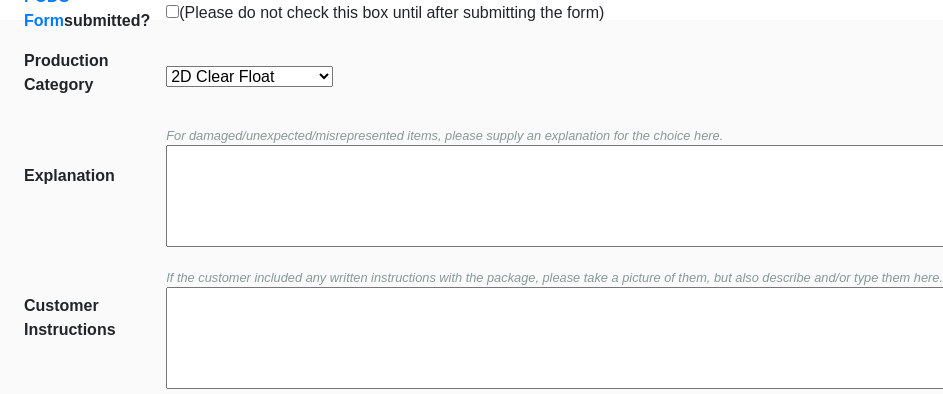 scroll, scrollTop: 452, scrollLeft: 0, axis: vertical 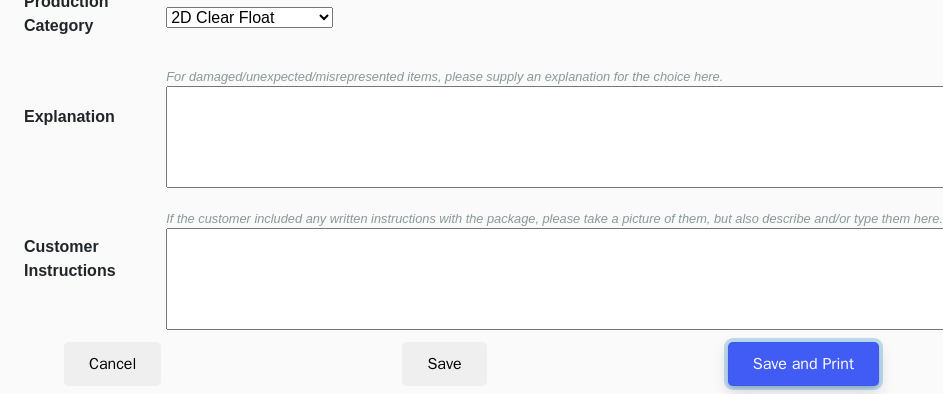 click on "Save and Print" at bounding box center [803, 364] 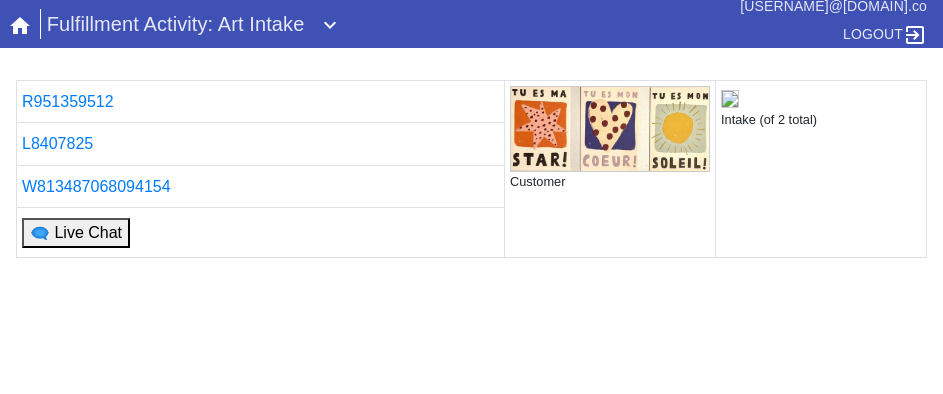 scroll, scrollTop: 0, scrollLeft: 0, axis: both 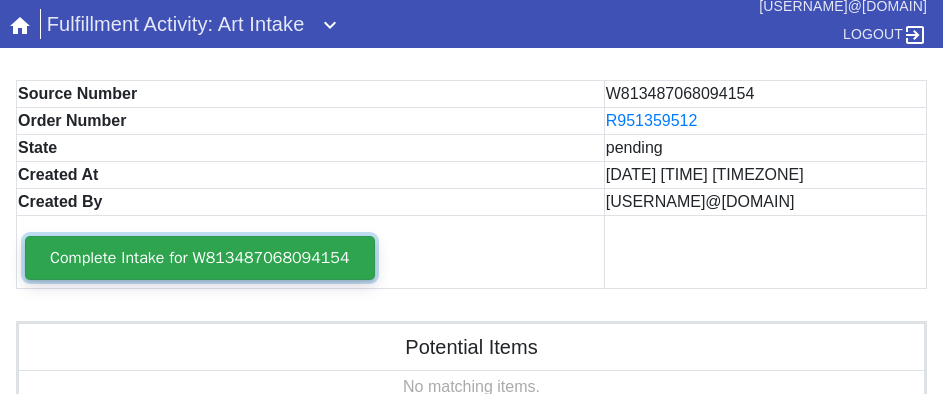 click on "Complete Intake for W813487068094154" at bounding box center (200, 258) 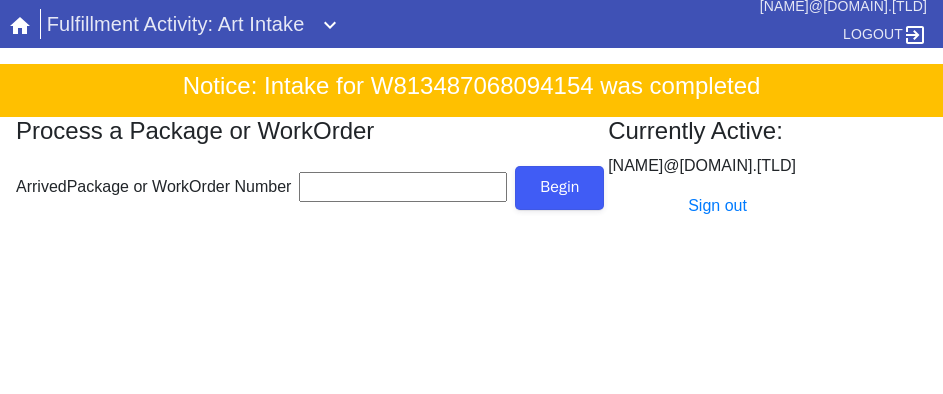 scroll, scrollTop: 0, scrollLeft: 0, axis: both 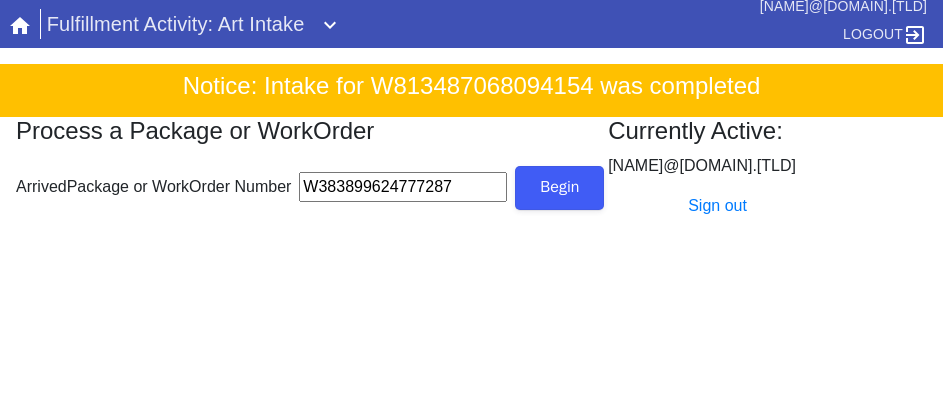 type on "W383899624777287" 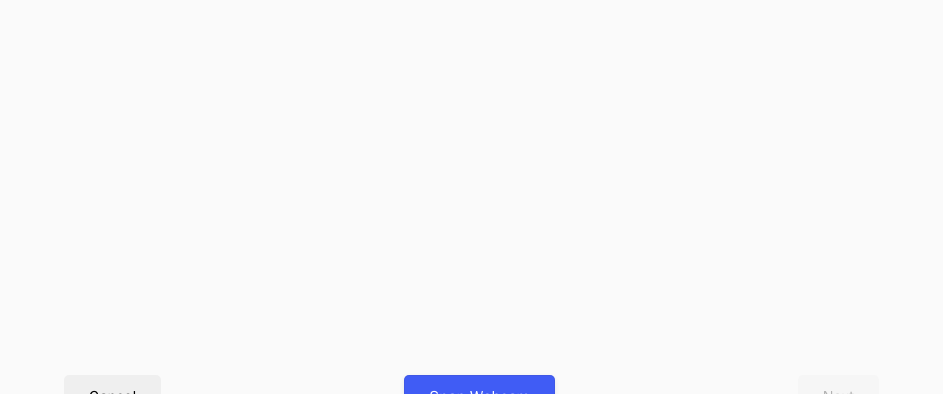 scroll, scrollTop: 900, scrollLeft: 0, axis: vertical 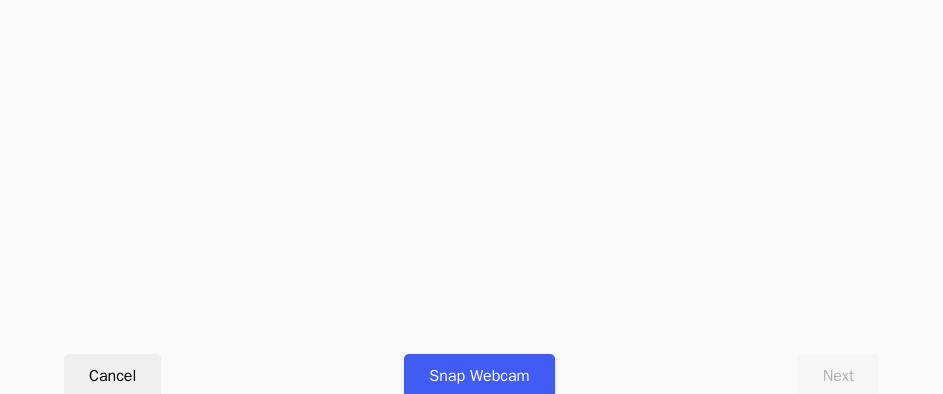 click on "Upload" at bounding box center [471, -136] 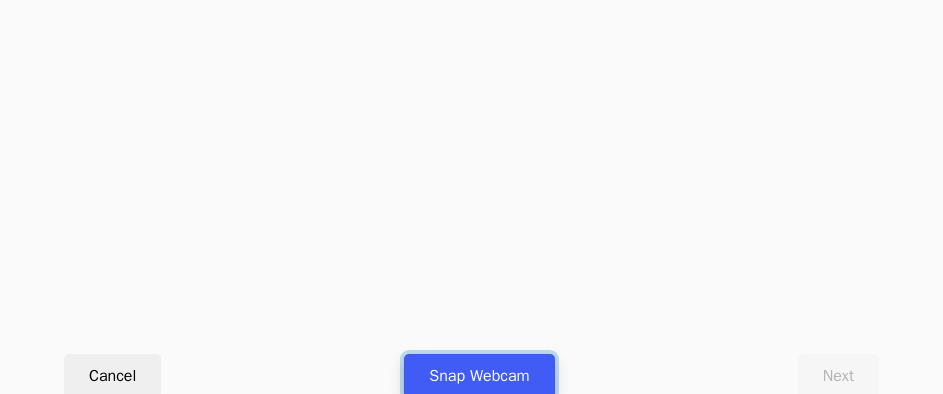 click on "Snap Webcam" at bounding box center [479, 376] 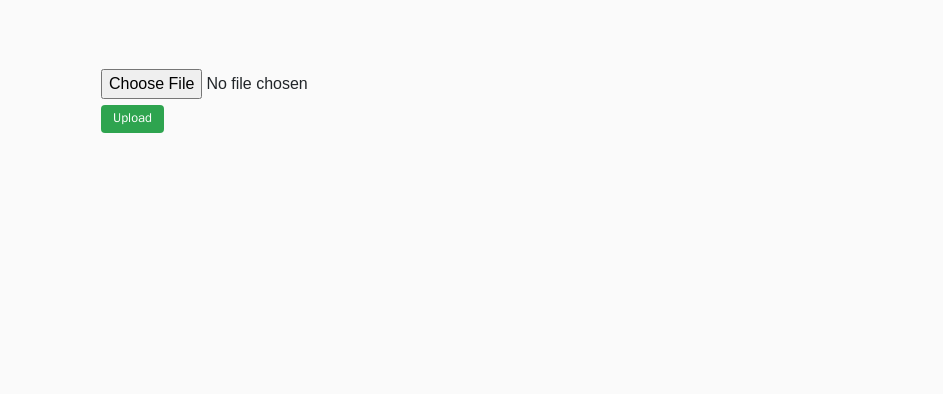 scroll, scrollTop: 912, scrollLeft: 0, axis: vertical 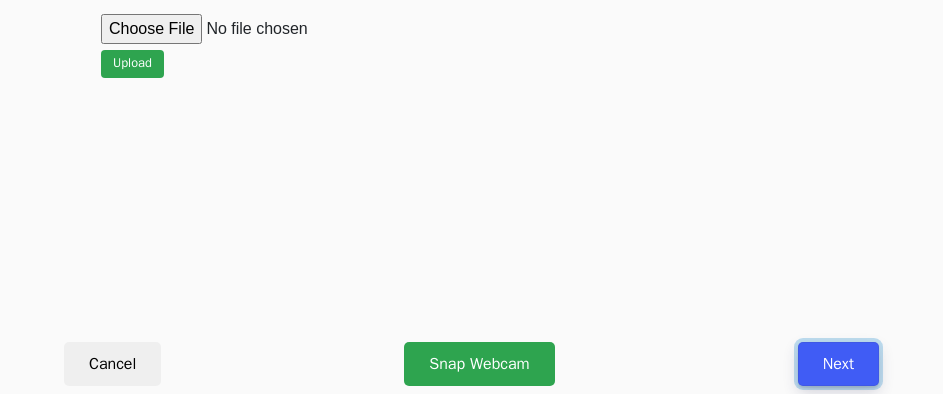 click on "Next" at bounding box center [838, 364] 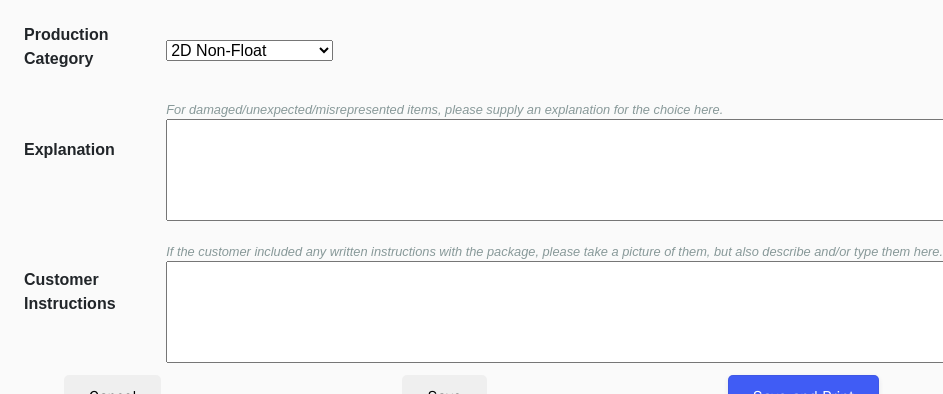 scroll, scrollTop: 452, scrollLeft: 0, axis: vertical 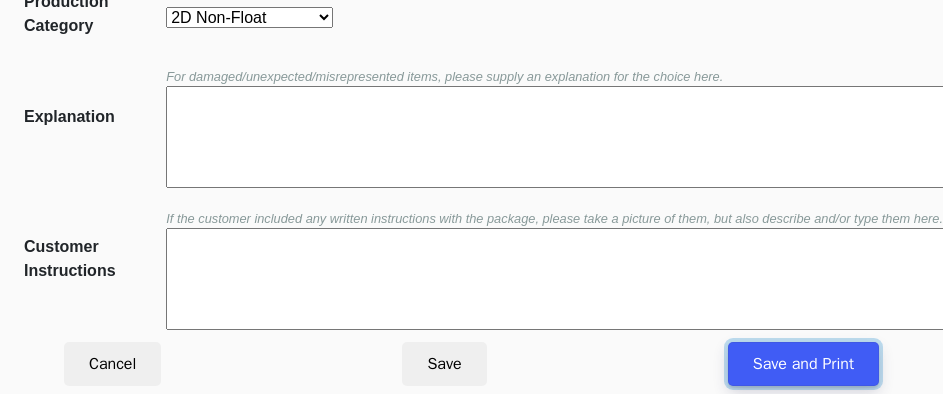 click on "Save and Print" at bounding box center (803, 364) 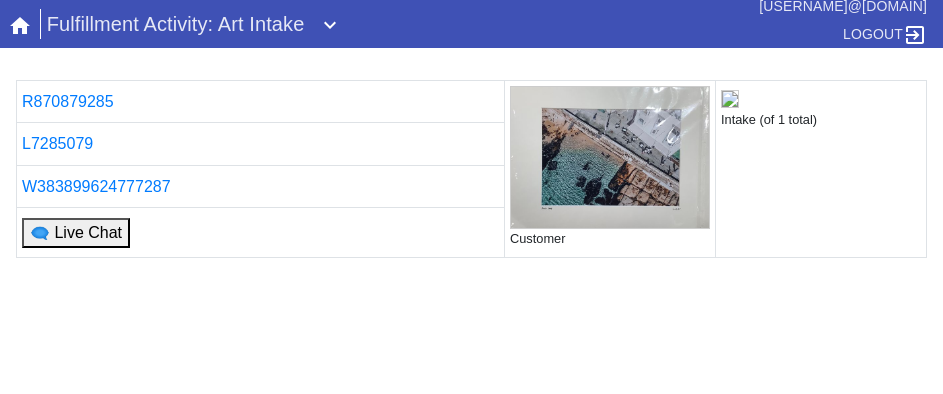 scroll, scrollTop: 0, scrollLeft: 0, axis: both 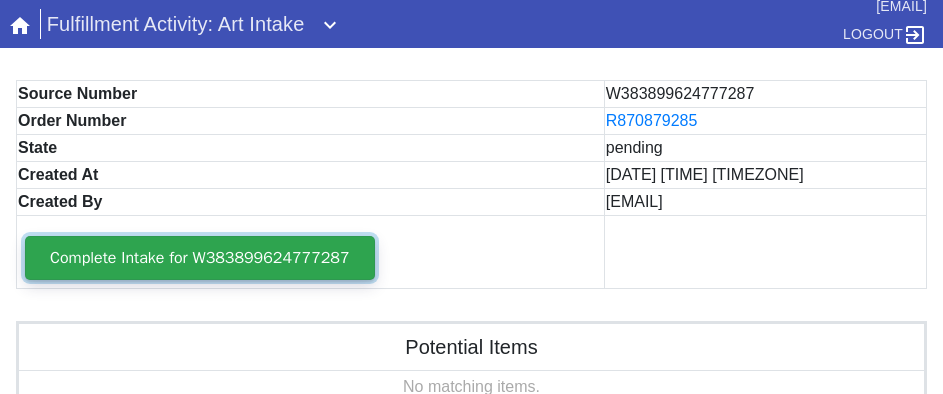 click on "Complete Intake for W383899624777287" at bounding box center (200, 258) 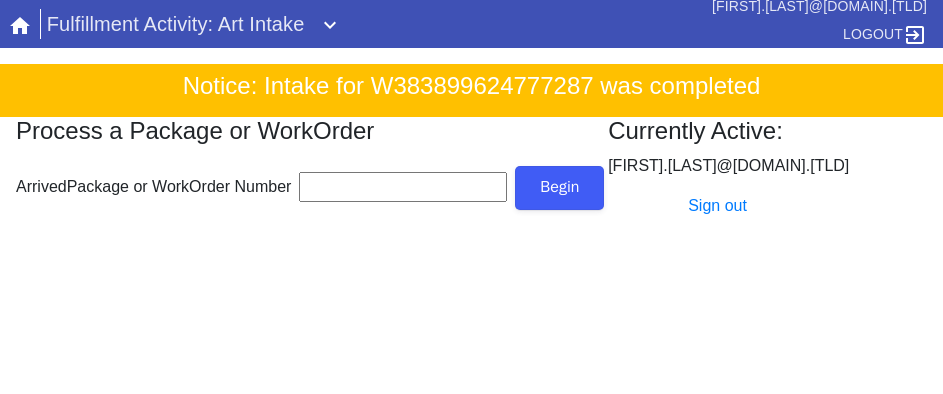 scroll, scrollTop: 0, scrollLeft: 0, axis: both 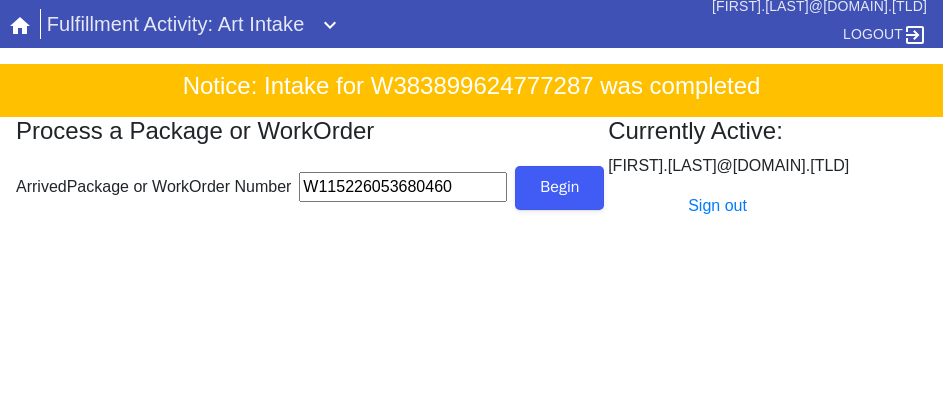 type on "W115226053680460" 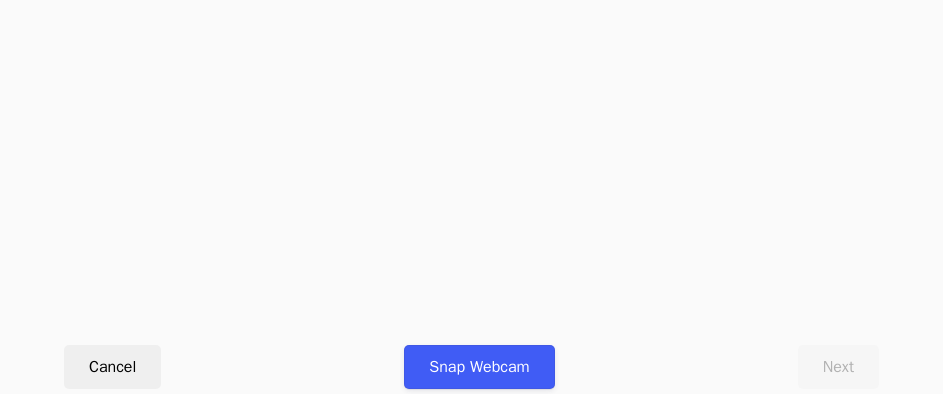 scroll, scrollTop: 912, scrollLeft: 0, axis: vertical 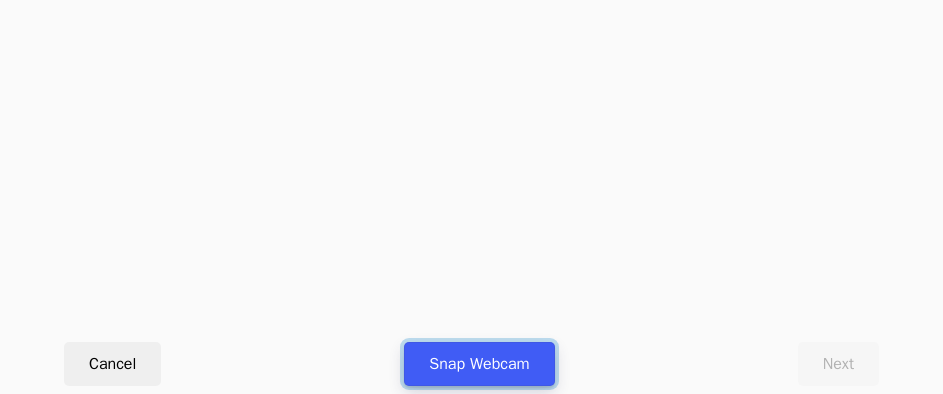 click on "Snap Webcam" at bounding box center [479, 364] 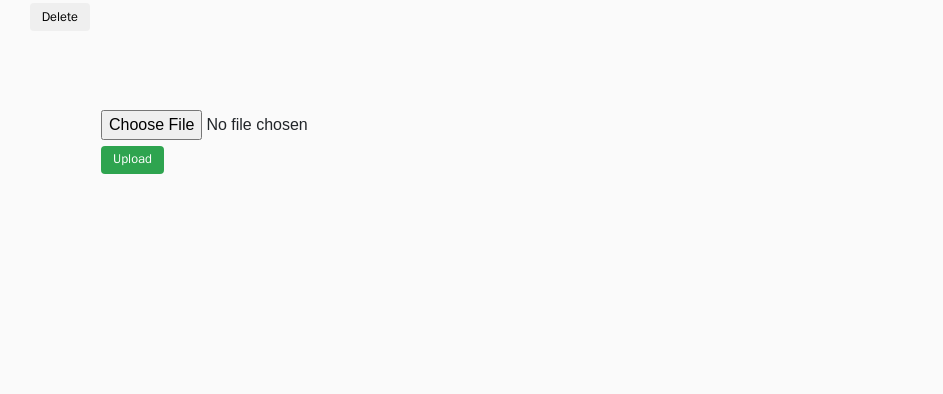 scroll, scrollTop: 912, scrollLeft: 0, axis: vertical 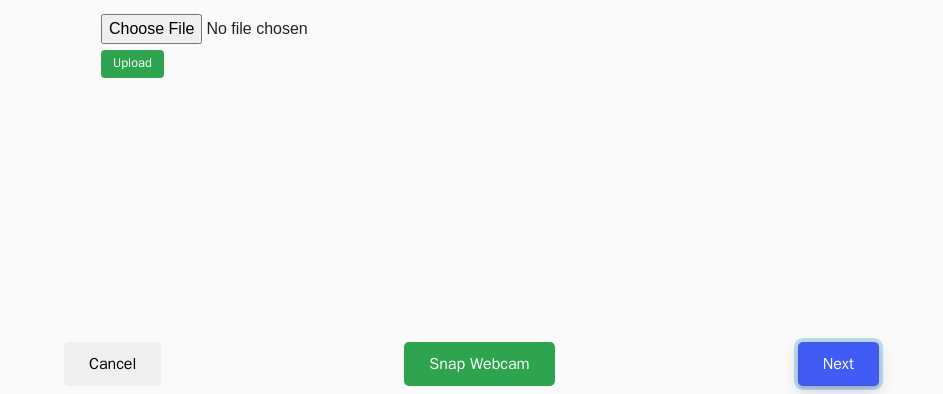 click on "Next" at bounding box center (838, 364) 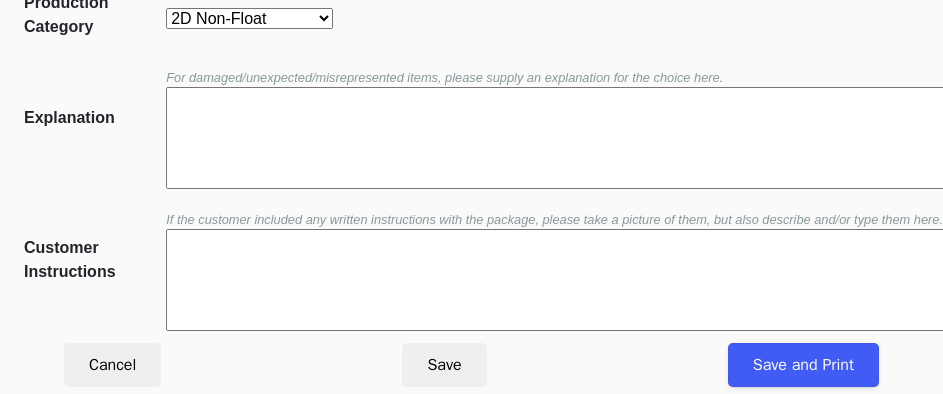 scroll, scrollTop: 452, scrollLeft: 0, axis: vertical 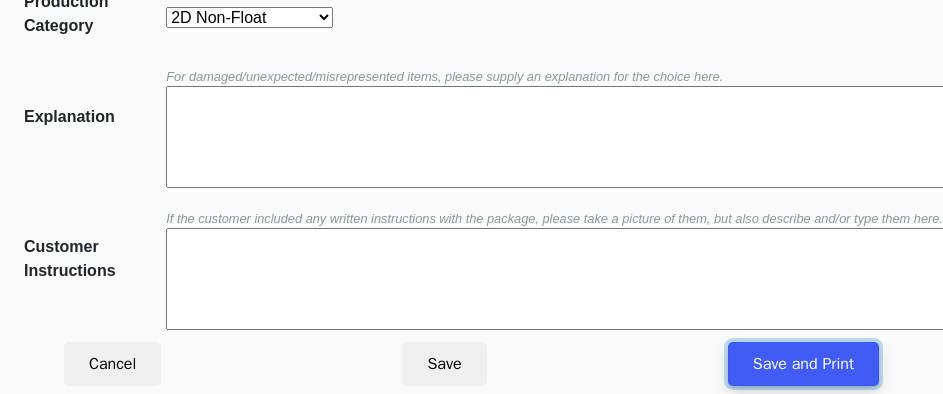 click on "Save and Print" at bounding box center [803, 364] 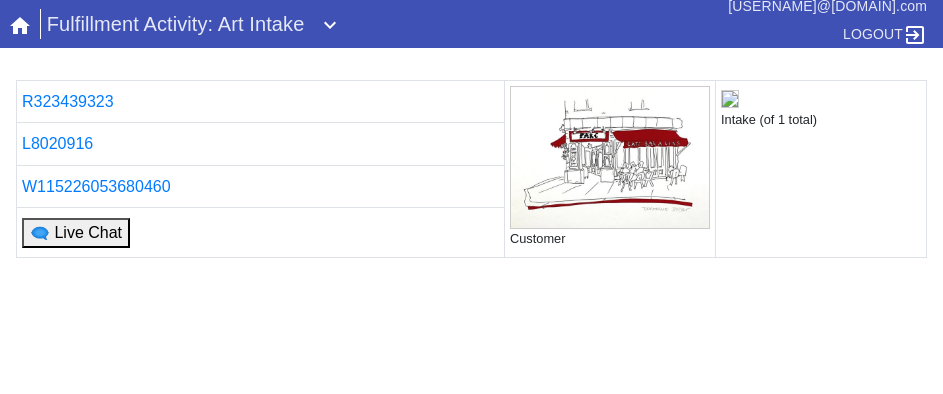 scroll, scrollTop: 0, scrollLeft: 0, axis: both 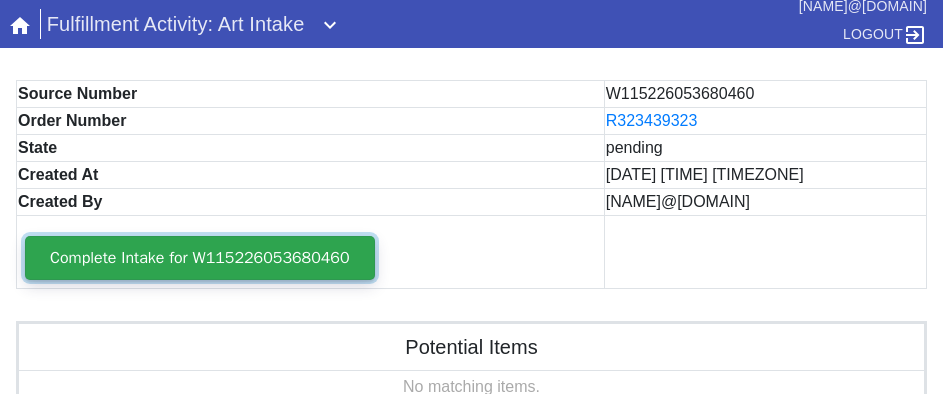click on "Complete Intake for W115226053680460" at bounding box center [200, 258] 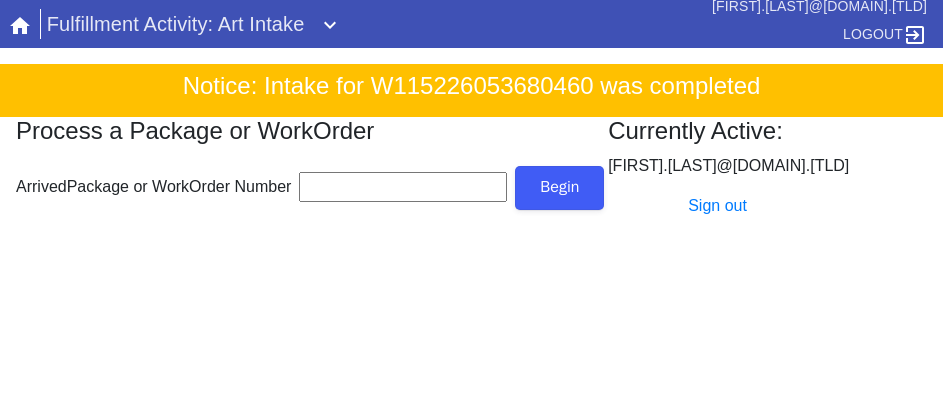 scroll, scrollTop: 0, scrollLeft: 0, axis: both 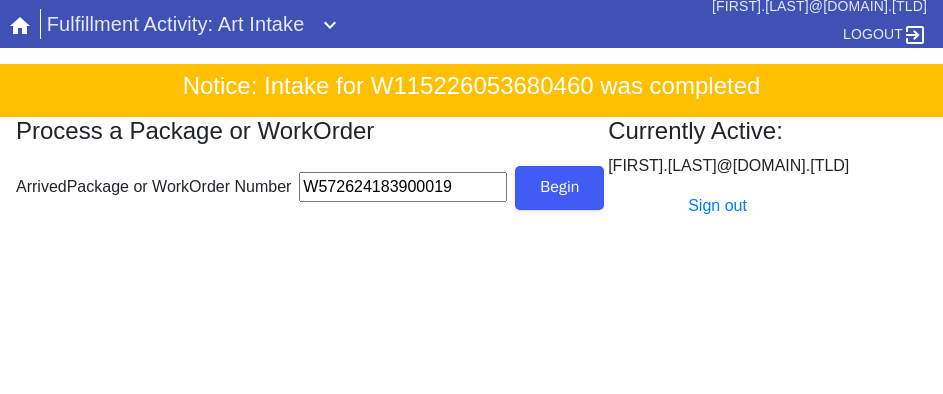 type on "W572624183900019" 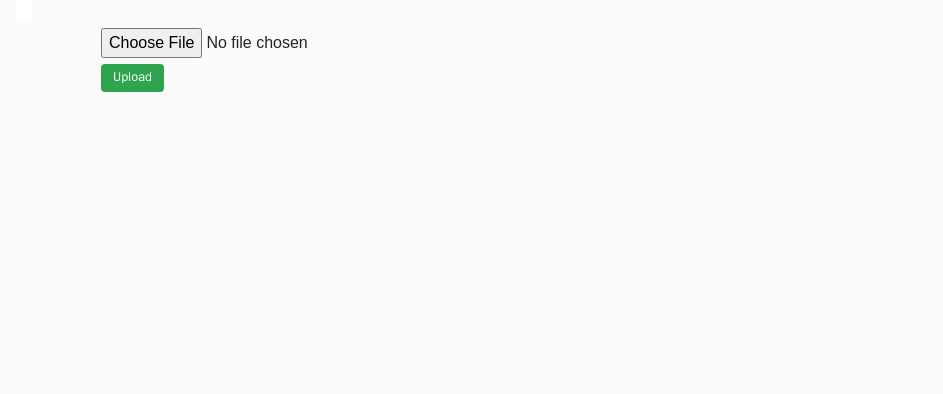scroll, scrollTop: 912, scrollLeft: 0, axis: vertical 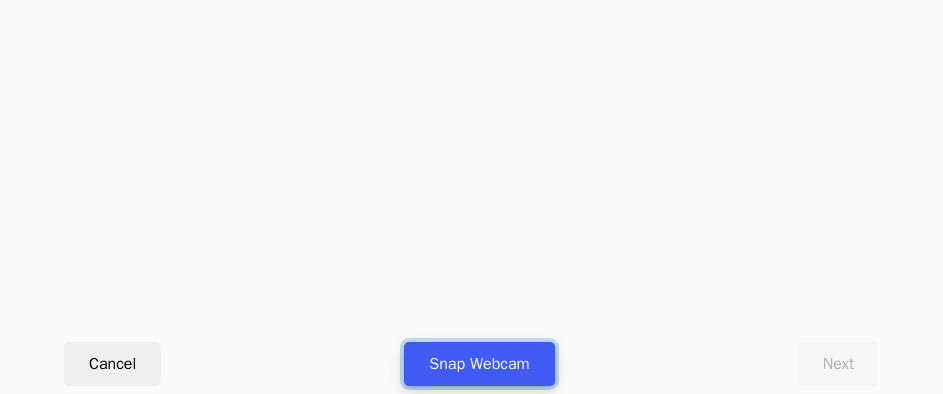 click on "Snap Webcam" at bounding box center [479, 364] 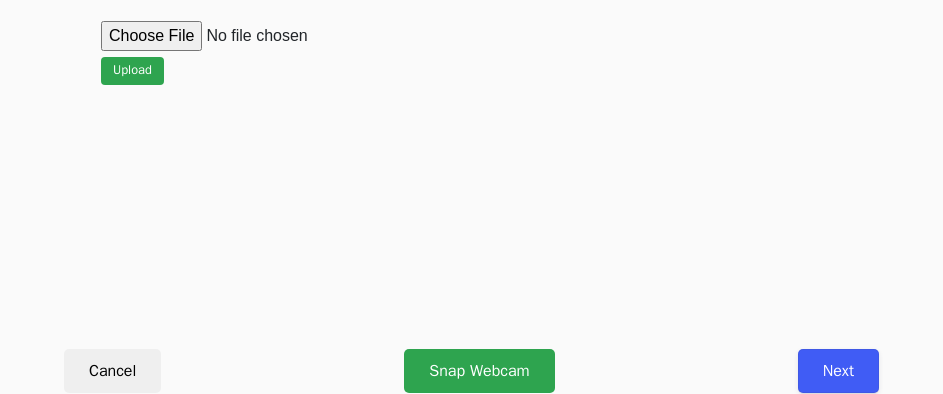 scroll, scrollTop: 912, scrollLeft: 0, axis: vertical 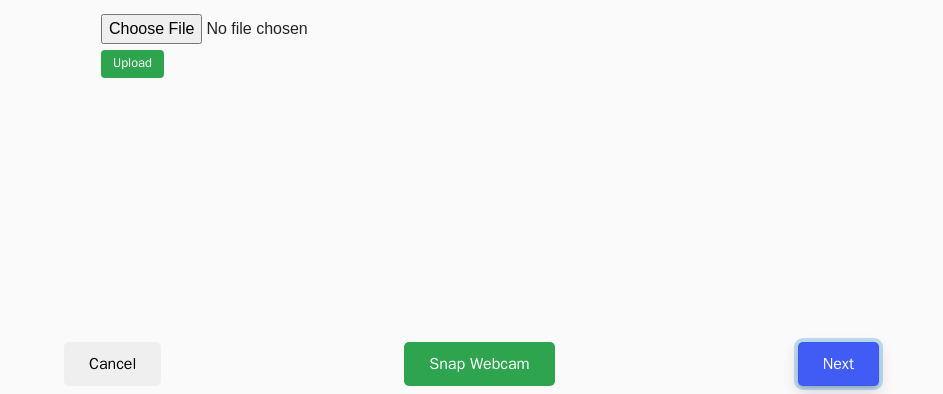 click on "Next" at bounding box center [838, 364] 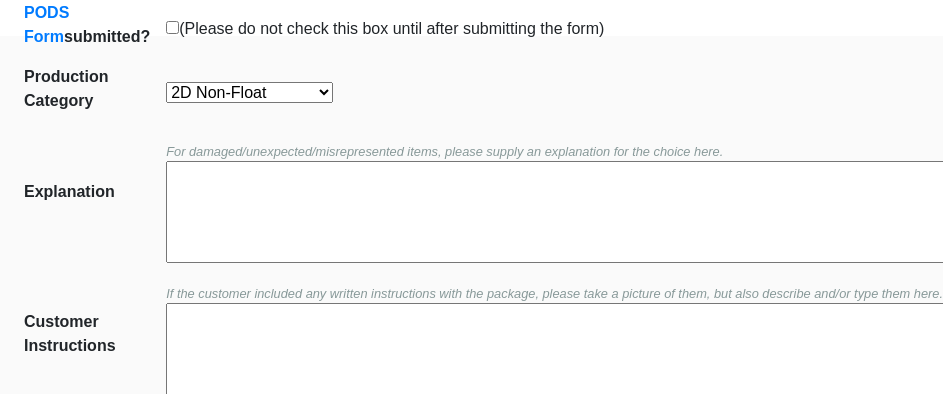 scroll, scrollTop: 452, scrollLeft: 0, axis: vertical 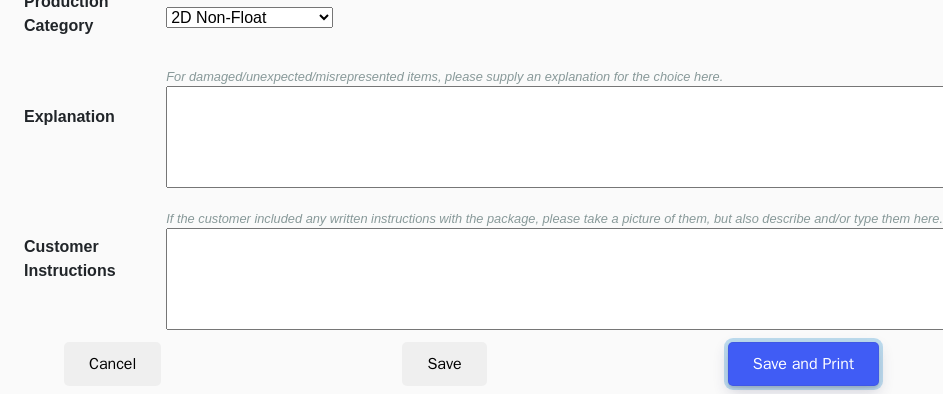 click on "Save and Print" at bounding box center (803, 364) 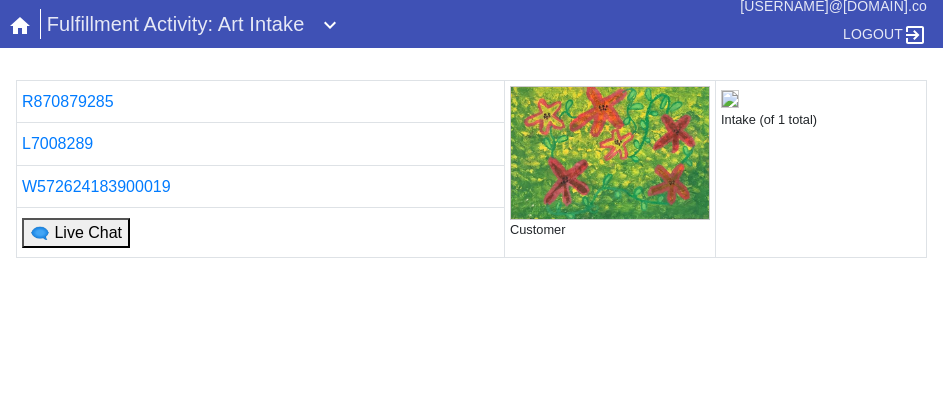 scroll, scrollTop: 0, scrollLeft: 0, axis: both 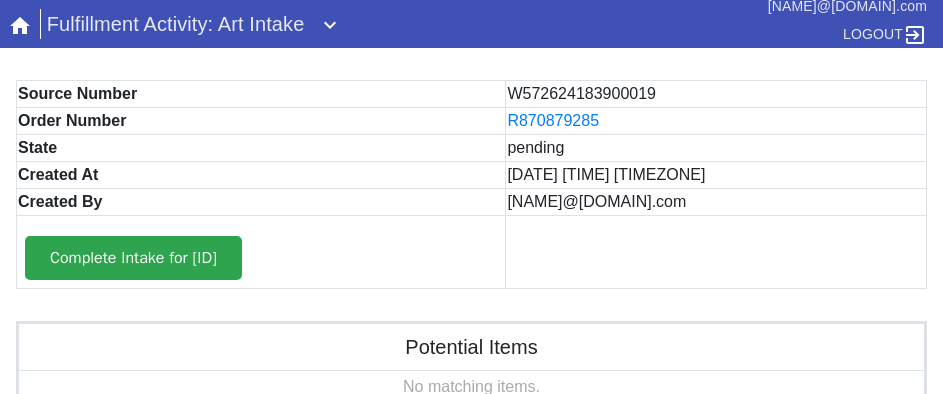 click on "Complete Intake for [ID]" at bounding box center [261, 252] 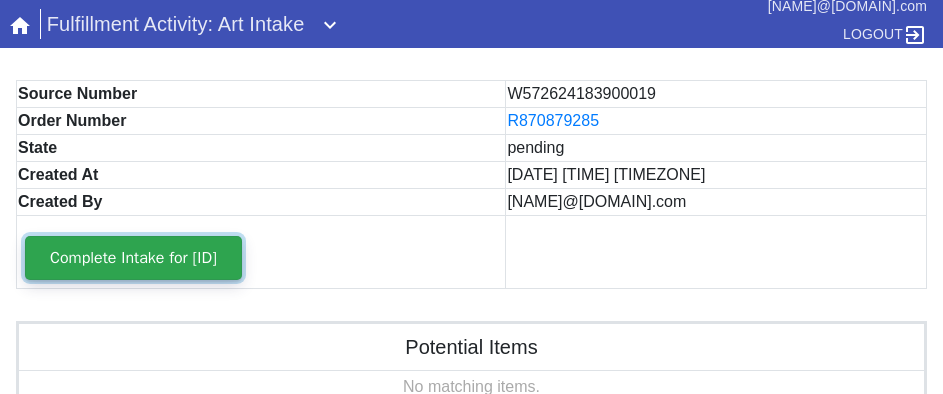 click on "Complete Intake for [ID]" at bounding box center (133, 258) 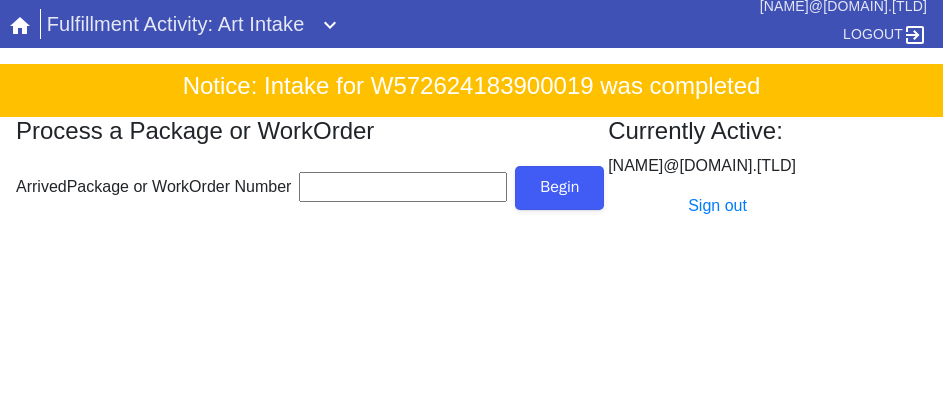 scroll, scrollTop: 0, scrollLeft: 0, axis: both 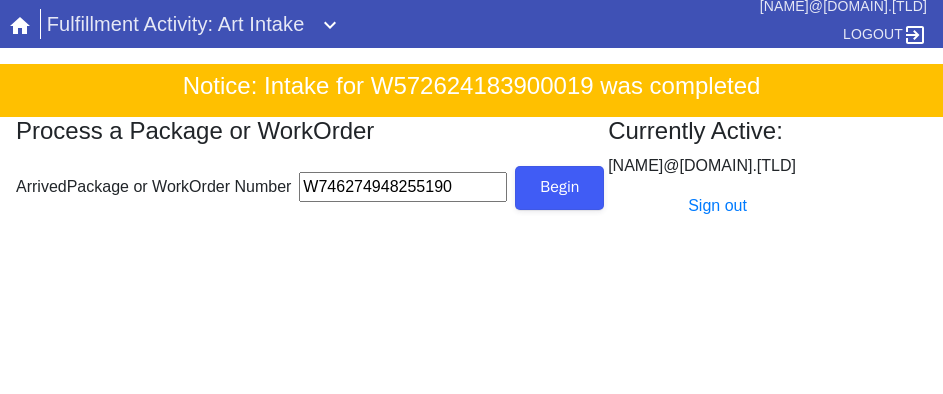 type on "W746274948255190" 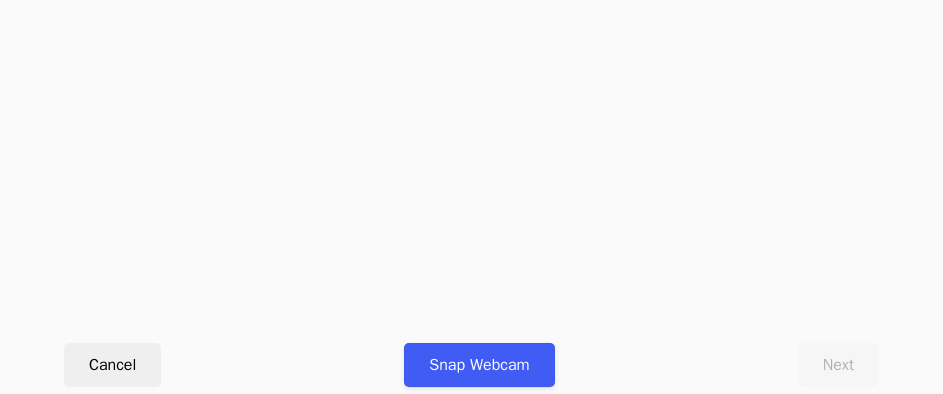 scroll, scrollTop: 912, scrollLeft: 0, axis: vertical 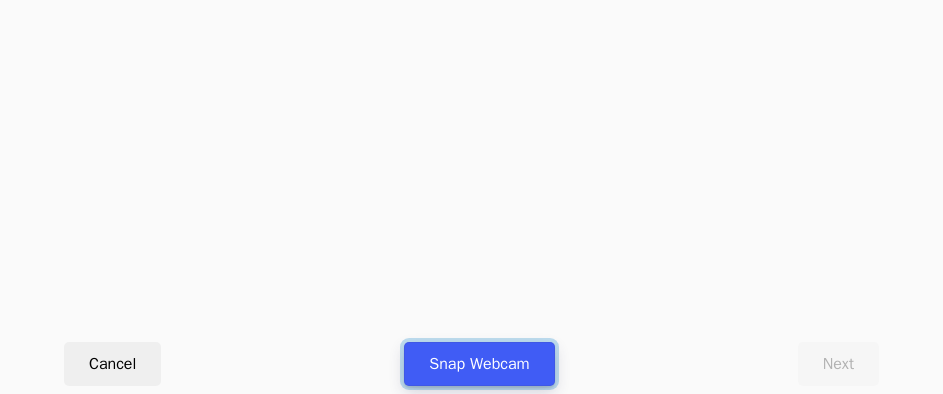 click on "Snap Webcam" at bounding box center (479, 364) 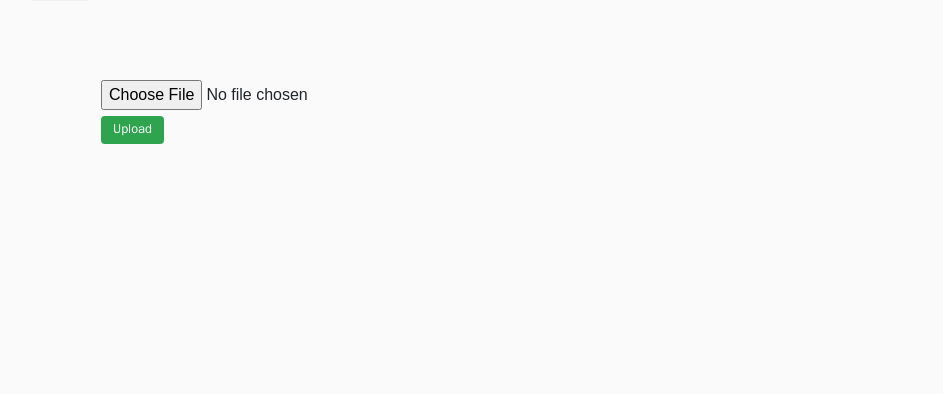 scroll, scrollTop: 912, scrollLeft: 0, axis: vertical 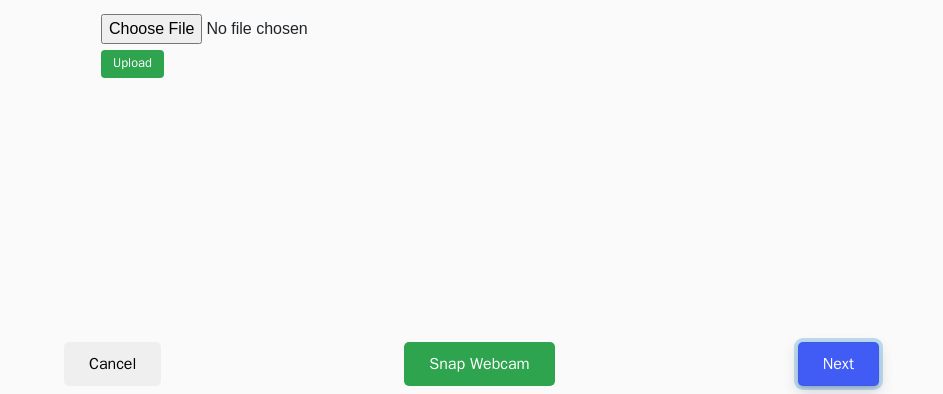 click on "Next" at bounding box center [838, 364] 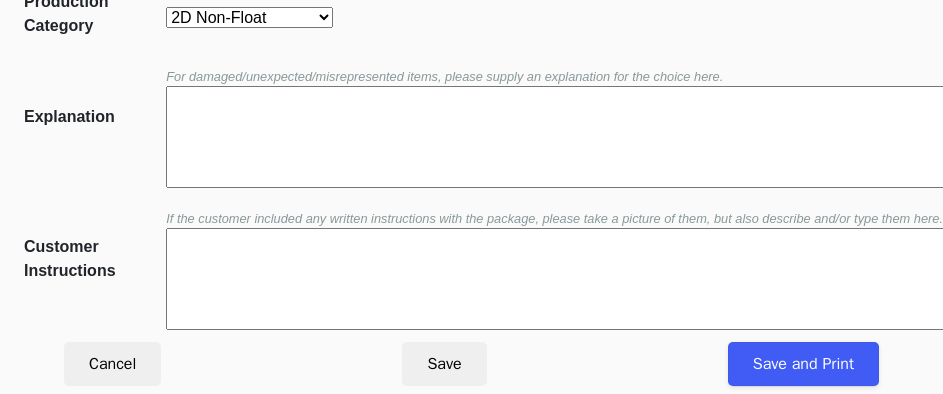 scroll, scrollTop: 452, scrollLeft: 0, axis: vertical 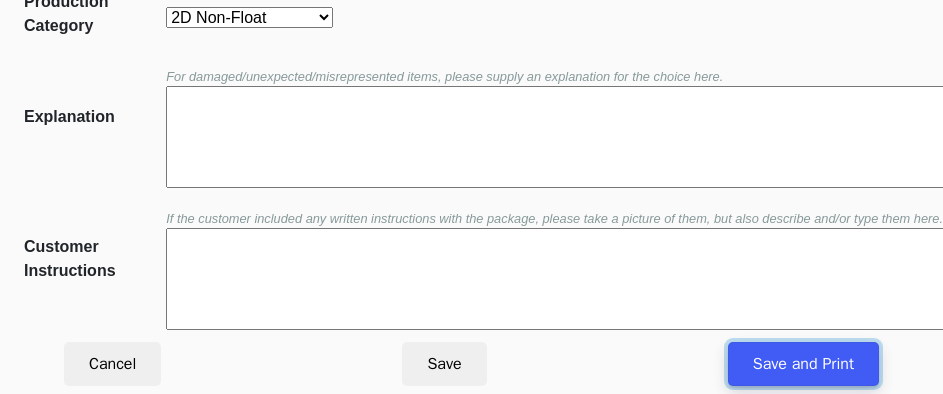 click on "Save and Print" at bounding box center [803, 364] 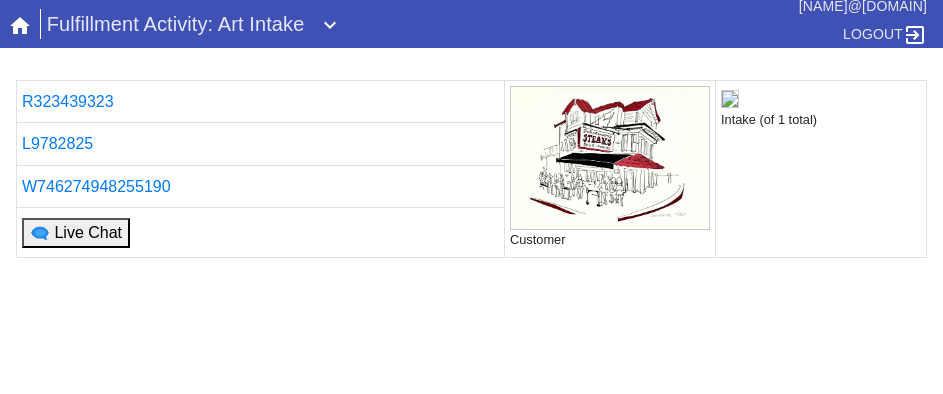 click on "R323439323 Customer Intake (of 1 total) L9782825 W746274948255190 🗨 Live Chat Printing... If you are not returned to the Intake tool after printing is complete, please click  here ." at bounding box center (471, 319) 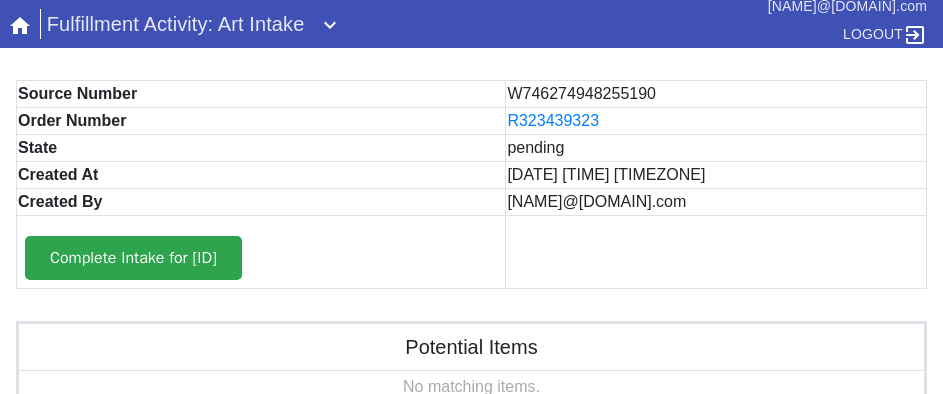 scroll, scrollTop: 0, scrollLeft: 0, axis: both 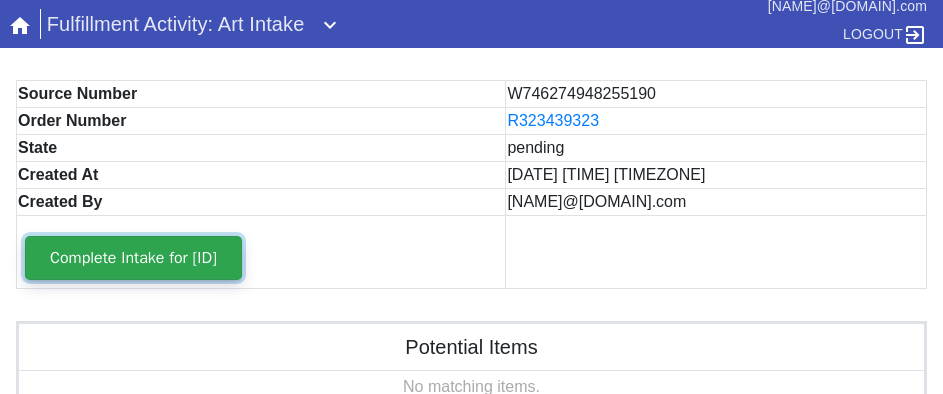 click on "Complete Intake for W746274948255190" at bounding box center (133, 258) 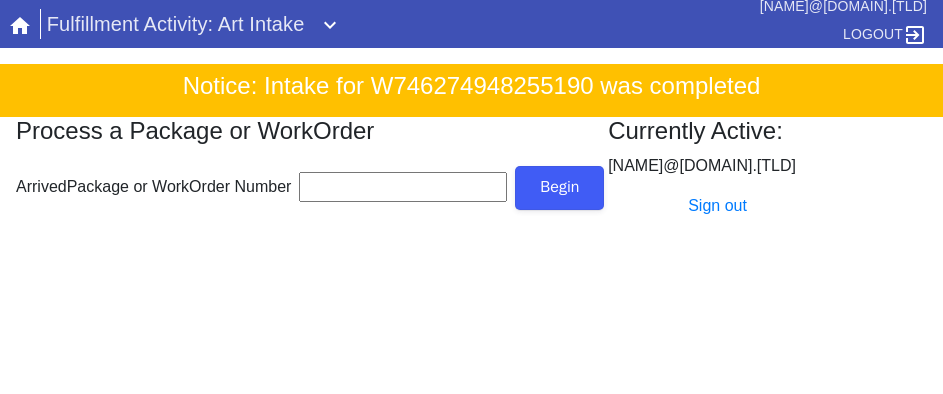 scroll, scrollTop: 0, scrollLeft: 0, axis: both 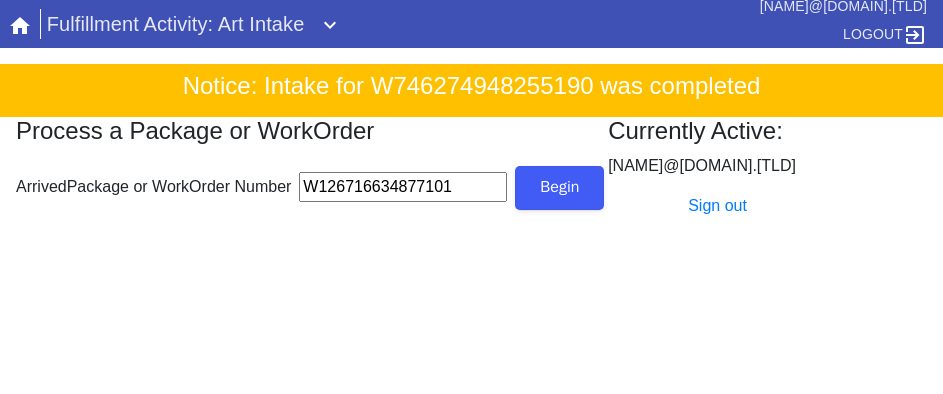 type on "W126716634877101" 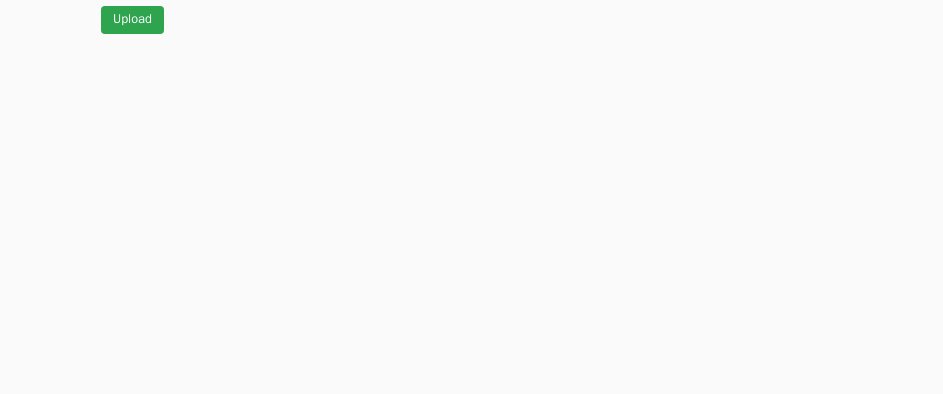 scroll, scrollTop: 912, scrollLeft: 0, axis: vertical 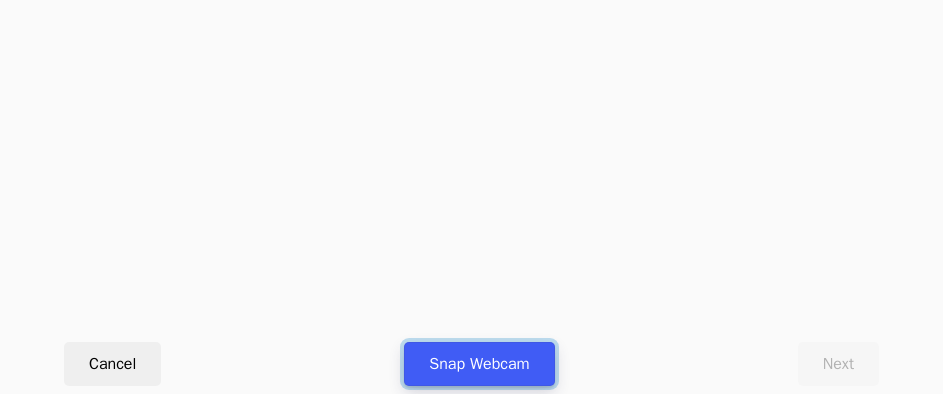 click on "Snap Webcam" at bounding box center [479, 364] 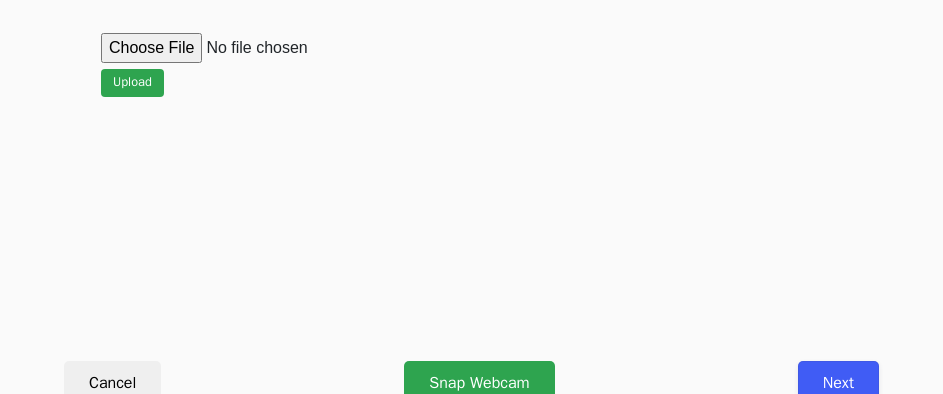 scroll, scrollTop: 912, scrollLeft: 0, axis: vertical 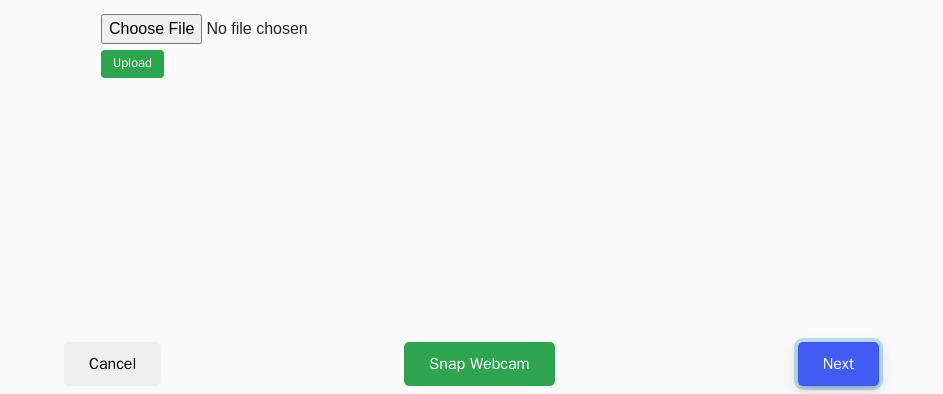 click on "Next" at bounding box center [838, 364] 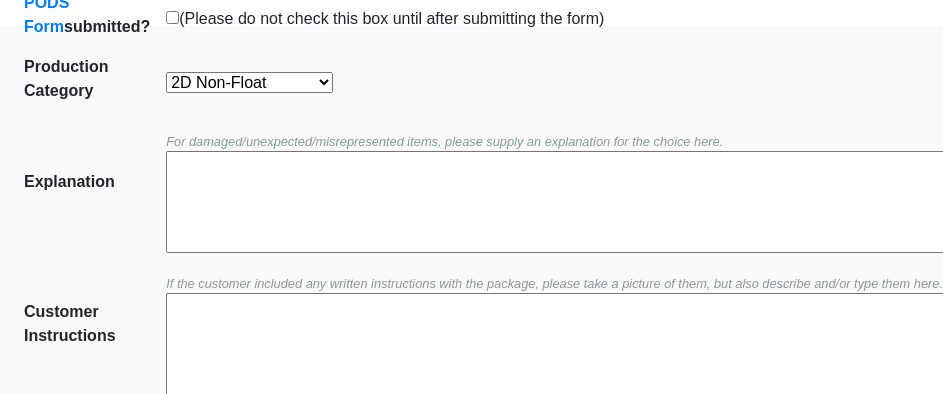 scroll, scrollTop: 452, scrollLeft: 0, axis: vertical 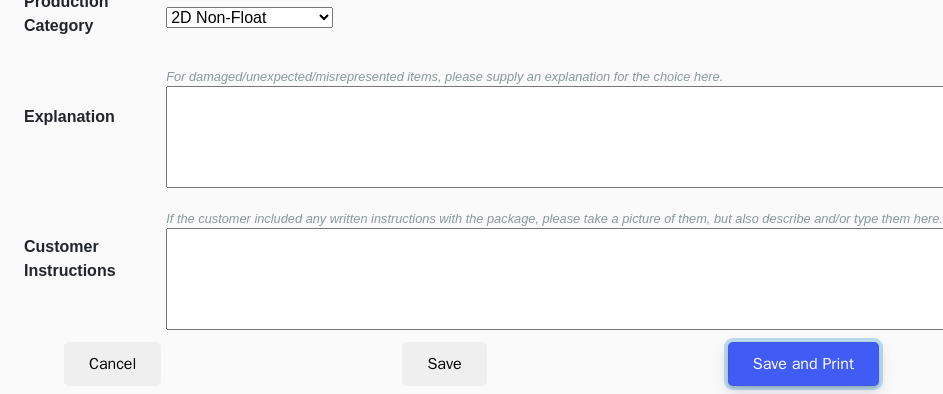click on "Save and Print" at bounding box center [803, 364] 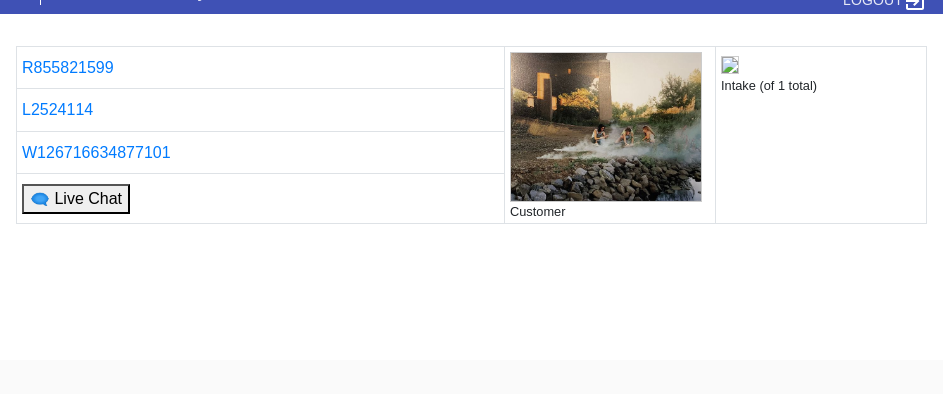 scroll, scrollTop: 0, scrollLeft: 0, axis: both 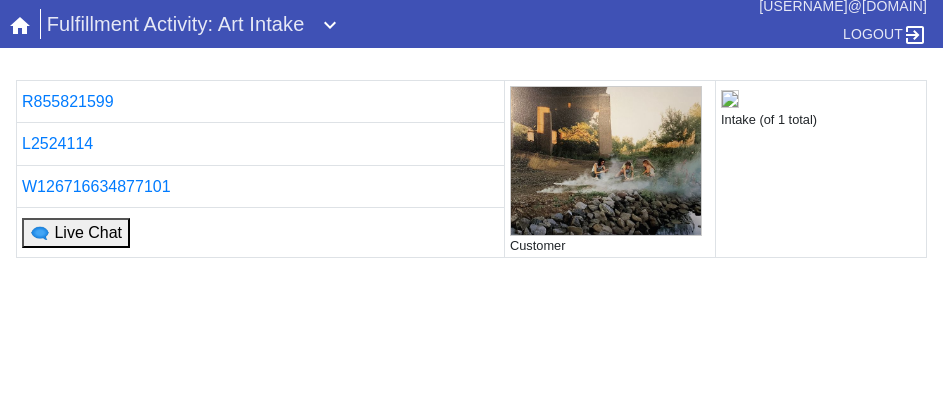 click on "R855821599 Customer Intake (of 1 total) L2524114 W126716634877101 🗨 Live Chat Printing... If you are not returned to the Intake tool after printing is complete, please click  here ." at bounding box center (471, 319) 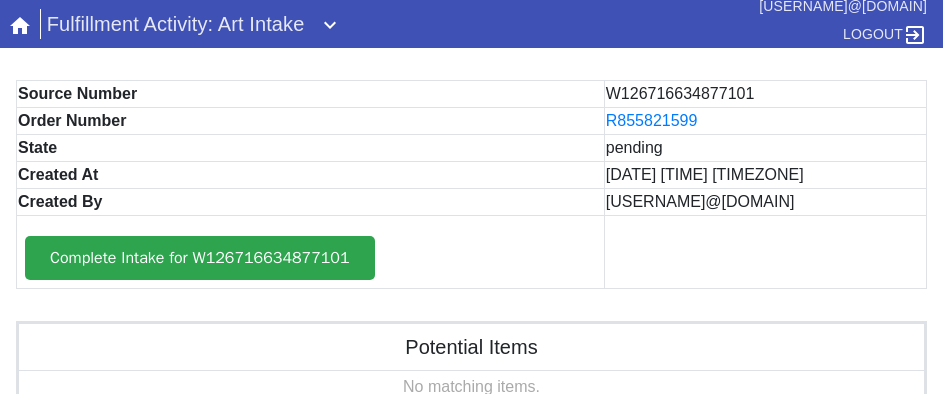 scroll, scrollTop: 0, scrollLeft: 0, axis: both 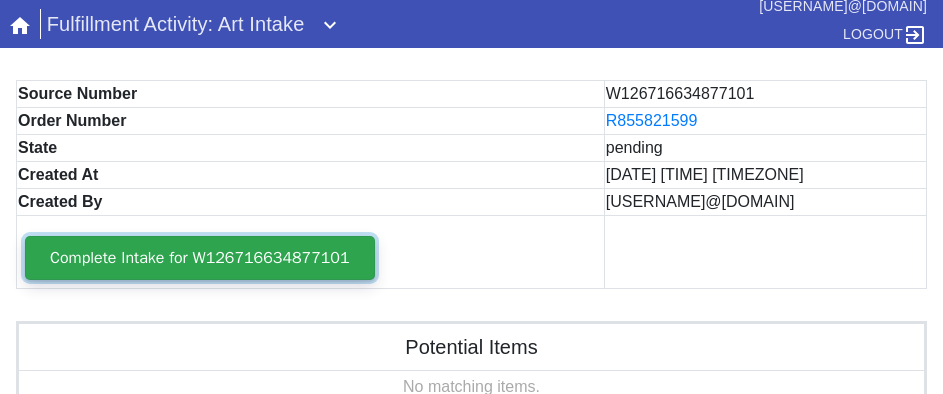 click on "Complete Intake for W126716634877101" at bounding box center (200, 258) 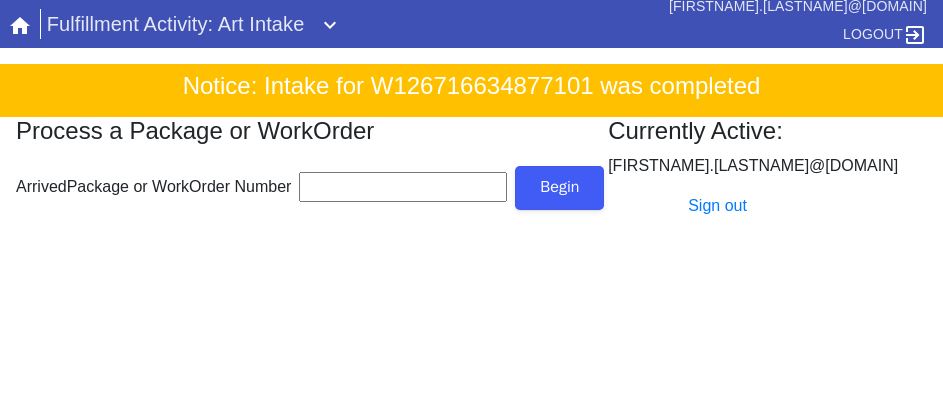 scroll, scrollTop: 0, scrollLeft: 0, axis: both 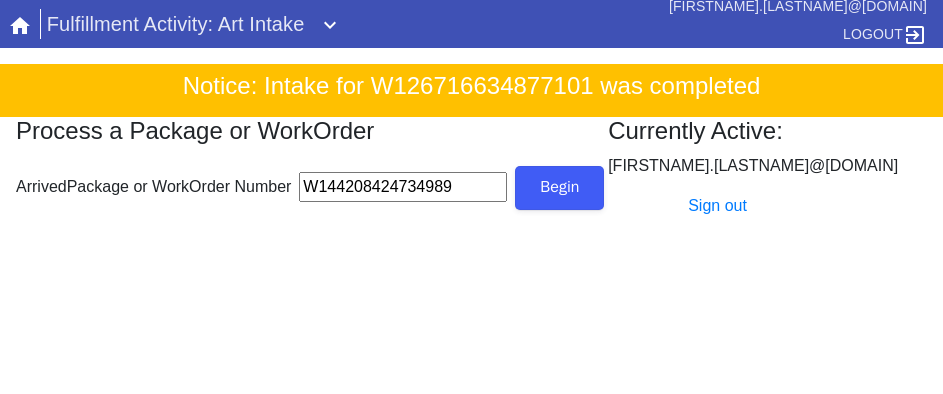 type on "W144208424734989" 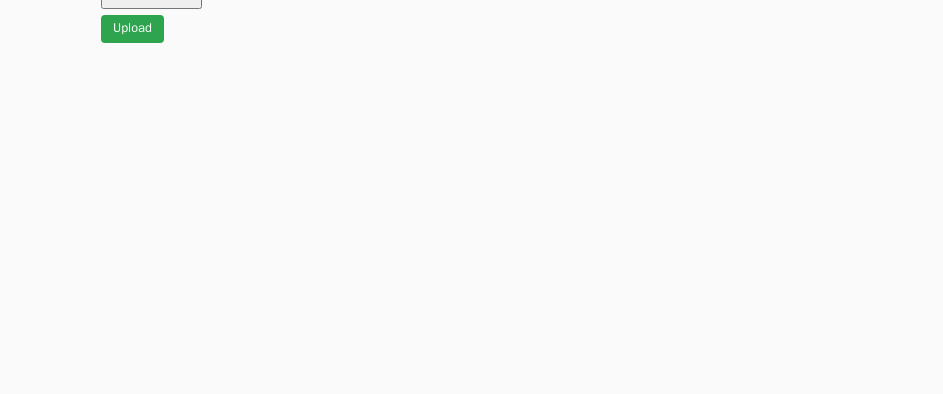 scroll, scrollTop: 912, scrollLeft: 0, axis: vertical 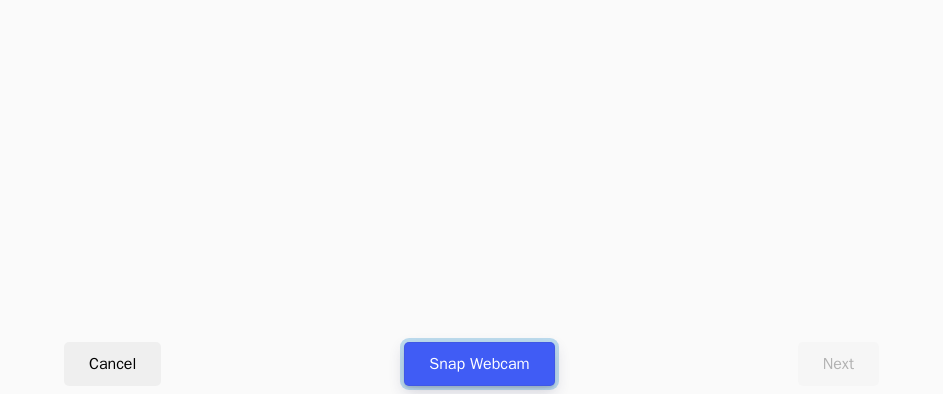 click on "Snap Webcam" at bounding box center (479, 364) 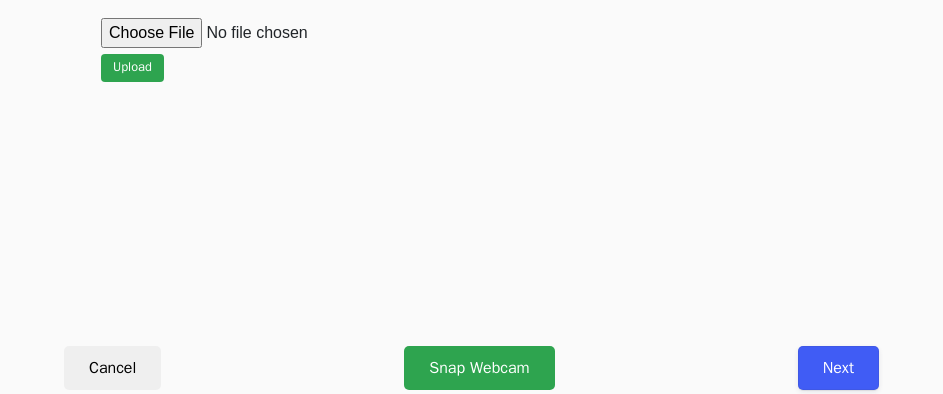 scroll, scrollTop: 912, scrollLeft: 0, axis: vertical 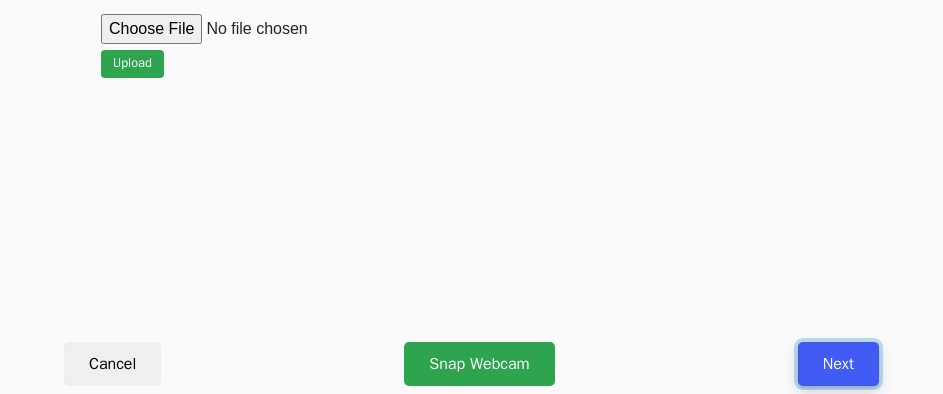 click on "Next" at bounding box center (838, 364) 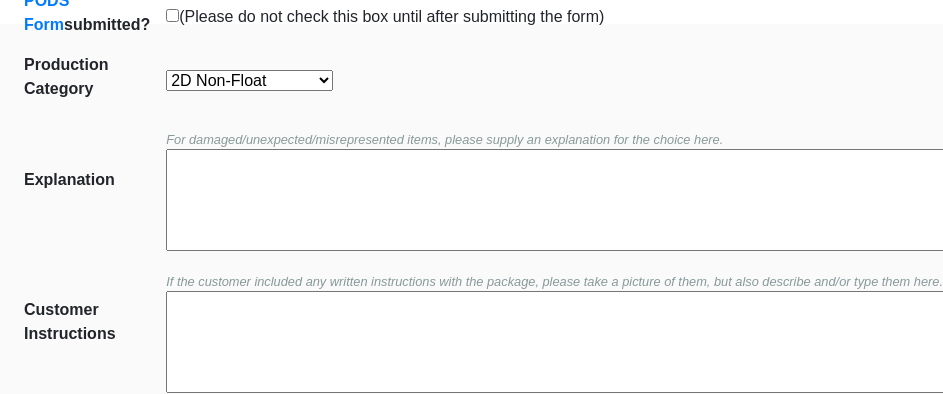 scroll, scrollTop: 452, scrollLeft: 0, axis: vertical 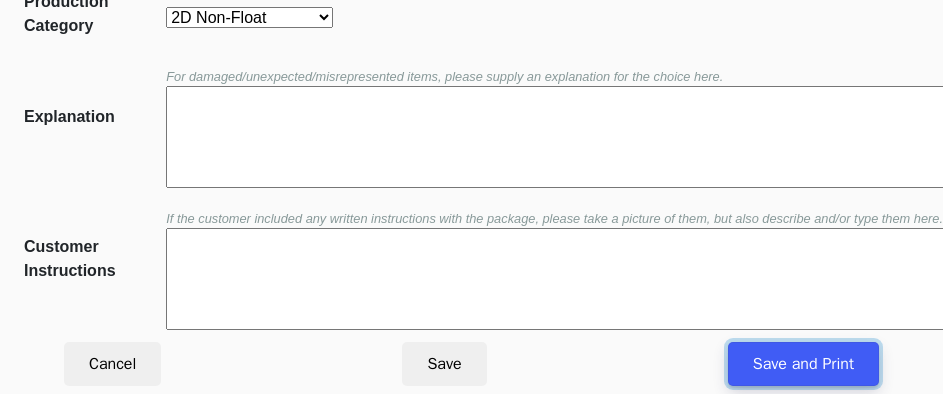 click on "Save and Print" at bounding box center [803, 364] 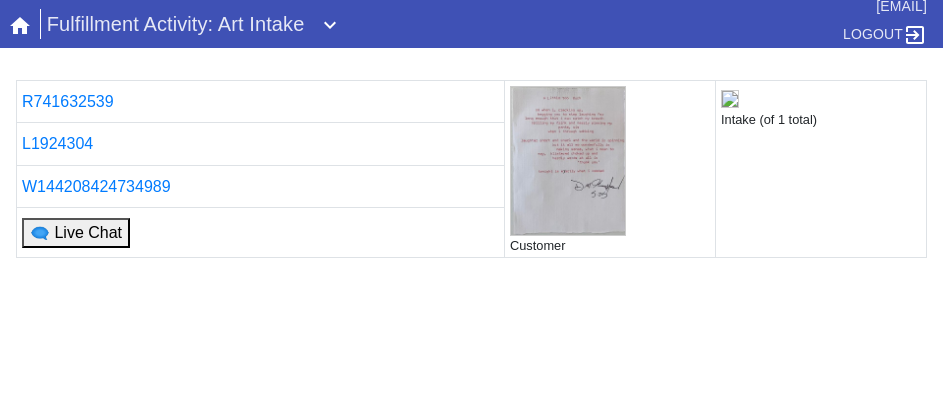 scroll, scrollTop: 0, scrollLeft: 0, axis: both 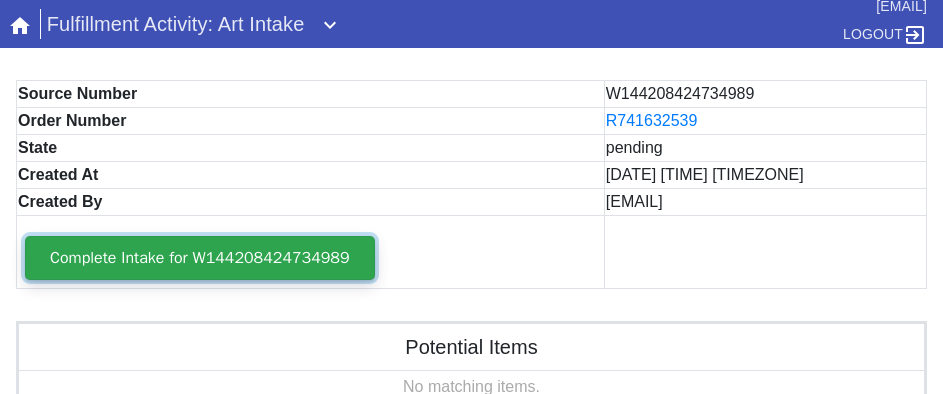 click on "Complete Intake for W144208424734989" at bounding box center (200, 258) 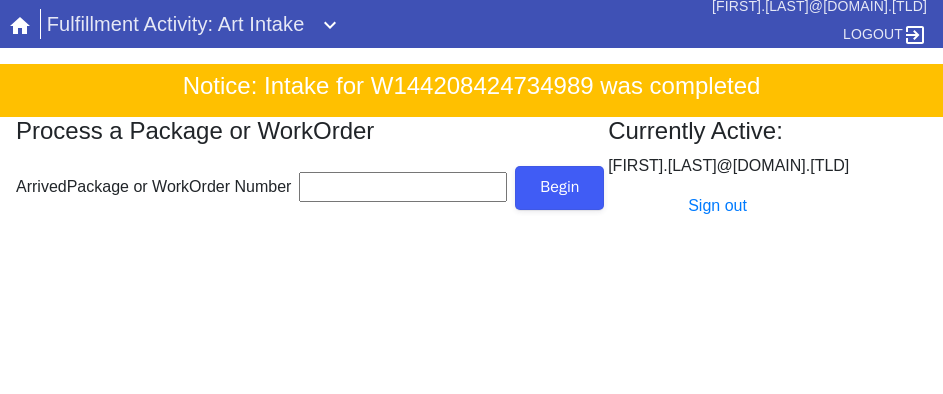 scroll, scrollTop: 0, scrollLeft: 0, axis: both 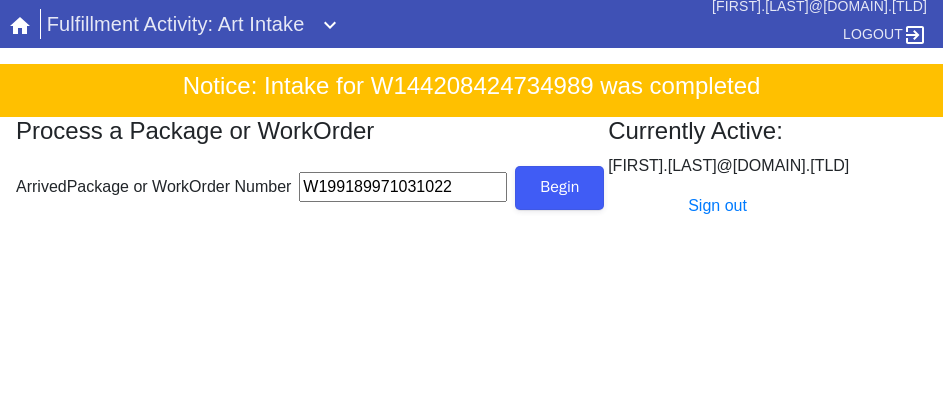 type on "W199189971031022" 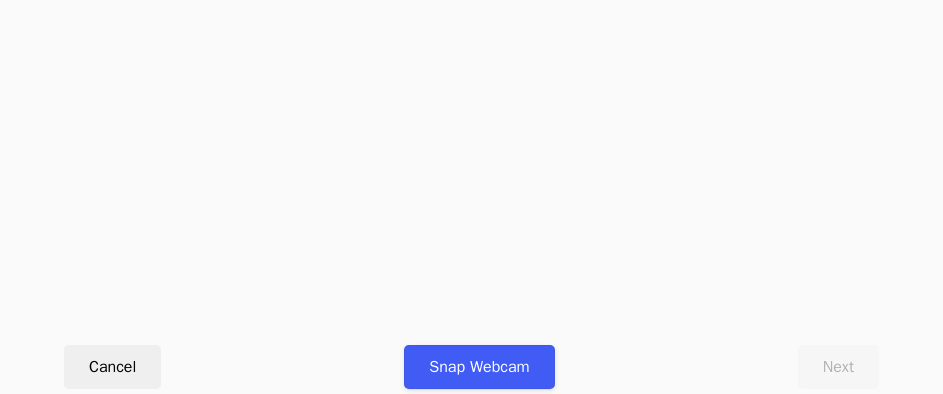 scroll, scrollTop: 912, scrollLeft: 0, axis: vertical 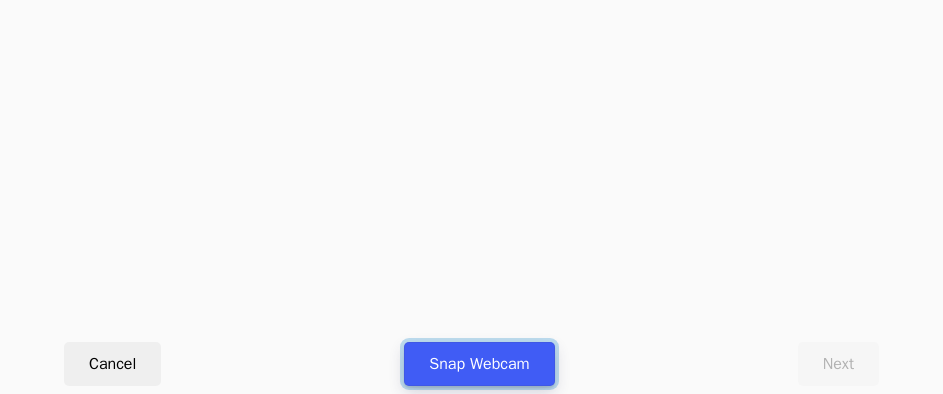 click on "Snap Webcam" at bounding box center (479, 364) 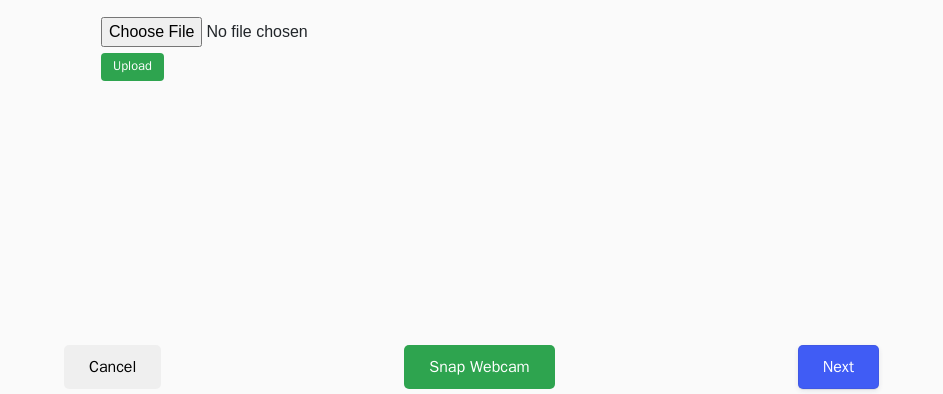 scroll, scrollTop: 912, scrollLeft: 0, axis: vertical 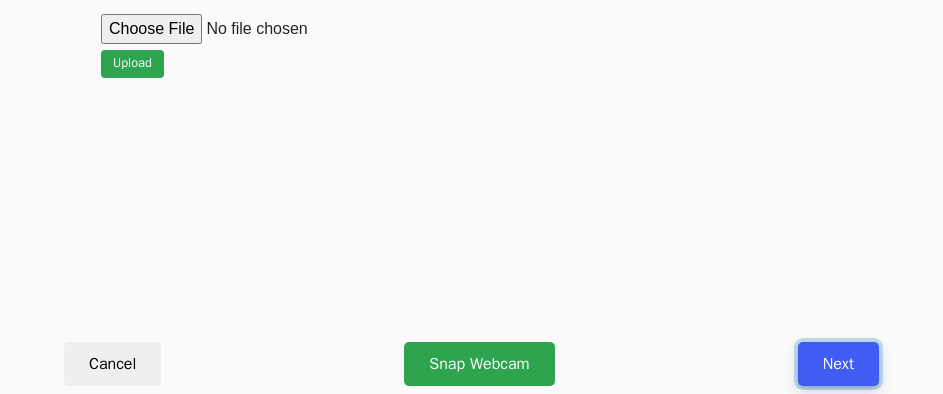 click on "Next" at bounding box center [838, 364] 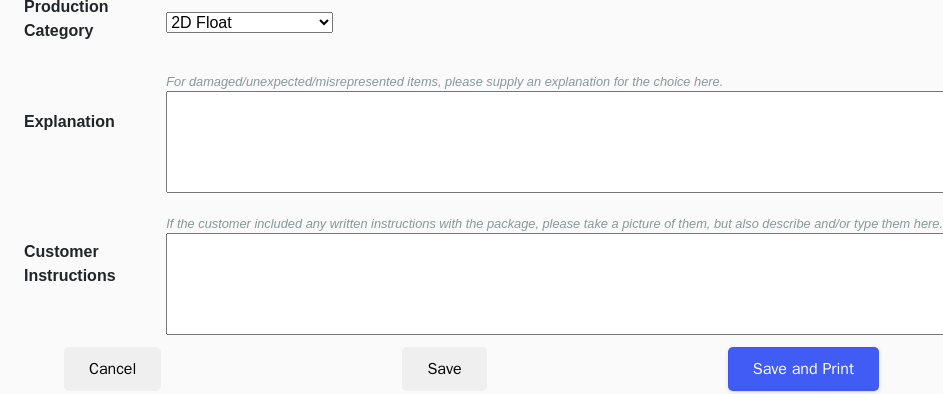 scroll, scrollTop: 452, scrollLeft: 0, axis: vertical 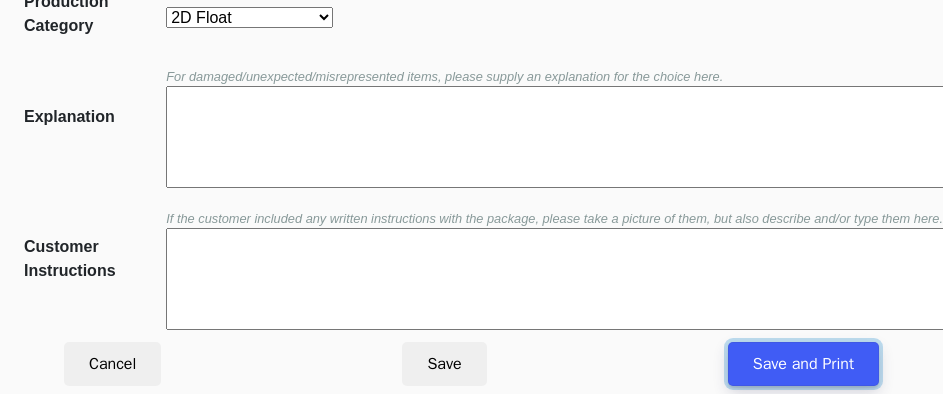click on "Save and Print" at bounding box center (803, 364) 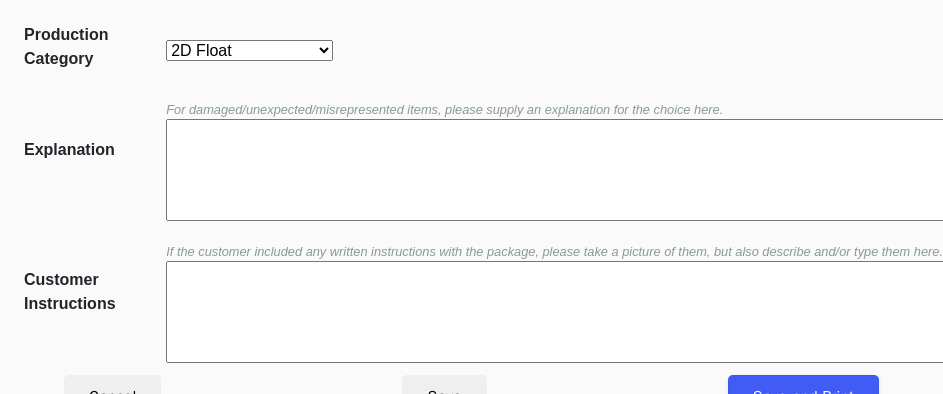 scroll, scrollTop: 352, scrollLeft: 0, axis: vertical 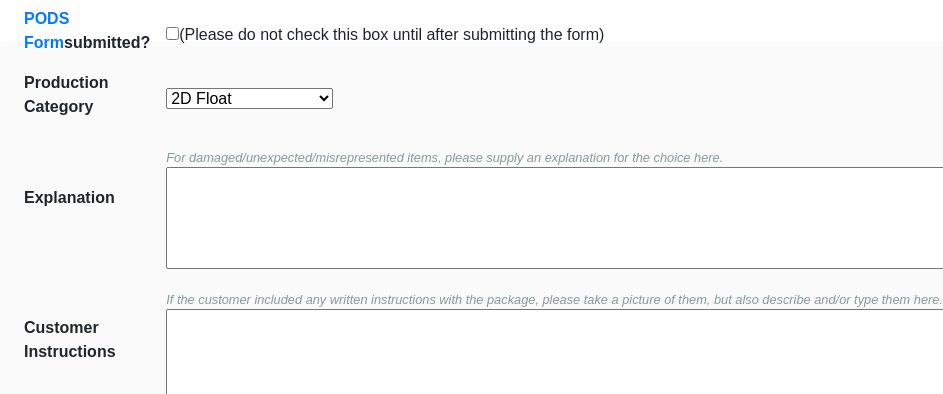 click on "Oversize
Textiles and Jerseys
Projects
Canvas
2D Clear Float
2D Float
2D Non-Float" at bounding box center [249, 98] 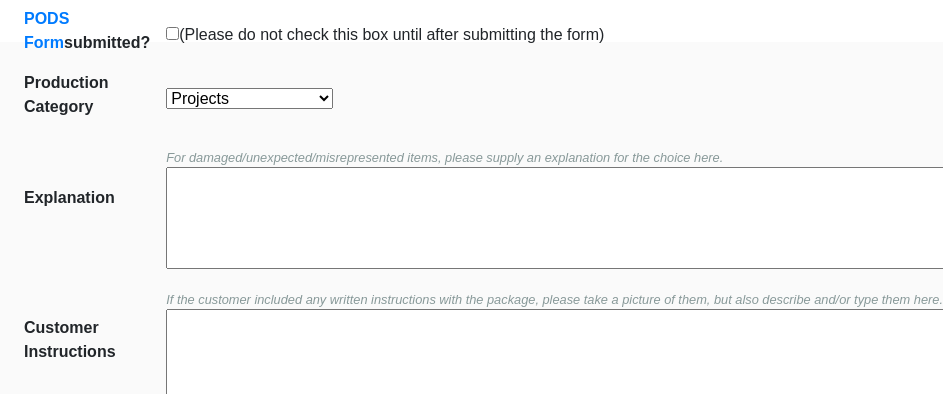 click on "Oversize
Textiles and Jerseys
Projects
Canvas
2D Clear Float
2D Float
2D Non-Float" at bounding box center [249, 98] 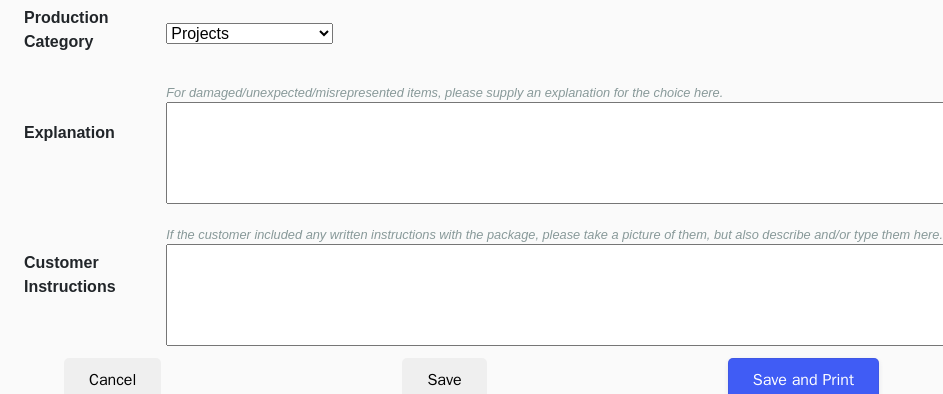 scroll, scrollTop: 452, scrollLeft: 0, axis: vertical 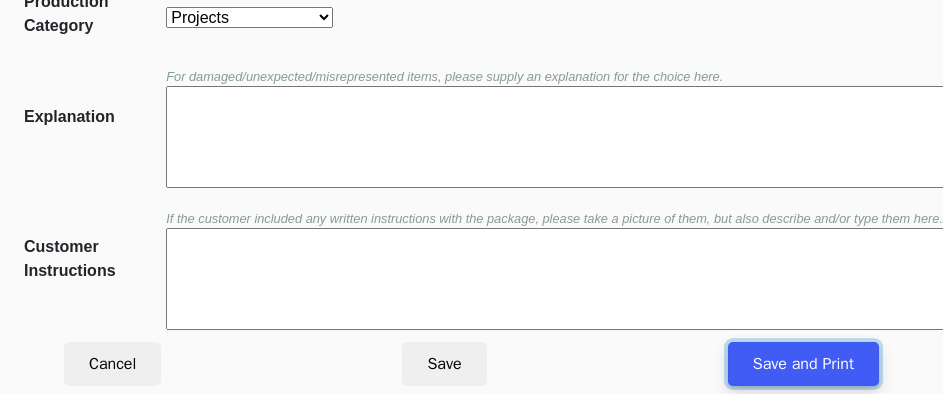 click on "Save and Print" at bounding box center [803, 364] 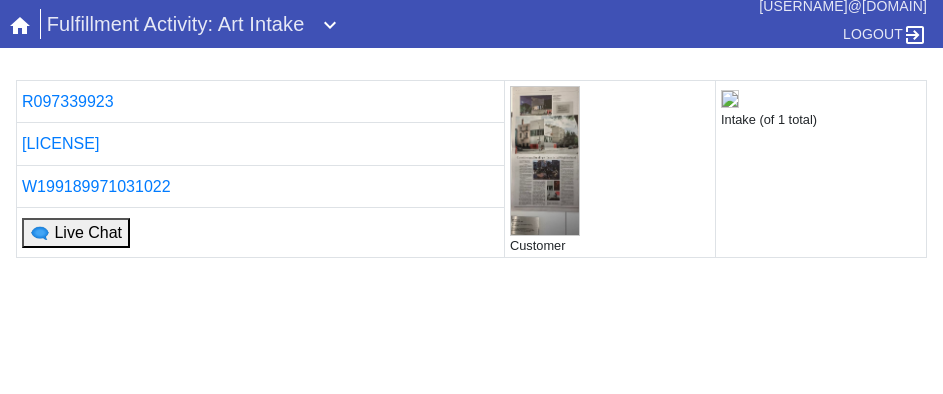 scroll, scrollTop: 0, scrollLeft: 0, axis: both 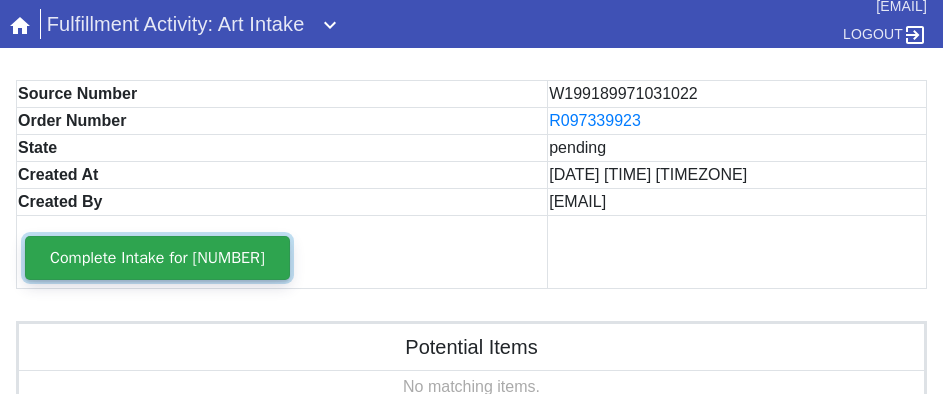 click on "Complete Intake for [NUMBER]" at bounding box center [157, 258] 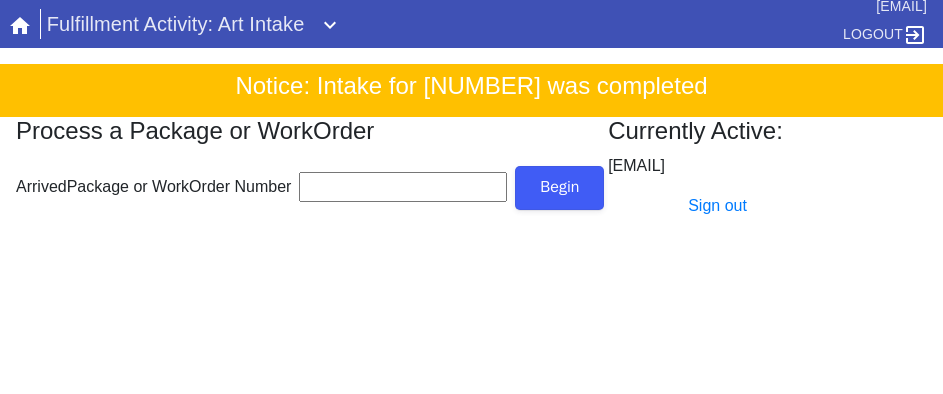 scroll, scrollTop: 0, scrollLeft: 0, axis: both 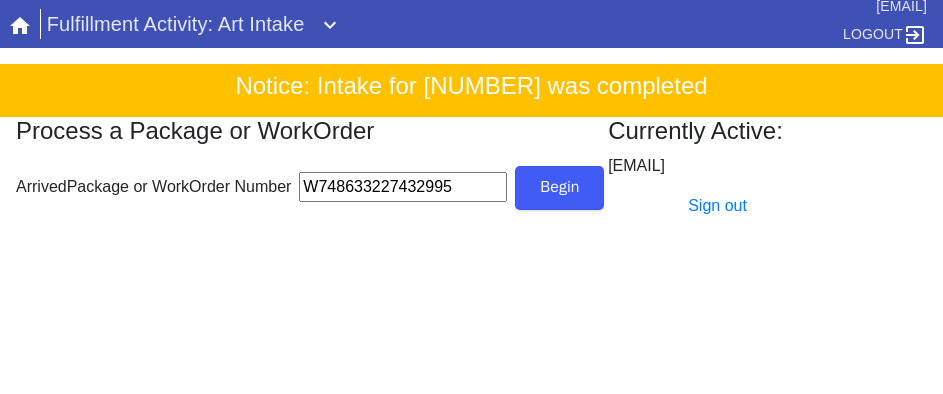 type on "W748633227432995" 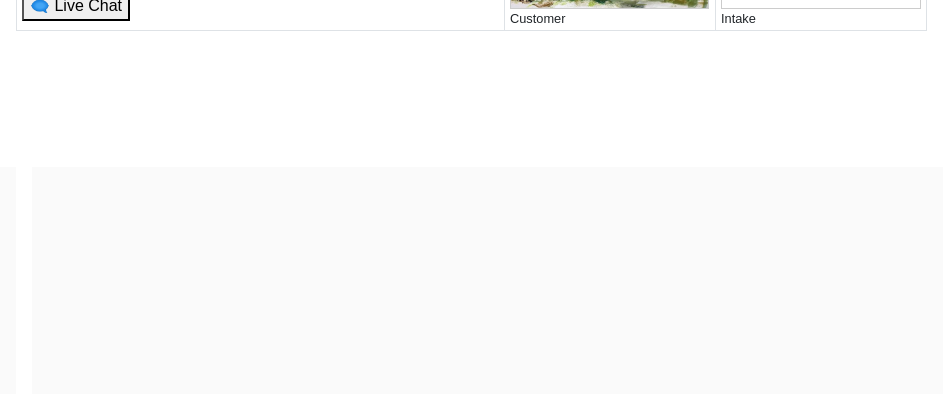 scroll, scrollTop: 300, scrollLeft: 0, axis: vertical 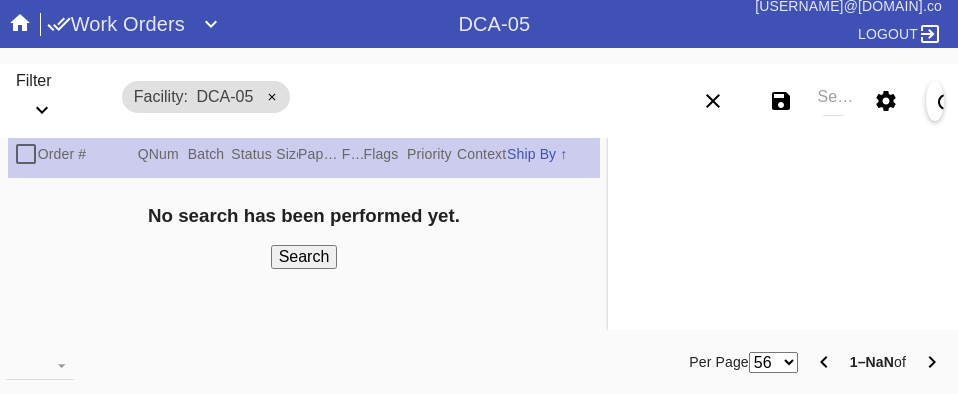 click at bounding box center (211, 24) 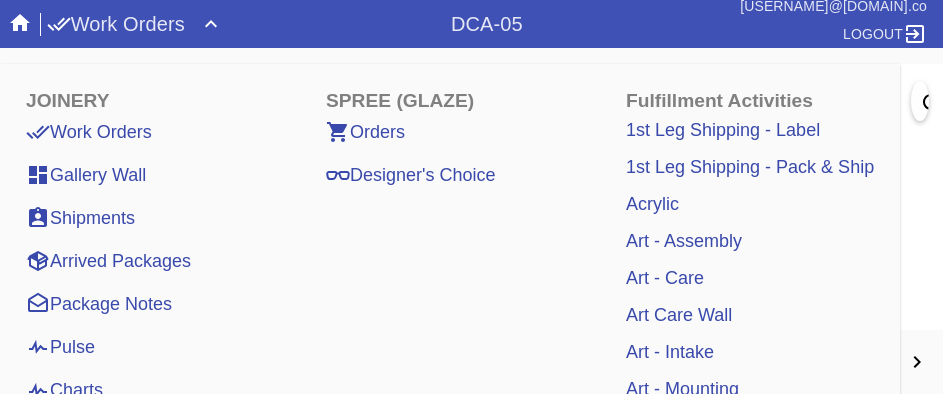 scroll, scrollTop: 100, scrollLeft: 0, axis: vertical 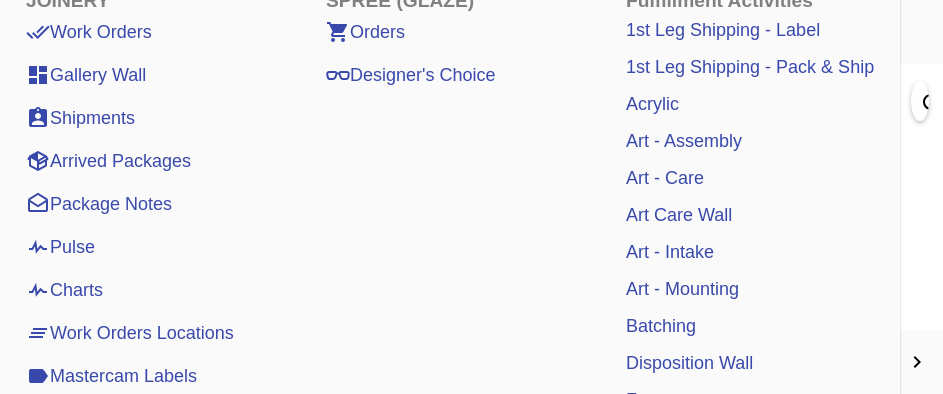 click on "Art - Intake" at bounding box center (670, 252) 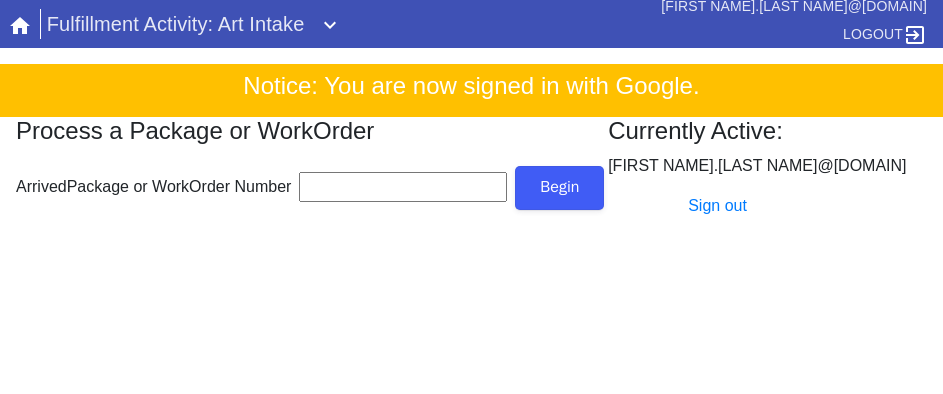 scroll, scrollTop: 0, scrollLeft: 0, axis: both 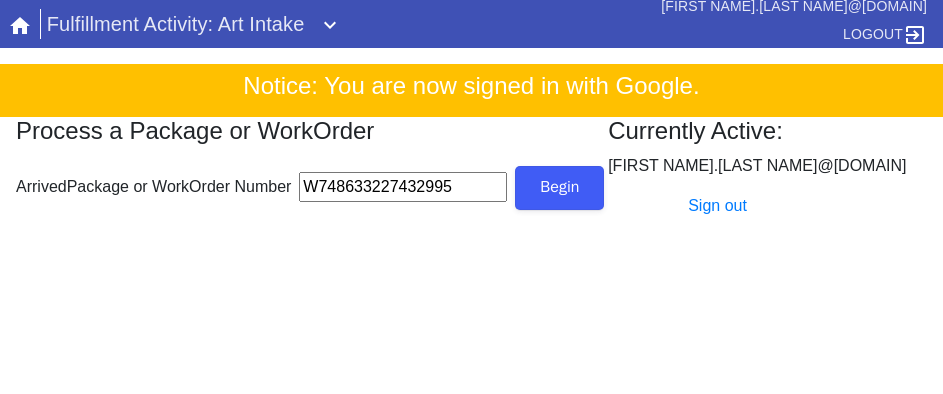 type on "W748633227432995" 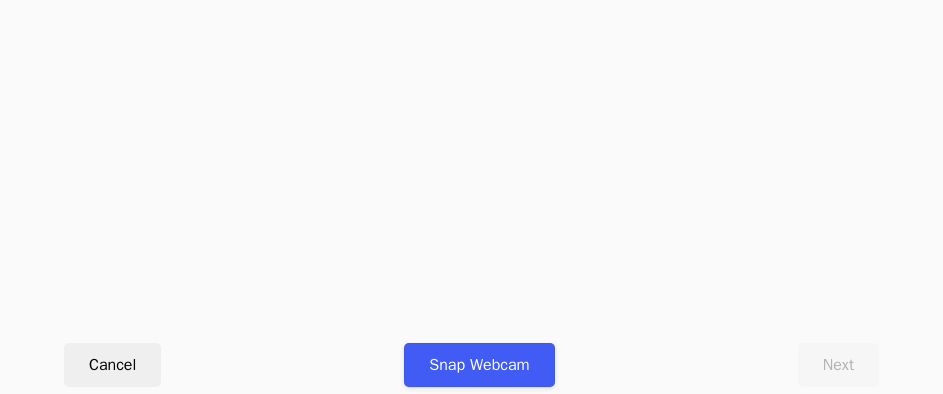 scroll, scrollTop: 912, scrollLeft: 0, axis: vertical 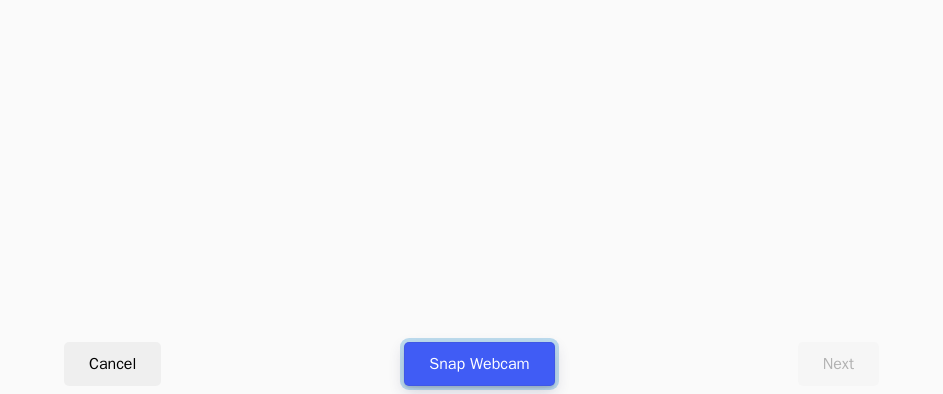 click on "Snap Webcam" at bounding box center [479, 364] 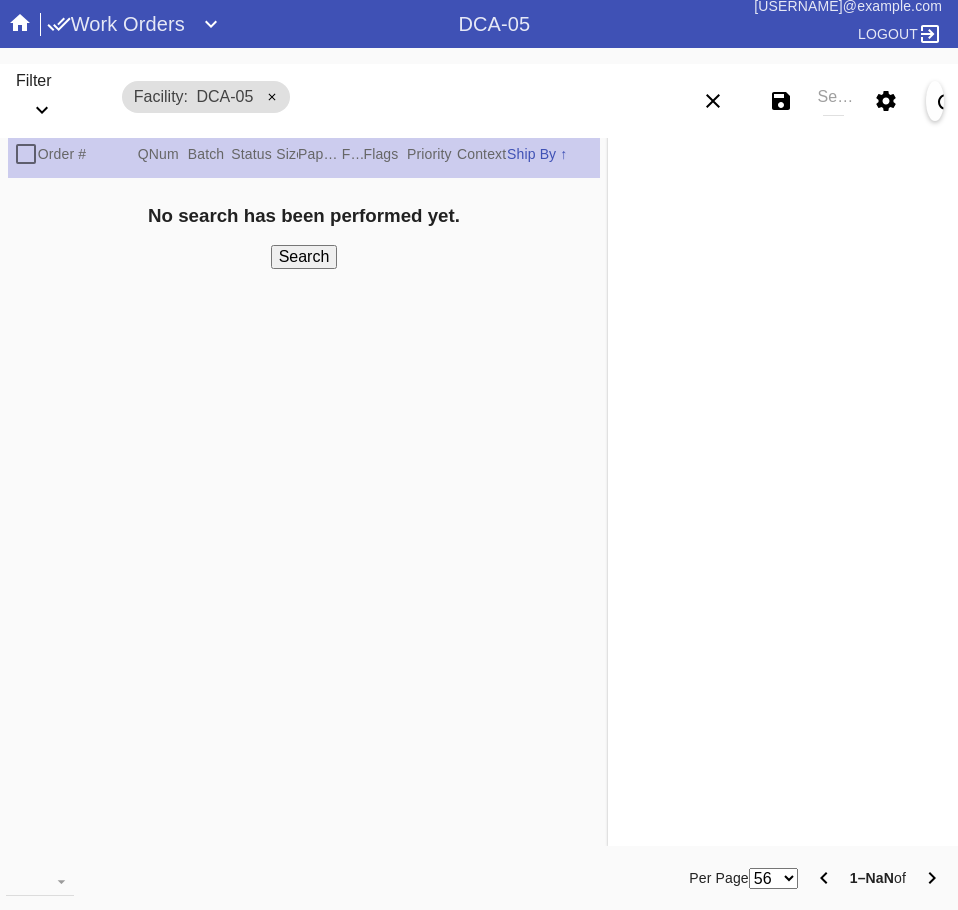 scroll, scrollTop: 0, scrollLeft: 0, axis: both 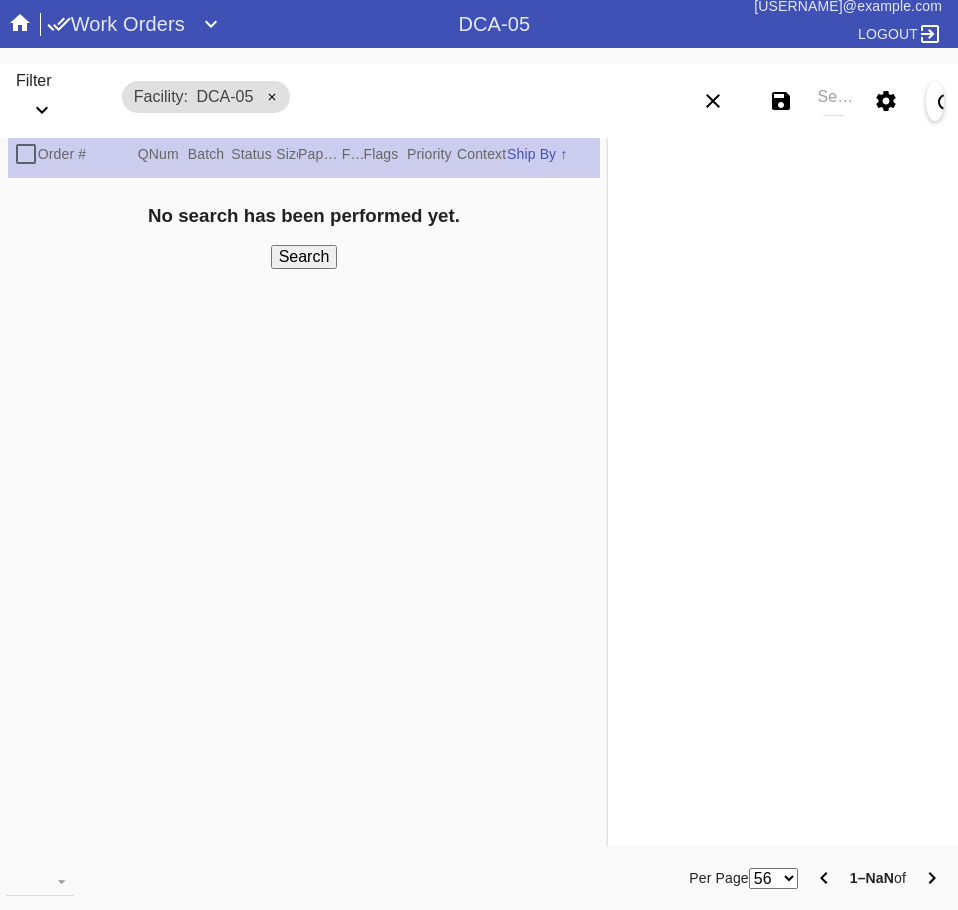click on "Search" at bounding box center (833, 101) 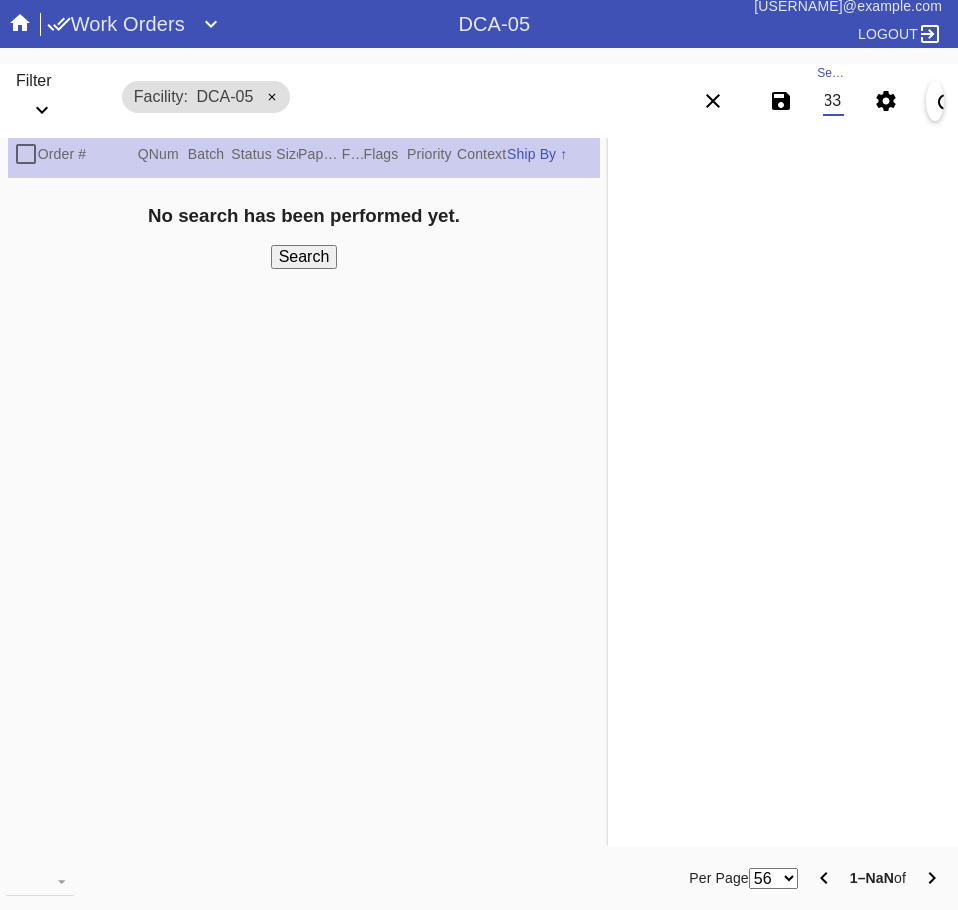 scroll, scrollTop: 0, scrollLeft: 132, axis: horizontal 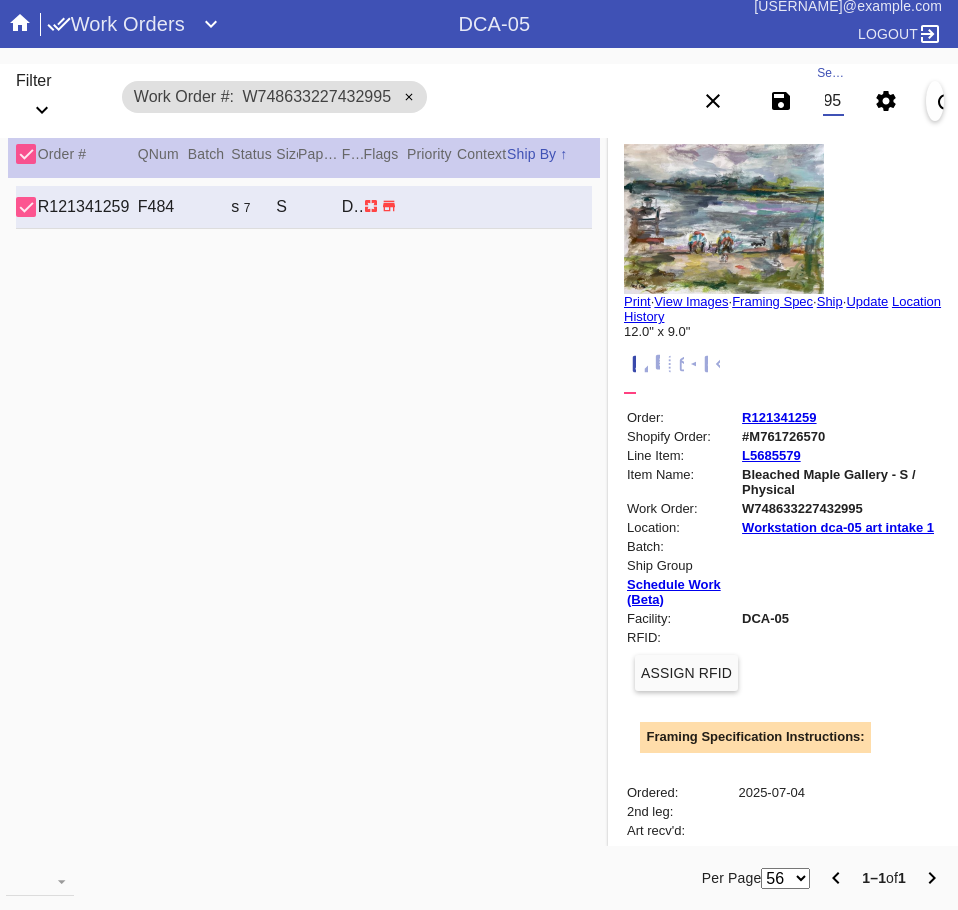 click at bounding box center (678, 364) 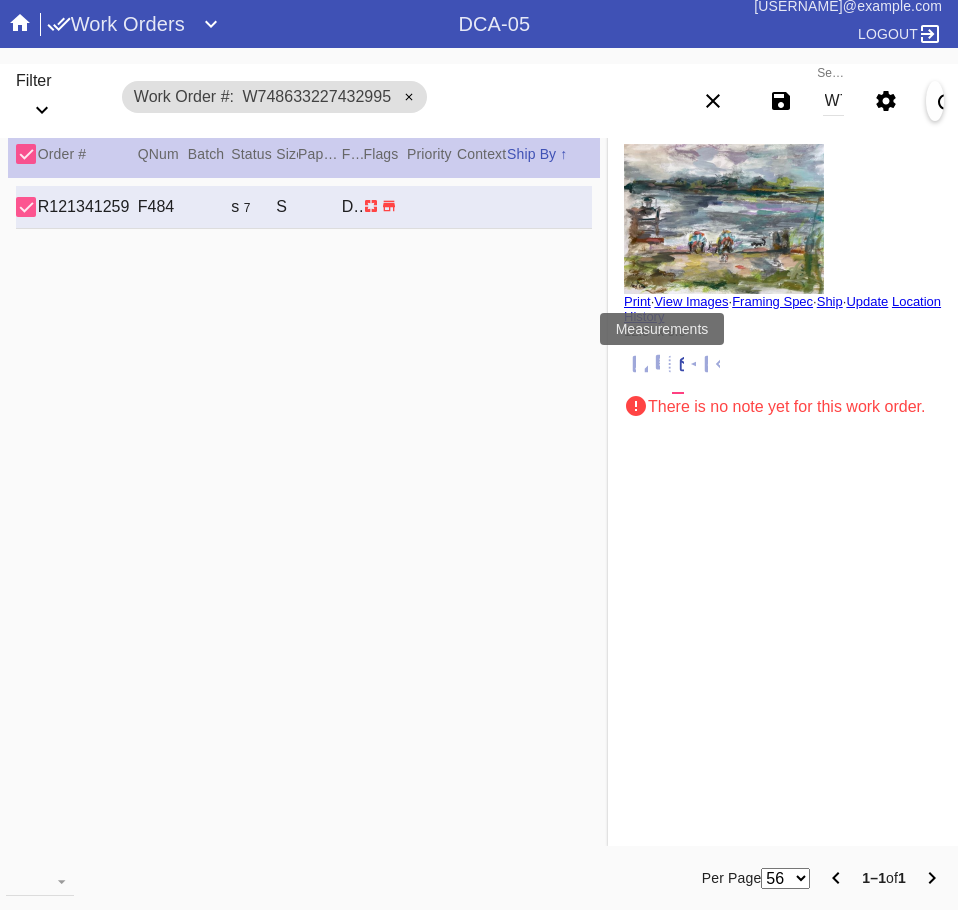 click at bounding box center [677, 364] 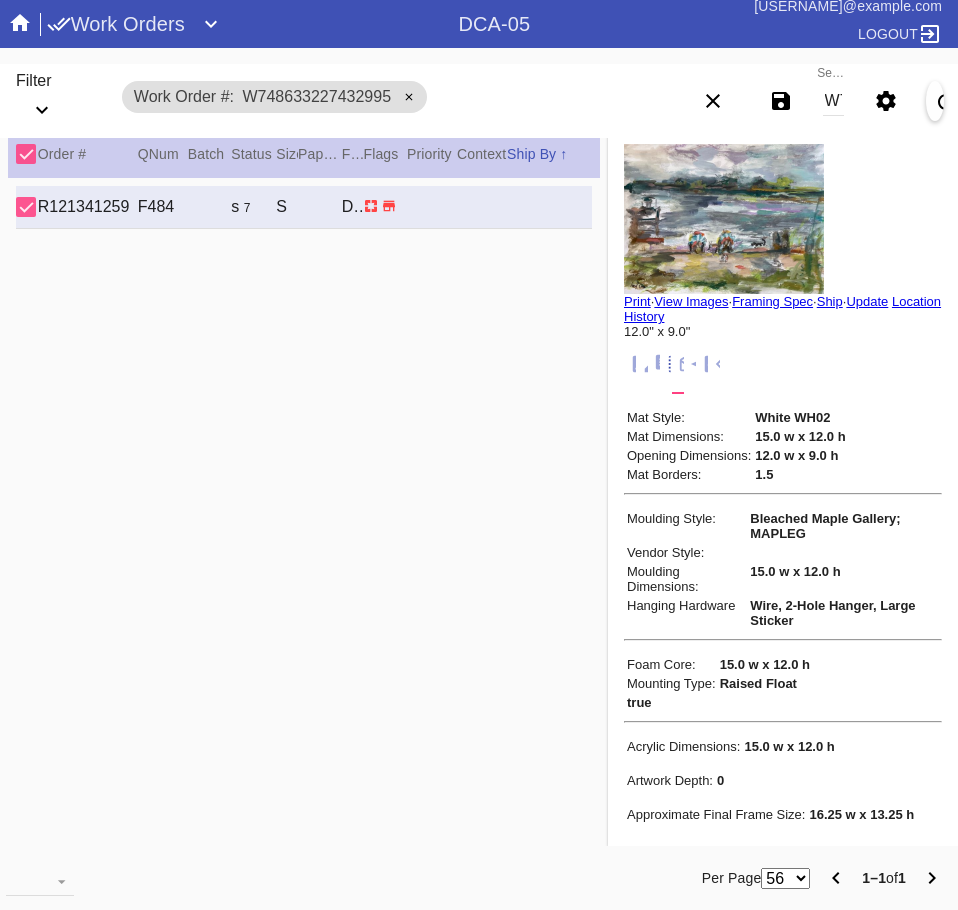 scroll, scrollTop: 172, scrollLeft: 0, axis: vertical 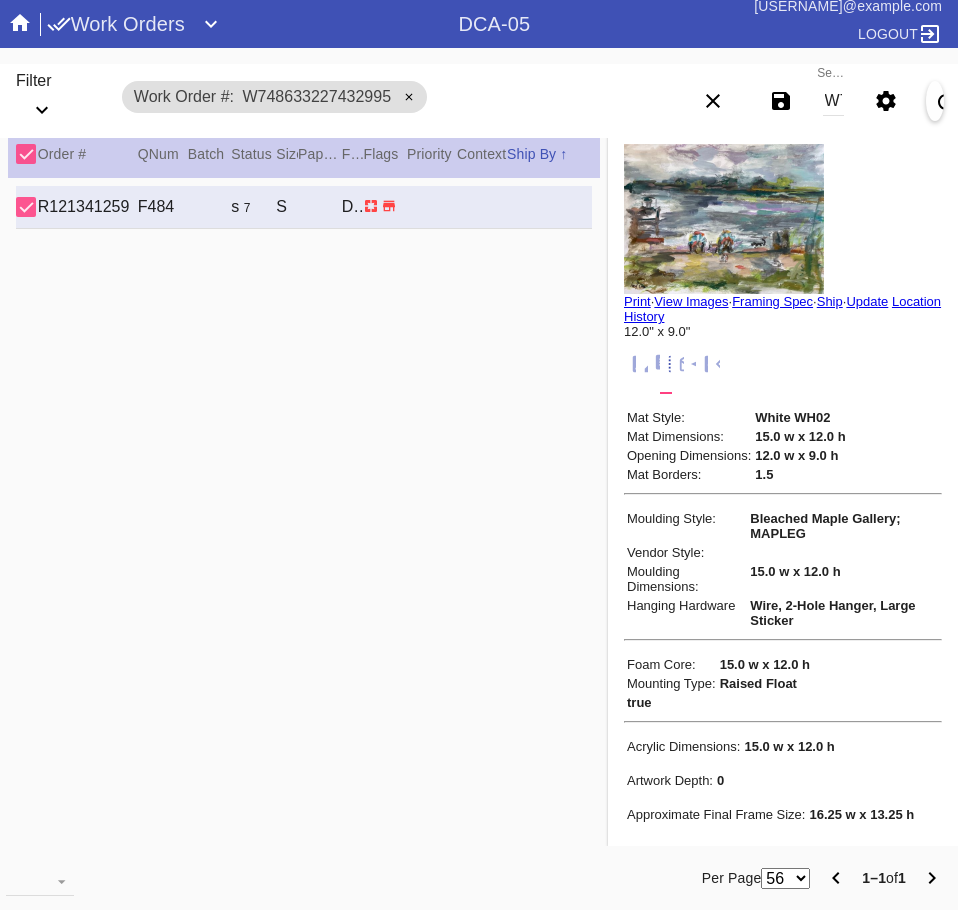 click on "Search W748633227432995" at bounding box center [833, 101] 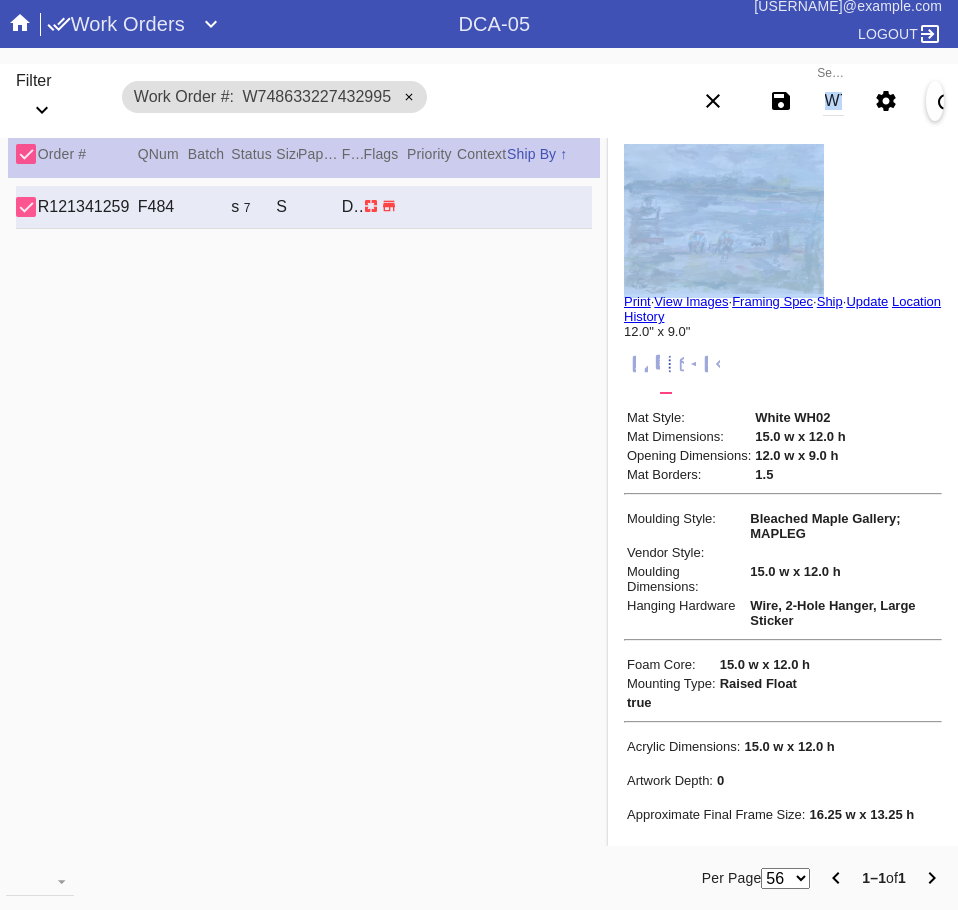 click on "Search W748633227432995" at bounding box center (833, 101) 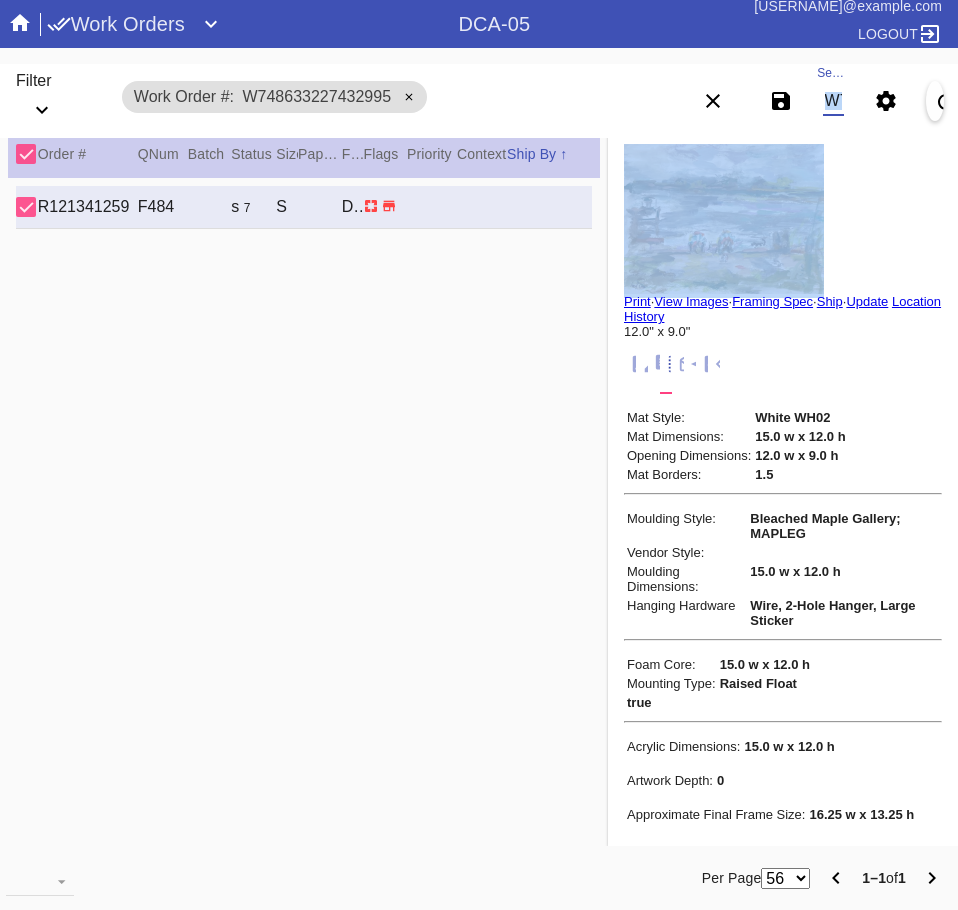click on "W748633227432995" at bounding box center (833, 101) 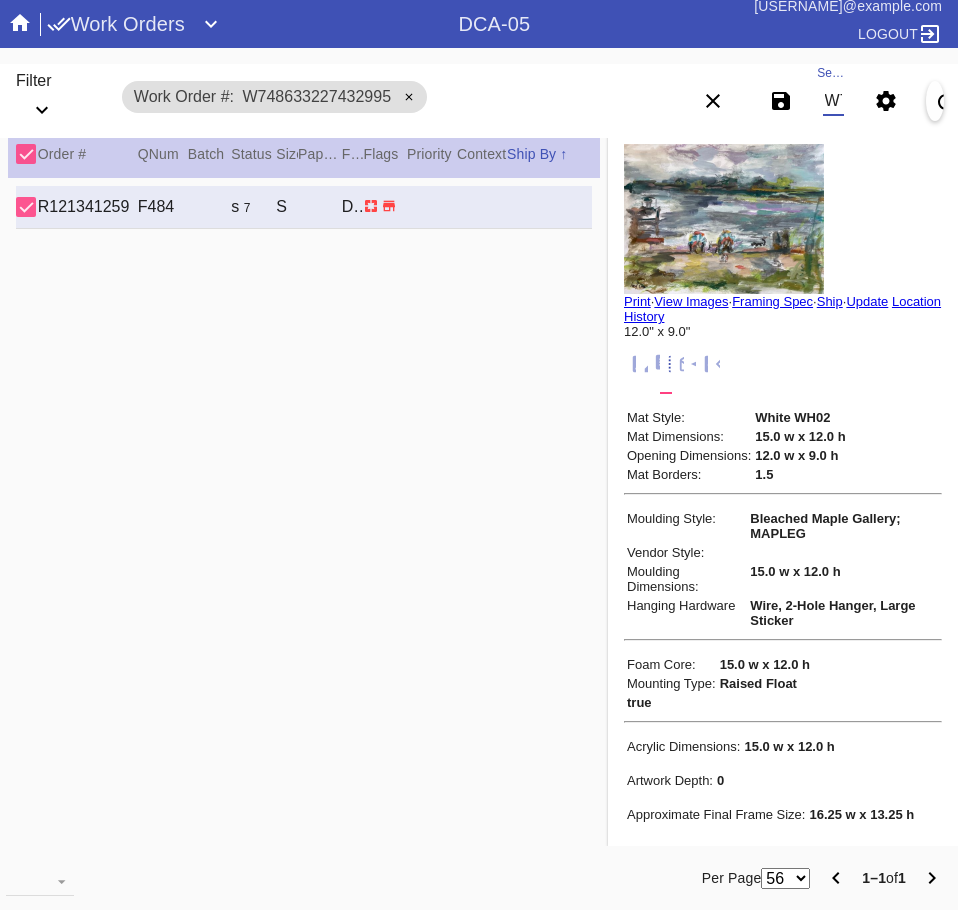 click on "W748633227432995" at bounding box center (833, 101) 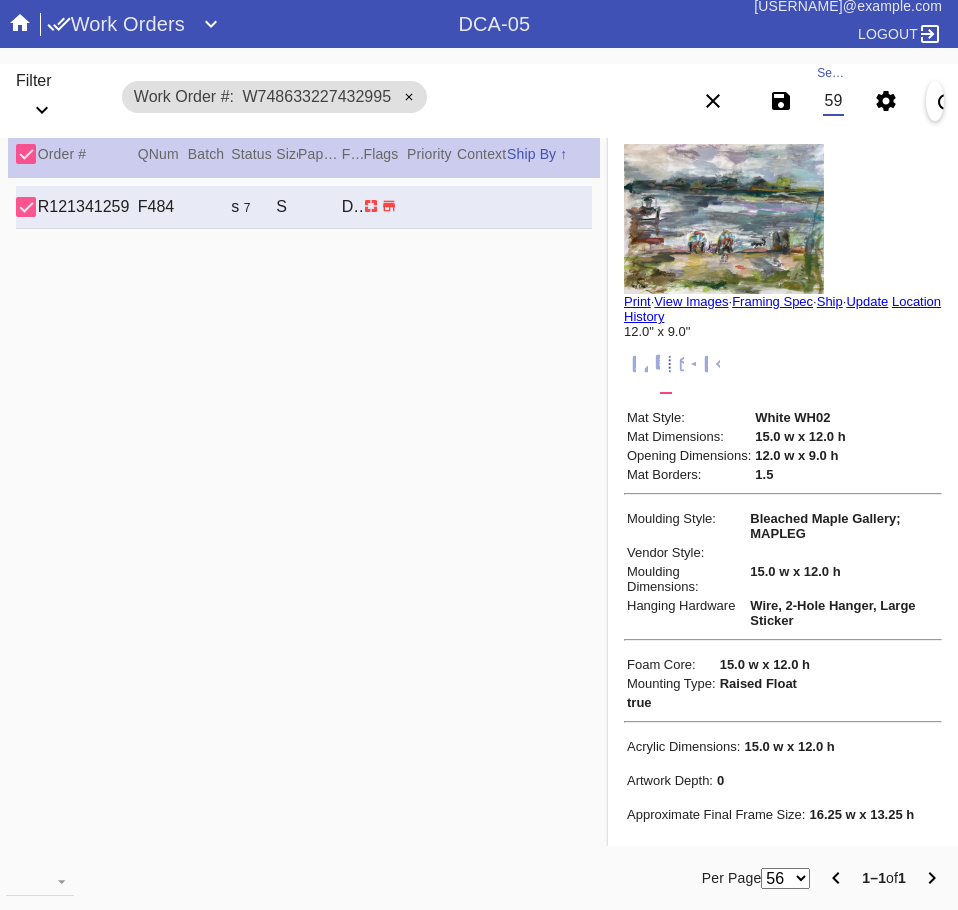 scroll, scrollTop: 0, scrollLeft: 130, axis: horizontal 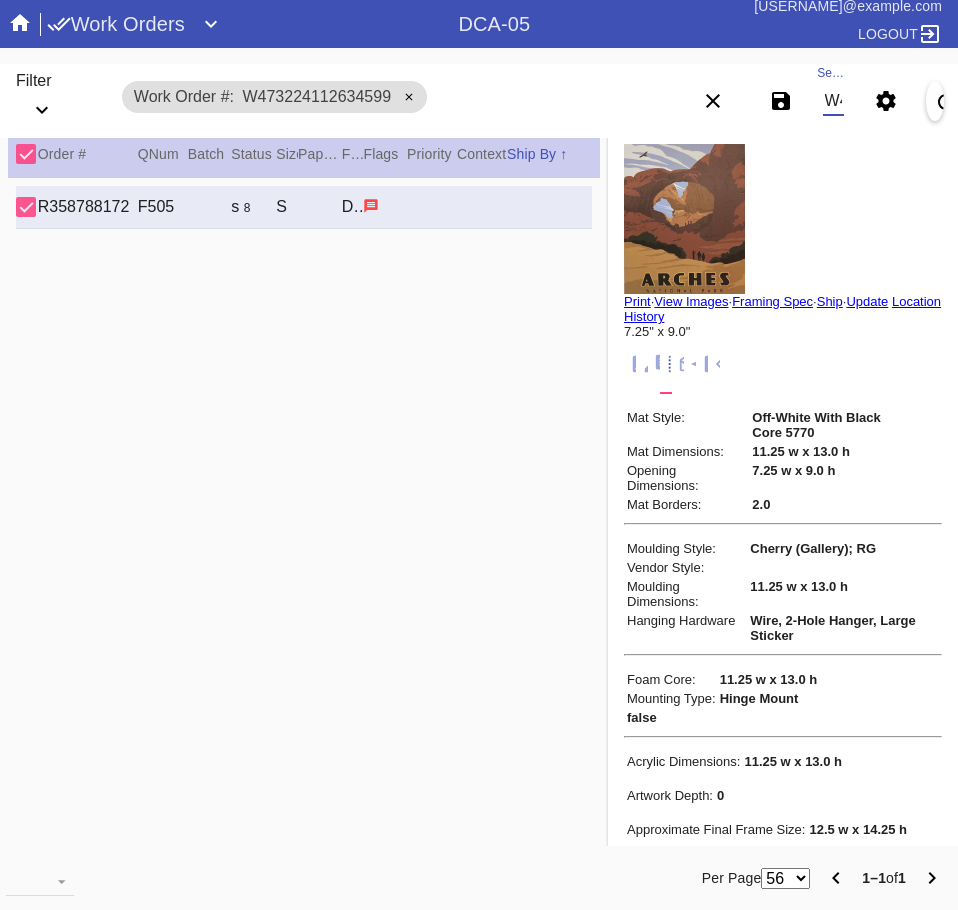 click on "W473224112634599" at bounding box center (833, 101) 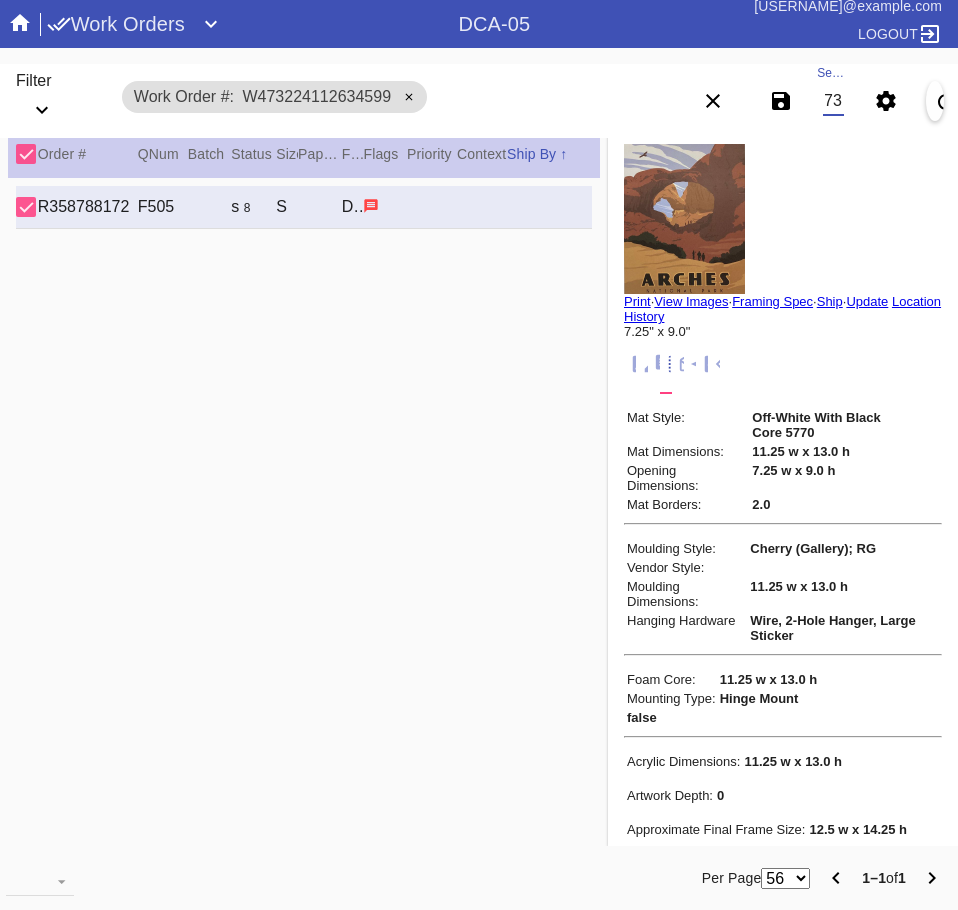 scroll, scrollTop: 0, scrollLeft: 132, axis: horizontal 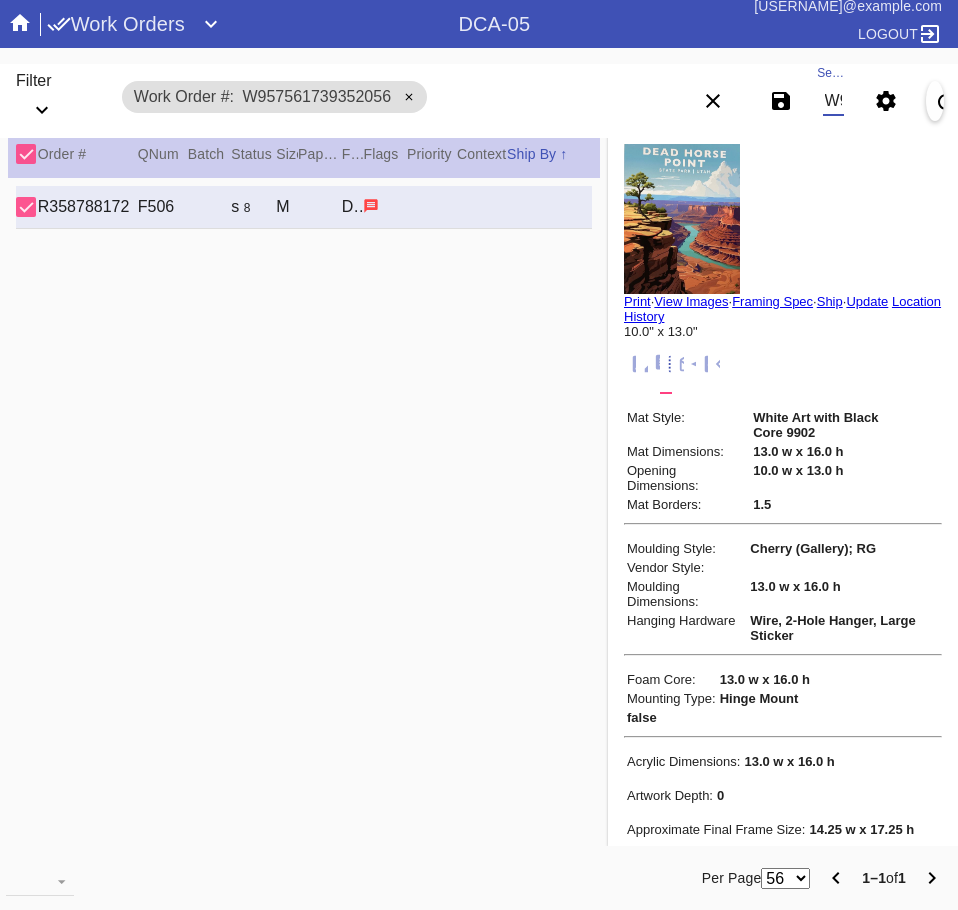 click on "W957561739352056" at bounding box center (833, 101) 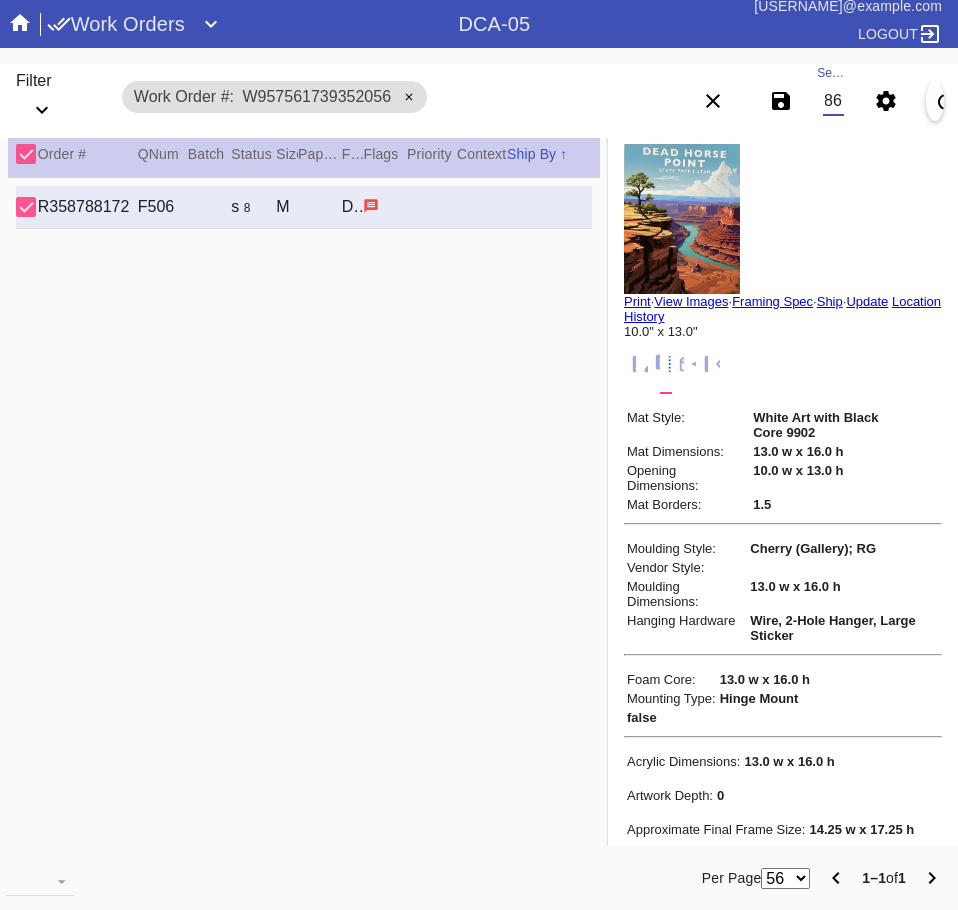 scroll, scrollTop: 0, scrollLeft: 131, axis: horizontal 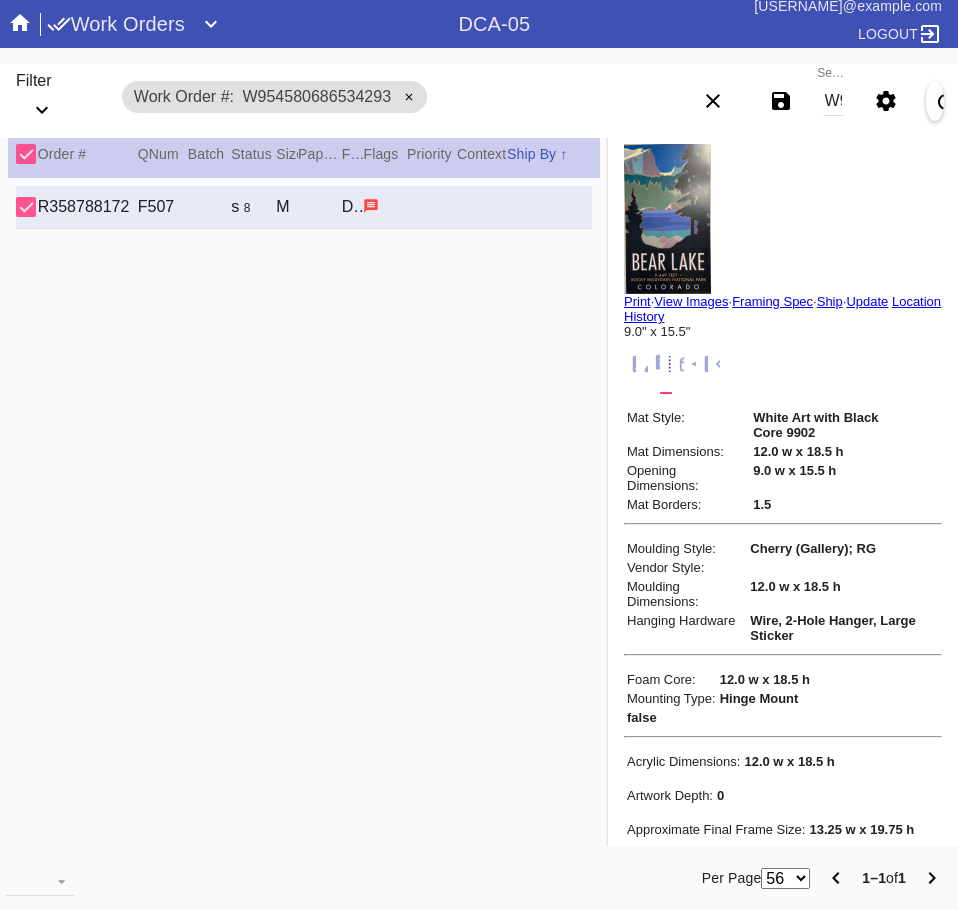 click on "W954580686534293" at bounding box center (833, 101) 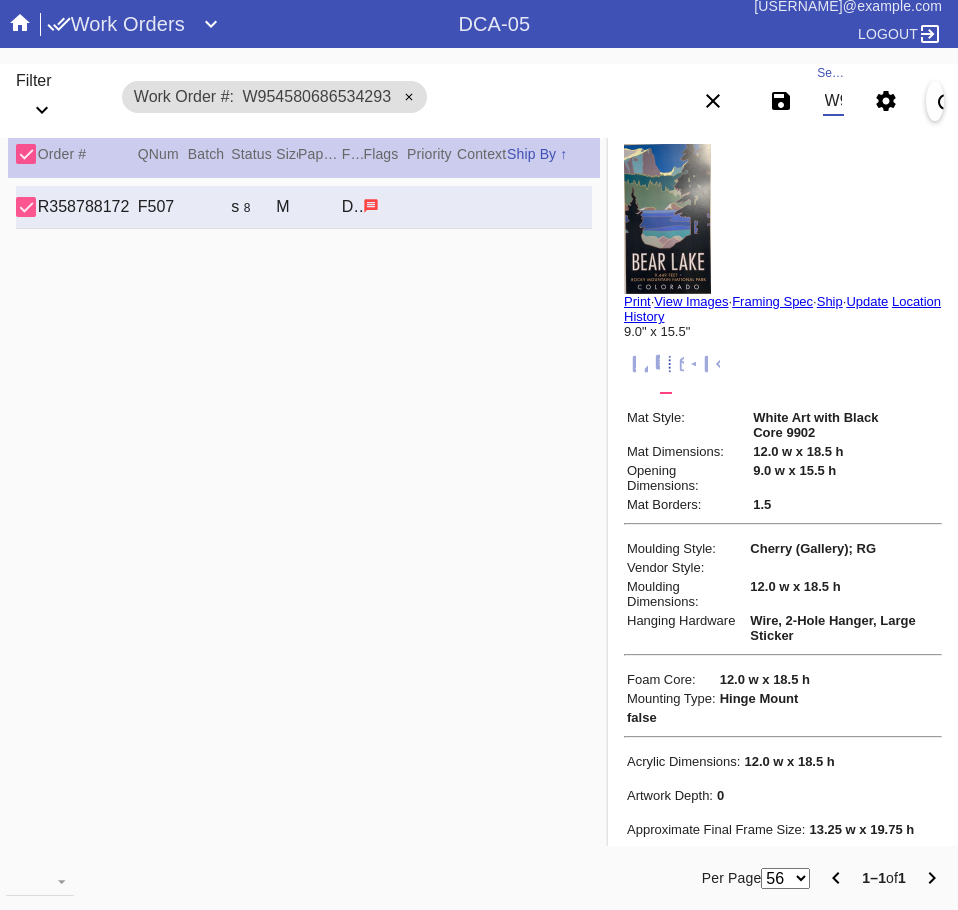 click on "W954580686534293" at bounding box center [833, 101] 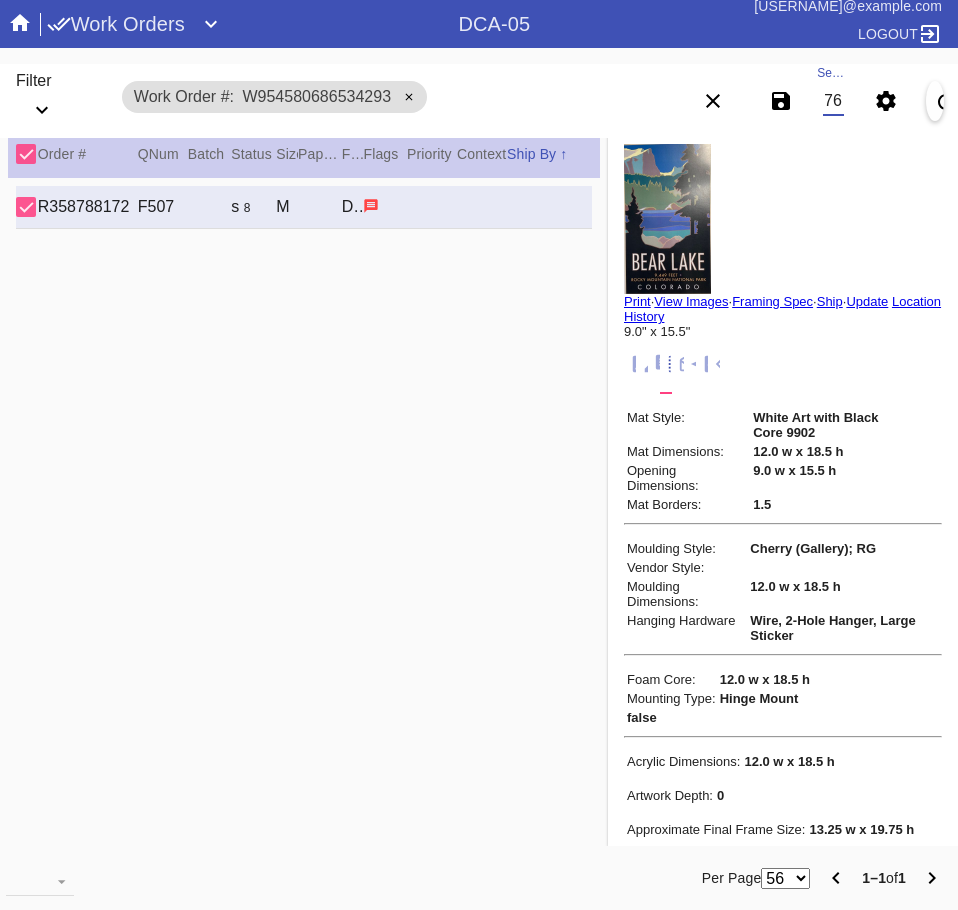 scroll, scrollTop: 0, scrollLeft: 132, axis: horizontal 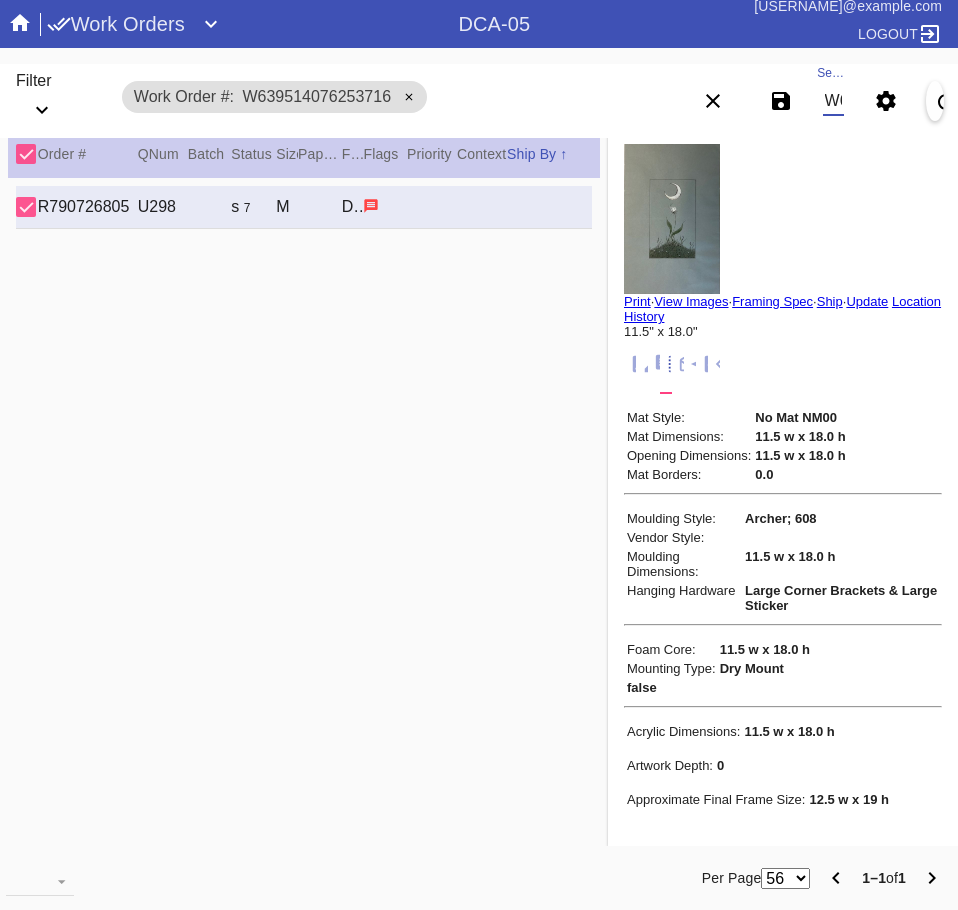 click on "W639514076253716" at bounding box center [833, 101] 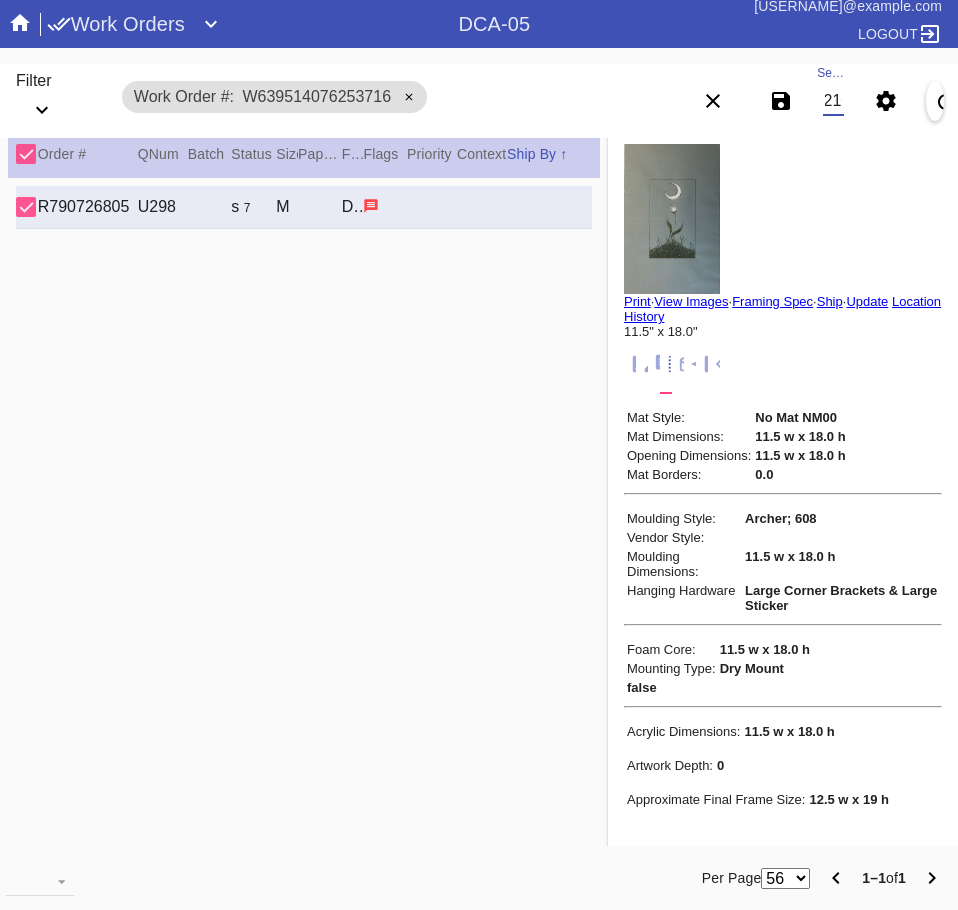 scroll, scrollTop: 0, scrollLeft: 132, axis: horizontal 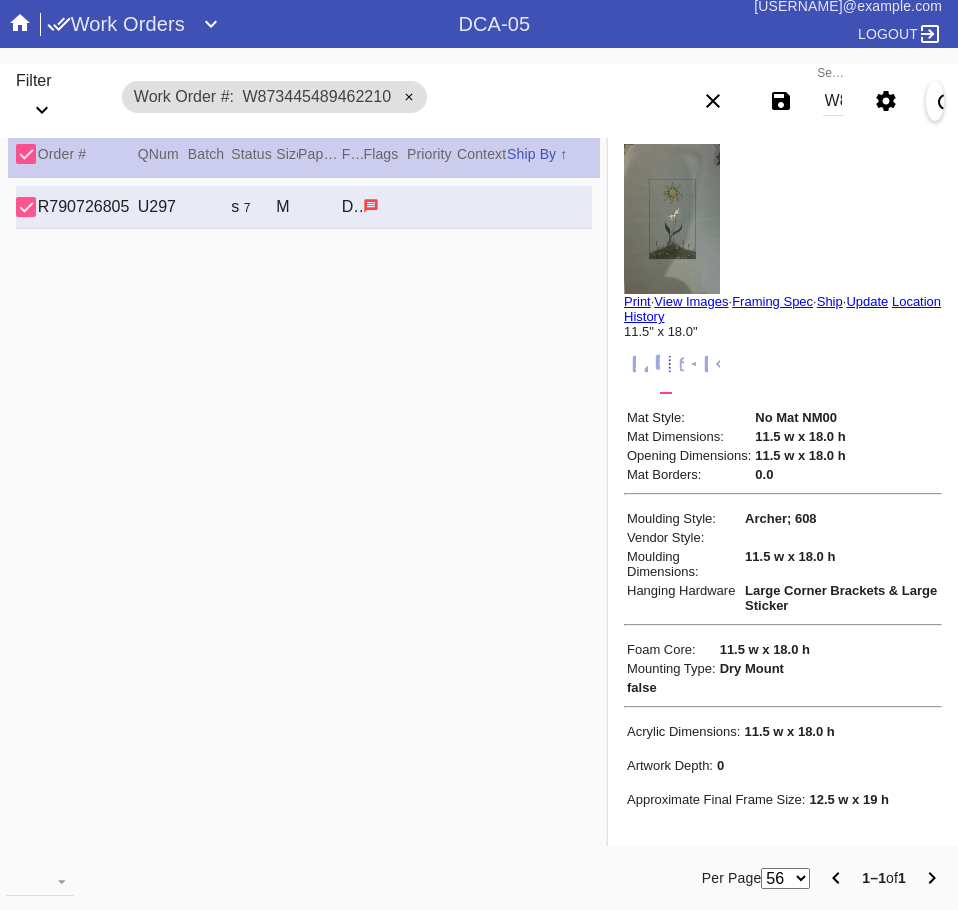 click on "W873445489462210" at bounding box center (833, 101) 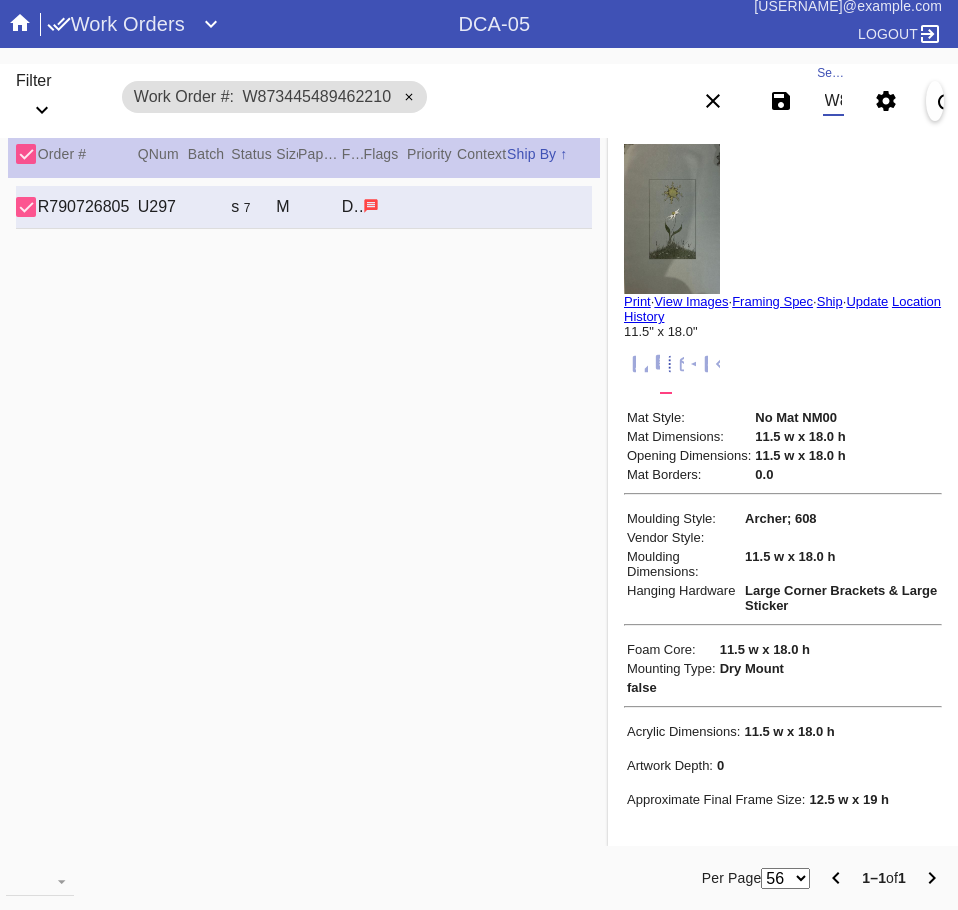 click on "W873445489462210" at bounding box center [833, 101] 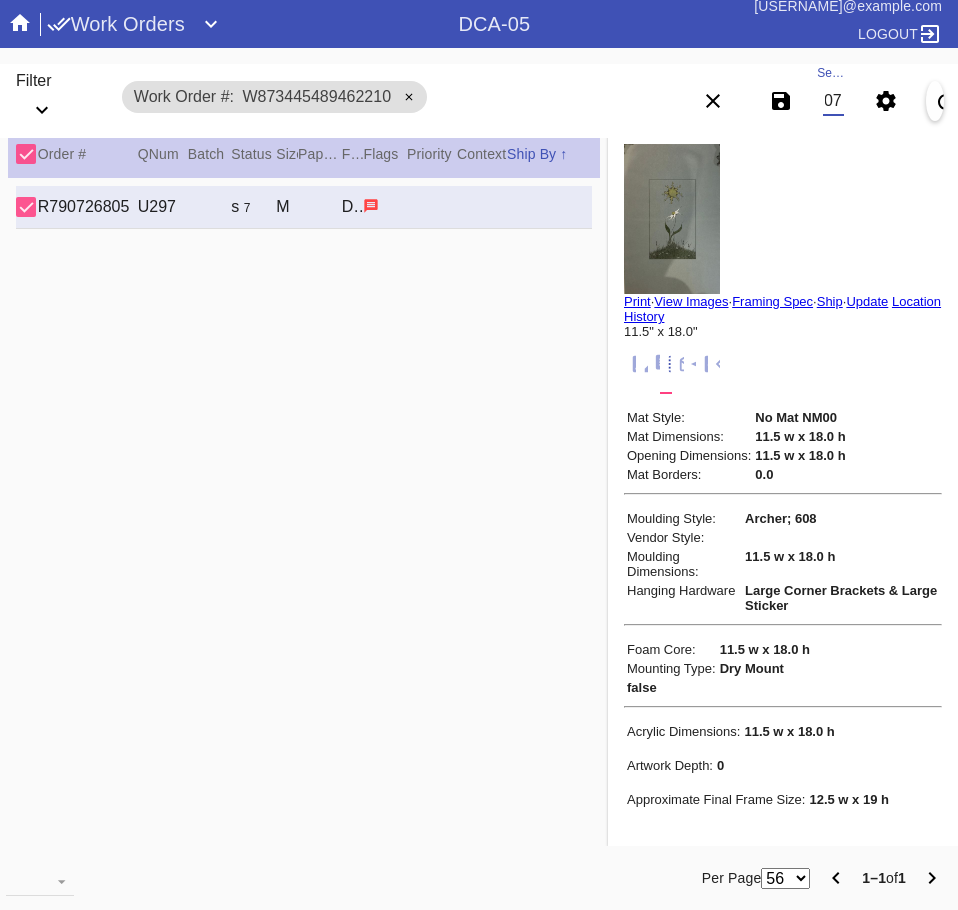 scroll, scrollTop: 0, scrollLeft: 132, axis: horizontal 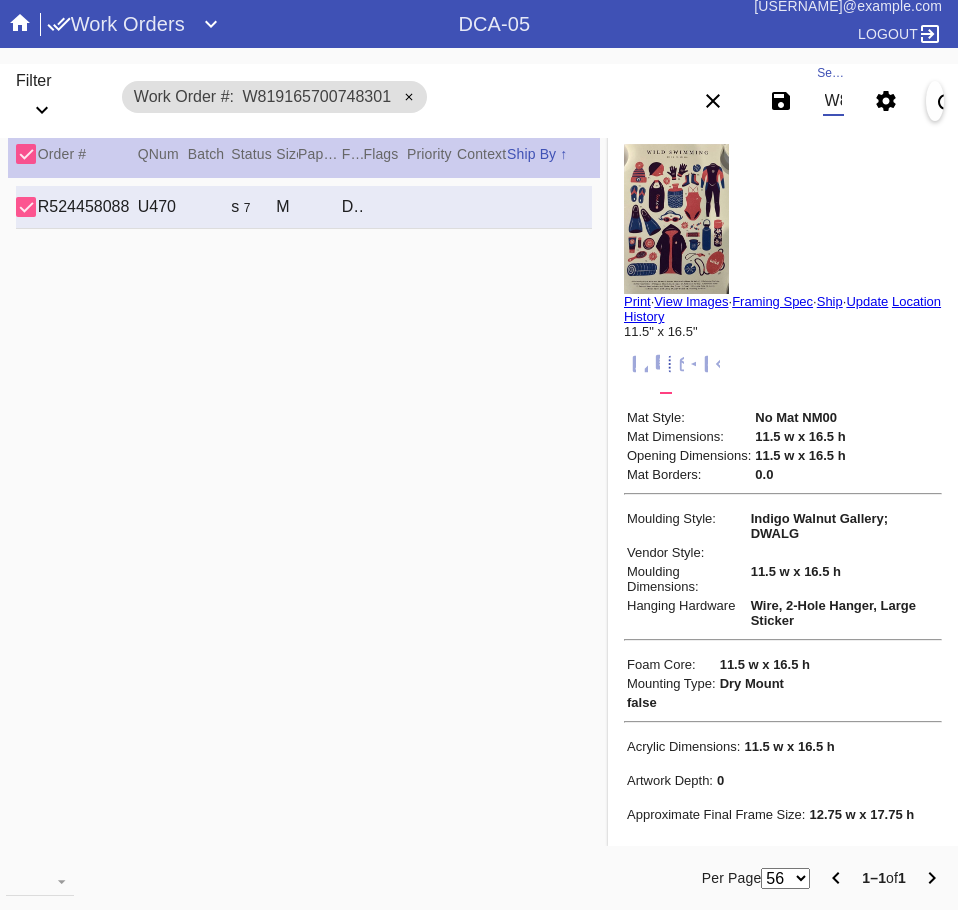click on "W819165700748301" at bounding box center (833, 101) 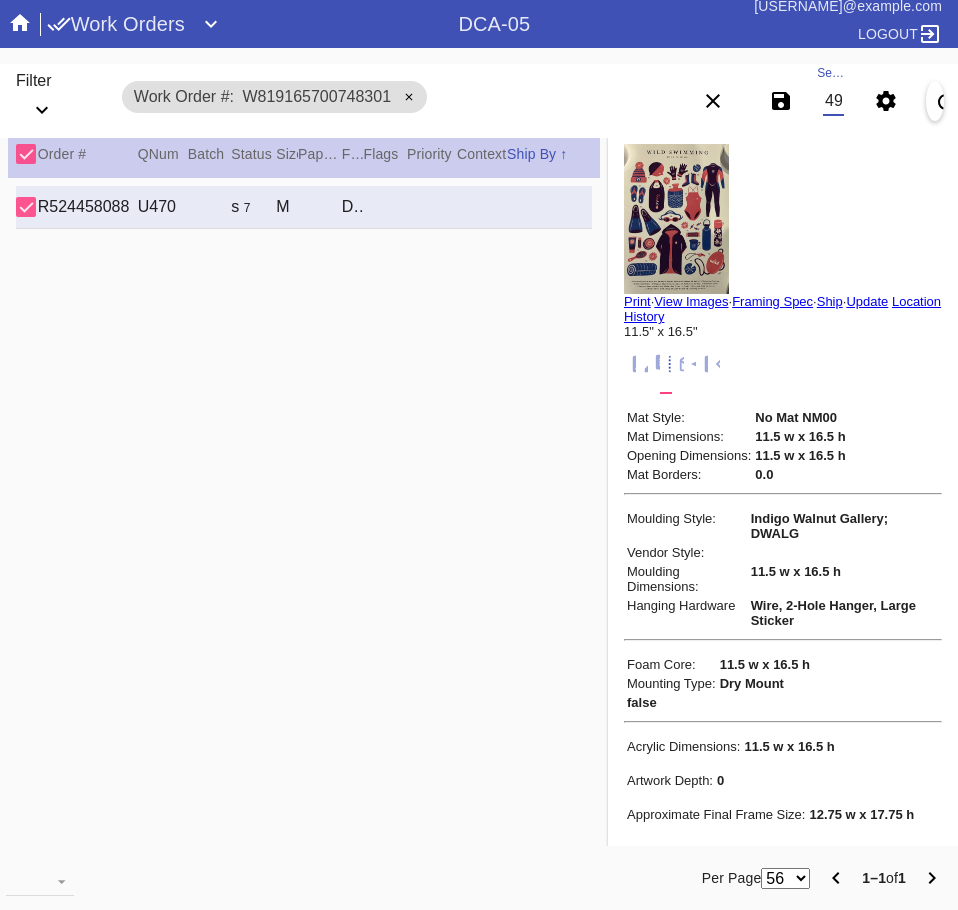 scroll, scrollTop: 0, scrollLeft: 130, axis: horizontal 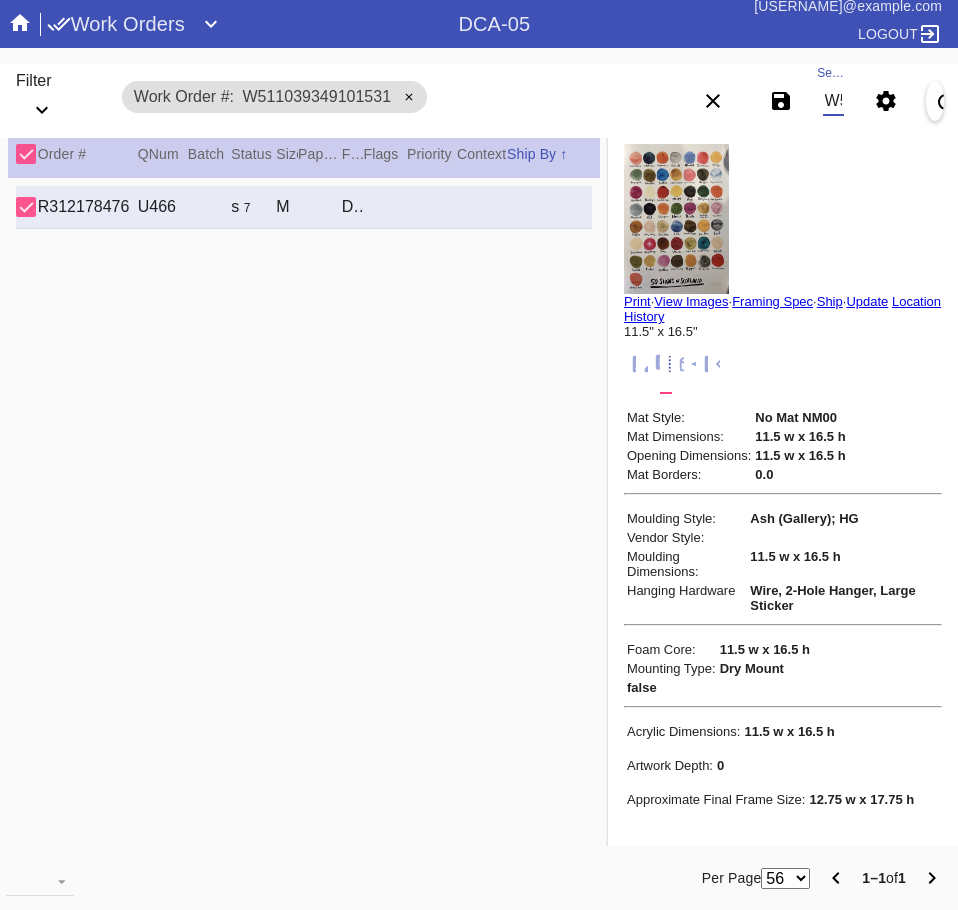 click on "W511039349101531" at bounding box center (833, 101) 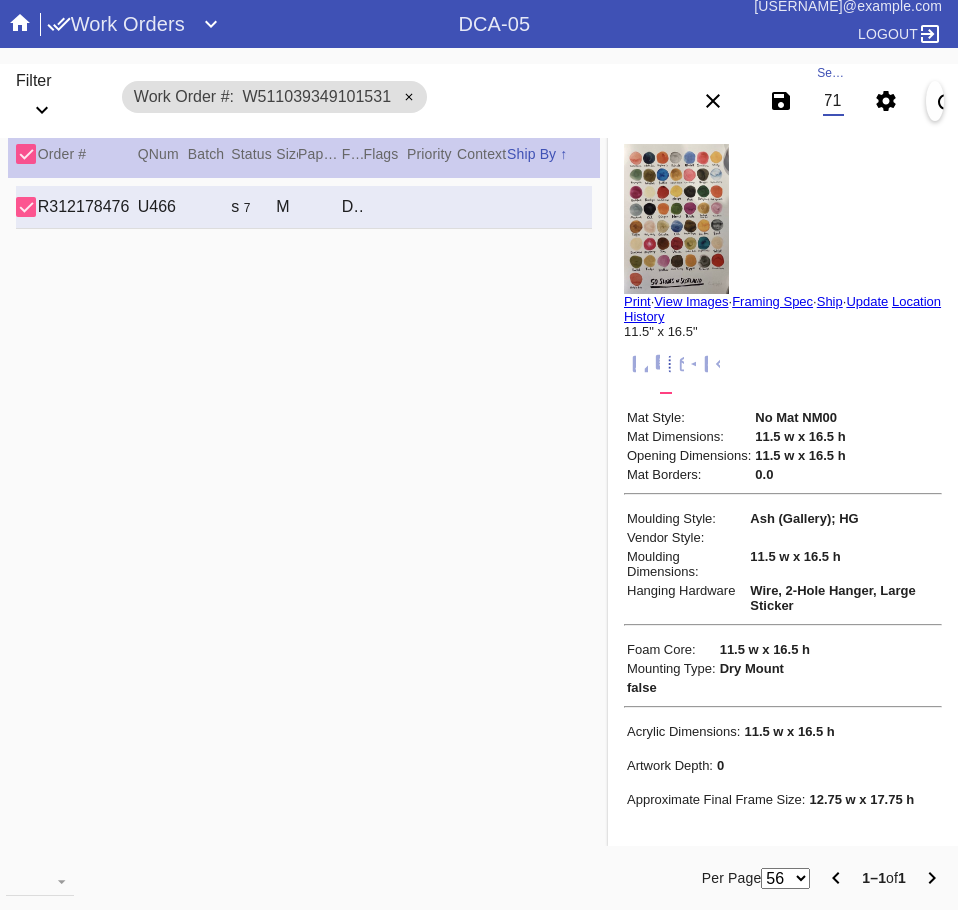 scroll, scrollTop: 0, scrollLeft: 132, axis: horizontal 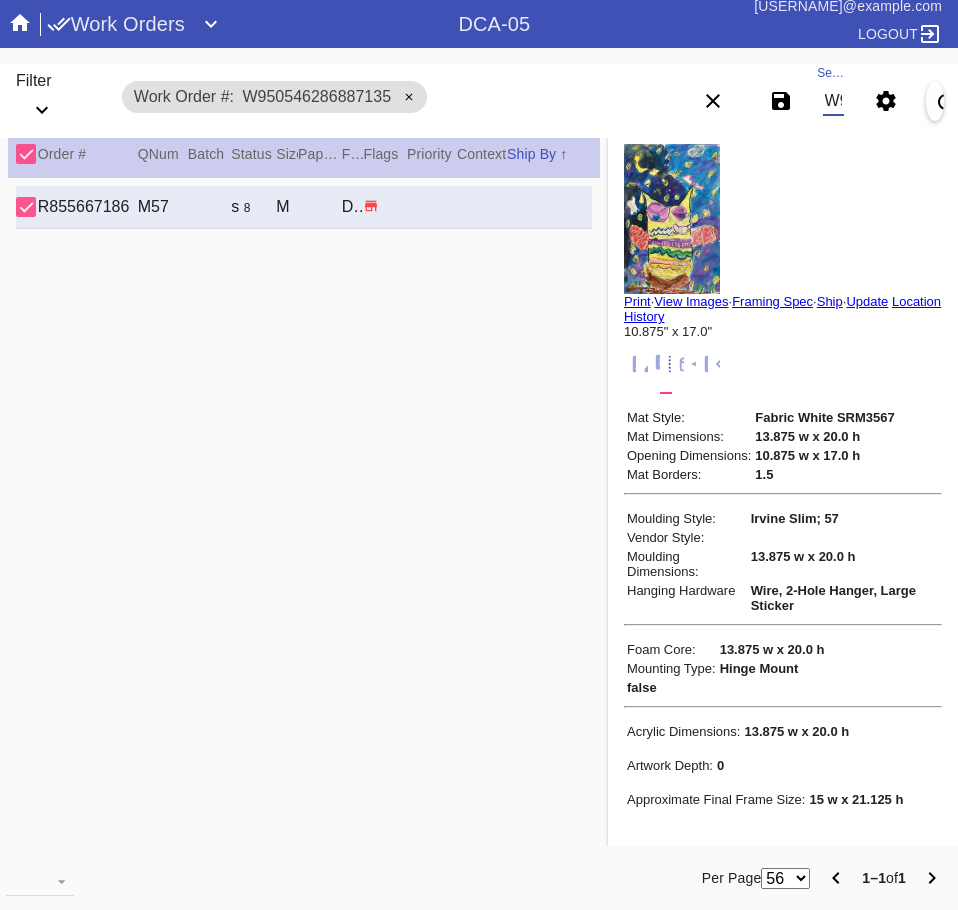 click on "W950546286887135" at bounding box center [833, 101] 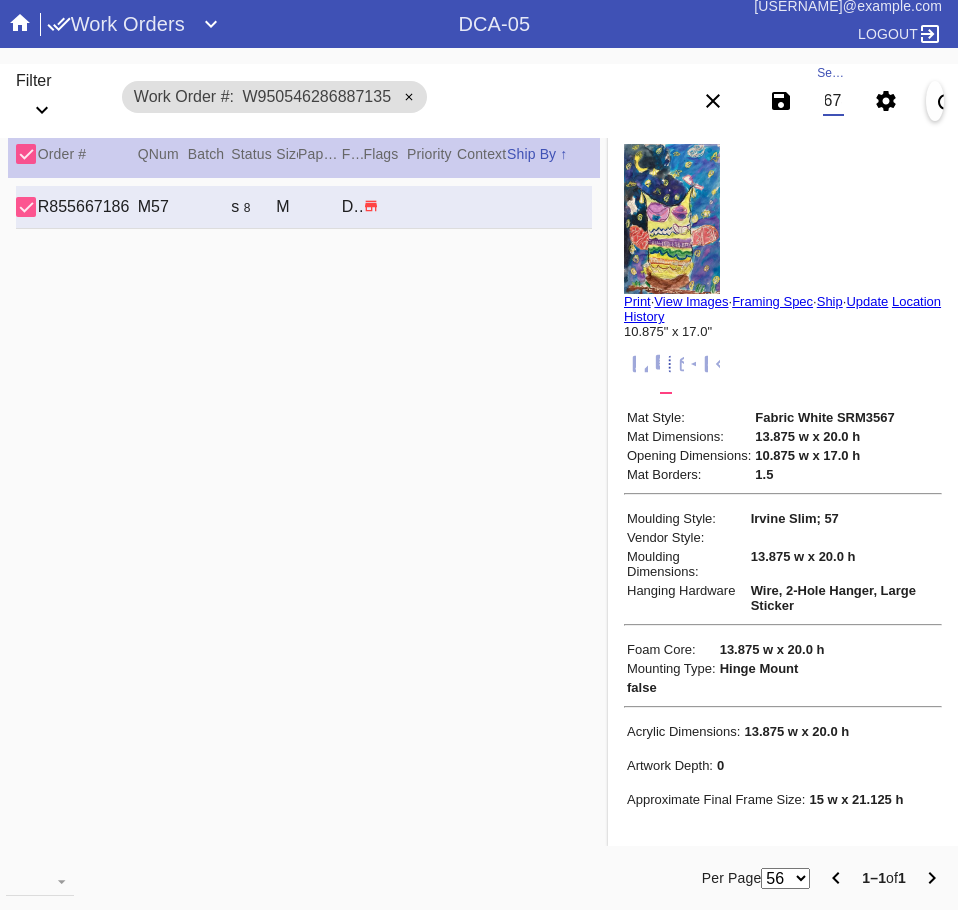 scroll, scrollTop: 0, scrollLeft: 132, axis: horizontal 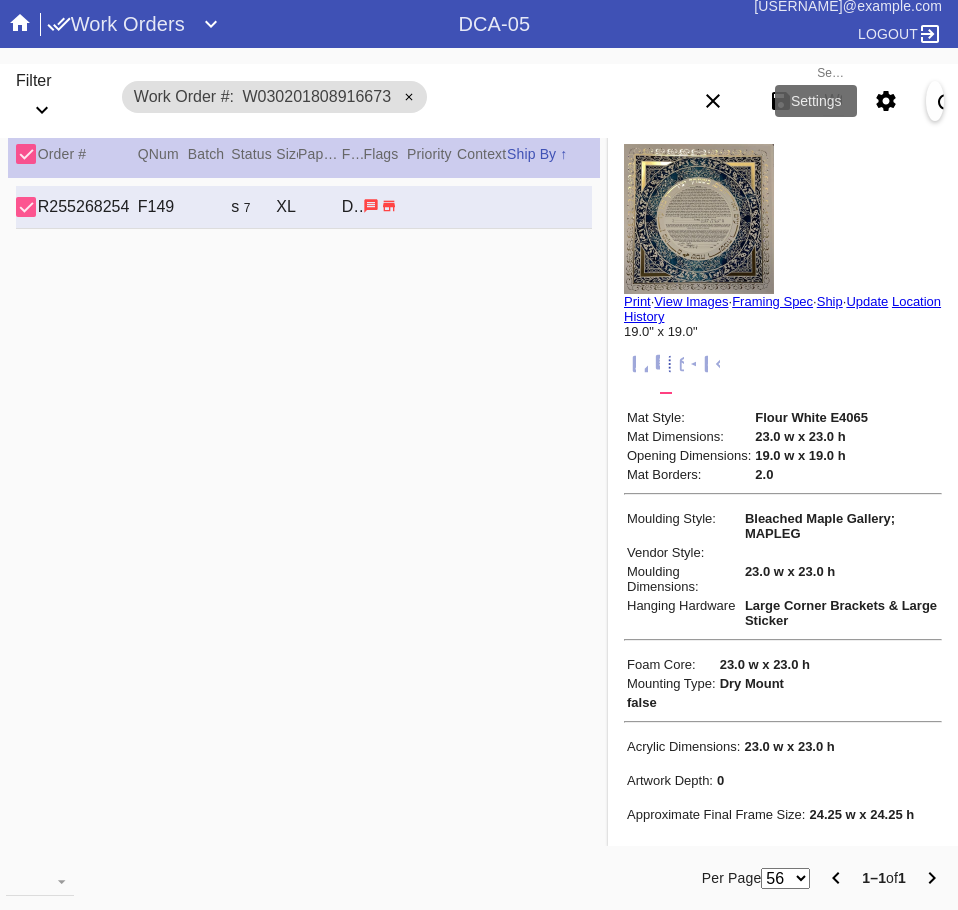 click at bounding box center (886, 101) 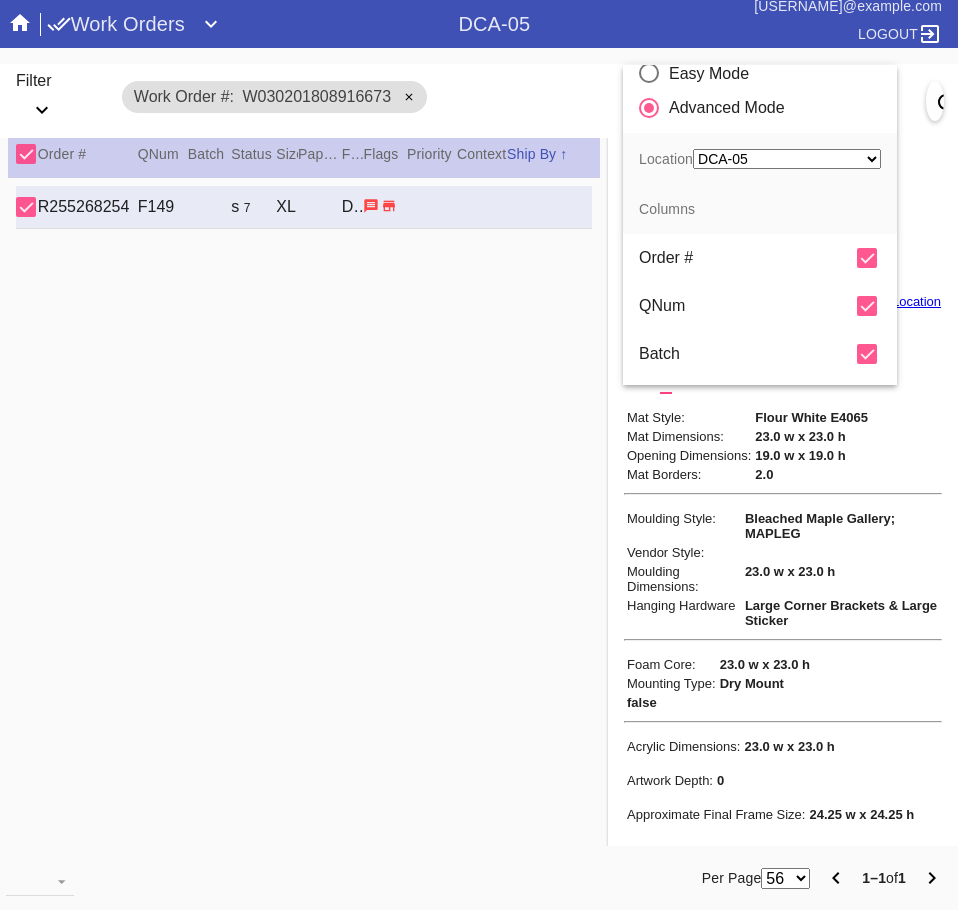 scroll, scrollTop: 100, scrollLeft: 0, axis: vertical 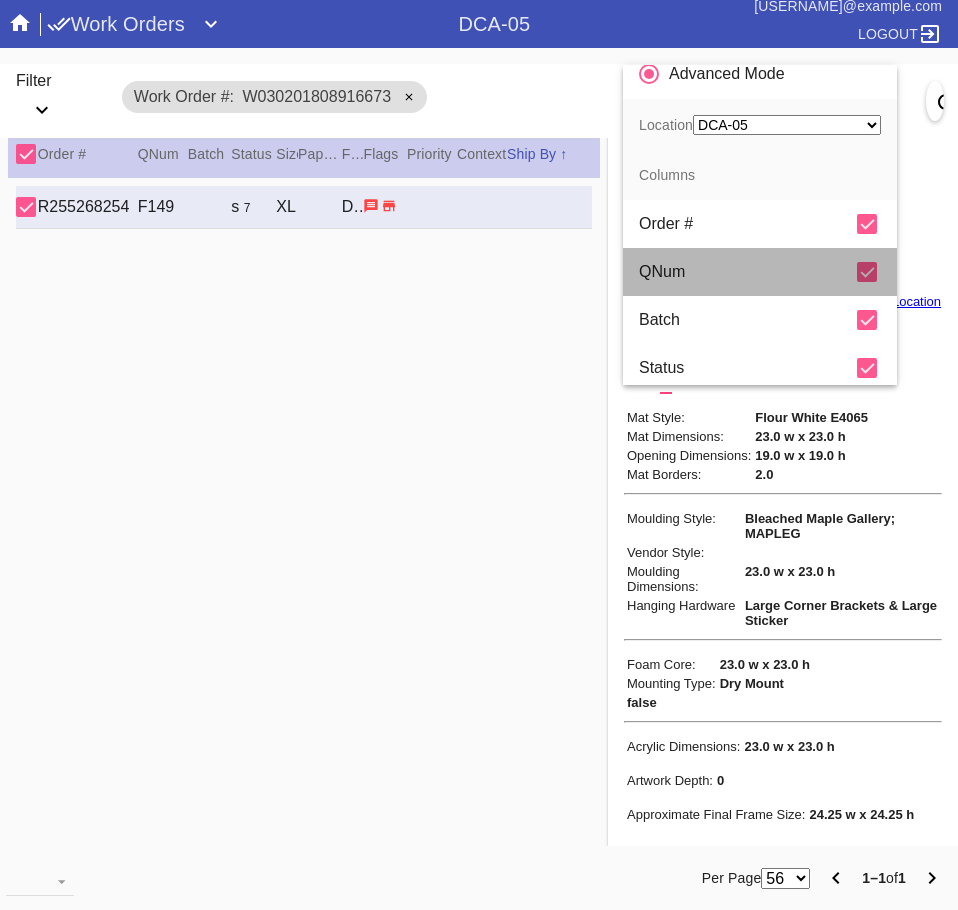 click on "QNum" at bounding box center [748, 224] 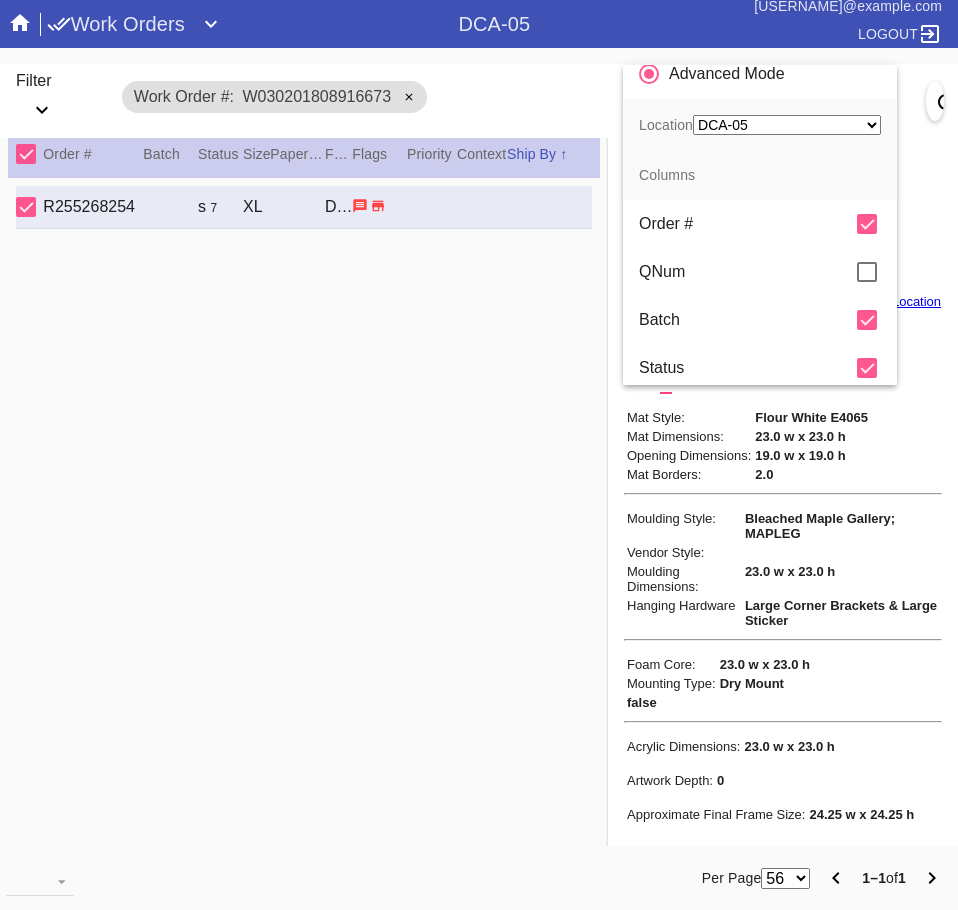 click at bounding box center [479, 455] 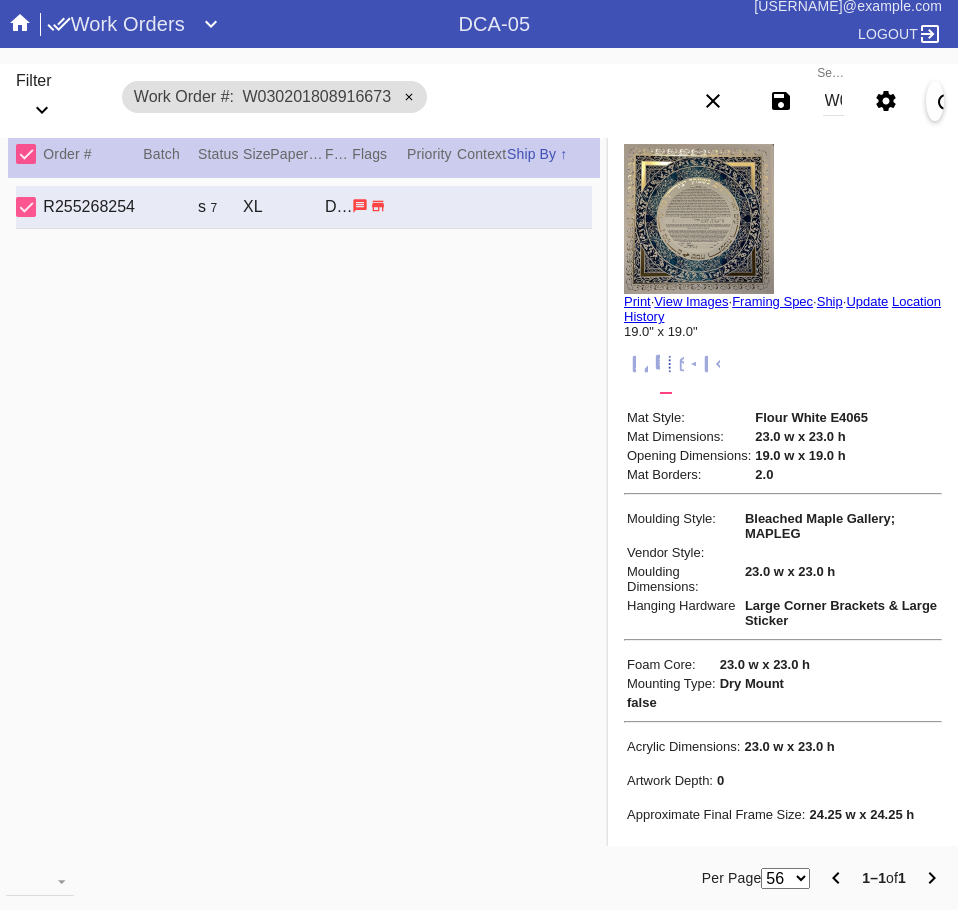 click on "W030201808916673" at bounding box center [833, 101] 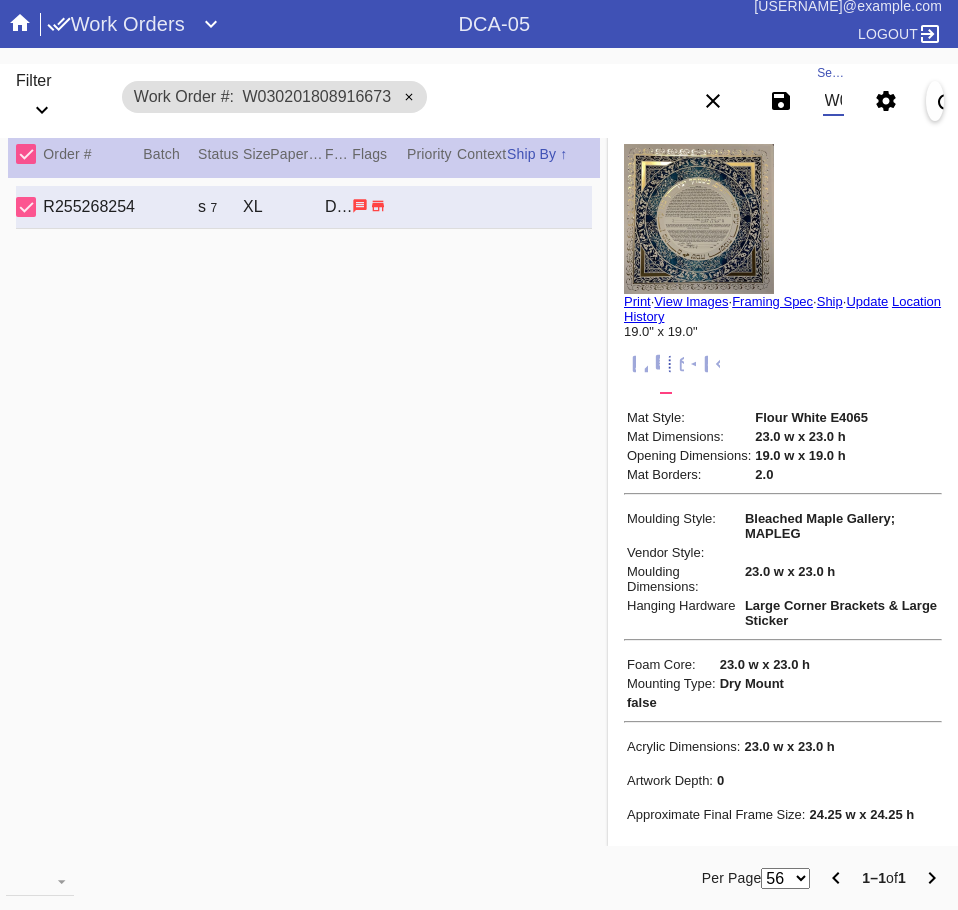 click on "W030201808916673" at bounding box center [833, 101] 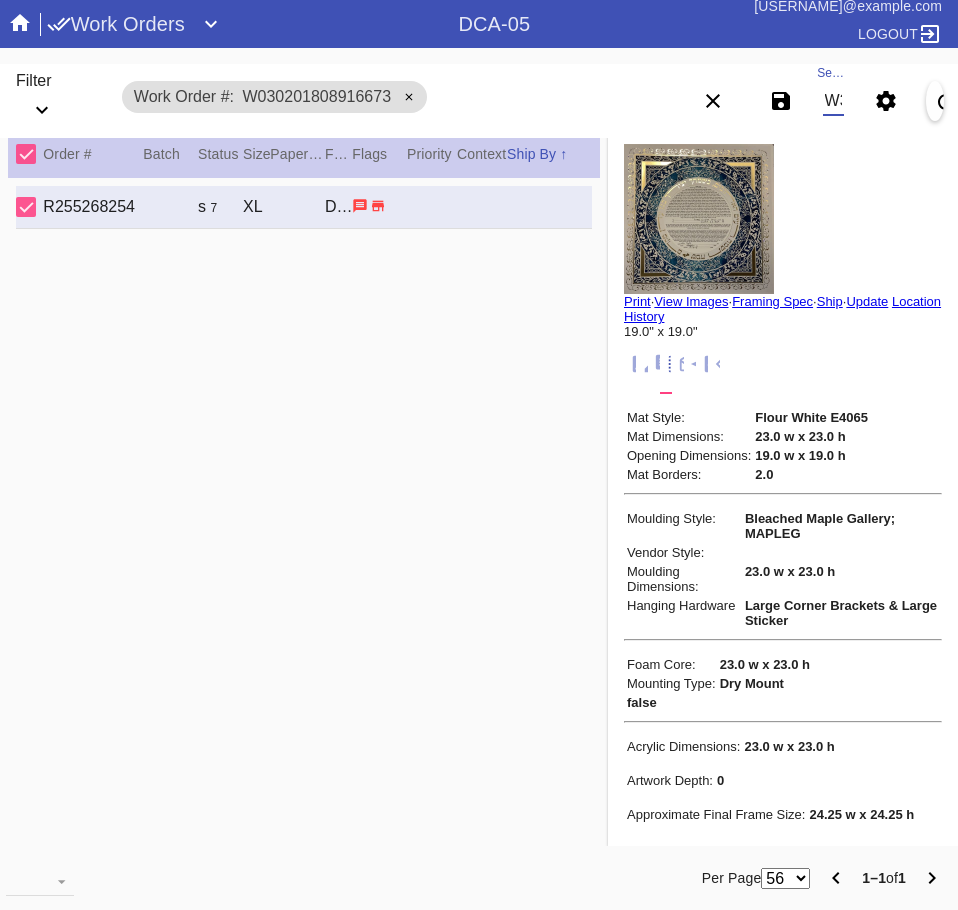 scroll, scrollTop: 0, scrollLeft: 130, axis: horizontal 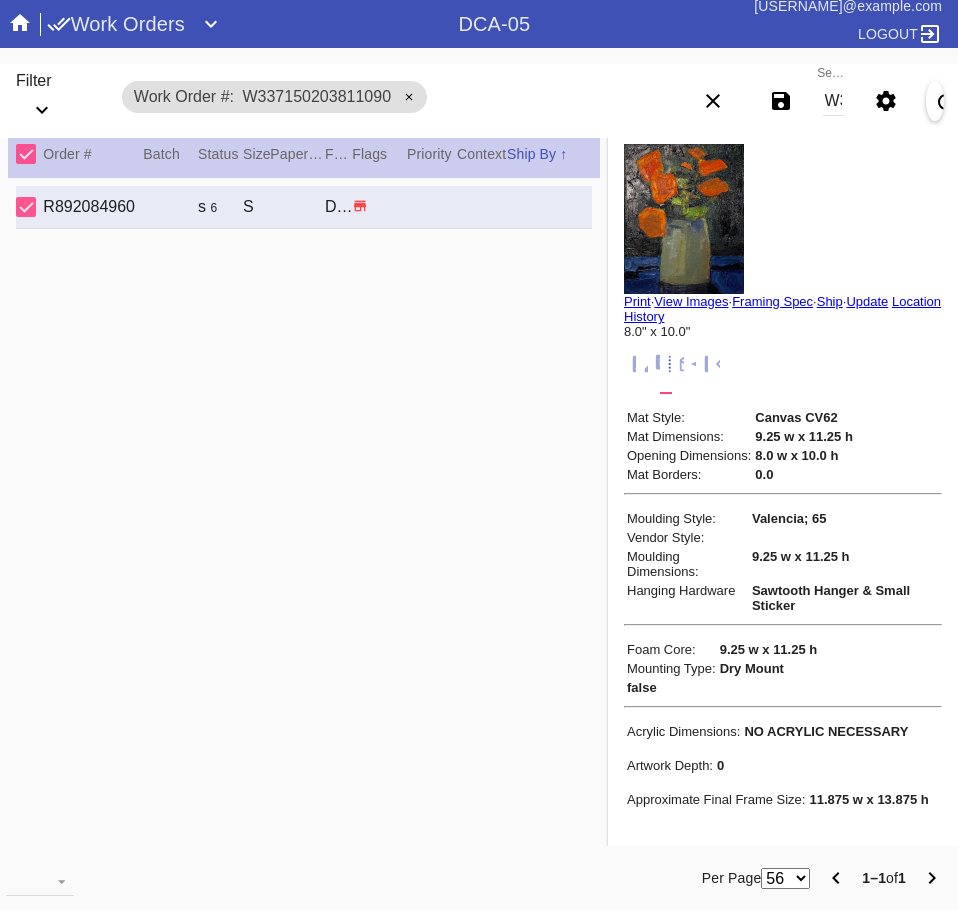 click on "W337150203811090" at bounding box center (833, 101) 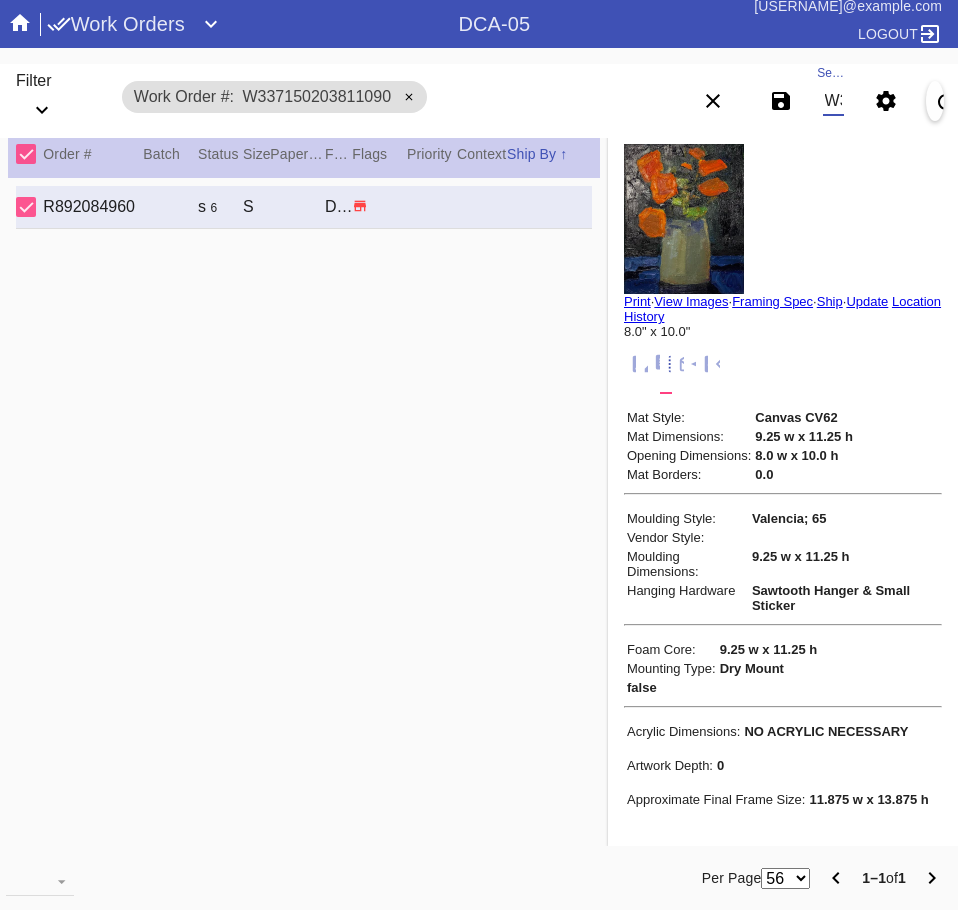 click on "W337150203811090" at bounding box center [833, 101] 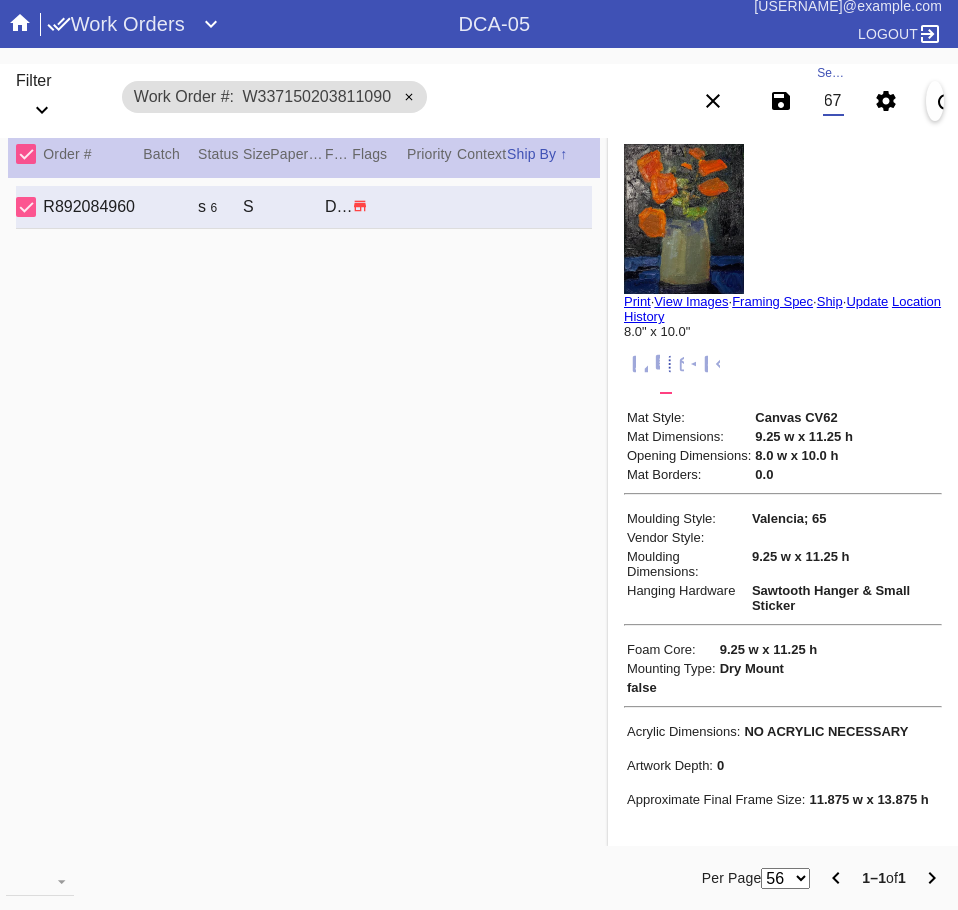 scroll, scrollTop: 0, scrollLeft: 132, axis: horizontal 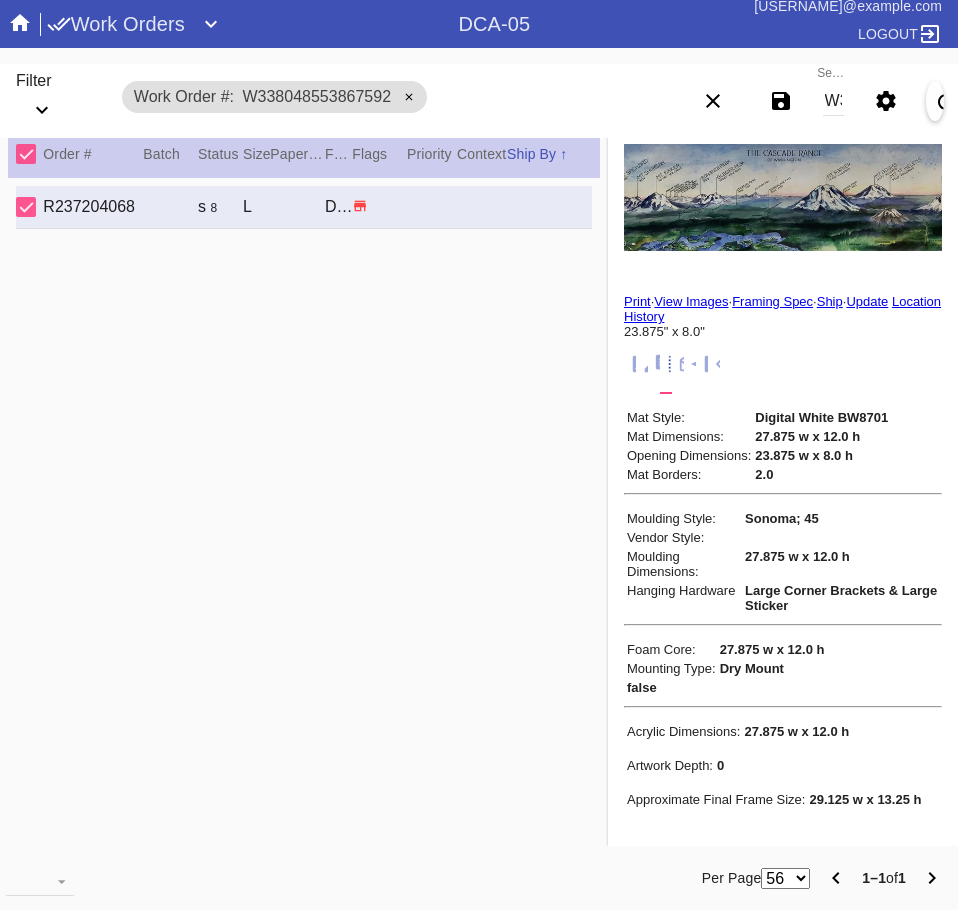 click on "W338048553867592" at bounding box center [833, 101] 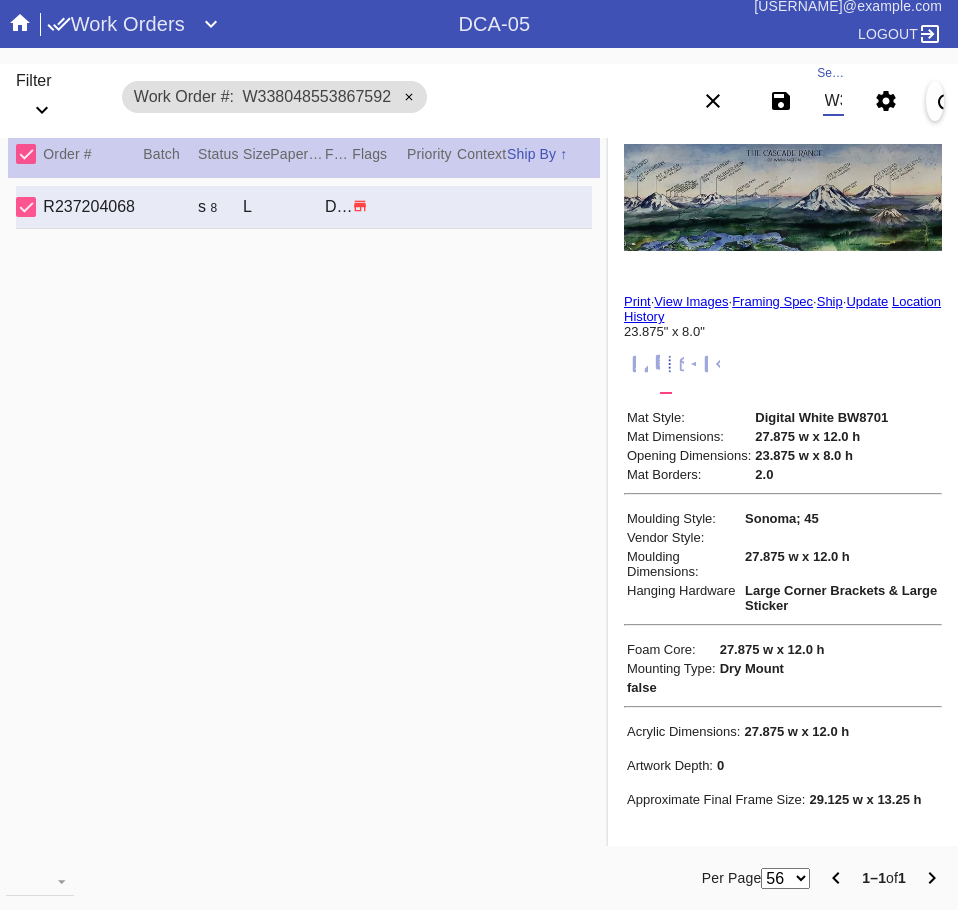 click on "W338048553867592" at bounding box center (833, 101) 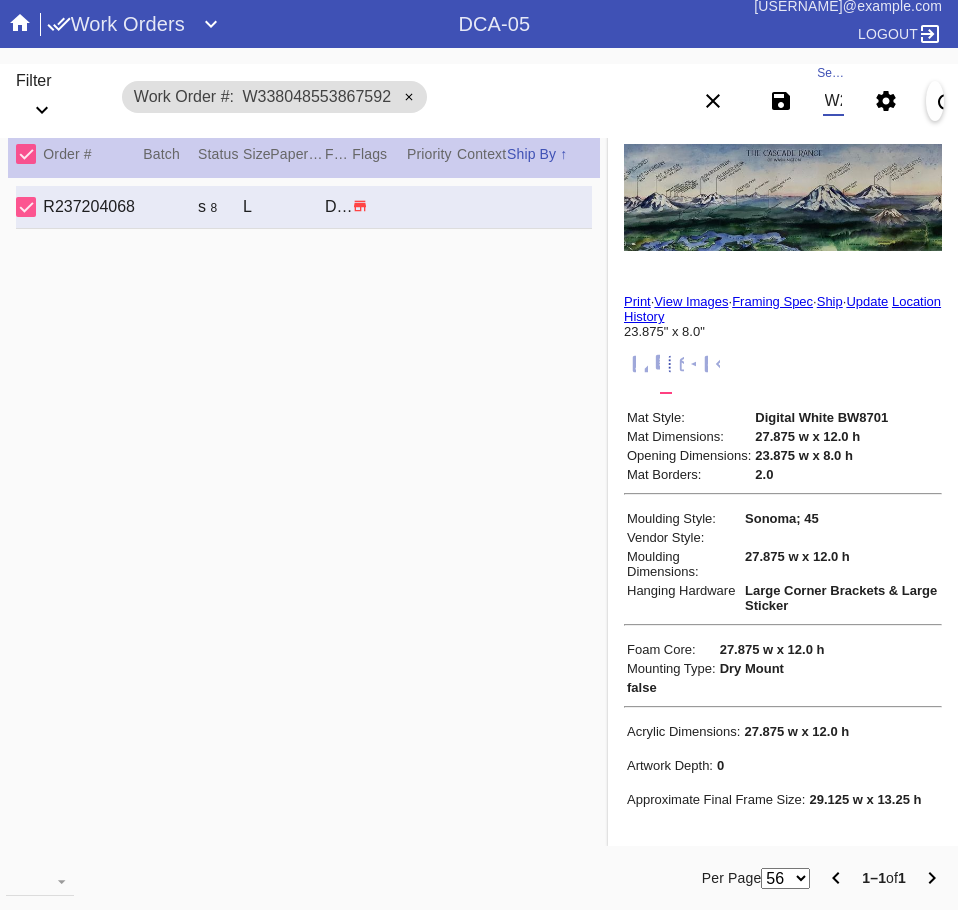 scroll, scrollTop: 0, scrollLeft: 132, axis: horizontal 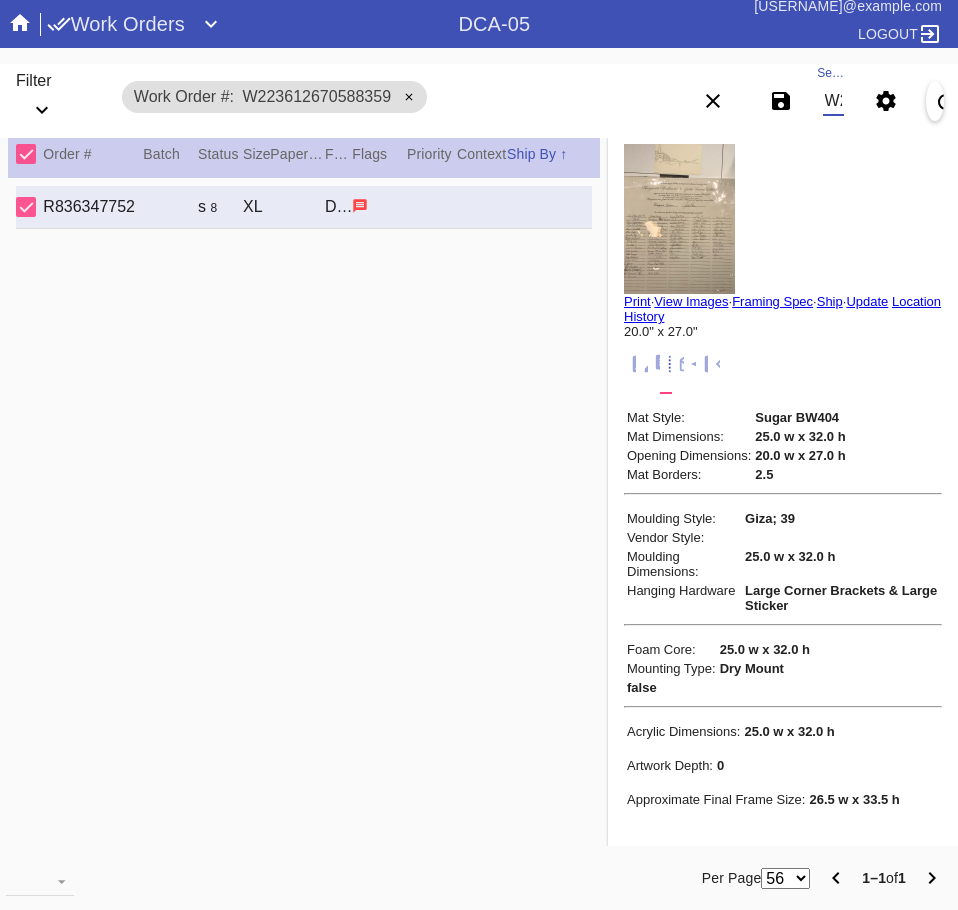 click on "W223612670588359" at bounding box center (833, 101) 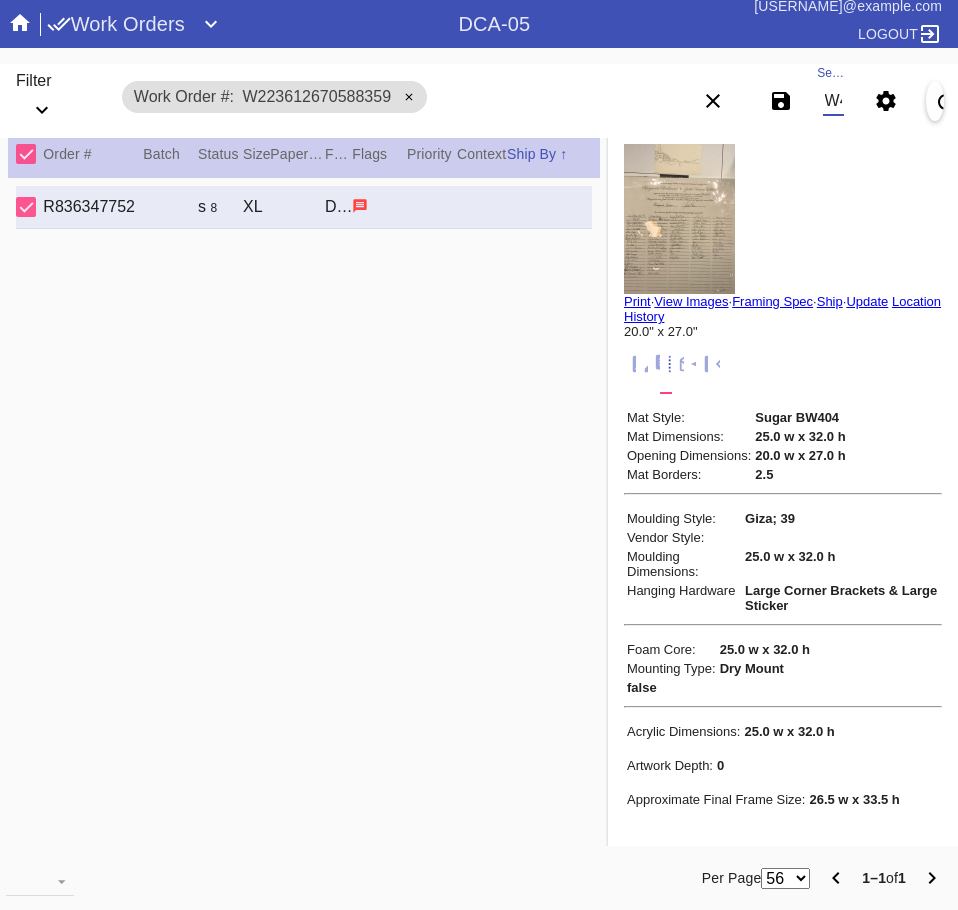 scroll, scrollTop: 0, scrollLeft: 132, axis: horizontal 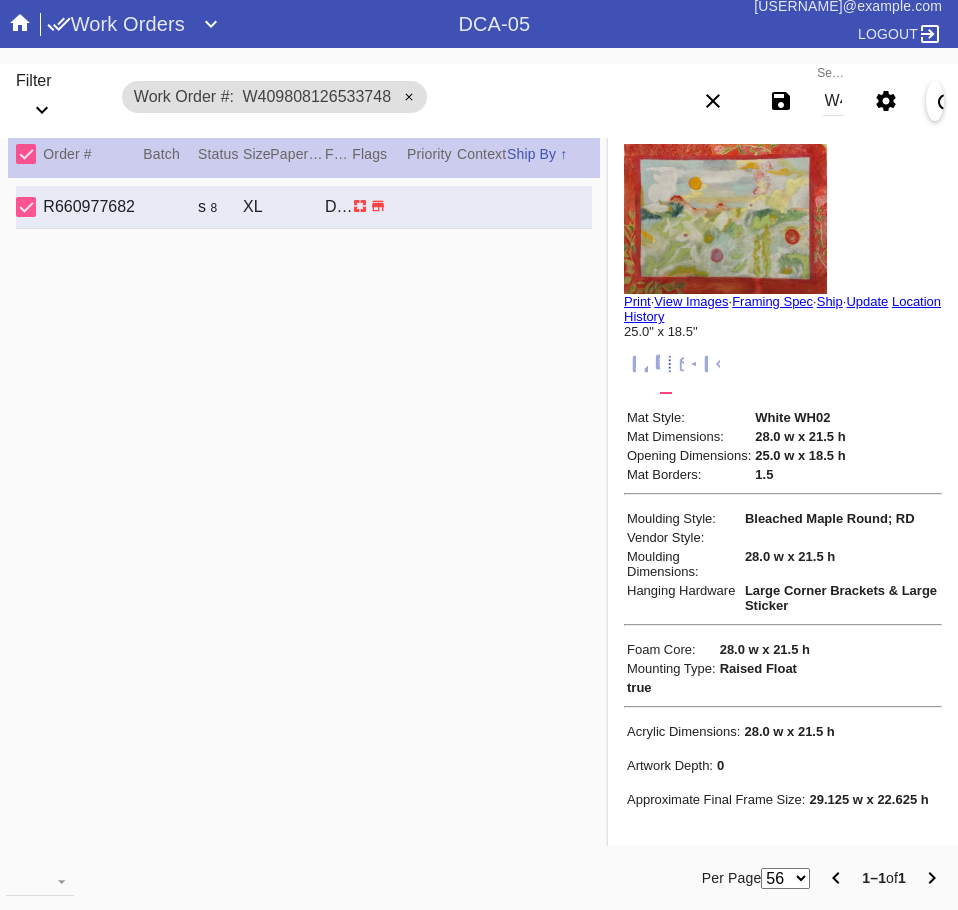 click on "W409808126533748" at bounding box center (833, 101) 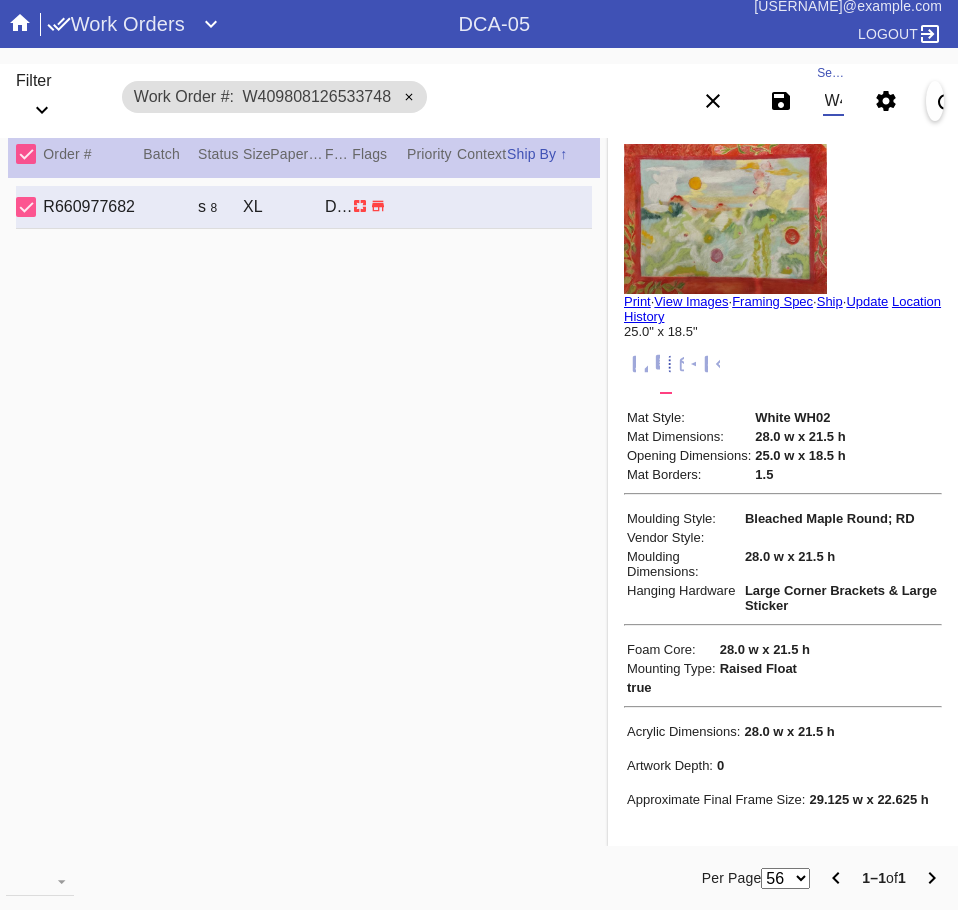 click on "W409808126533748" at bounding box center [833, 101] 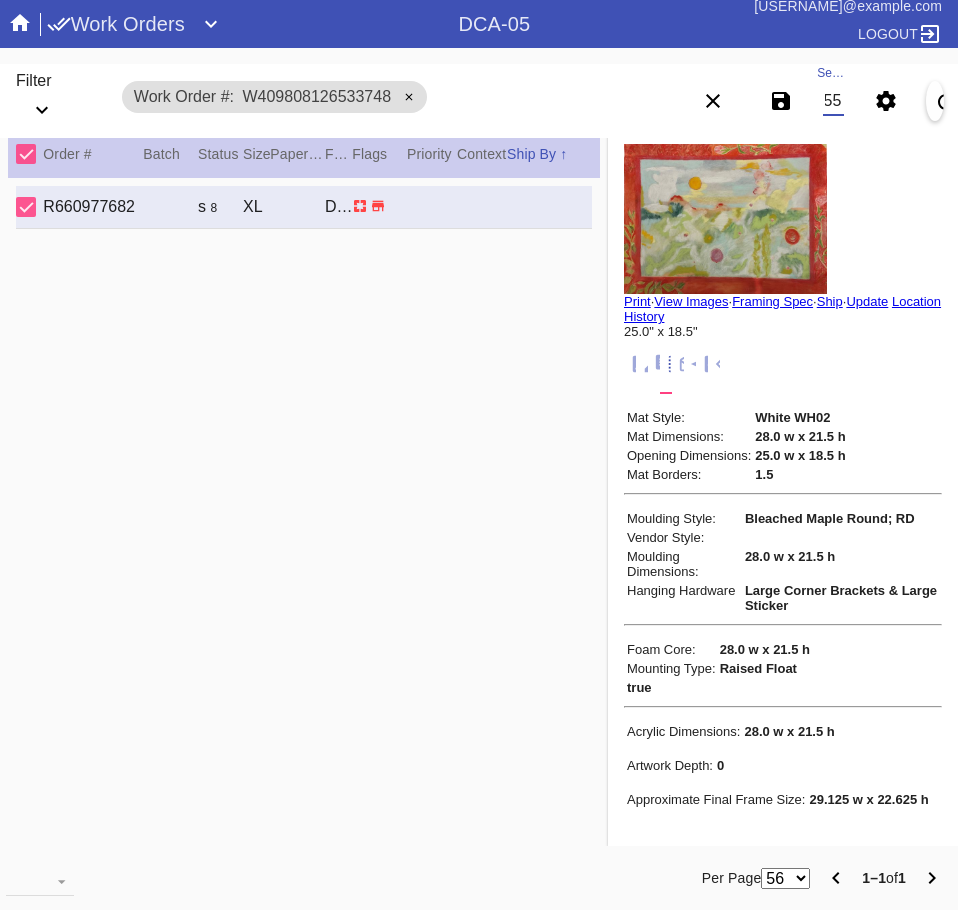 scroll, scrollTop: 0, scrollLeft: 132, axis: horizontal 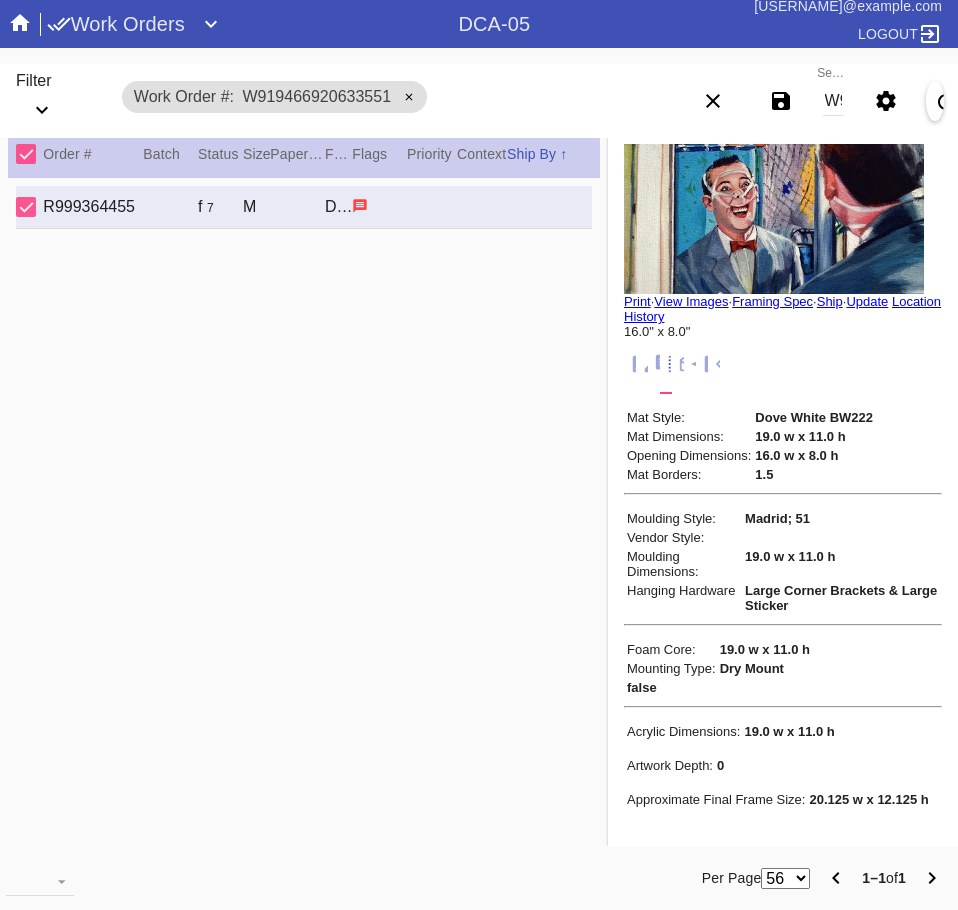 click on "W919466920633551" at bounding box center (833, 101) 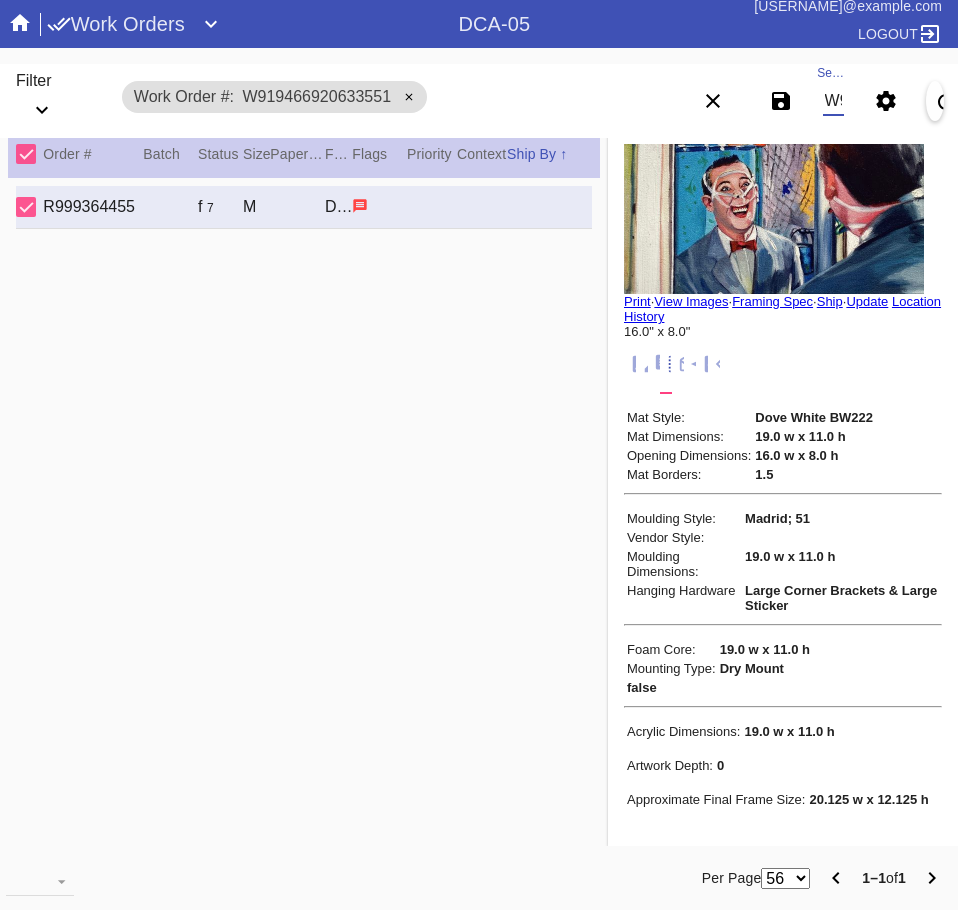 click on "W919466920633551" at bounding box center (833, 101) 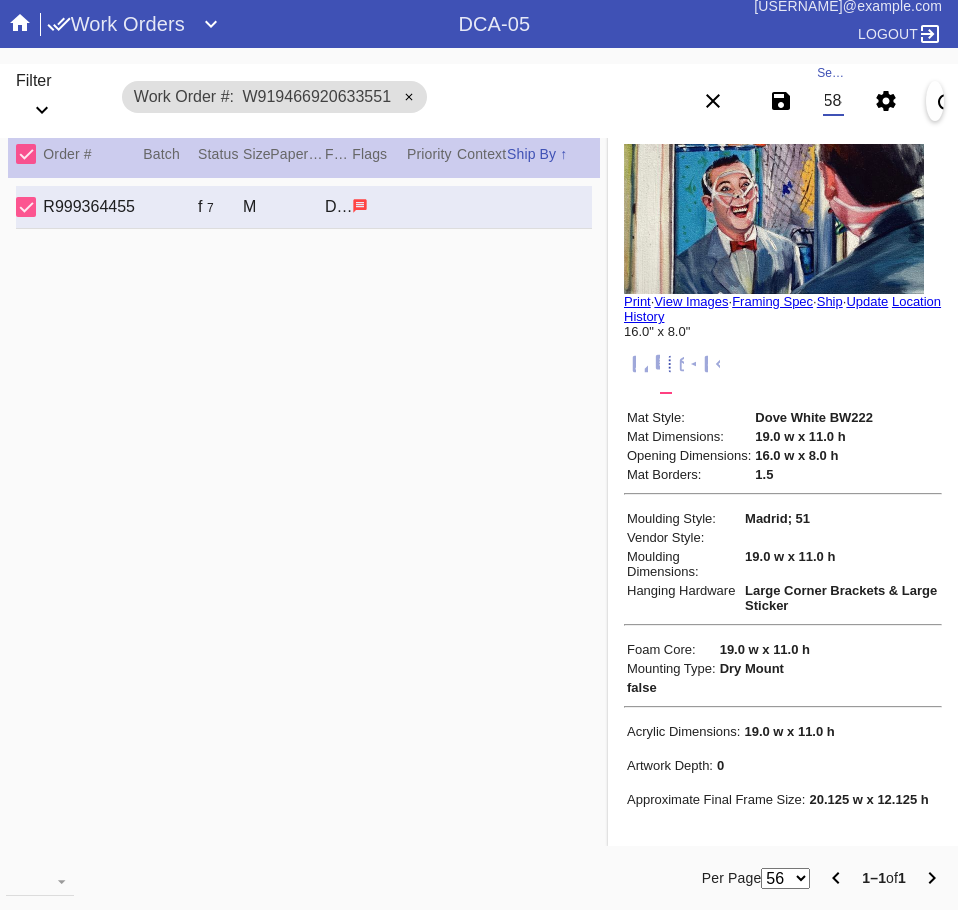 scroll, scrollTop: 0, scrollLeft: 132, axis: horizontal 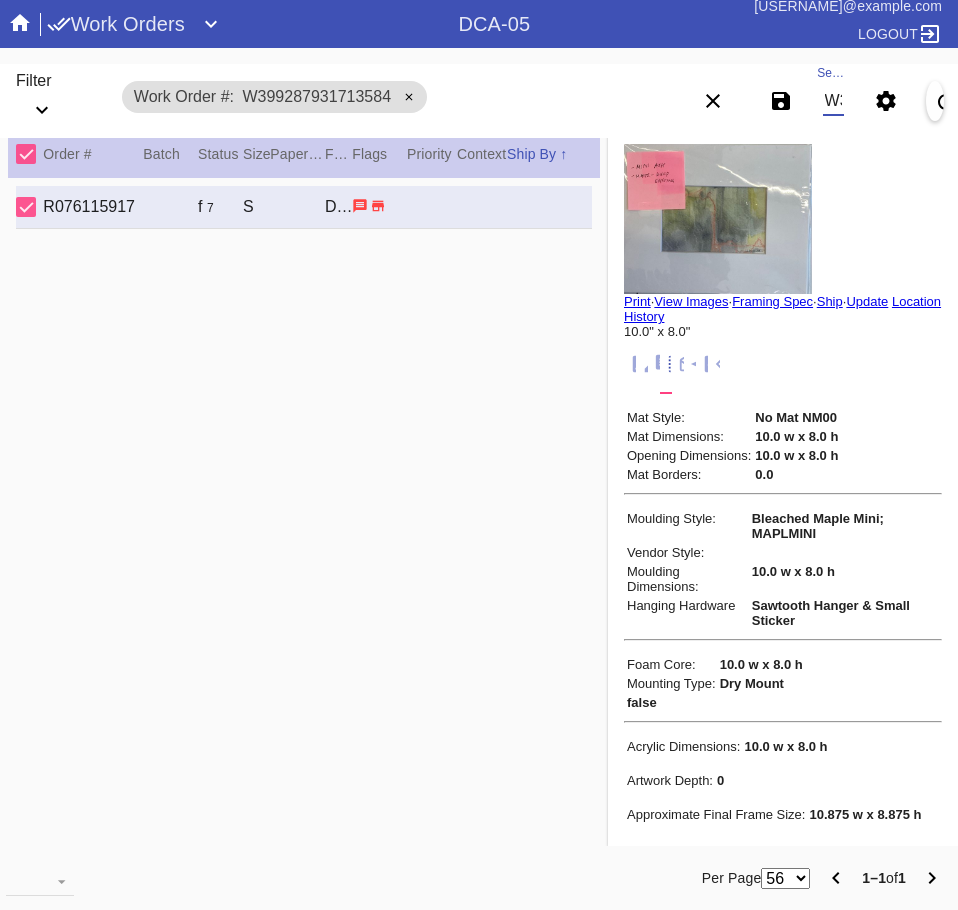click on "W399287931713584" at bounding box center [833, 101] 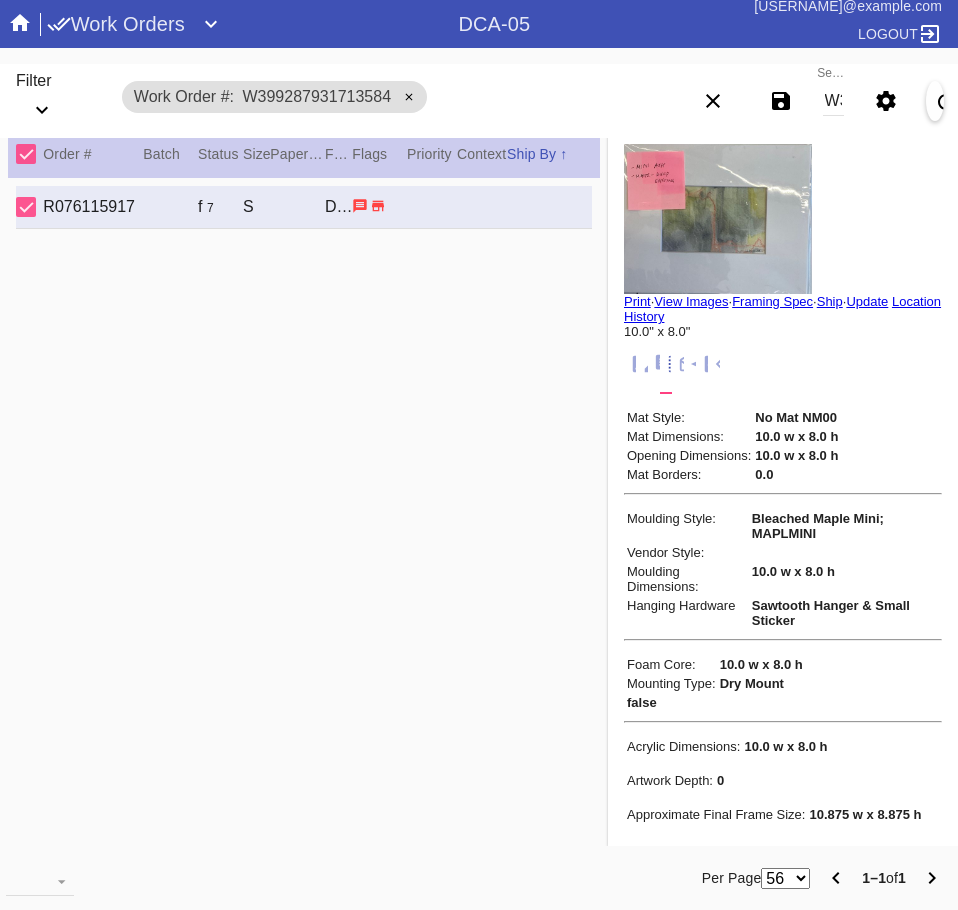 click on "W399287931713584" at bounding box center (833, 101) 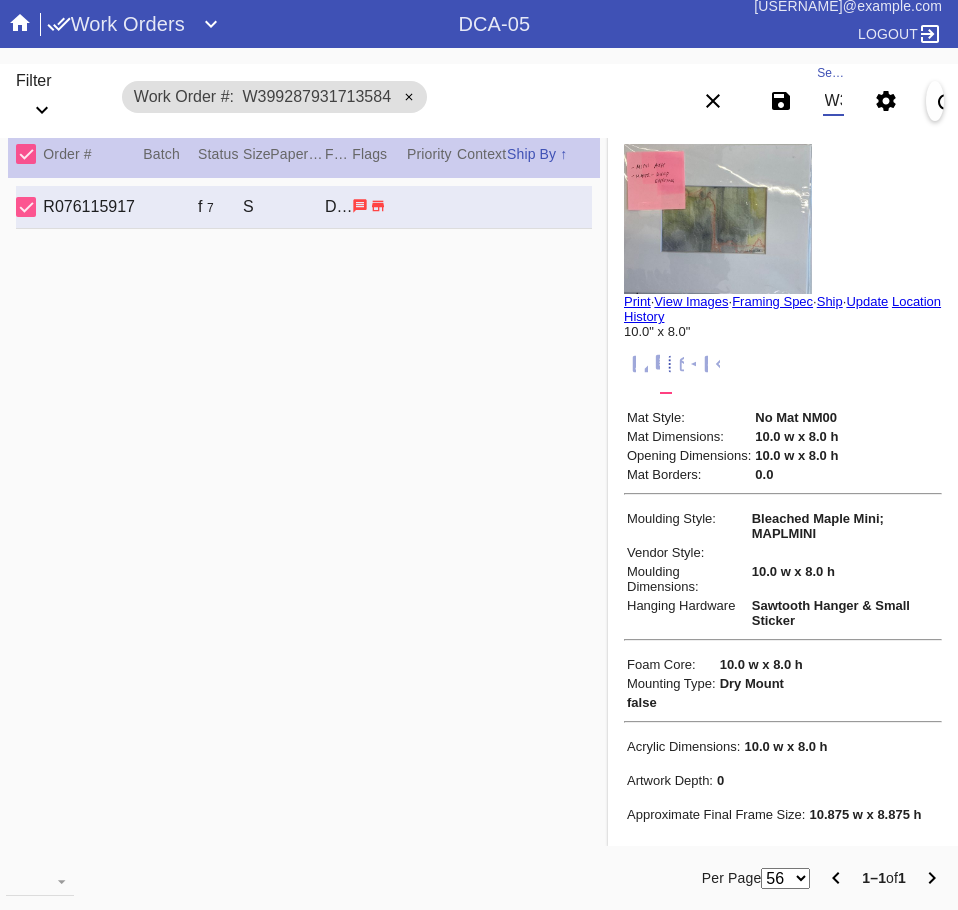 click on "W399287931713584" at bounding box center [833, 101] 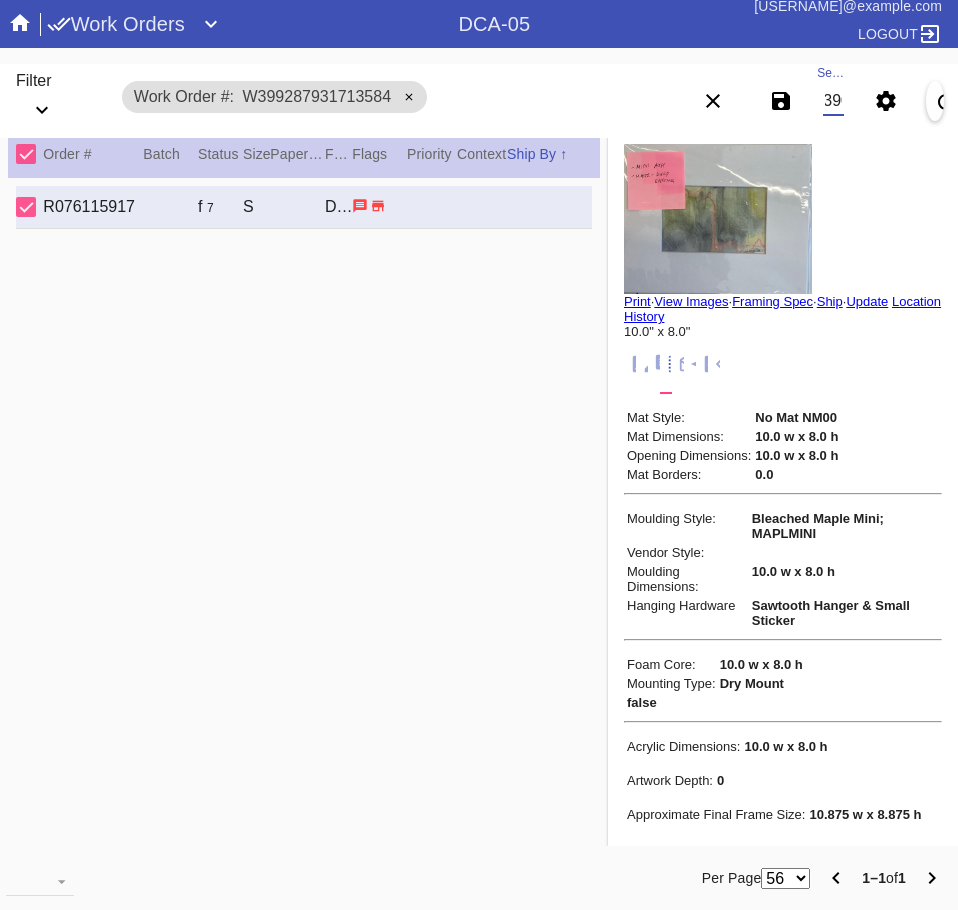 scroll, scrollTop: 0, scrollLeft: 132, axis: horizontal 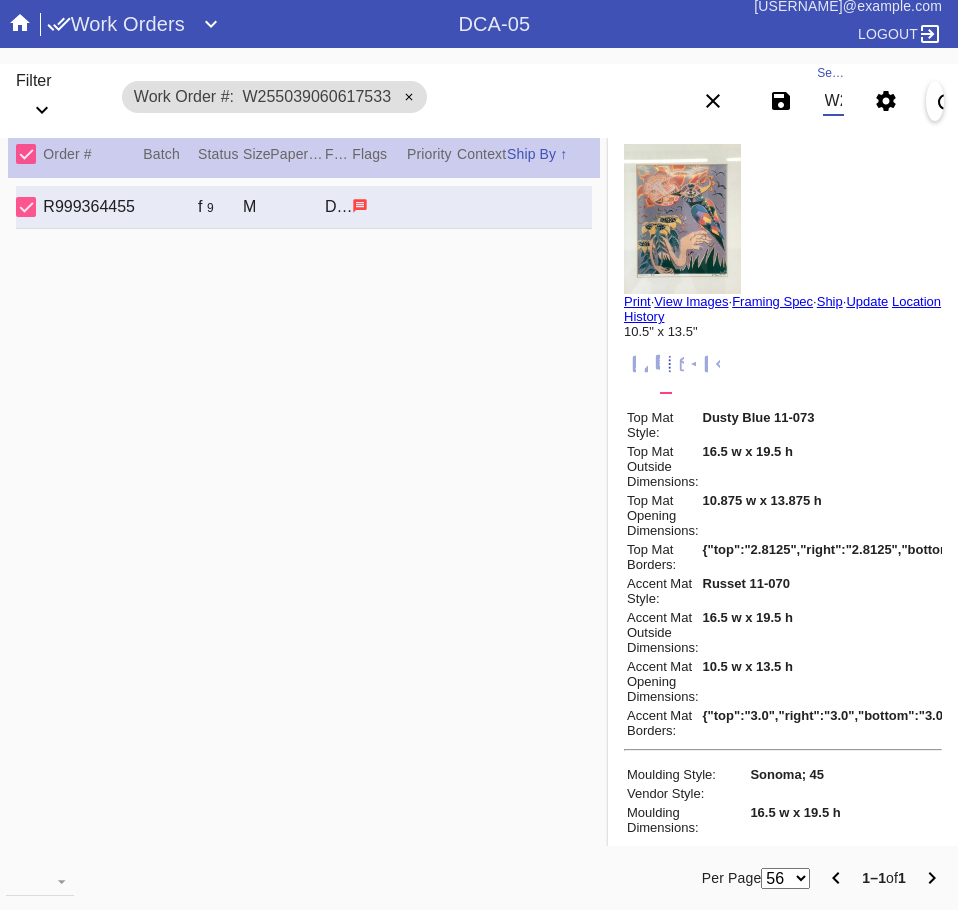 click on "W255039060617533" at bounding box center (833, 101) 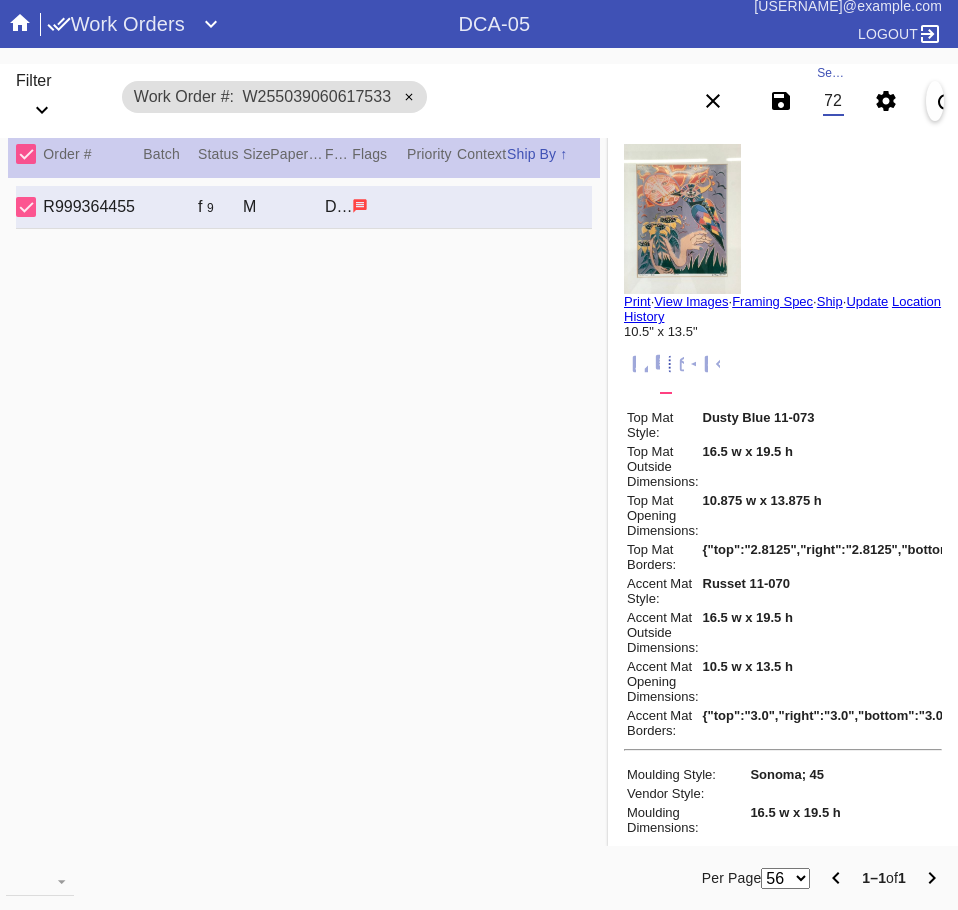 scroll, scrollTop: 0, scrollLeft: 132, axis: horizontal 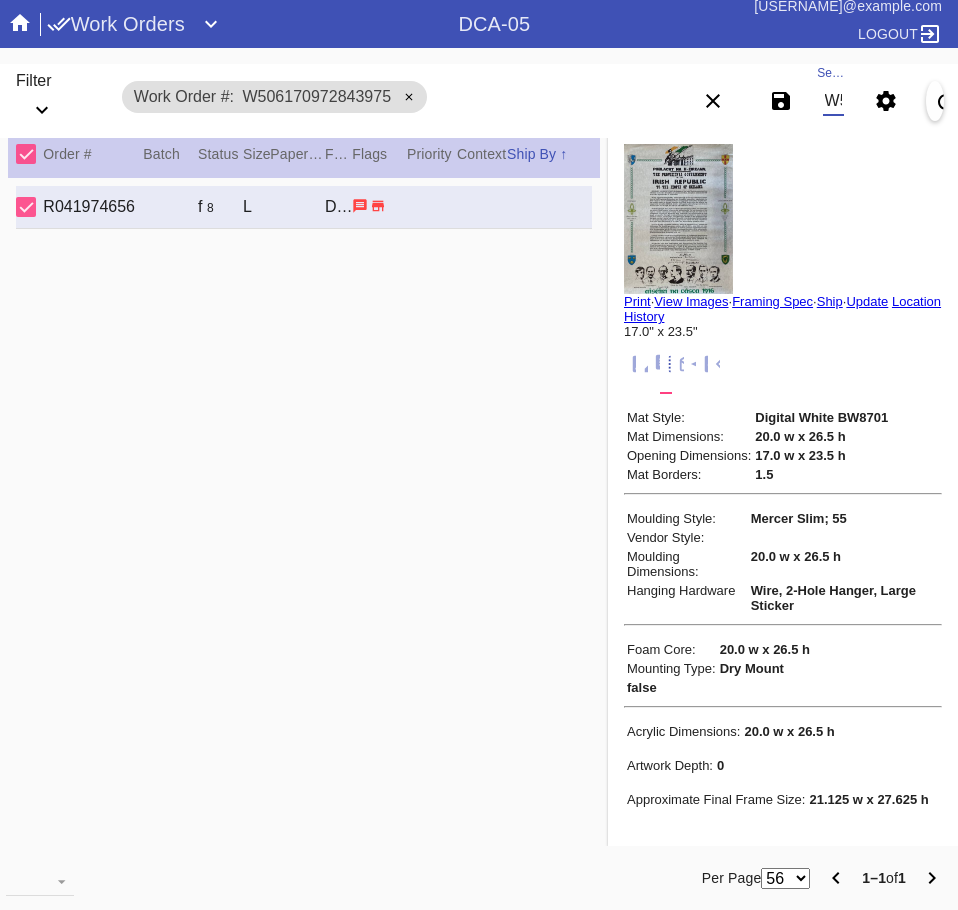 click on "W506170972843975" at bounding box center (833, 101) 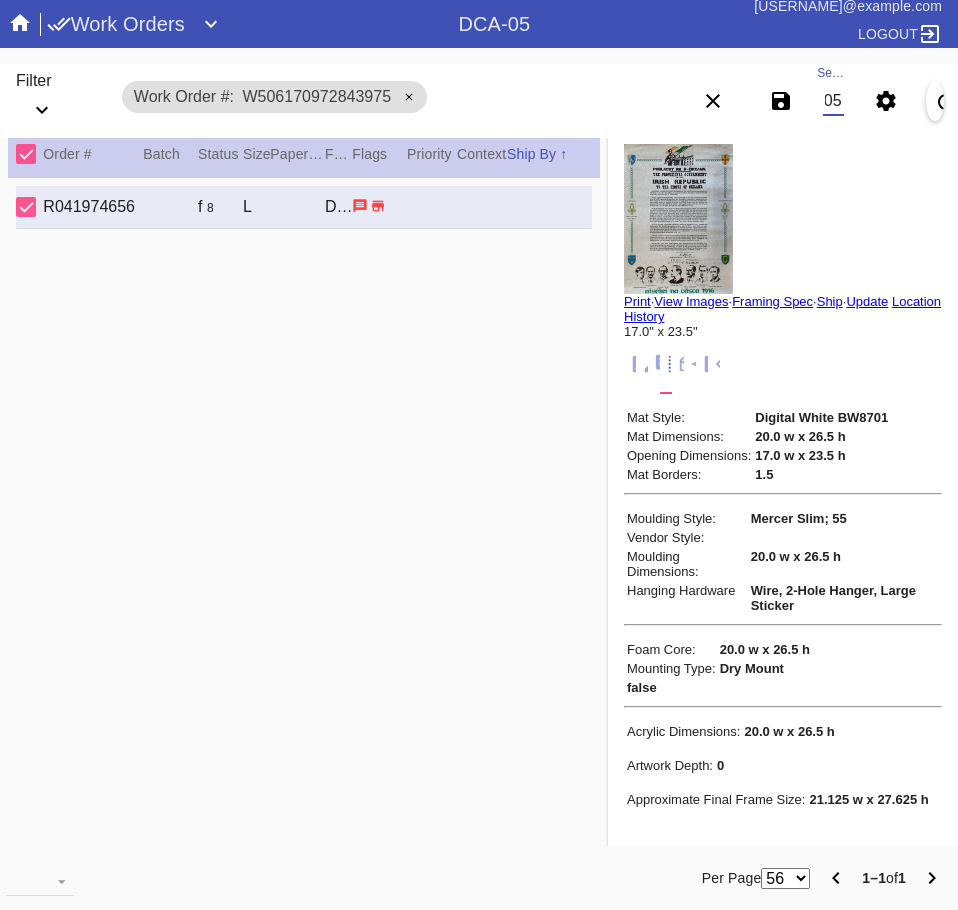 scroll, scrollTop: 0, scrollLeft: 132, axis: horizontal 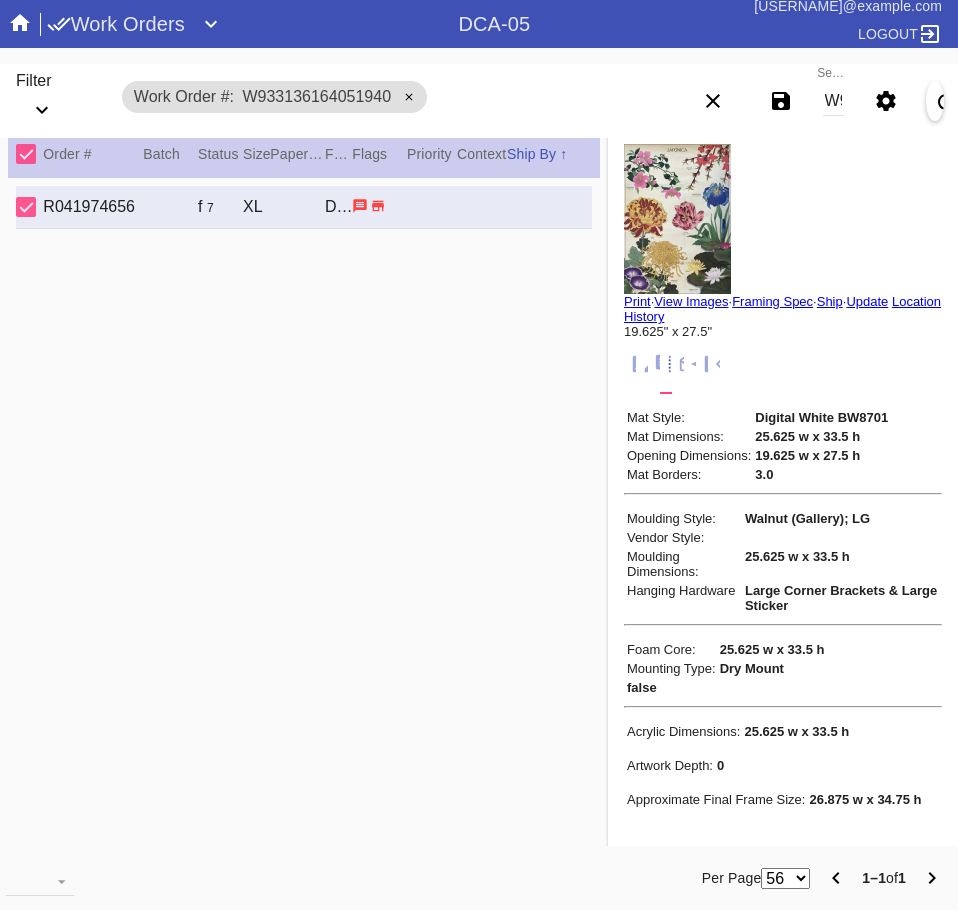 click on "W933136164051940" at bounding box center (833, 101) 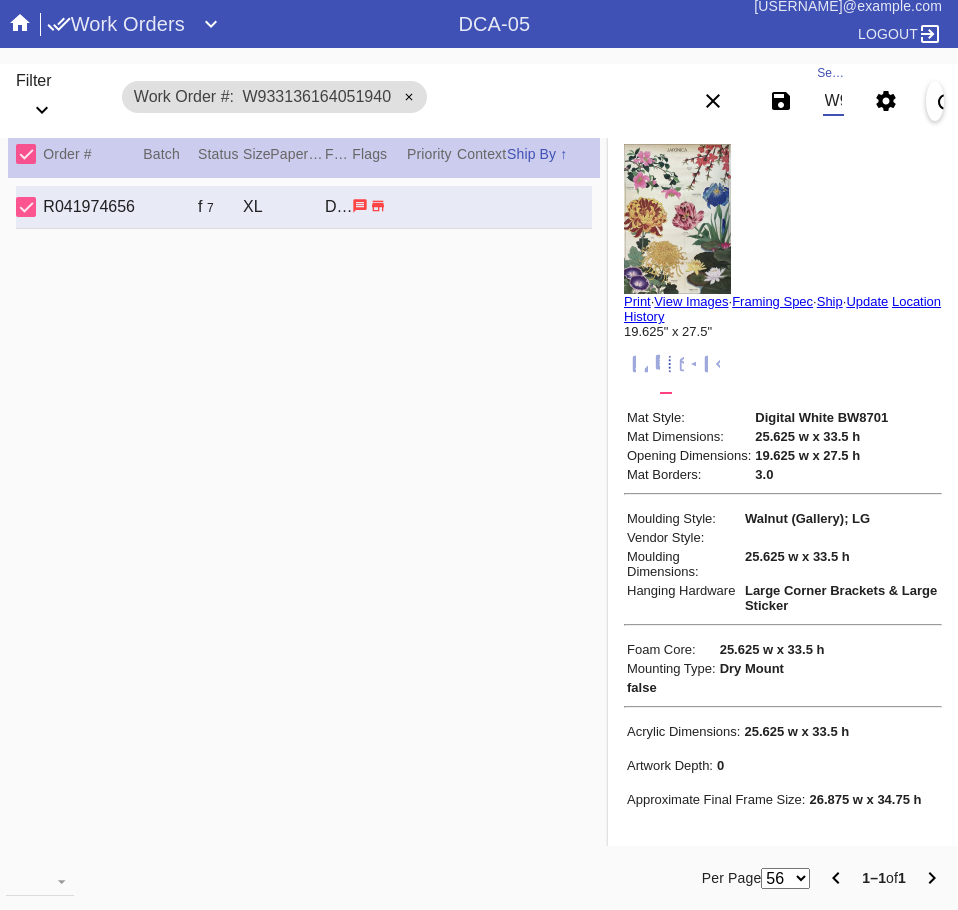 click on "W933136164051940" at bounding box center [833, 101] 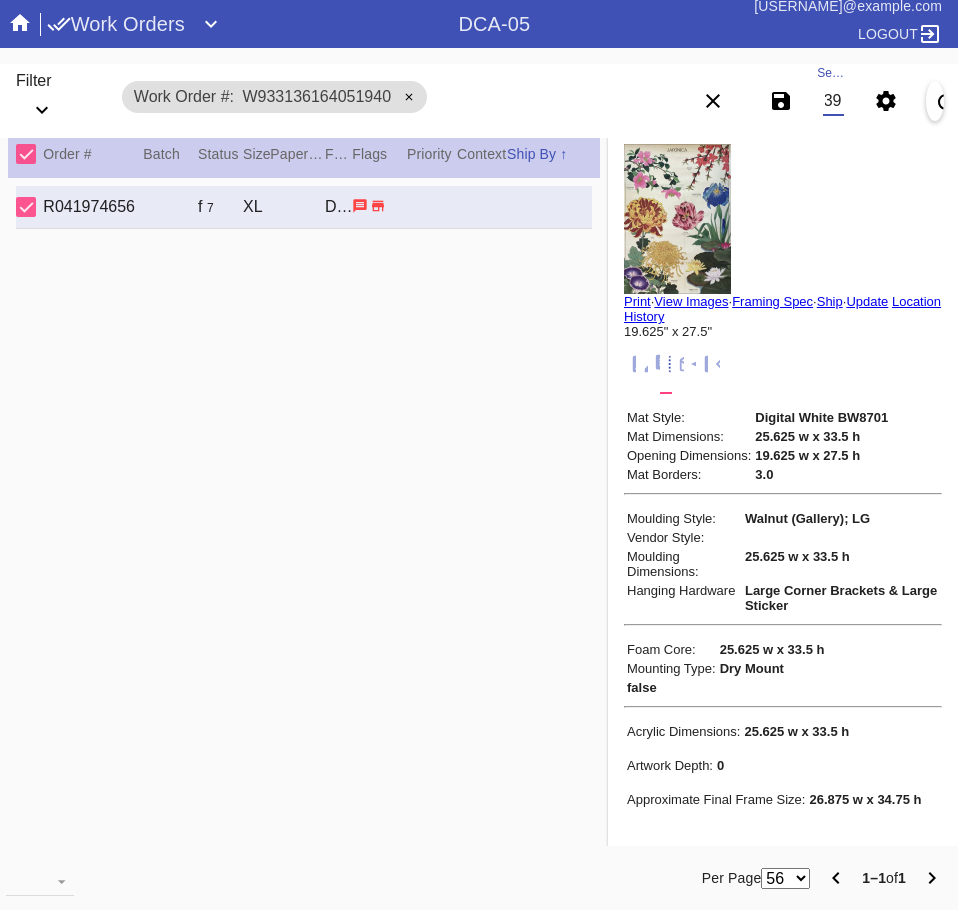 type on "W538854153139137" 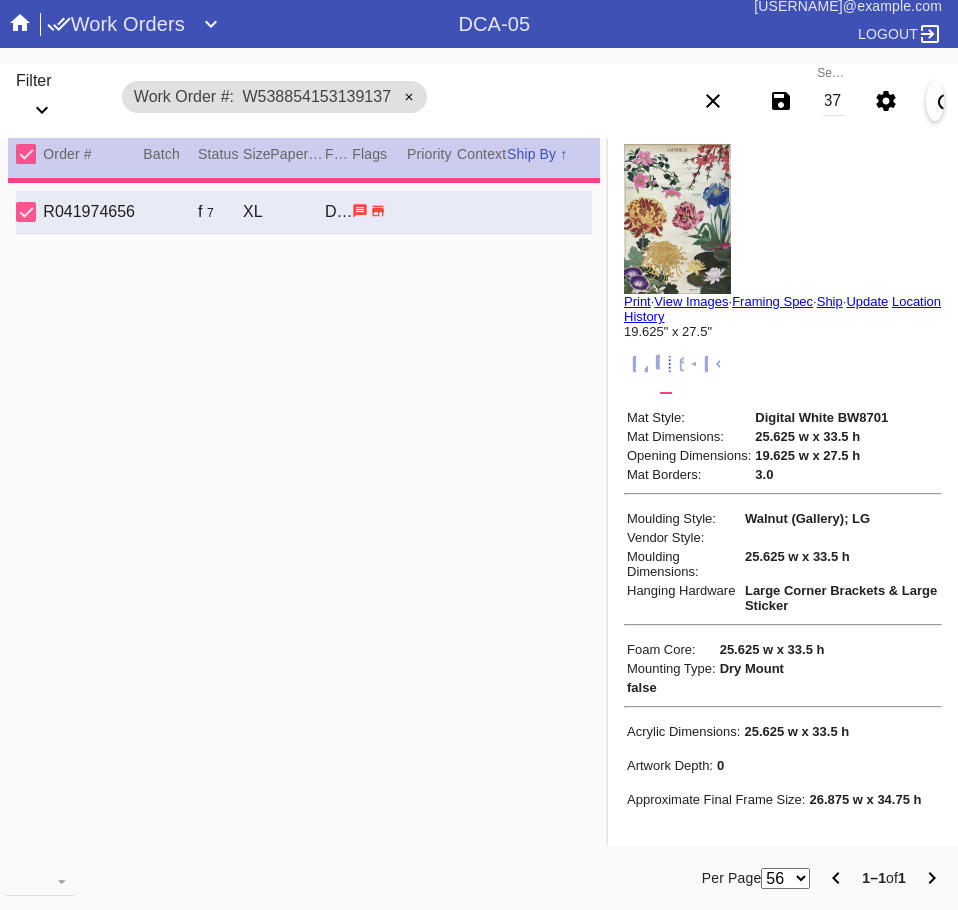 scroll, scrollTop: 0, scrollLeft: 0, axis: both 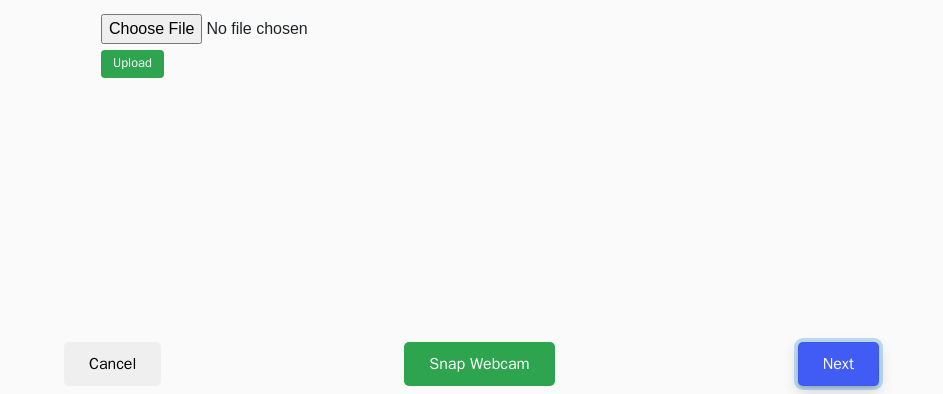 click on "Next" at bounding box center (838, 364) 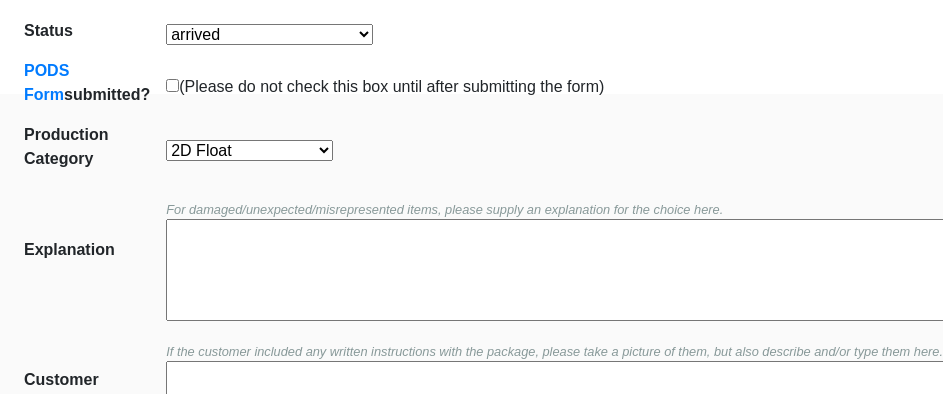 scroll, scrollTop: 452, scrollLeft: 0, axis: vertical 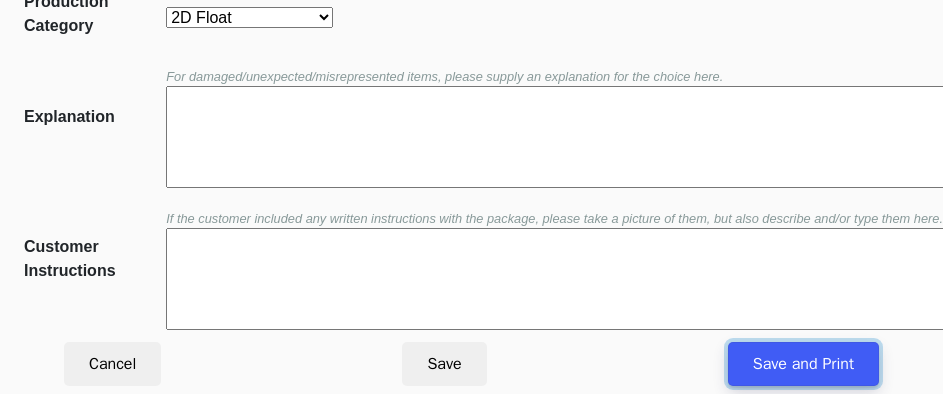 click on "Save and Print" at bounding box center [803, 364] 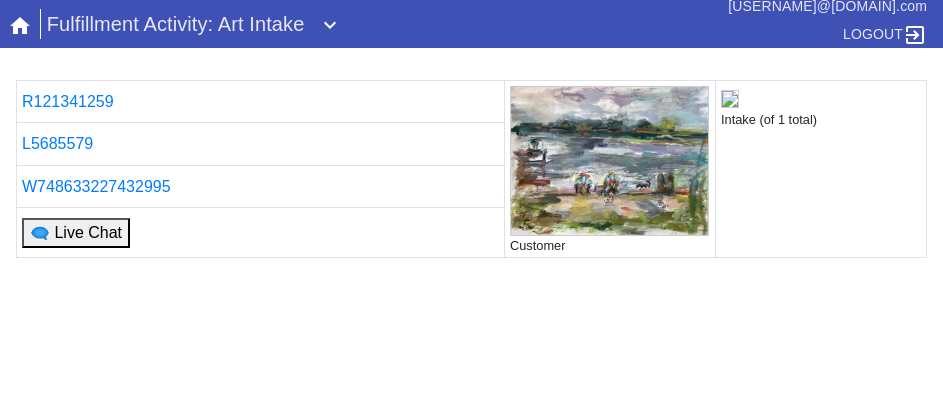 scroll, scrollTop: 0, scrollLeft: 0, axis: both 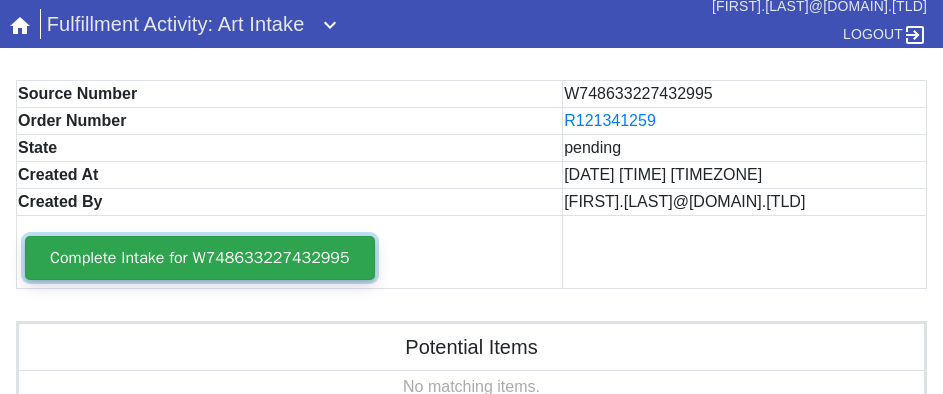click on "Complete Intake for W748633227432995" at bounding box center [200, 258] 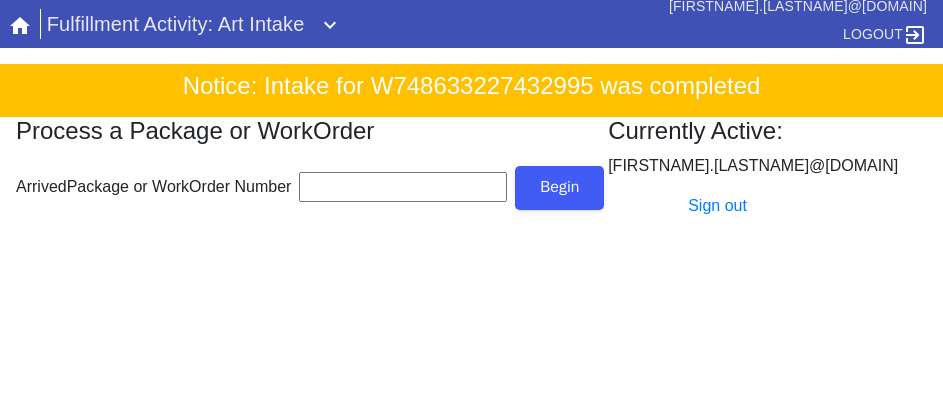 scroll, scrollTop: 0, scrollLeft: 0, axis: both 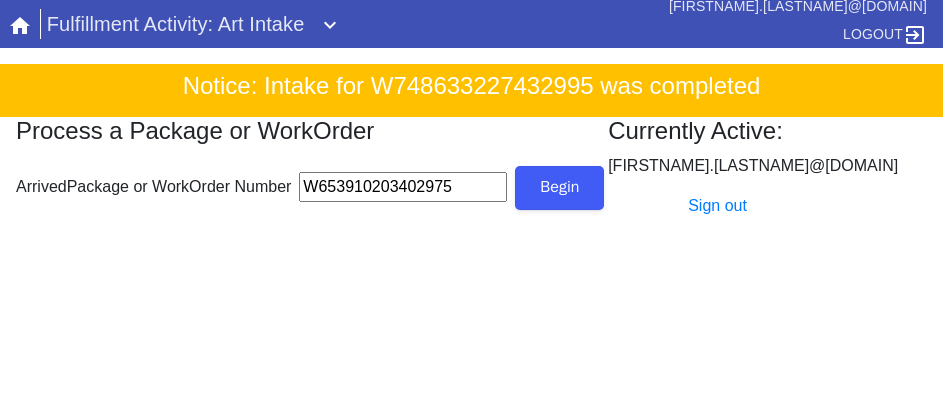type on "W653910203402975" 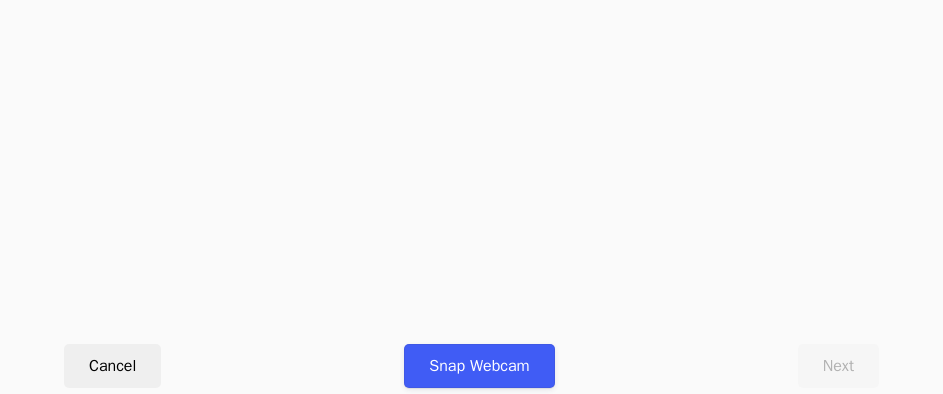 scroll, scrollTop: 912, scrollLeft: 0, axis: vertical 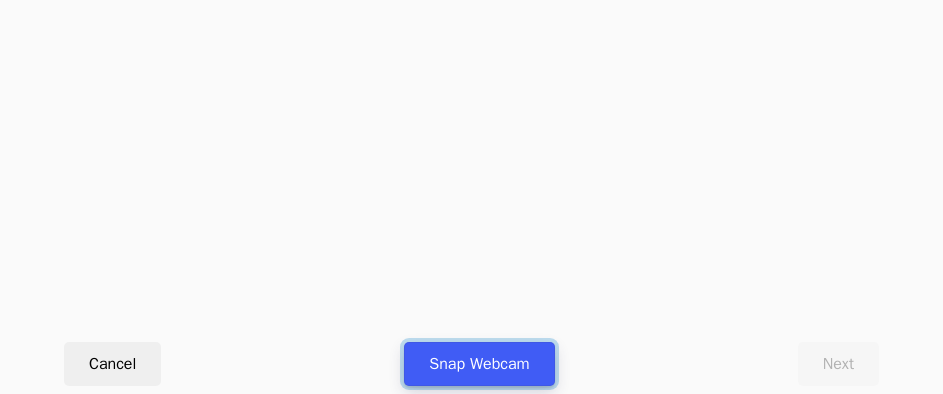 click on "Snap Webcam" at bounding box center [479, 364] 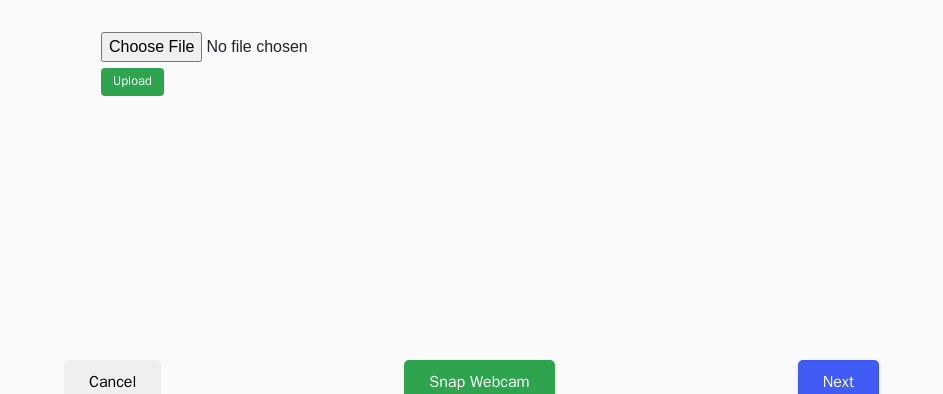 scroll, scrollTop: 912, scrollLeft: 0, axis: vertical 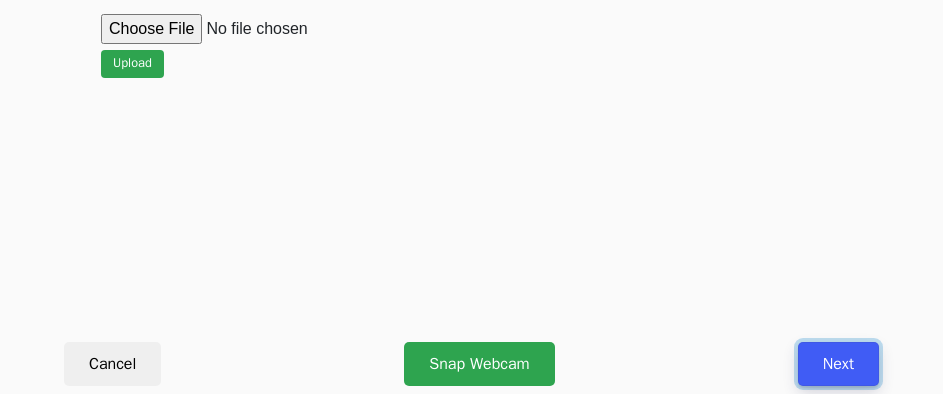 click on "Next" at bounding box center (838, 364) 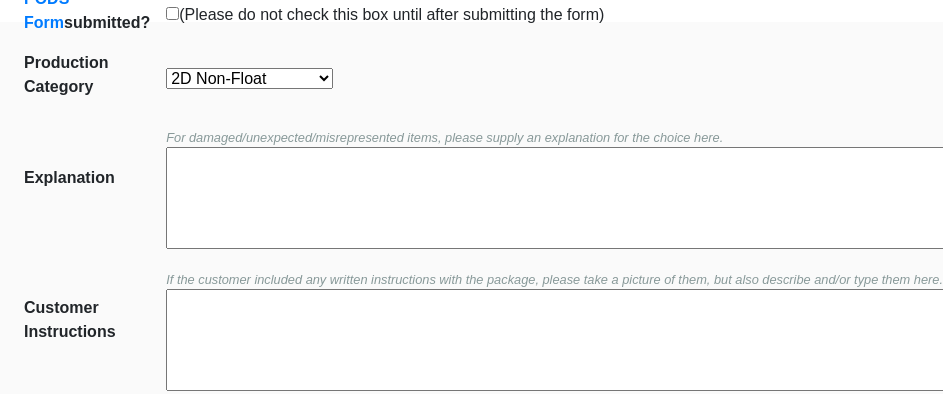 scroll, scrollTop: 452, scrollLeft: 0, axis: vertical 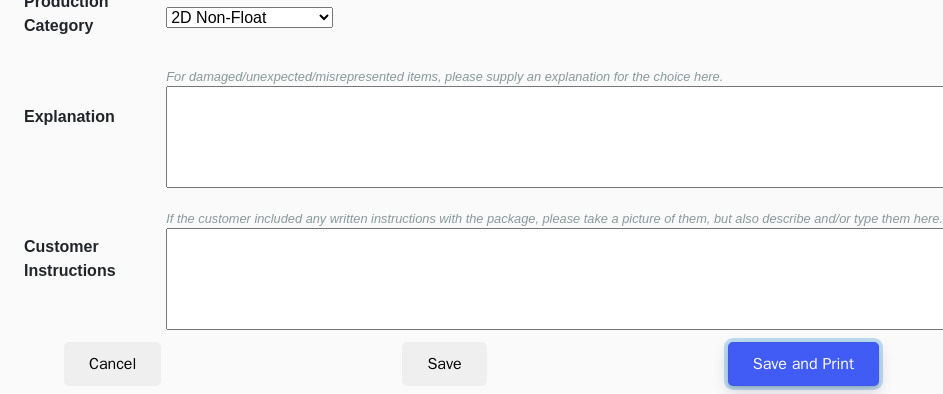 click on "Save and Print" at bounding box center [803, 364] 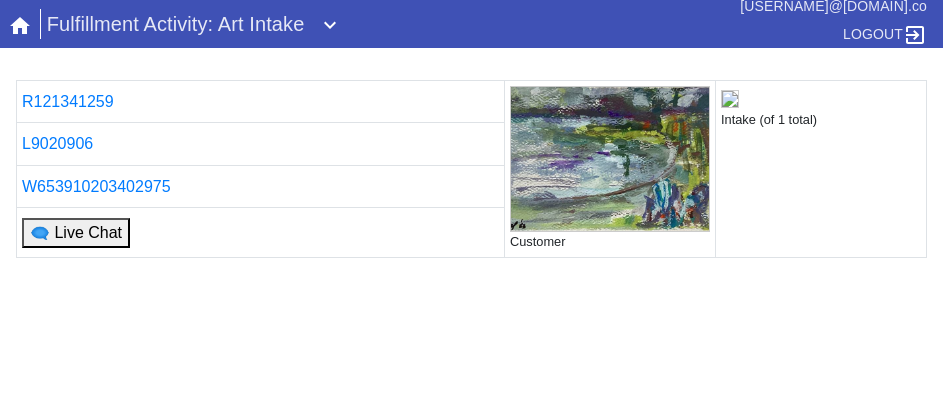 scroll, scrollTop: 0, scrollLeft: 0, axis: both 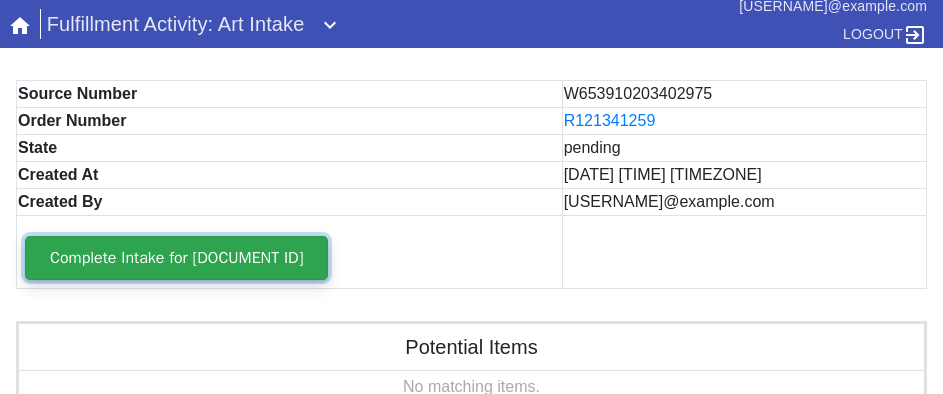 click on "Complete Intake for [DOCUMENT ID]" at bounding box center [176, 258] 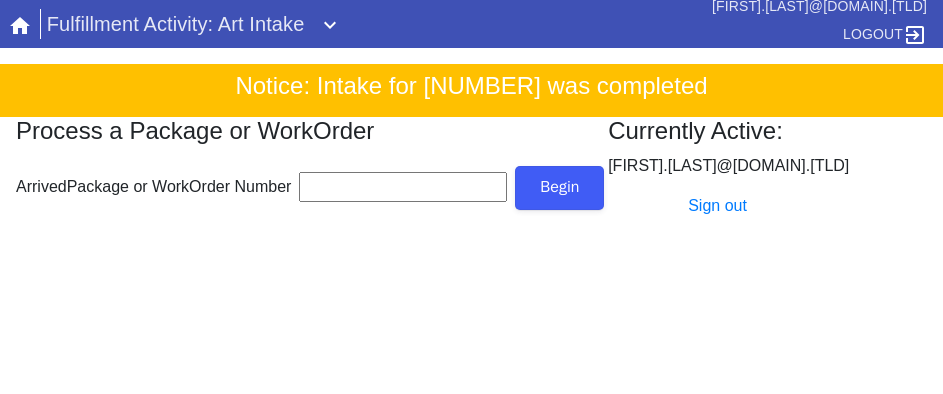 scroll, scrollTop: 0, scrollLeft: 0, axis: both 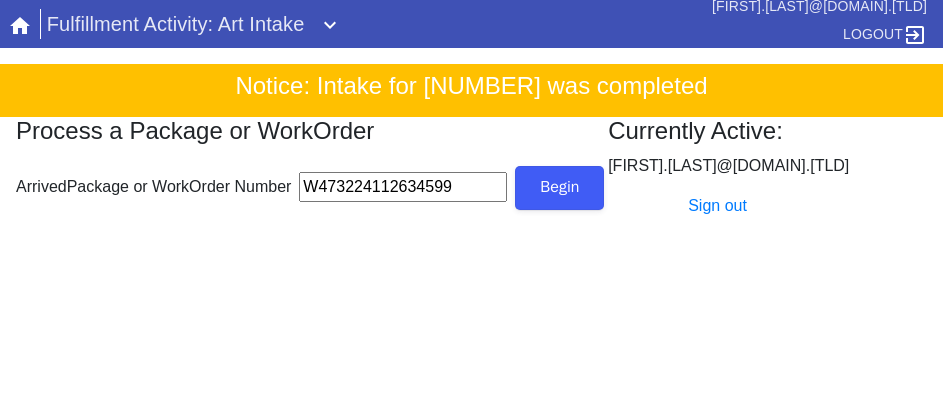 type on "W473224112634599" 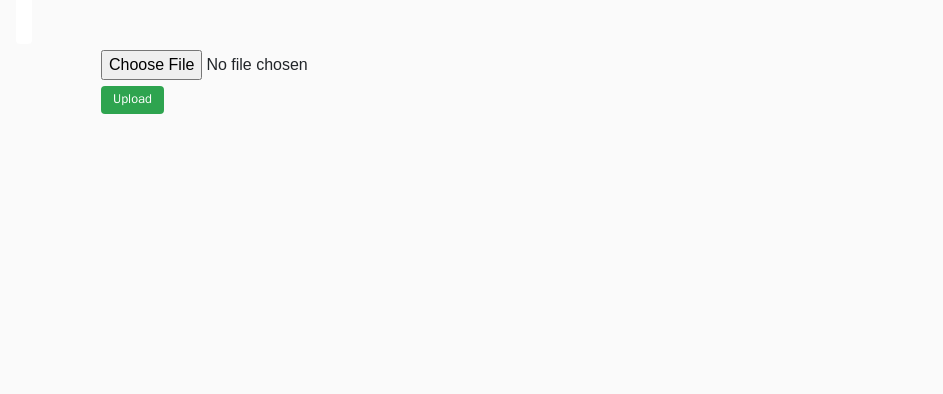 scroll, scrollTop: 912, scrollLeft: 0, axis: vertical 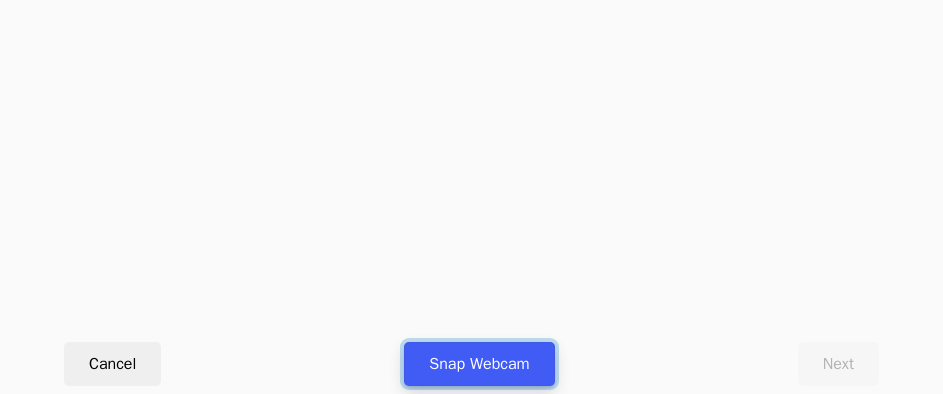 click on "Snap Webcam" at bounding box center (479, 364) 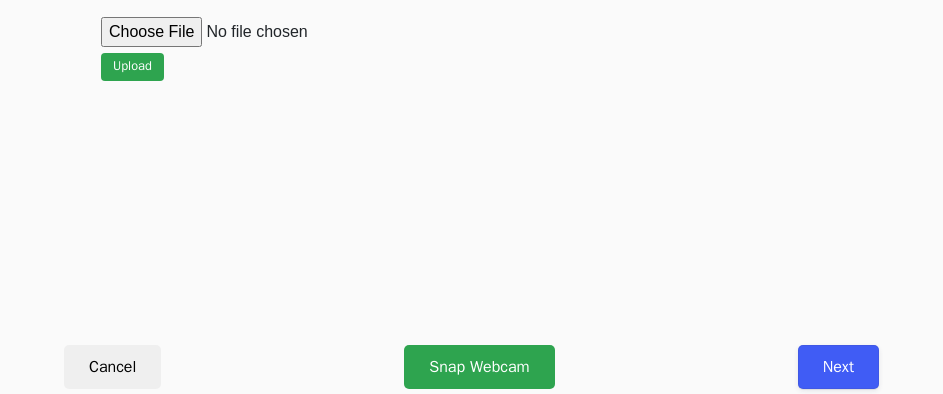 scroll, scrollTop: 912, scrollLeft: 0, axis: vertical 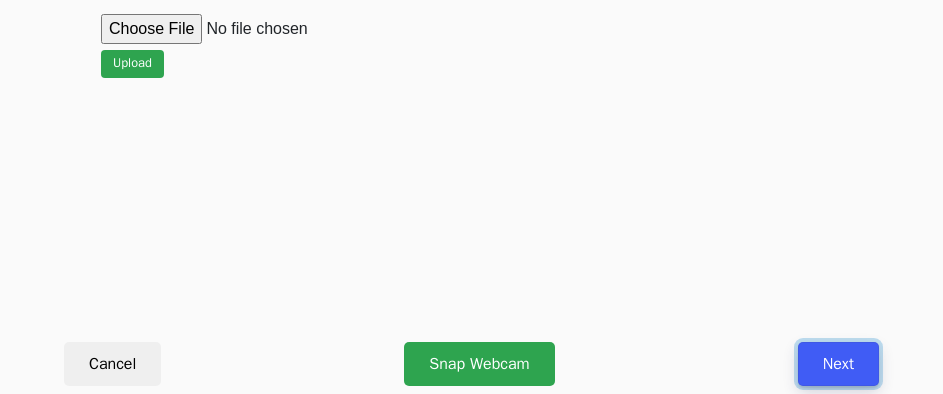 click on "Next" at bounding box center (838, 364) 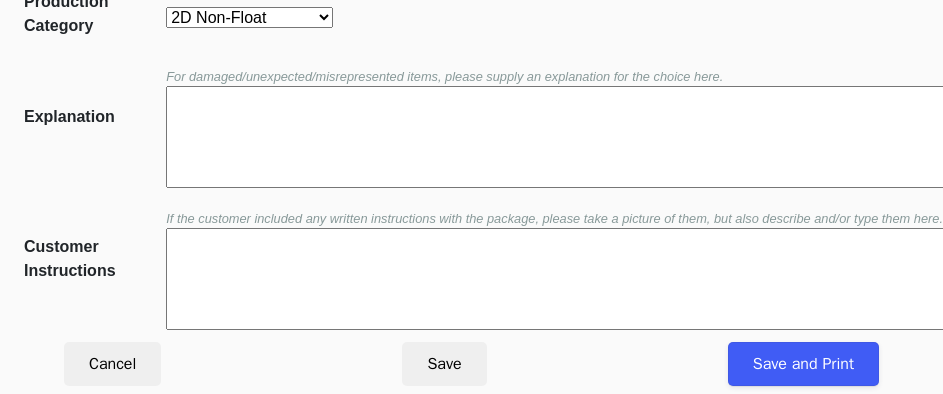 scroll, scrollTop: 452, scrollLeft: 0, axis: vertical 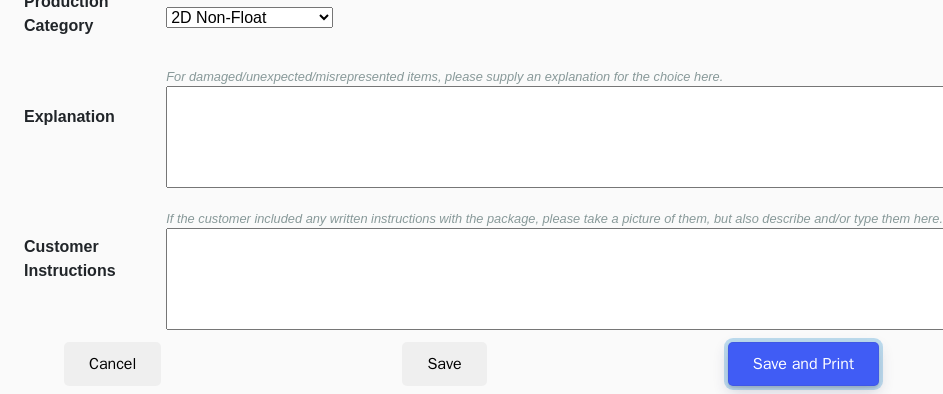 click on "Save and Print" at bounding box center (803, 364) 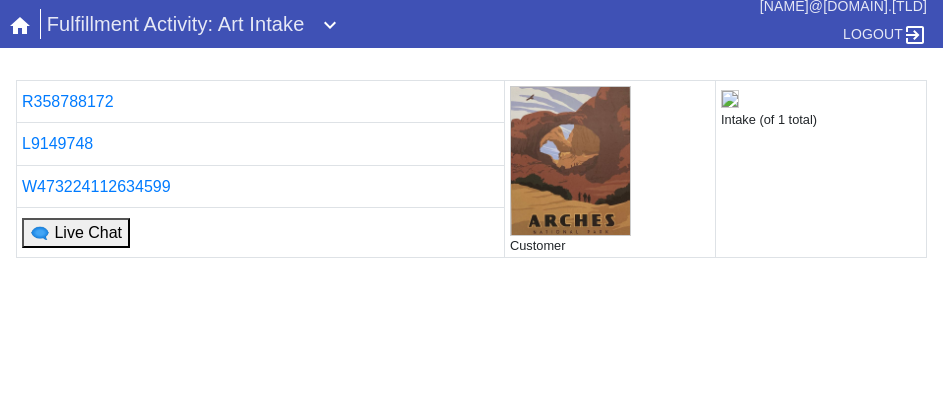 scroll, scrollTop: 0, scrollLeft: 0, axis: both 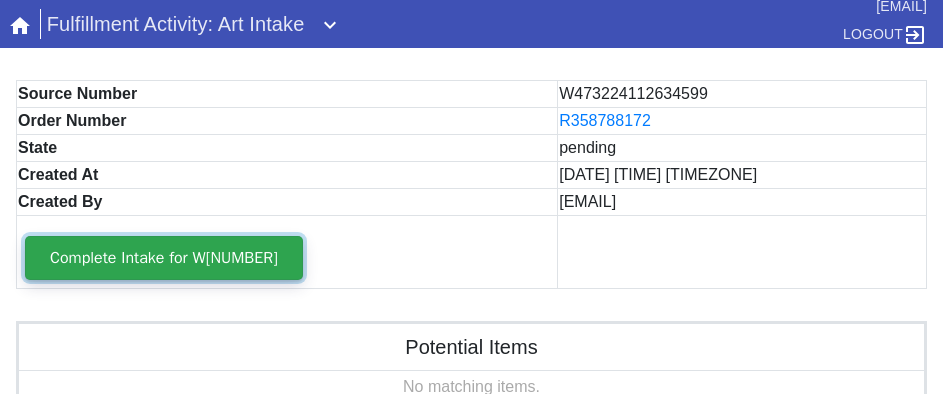 click on "Complete Intake for W473224112634599" at bounding box center (164, 258) 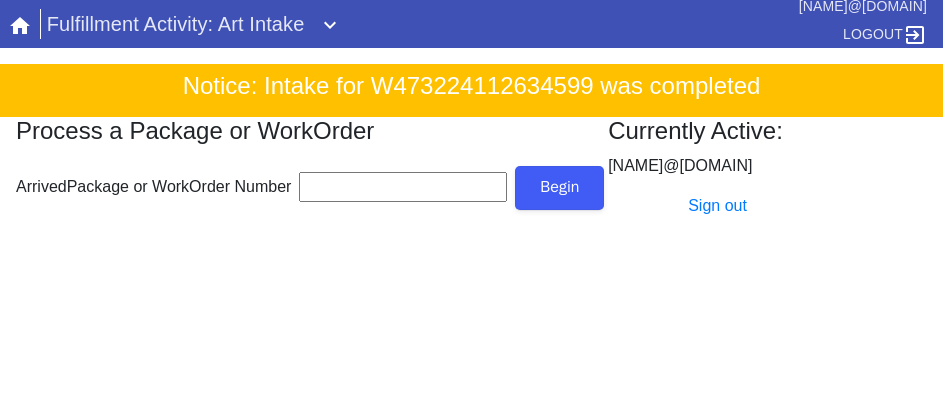 scroll, scrollTop: 0, scrollLeft: 0, axis: both 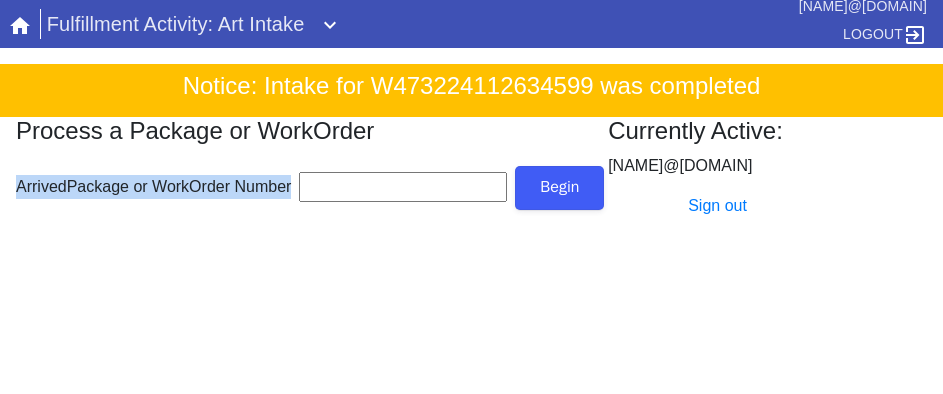 click on "ArrivedPackage or WorkOrder Number" at bounding box center [403, 187] 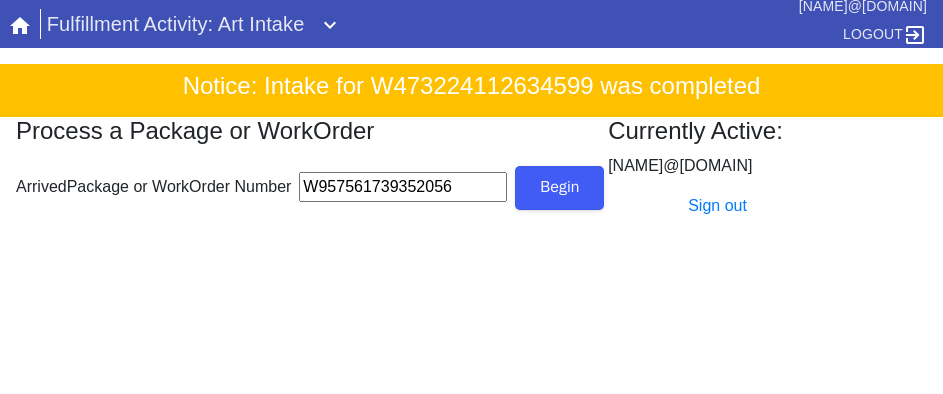 type on "W957561739352056" 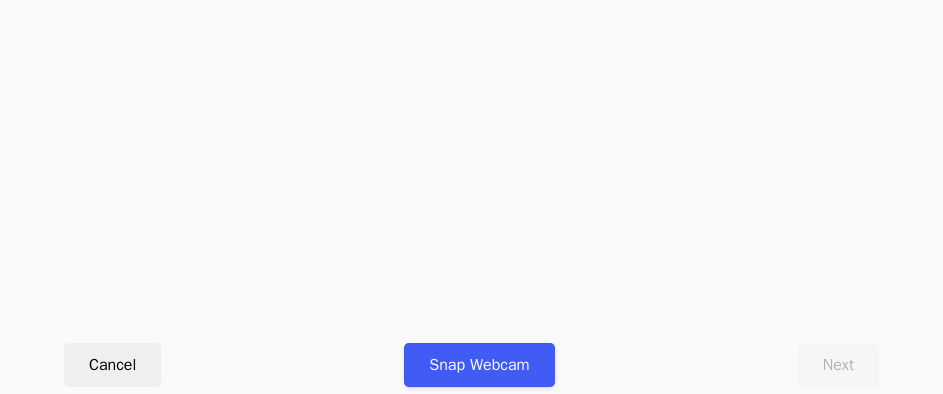 scroll, scrollTop: 912, scrollLeft: 0, axis: vertical 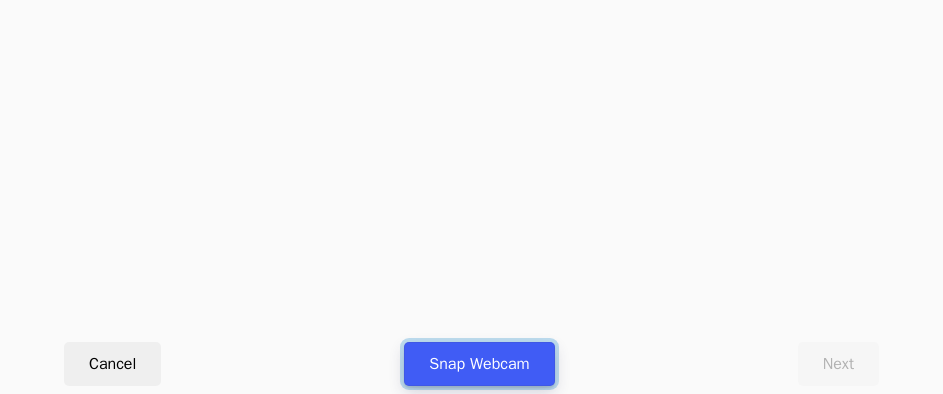click on "Snap Webcam" at bounding box center (479, 364) 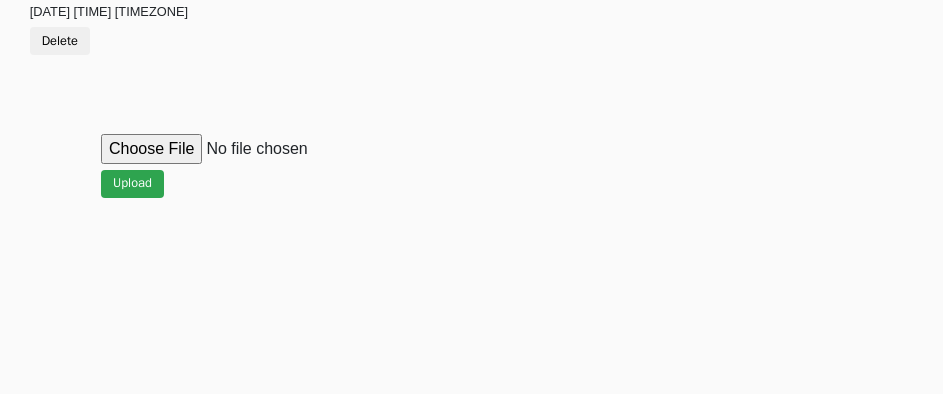 scroll, scrollTop: 912, scrollLeft: 0, axis: vertical 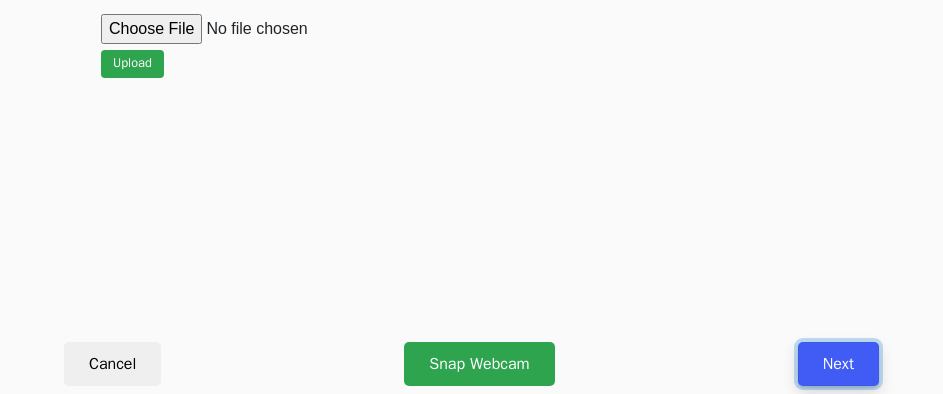 click on "Next" at bounding box center [838, 364] 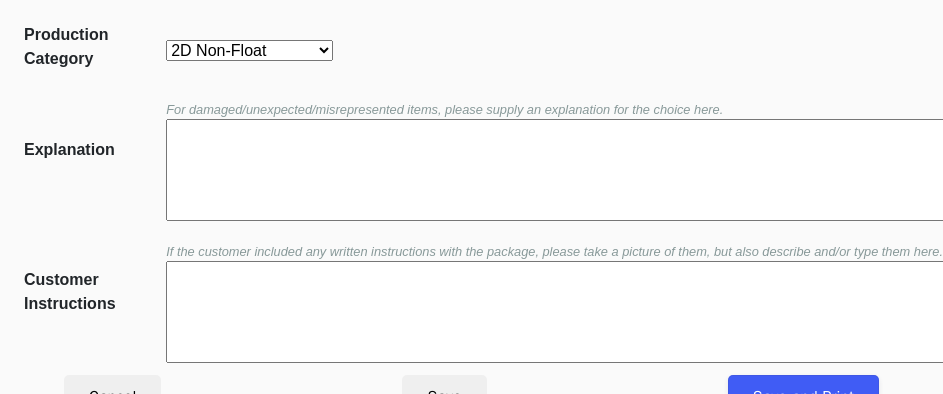 scroll, scrollTop: 452, scrollLeft: 0, axis: vertical 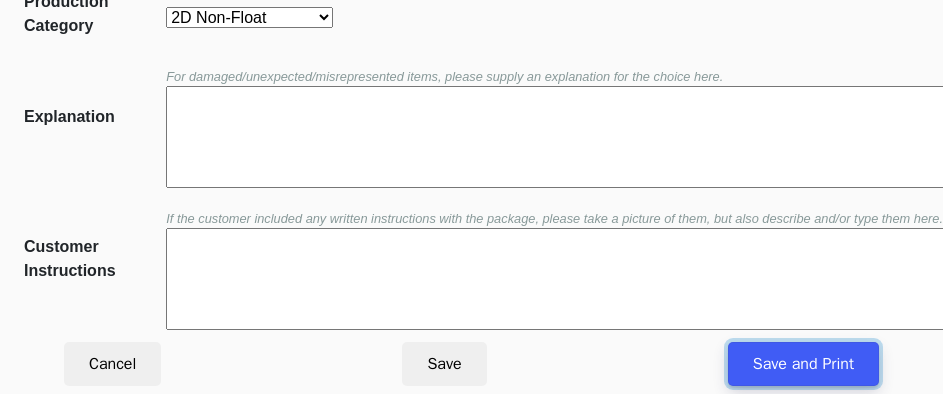 click on "Save and Print" at bounding box center [803, 364] 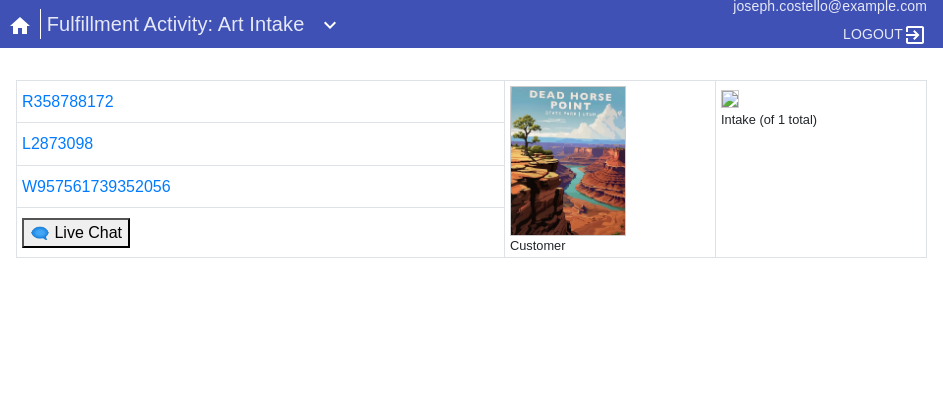scroll, scrollTop: 0, scrollLeft: 0, axis: both 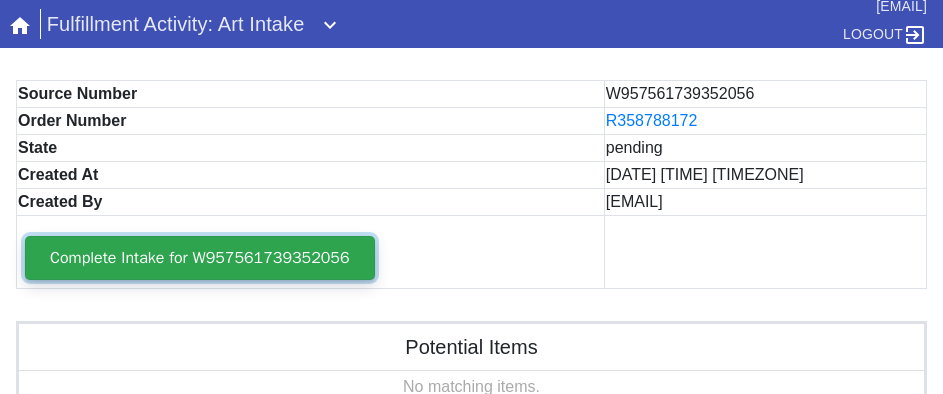 click on "Complete Intake for W957561739352056" at bounding box center (200, 258) 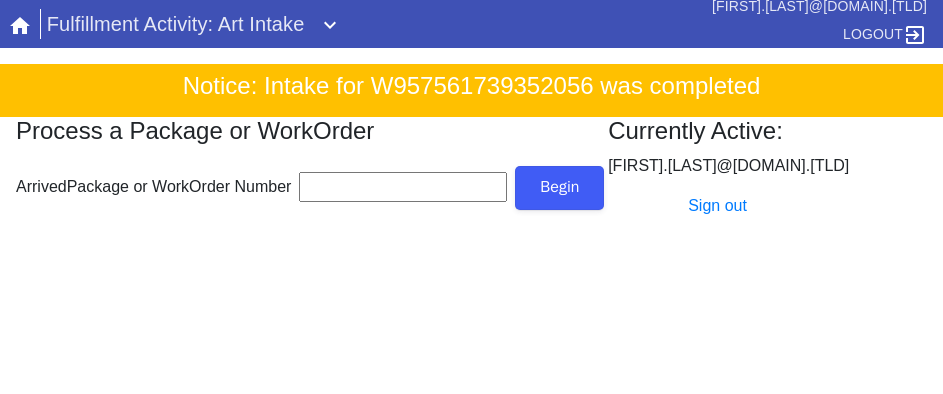 scroll, scrollTop: 0, scrollLeft: 0, axis: both 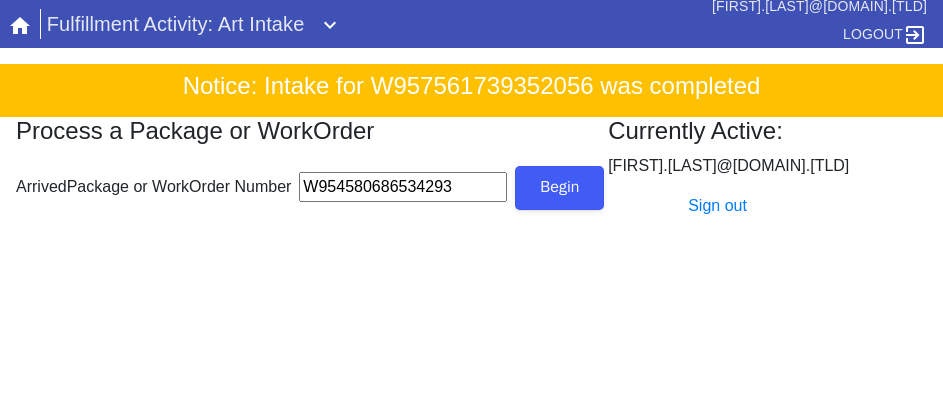 type on "W954580686534293" 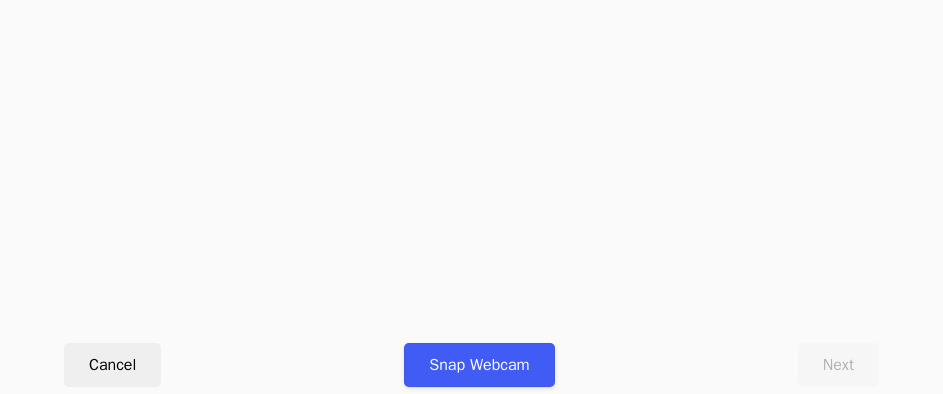 scroll, scrollTop: 912, scrollLeft: 0, axis: vertical 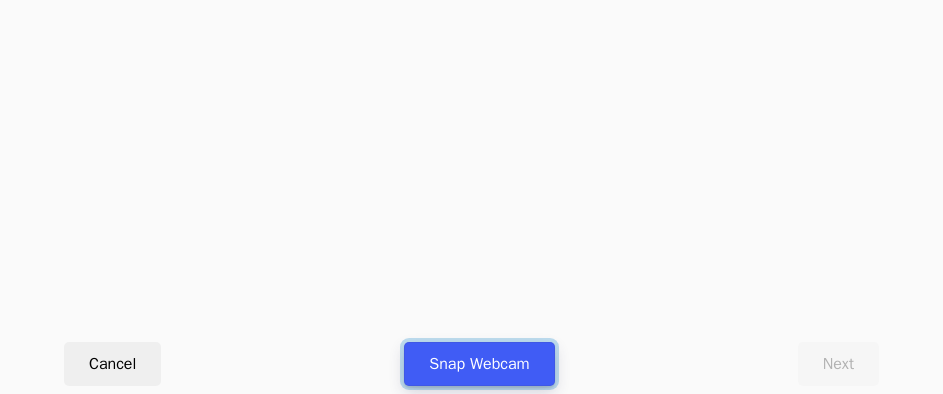 click on "Snap Webcam" at bounding box center [479, 364] 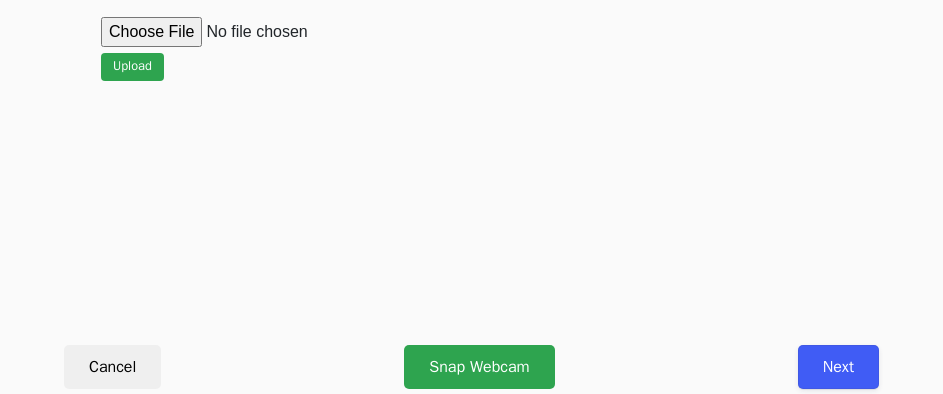 scroll, scrollTop: 912, scrollLeft: 0, axis: vertical 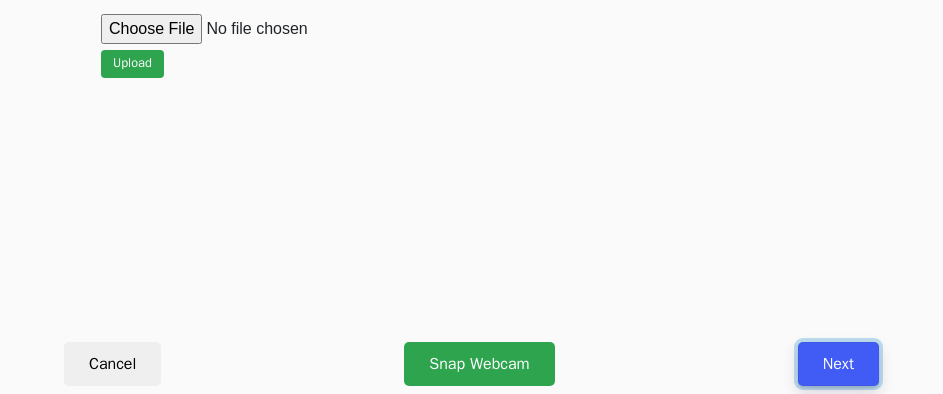 click on "Next" at bounding box center [838, 364] 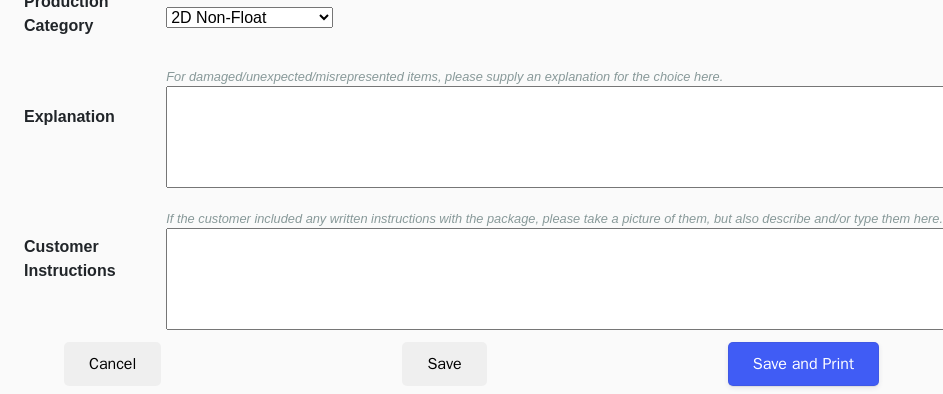 scroll, scrollTop: 452, scrollLeft: 0, axis: vertical 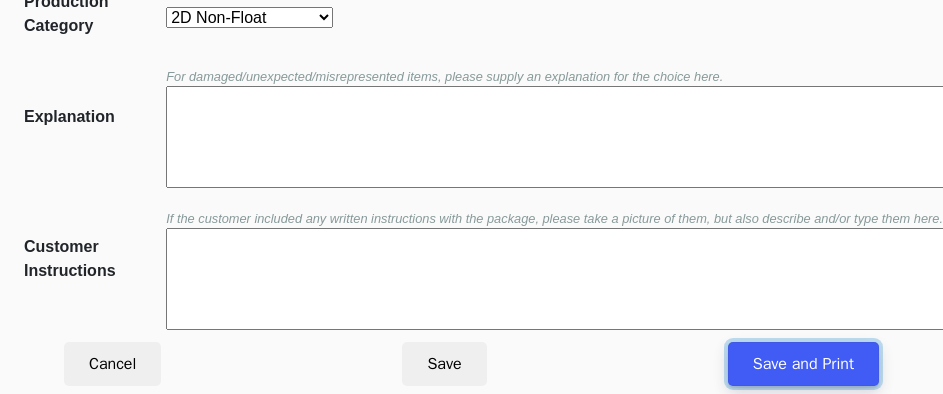 click on "Save and Print" at bounding box center [803, 364] 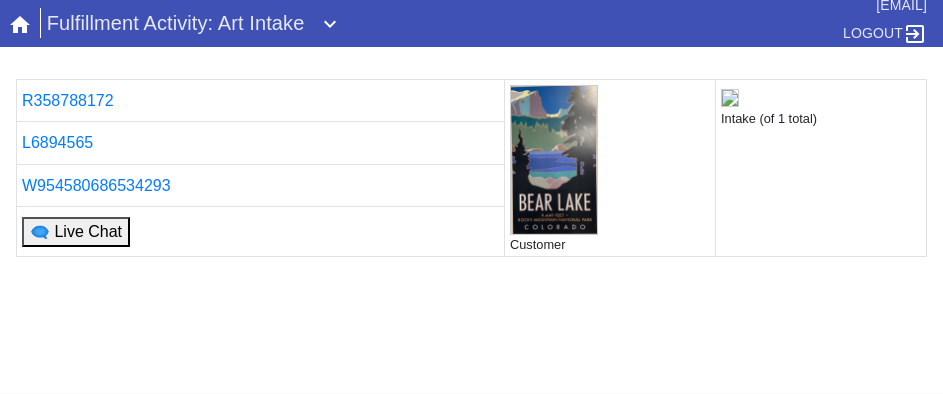 scroll, scrollTop: 0, scrollLeft: 0, axis: both 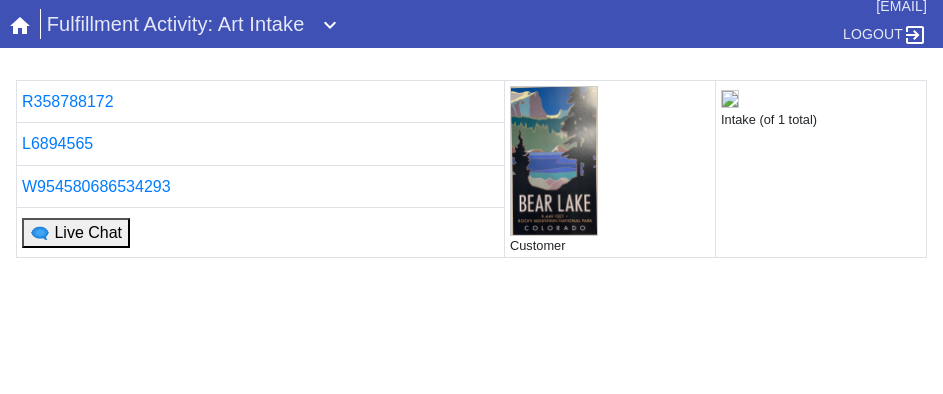 click on "[NUMBER] Customer Intake (of 1 total) [NUMBER] [NUMBER] 🗨 Live Chat Printing... If you are not returned to the Intake tool after printing is complete, please click  here ." at bounding box center [471, 319] 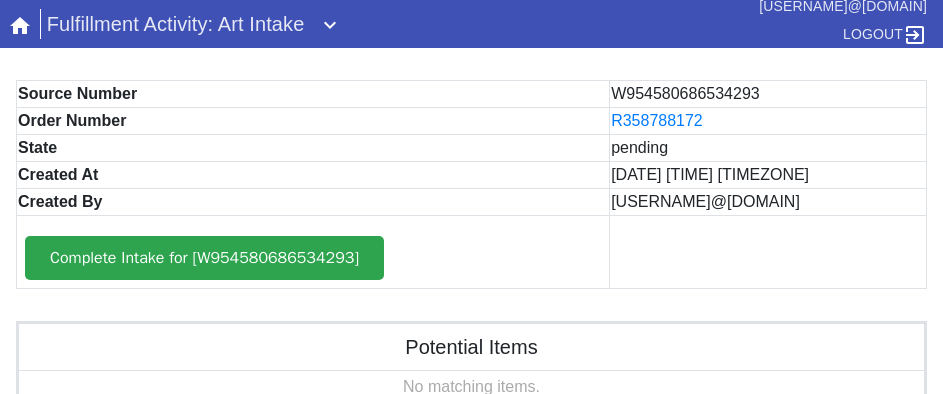 scroll, scrollTop: 0, scrollLeft: 0, axis: both 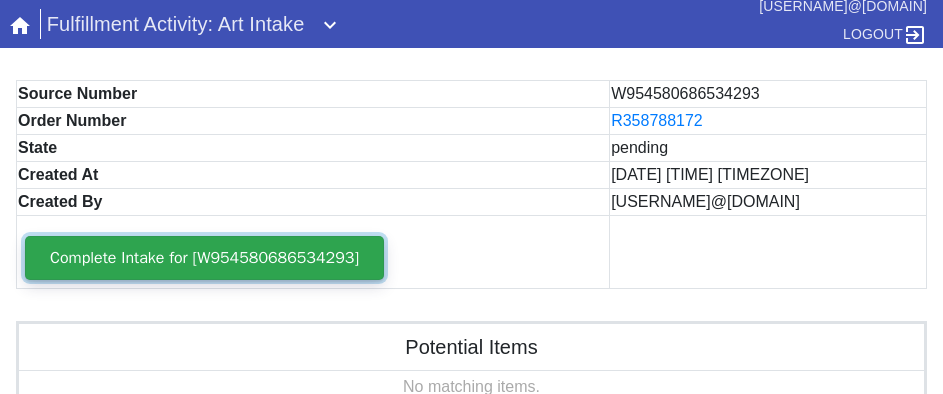 click on "Complete Intake for [W954580686534293]" at bounding box center [204, 258] 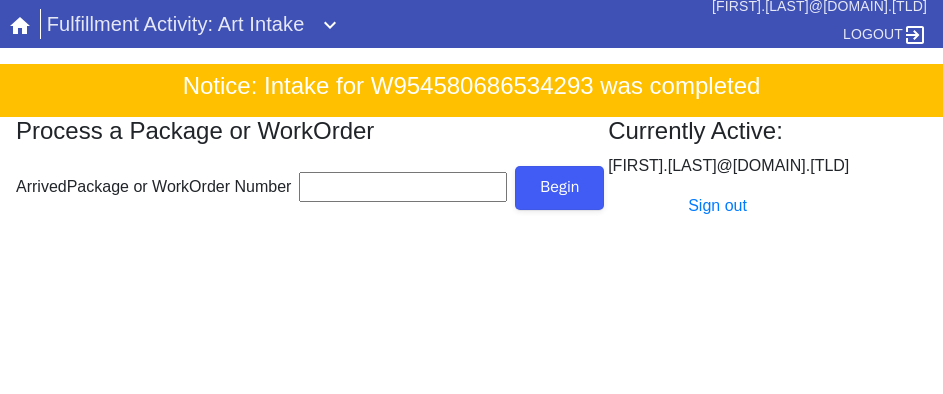 scroll, scrollTop: 0, scrollLeft: 0, axis: both 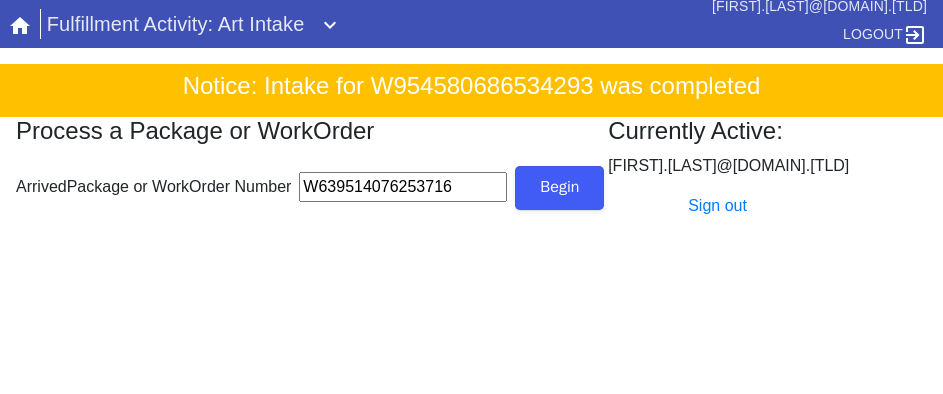 type on "W639514076253716" 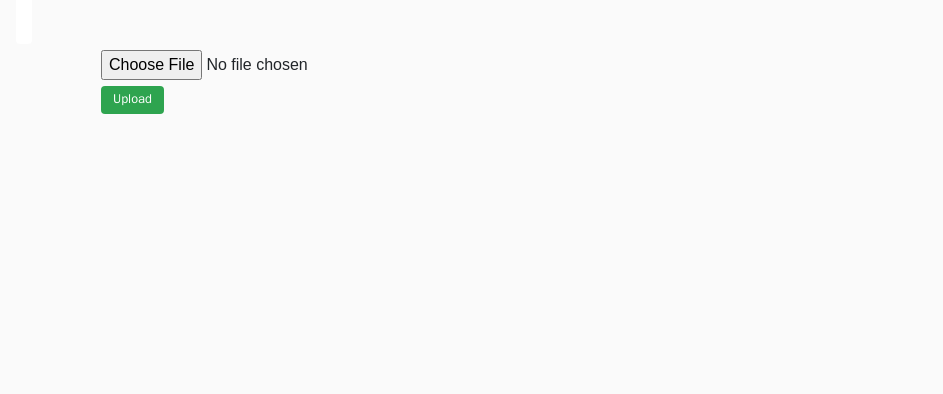 scroll, scrollTop: 912, scrollLeft: 0, axis: vertical 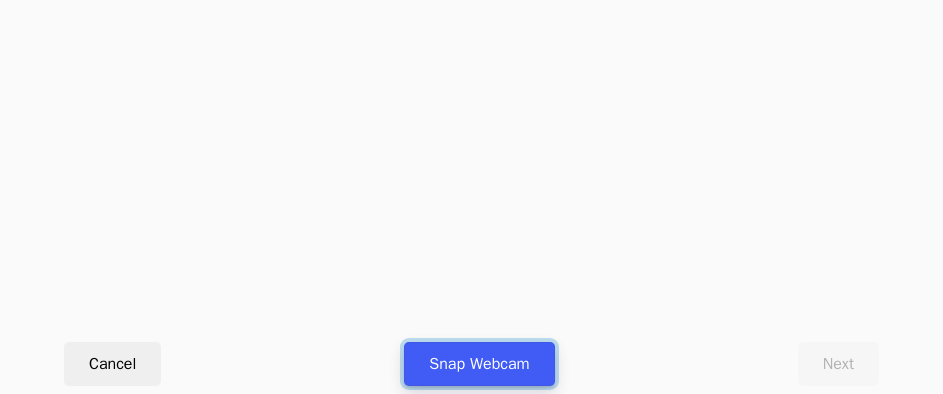 click on "Snap Webcam" at bounding box center (479, 364) 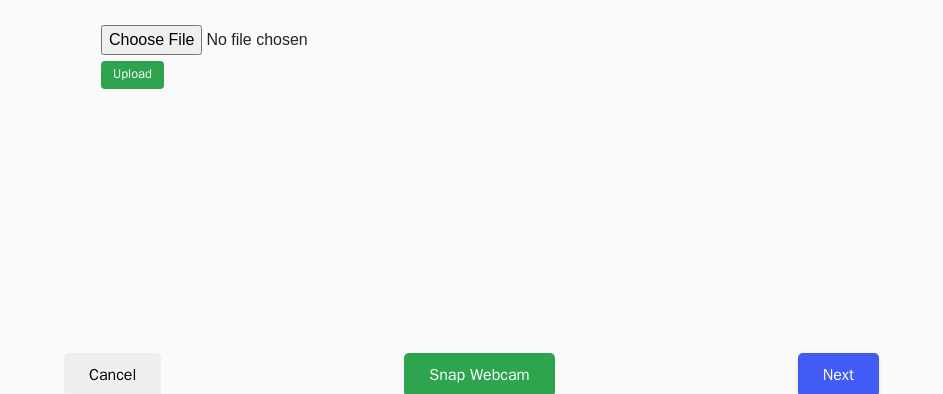 scroll, scrollTop: 912, scrollLeft: 0, axis: vertical 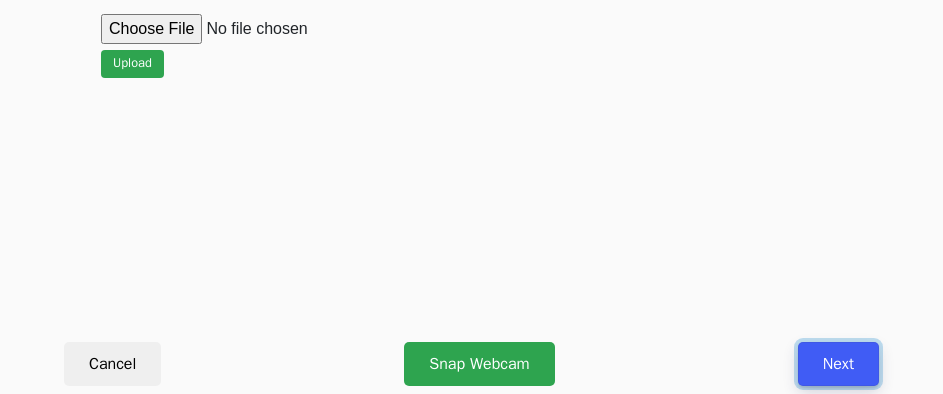 click on "Next" at bounding box center (838, 364) 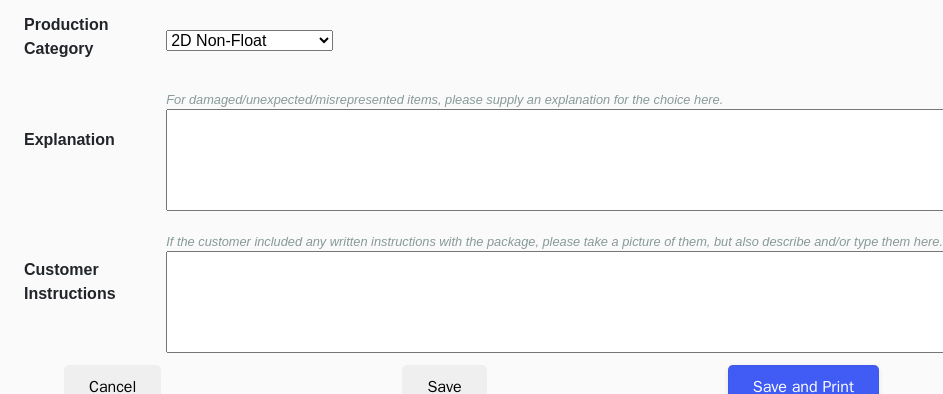 scroll, scrollTop: 452, scrollLeft: 0, axis: vertical 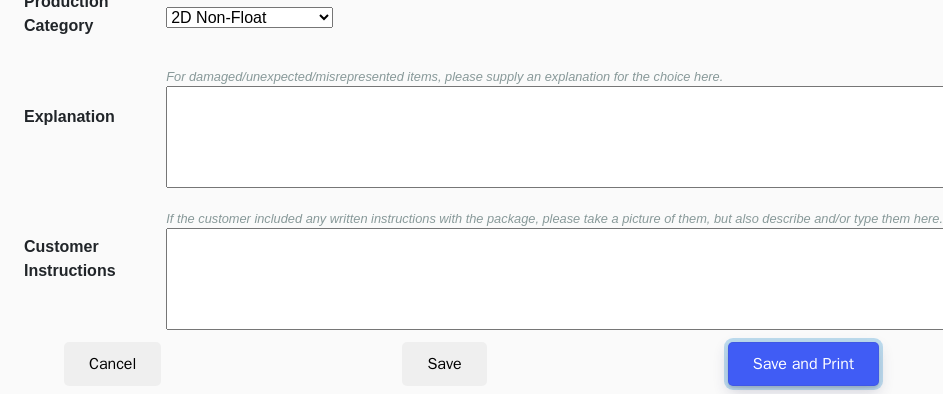 click on "Save and Print" at bounding box center [803, 364] 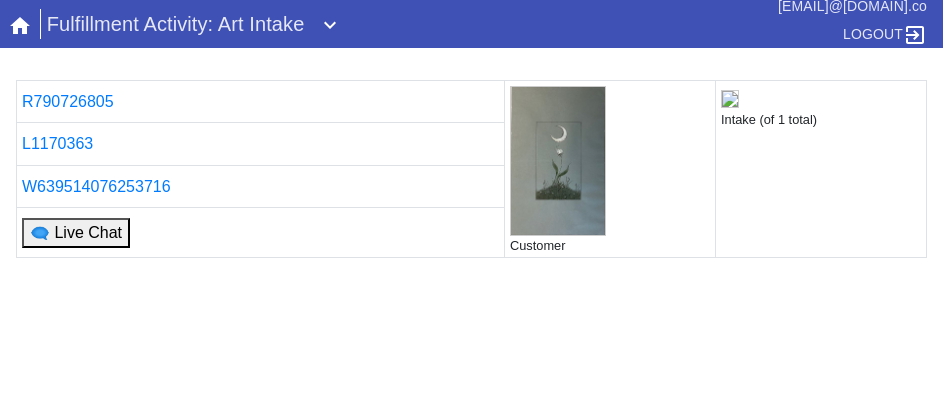 click on "R790726805 Customer Intake (of 1 total) L1170363 W639514076253716 🗨 Live Chat Printing... If you are not returned to the Intake tool after printing is complete, please click  here ." at bounding box center (471, 319) 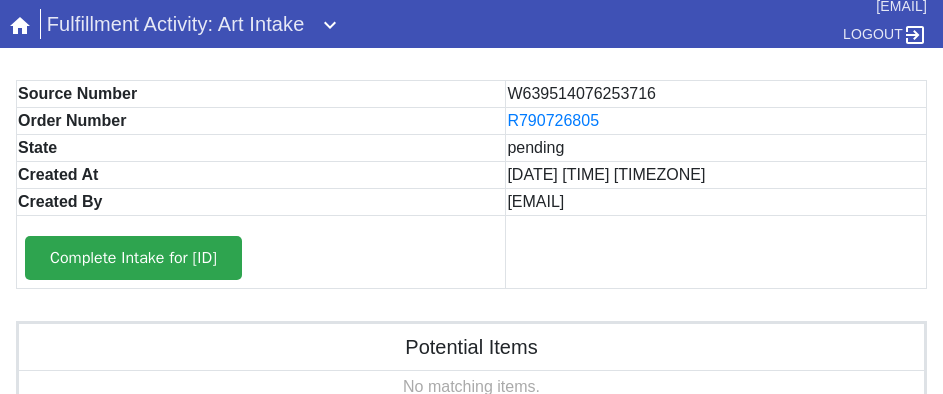 scroll, scrollTop: 0, scrollLeft: 0, axis: both 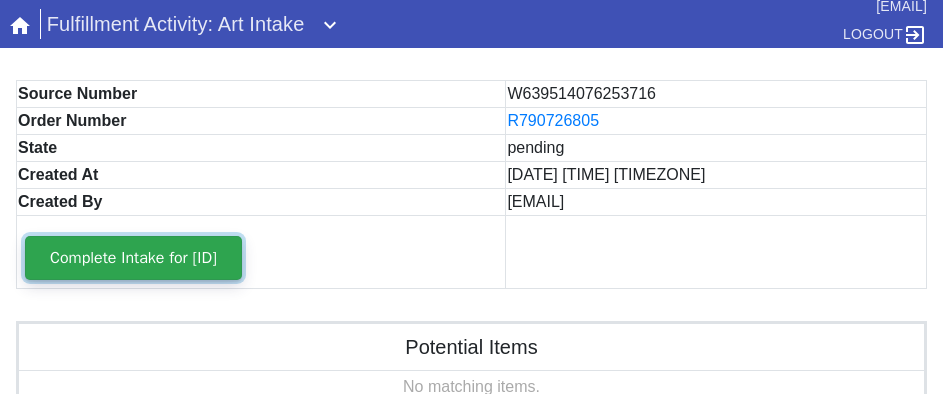 click on "Complete Intake for [ID]" at bounding box center [133, 258] 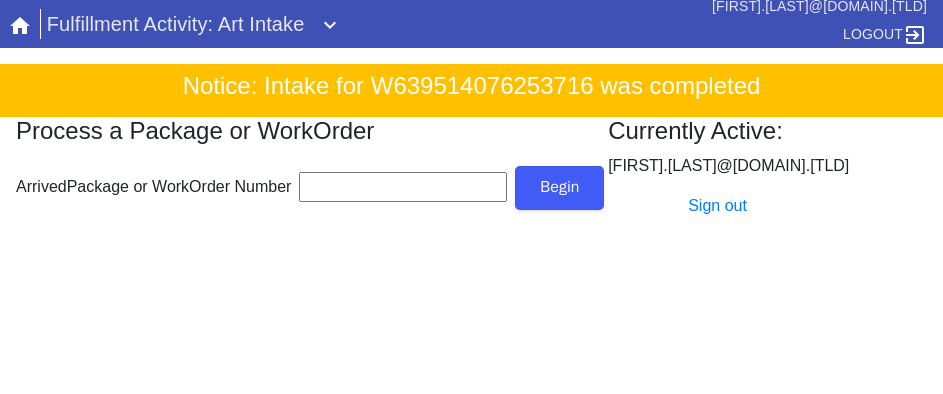 scroll, scrollTop: 0, scrollLeft: 0, axis: both 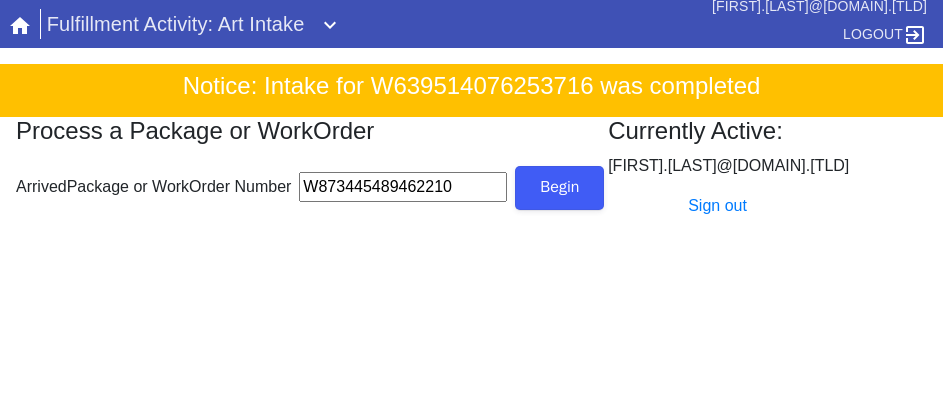type on "W873445489462210" 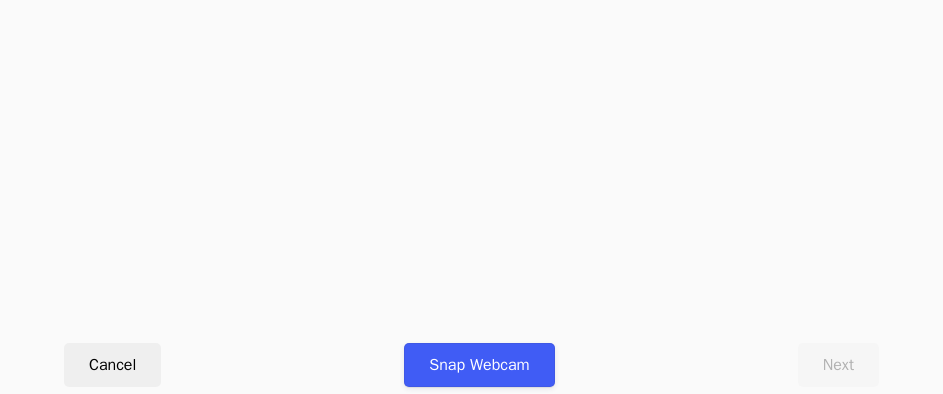 scroll, scrollTop: 912, scrollLeft: 0, axis: vertical 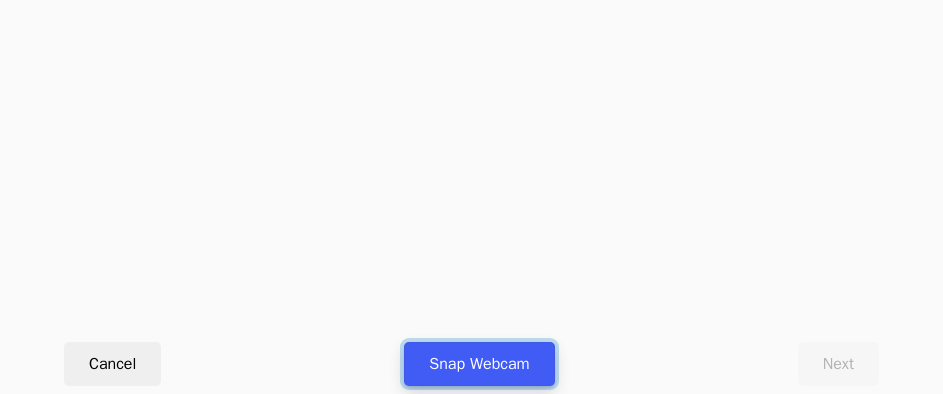 click on "Snap Webcam" at bounding box center (479, 364) 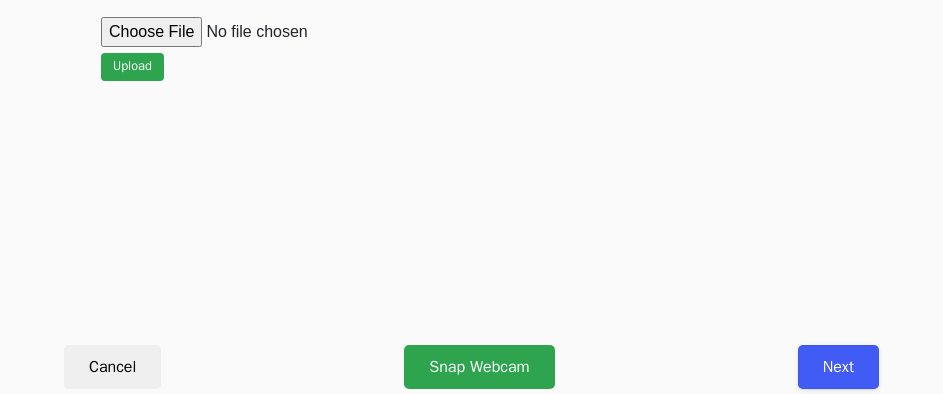 scroll, scrollTop: 912, scrollLeft: 0, axis: vertical 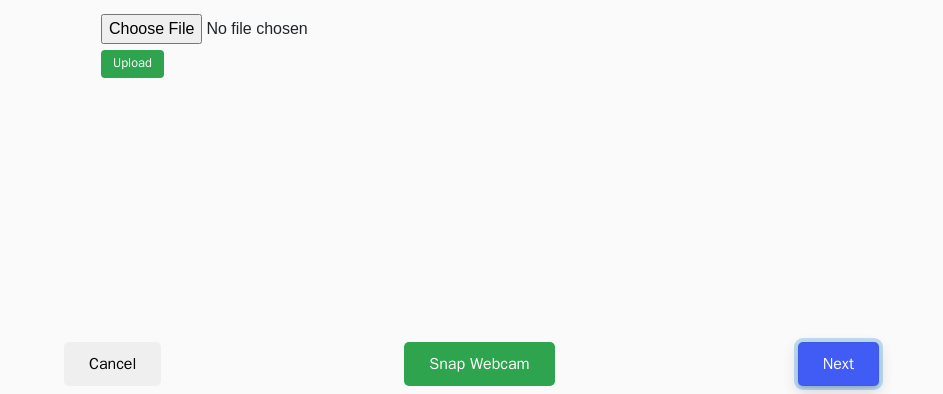 click on "Next" at bounding box center (838, 364) 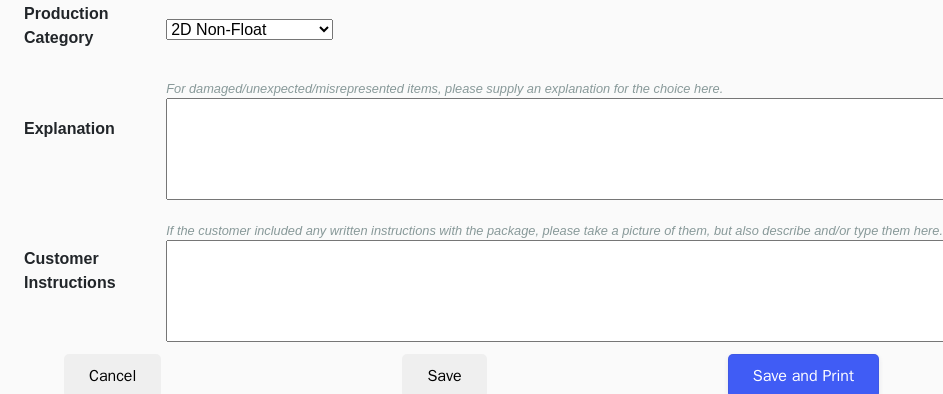 scroll, scrollTop: 452, scrollLeft: 0, axis: vertical 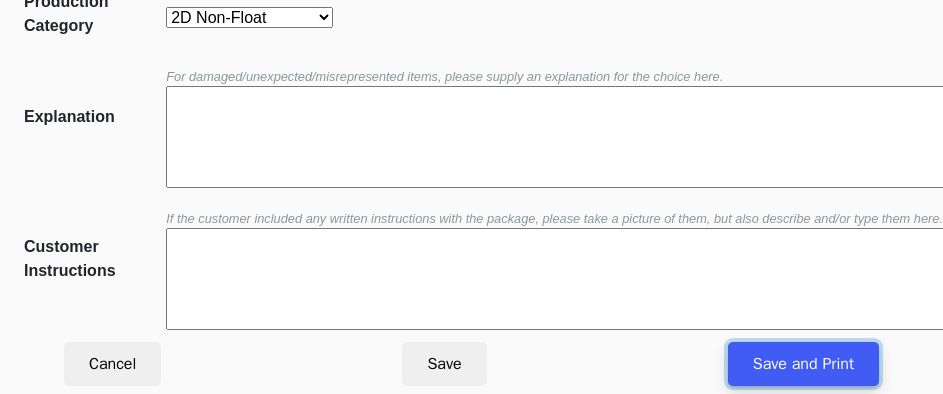 click on "Save and Print" at bounding box center [803, 364] 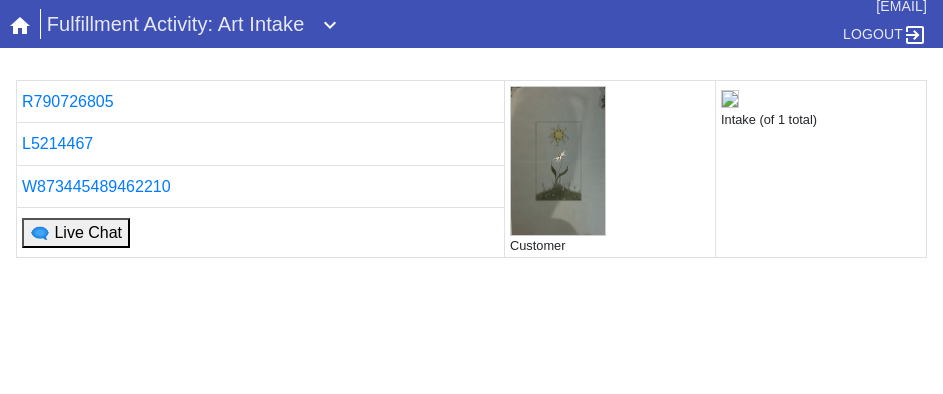 scroll, scrollTop: 0, scrollLeft: 0, axis: both 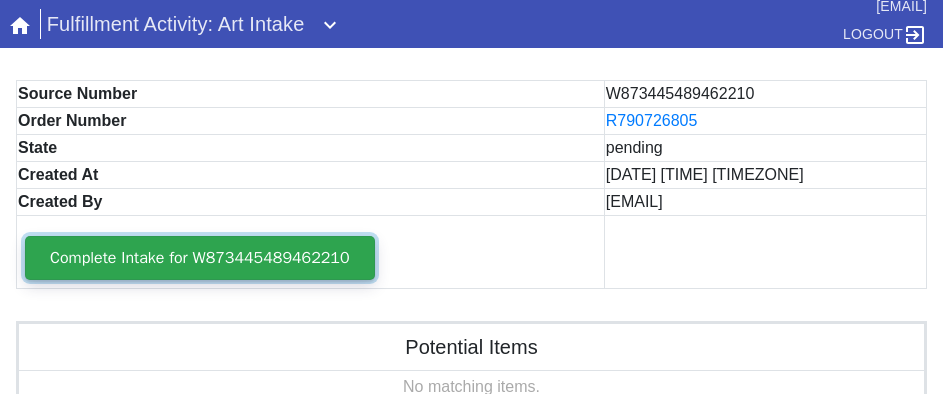 click on "Complete Intake for W873445489462210" at bounding box center (200, 258) 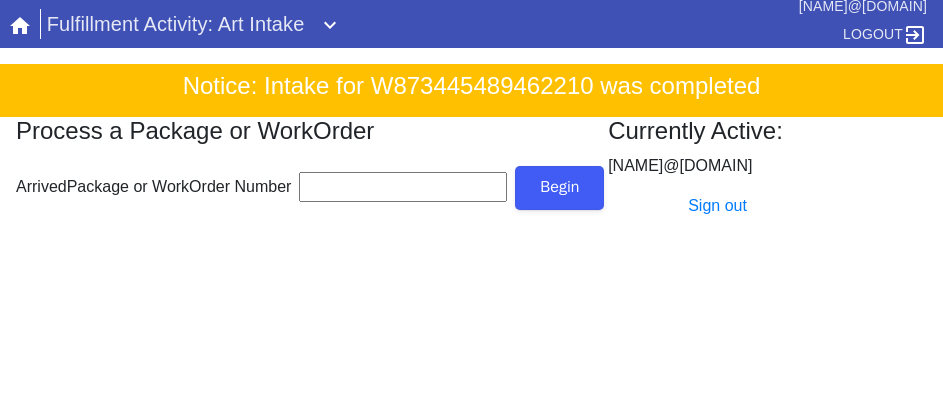 scroll, scrollTop: 0, scrollLeft: 0, axis: both 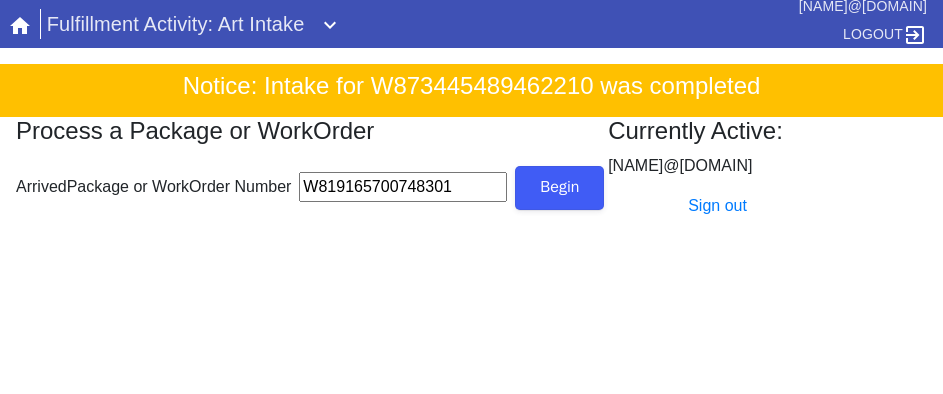 type on "W819165700748301" 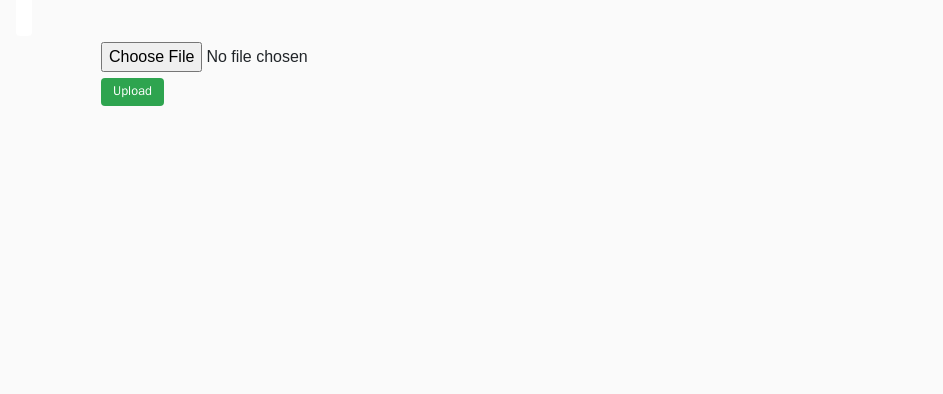 scroll, scrollTop: 912, scrollLeft: 0, axis: vertical 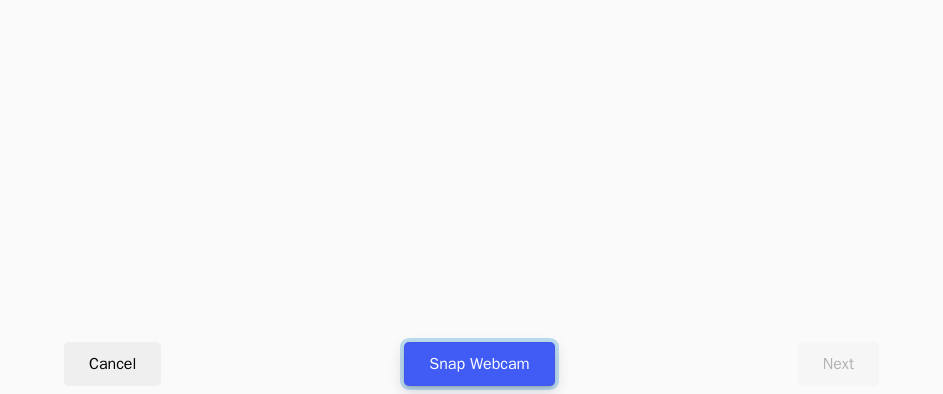 click on "Snap Webcam" at bounding box center [479, 364] 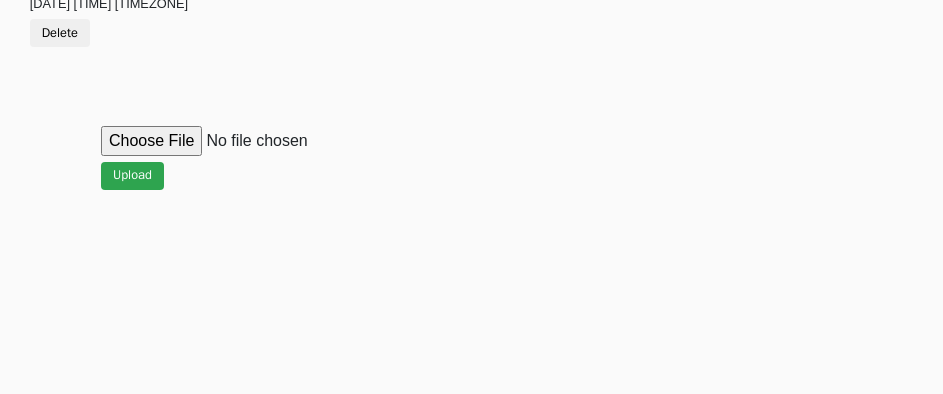 scroll, scrollTop: 912, scrollLeft: 0, axis: vertical 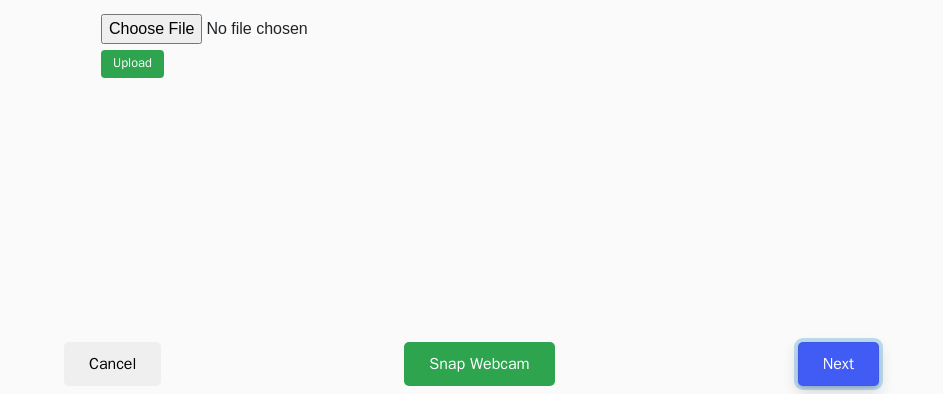 click on "Next" at bounding box center (838, 364) 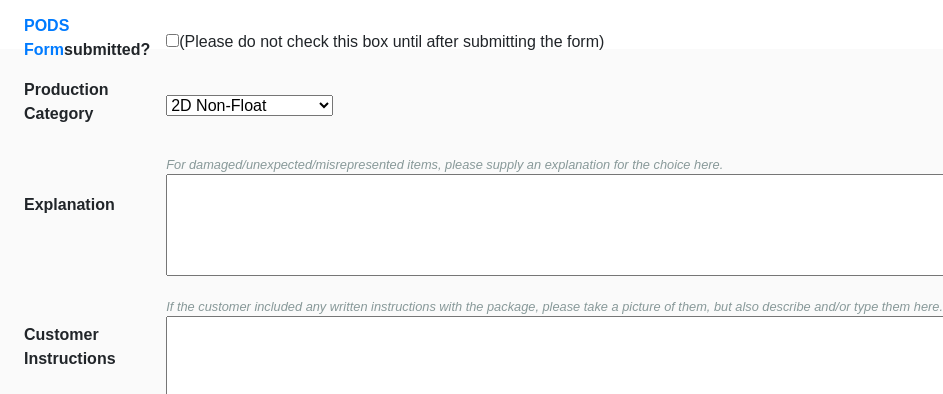 scroll, scrollTop: 452, scrollLeft: 0, axis: vertical 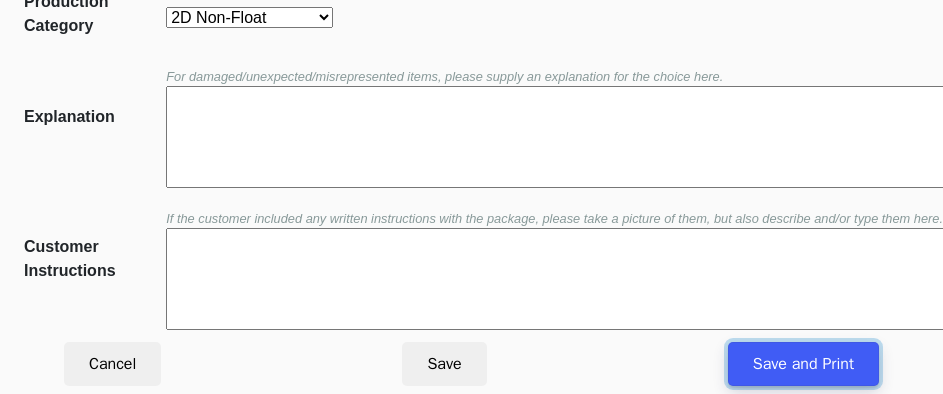 click on "Save and Print" at bounding box center (803, 364) 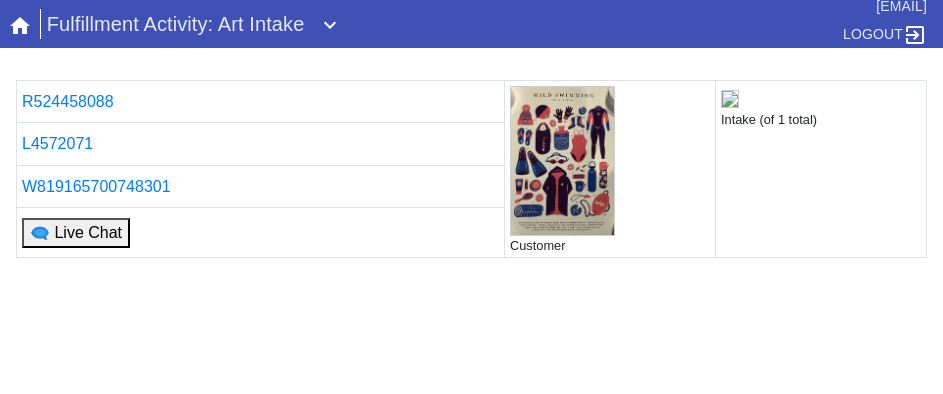 scroll, scrollTop: 0, scrollLeft: 0, axis: both 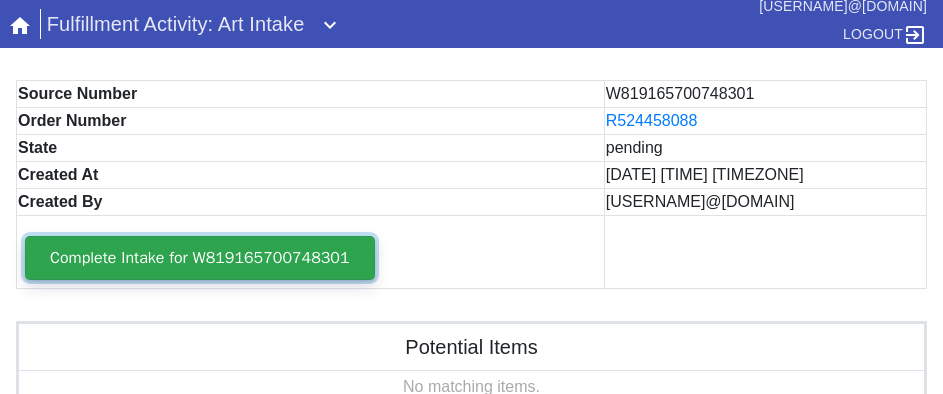 click on "Complete Intake for W819165700748301" at bounding box center [200, 258] 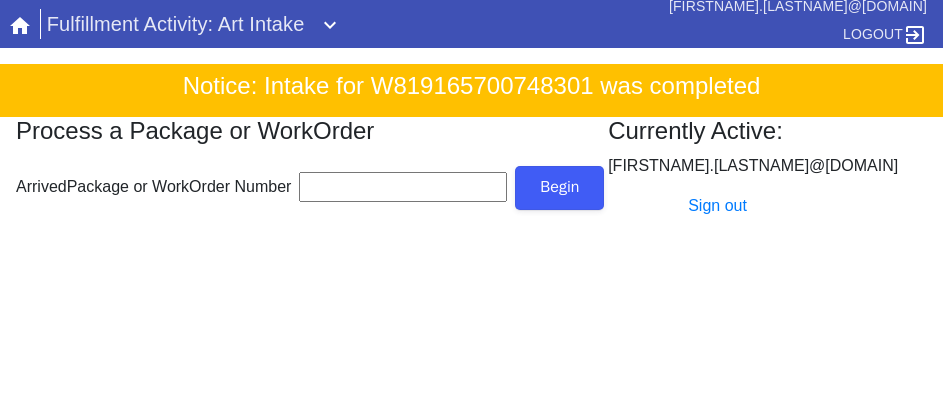 scroll, scrollTop: 0, scrollLeft: 0, axis: both 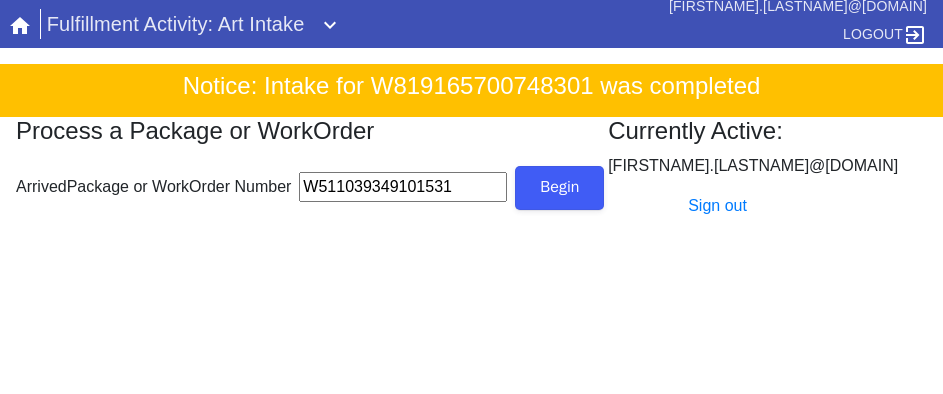 type on "W511039349101531" 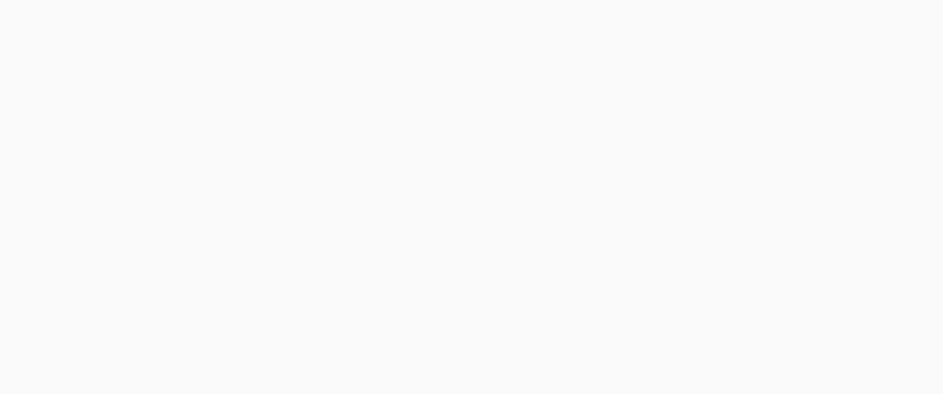 scroll, scrollTop: 912, scrollLeft: 0, axis: vertical 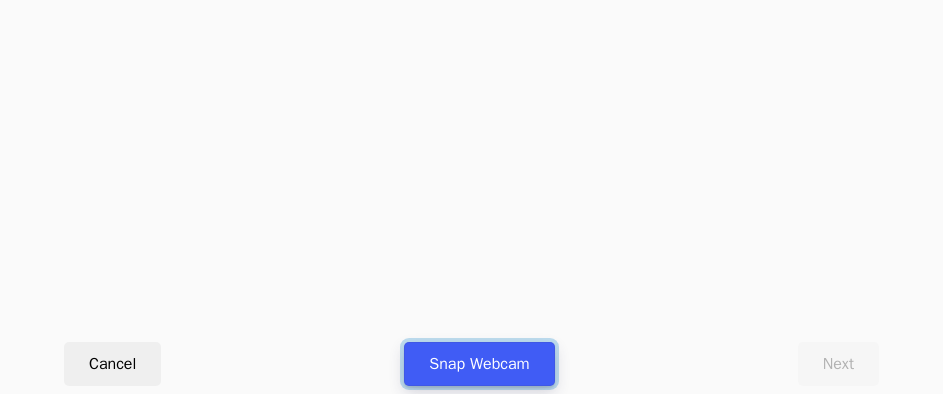 click on "Snap Webcam" at bounding box center [479, 364] 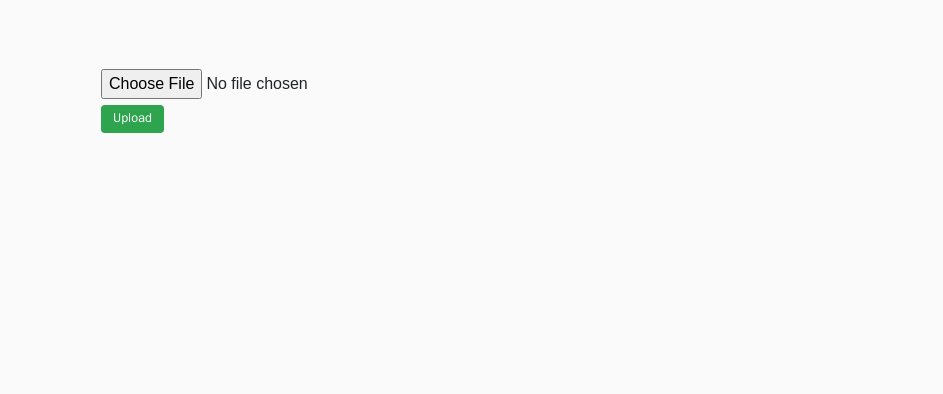 scroll, scrollTop: 912, scrollLeft: 0, axis: vertical 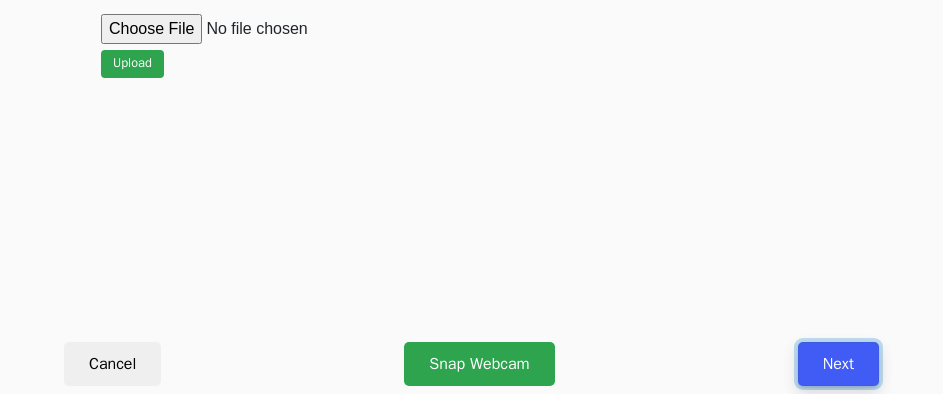 click on "Next" at bounding box center (838, 364) 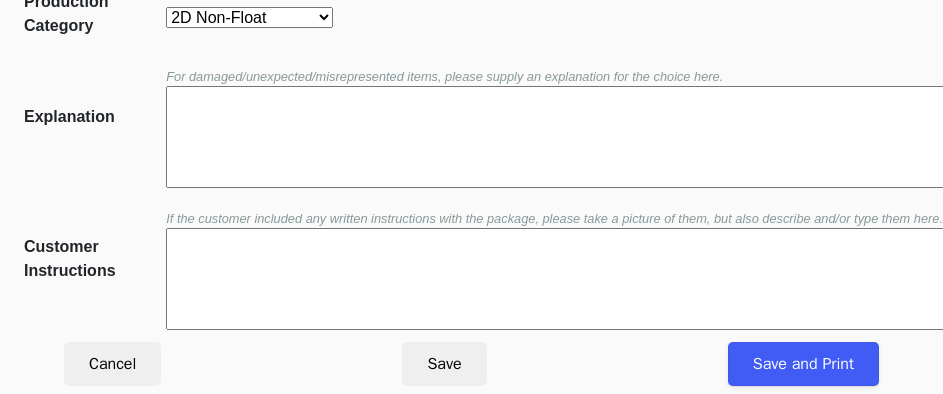 scroll, scrollTop: 452, scrollLeft: 0, axis: vertical 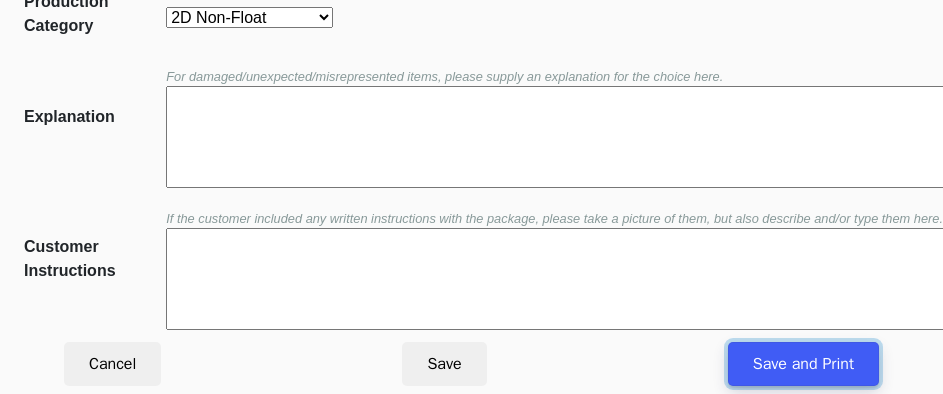 click on "Save and Print" at bounding box center (803, 364) 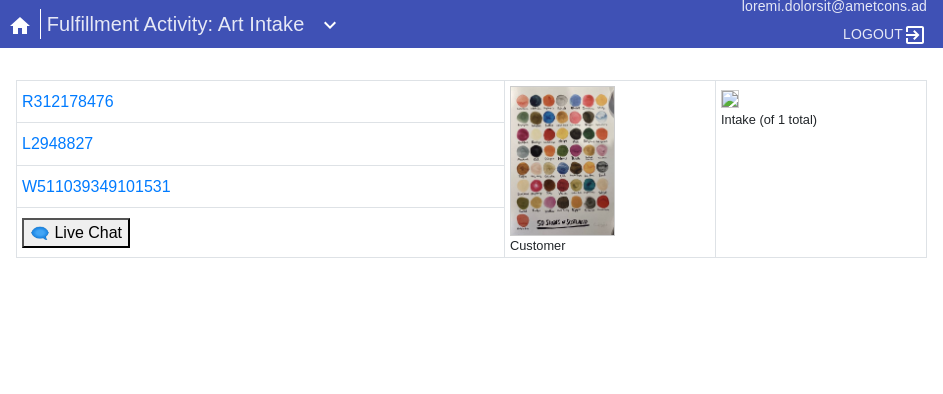 scroll, scrollTop: 0, scrollLeft: 0, axis: both 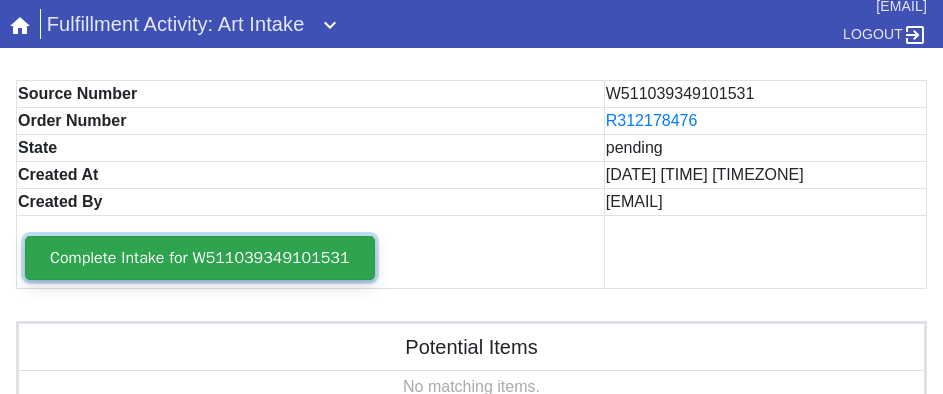 click on "Complete Intake for W511039349101531" at bounding box center (200, 258) 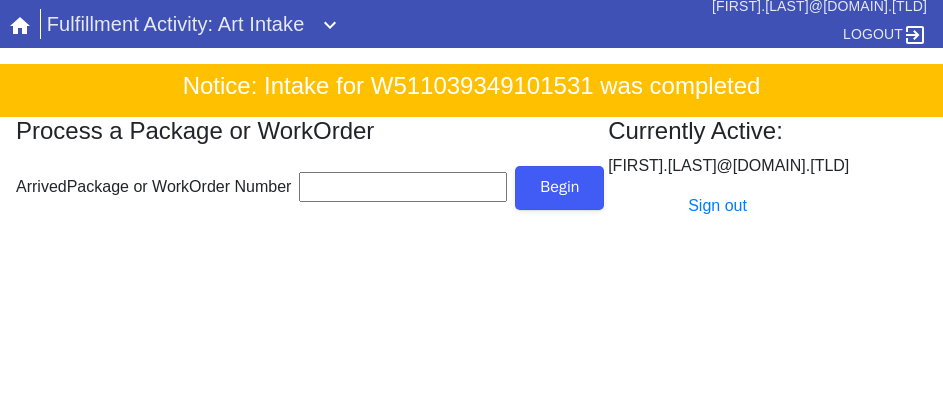 scroll, scrollTop: 0, scrollLeft: 0, axis: both 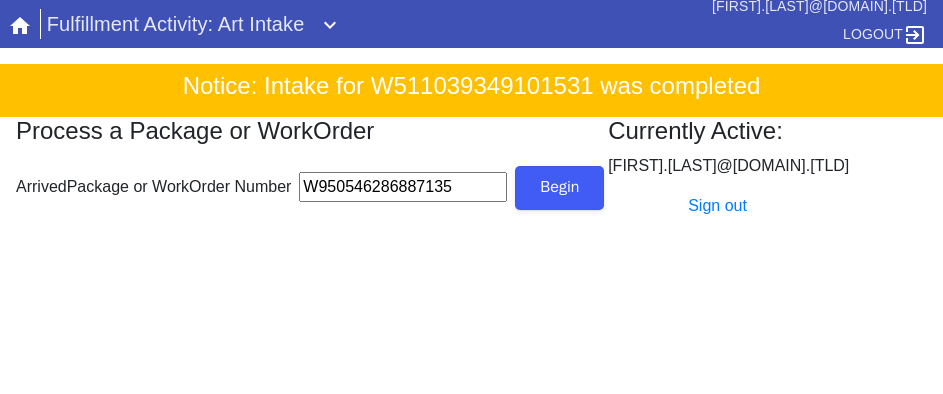 type on "W950546286887135" 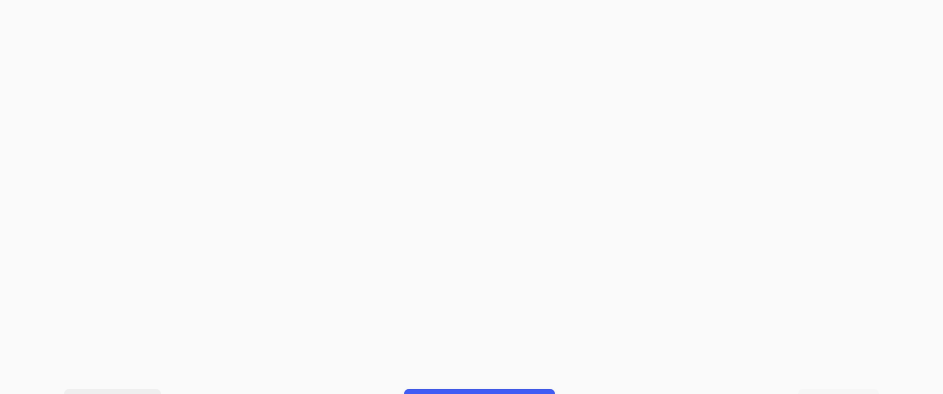 scroll, scrollTop: 912, scrollLeft: 0, axis: vertical 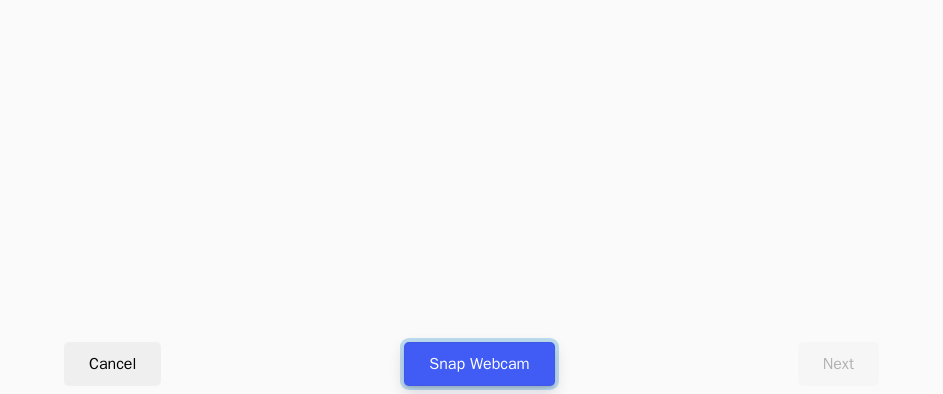 click on "Snap Webcam" at bounding box center [479, 364] 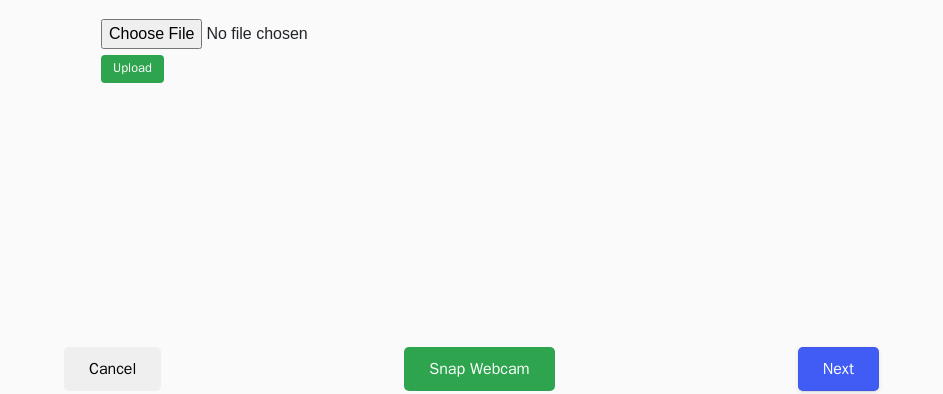 scroll, scrollTop: 912, scrollLeft: 0, axis: vertical 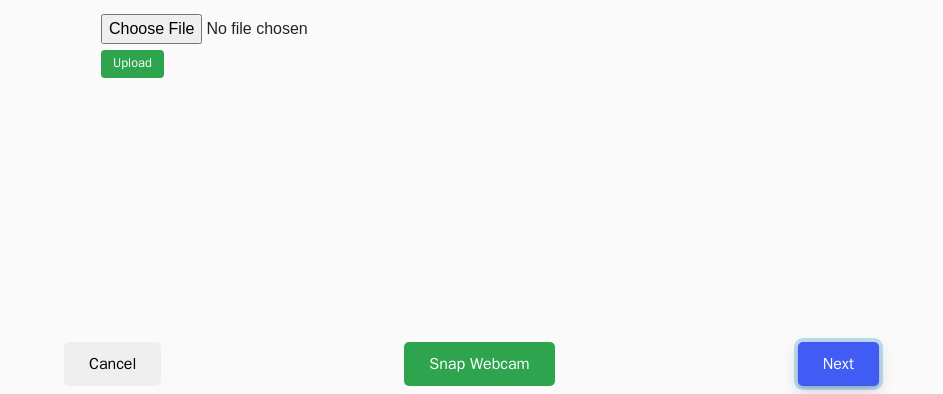 drag, startPoint x: 806, startPoint y: 360, endPoint x: 792, endPoint y: 380, distance: 24.41311 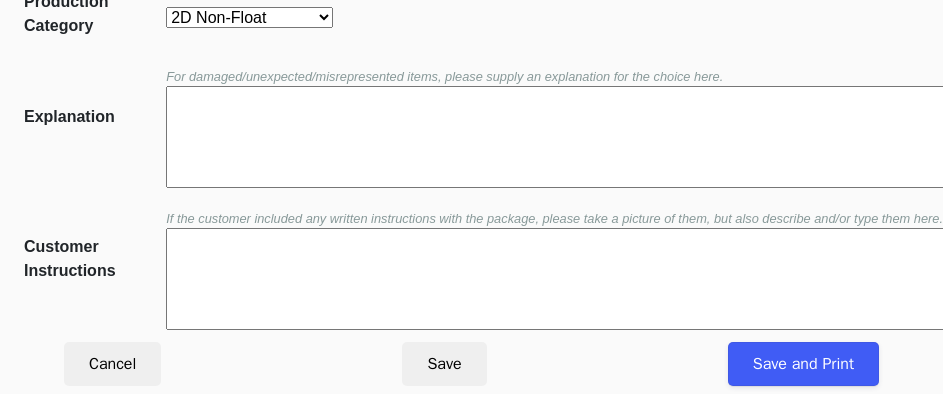scroll, scrollTop: 452, scrollLeft: 0, axis: vertical 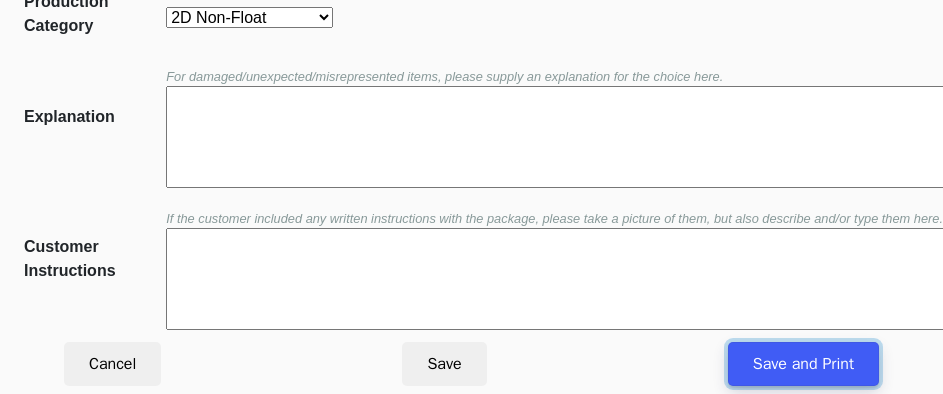 click on "Save and Print" at bounding box center [803, 364] 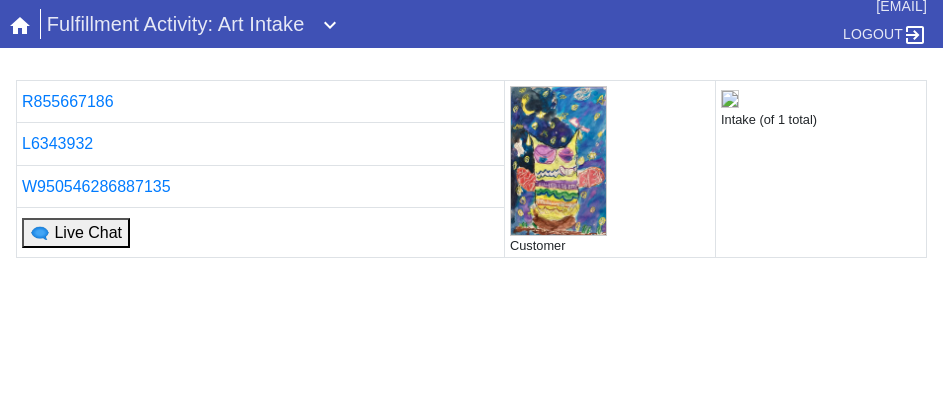 scroll, scrollTop: 0, scrollLeft: 0, axis: both 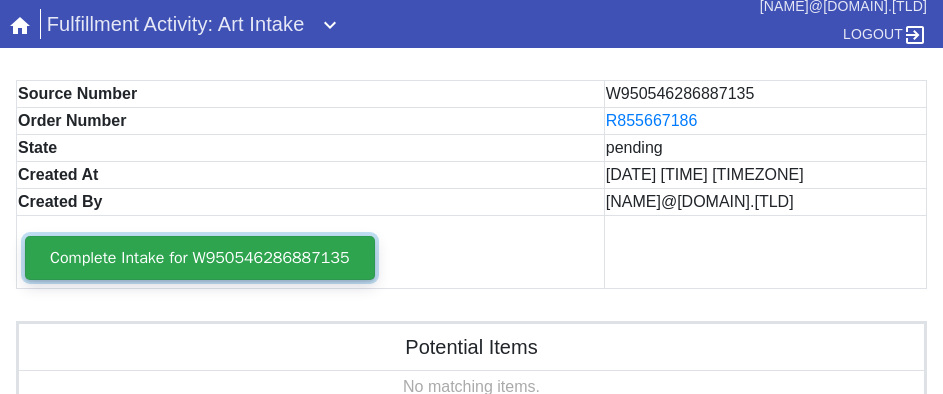 click on "Complete Intake for W950546286887135" at bounding box center (200, 258) 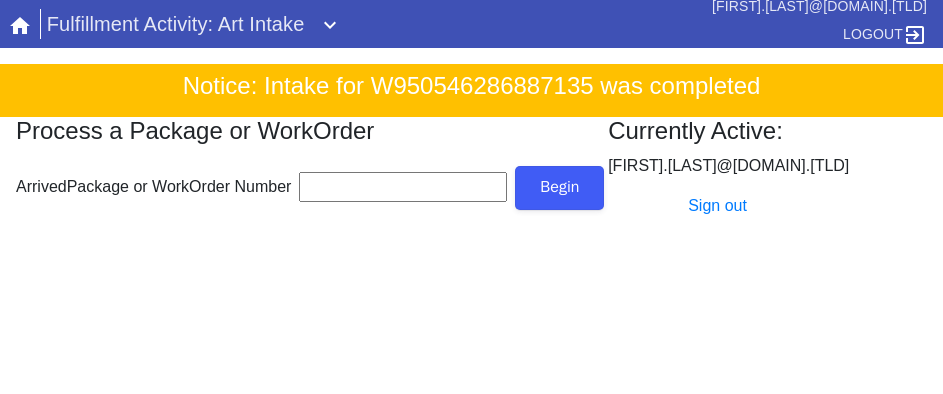 scroll, scrollTop: 0, scrollLeft: 0, axis: both 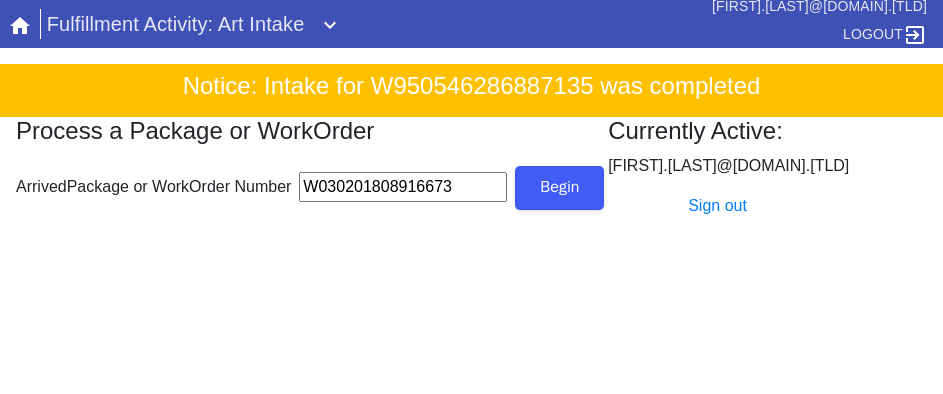 type on "W030201808916673" 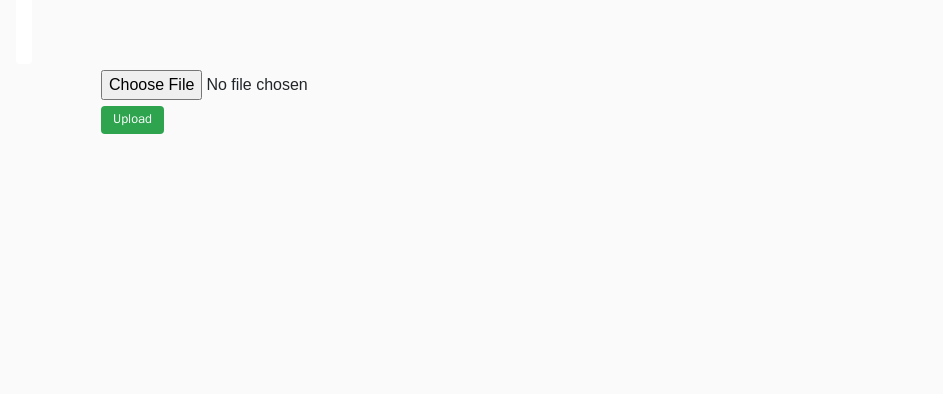 scroll, scrollTop: 912, scrollLeft: 0, axis: vertical 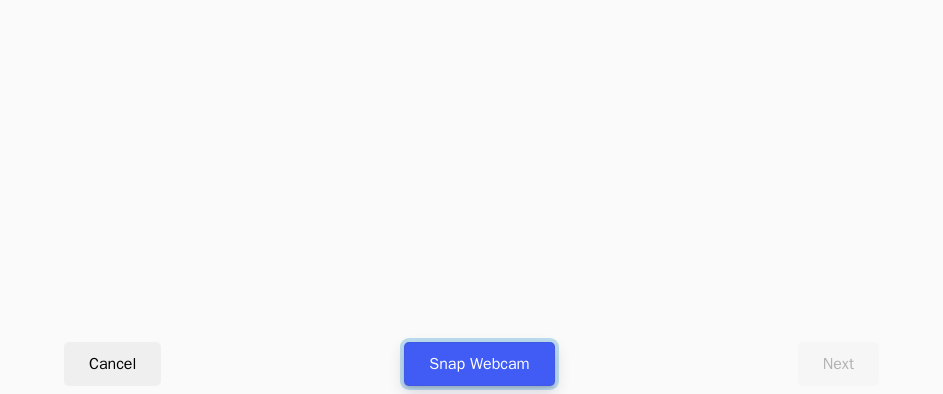 click on "Snap Webcam" at bounding box center (479, 364) 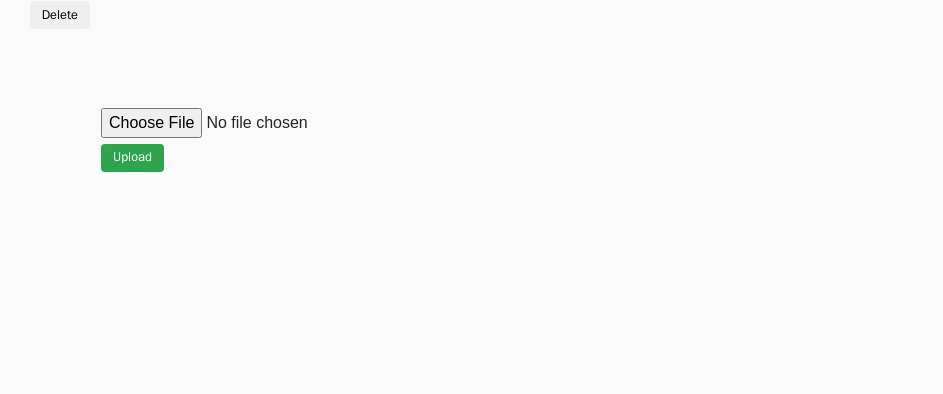 scroll, scrollTop: 912, scrollLeft: 0, axis: vertical 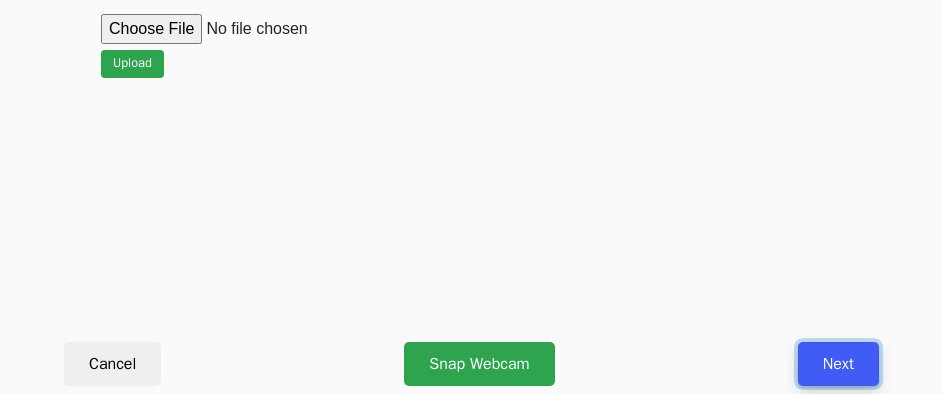 click on "Next" at bounding box center [838, 364] 